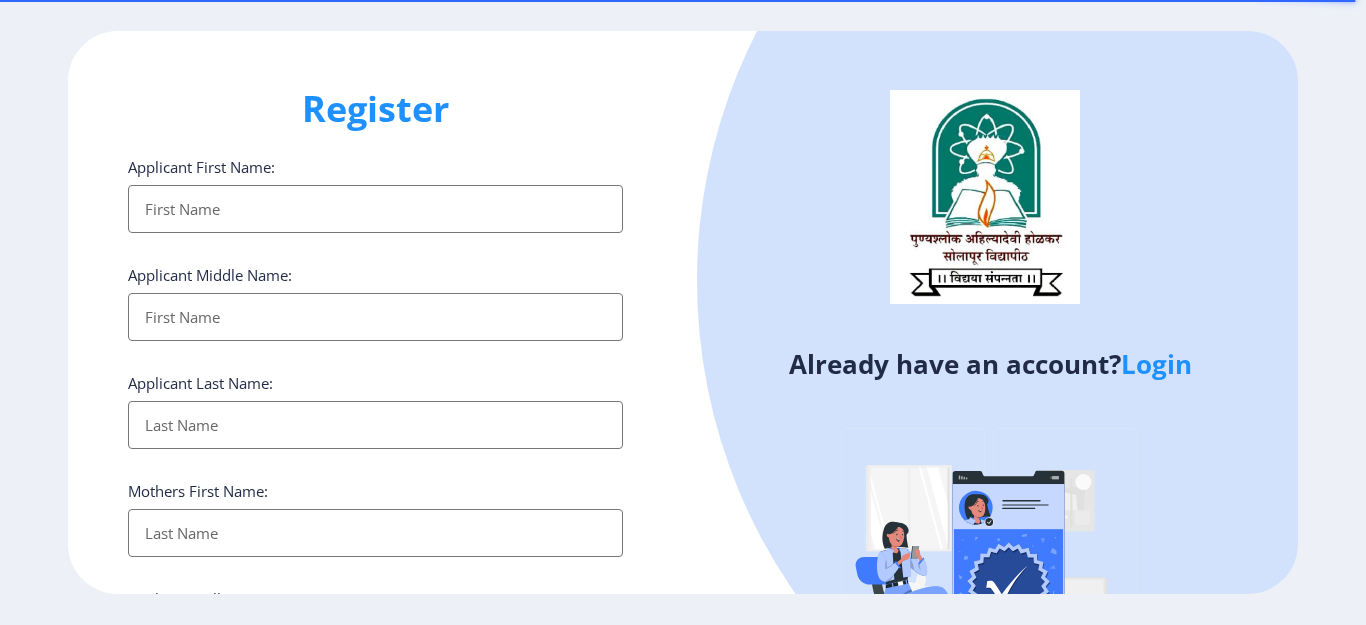 select 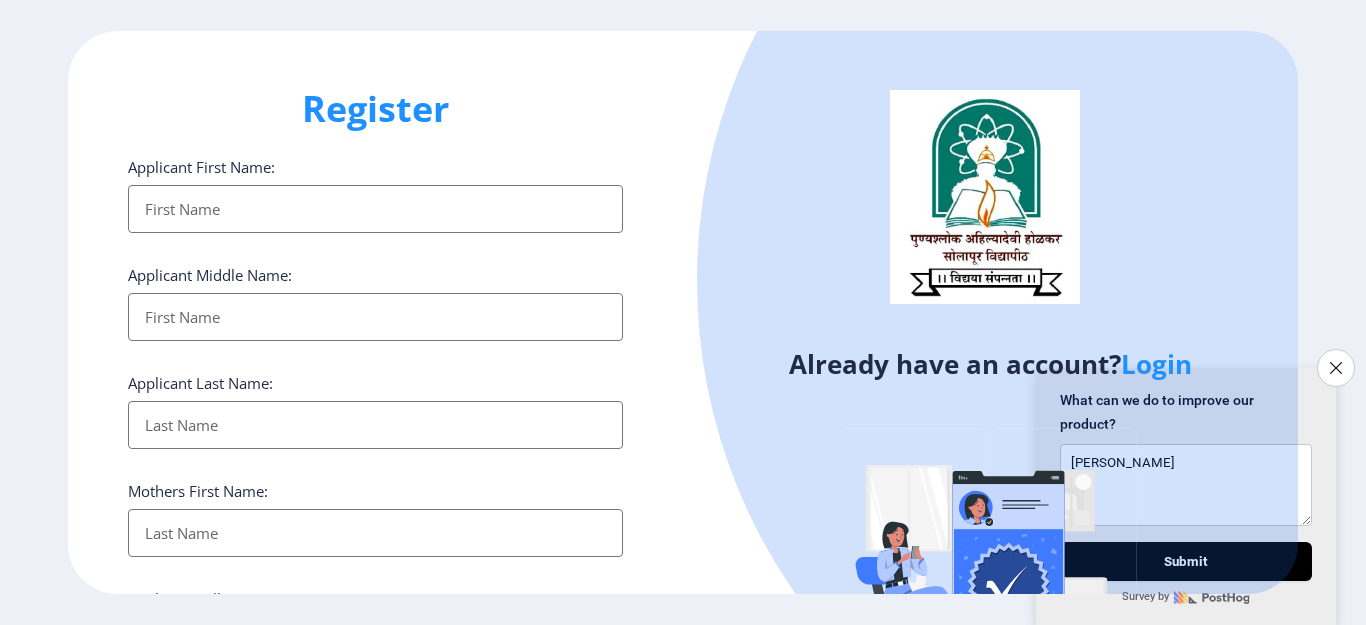 type on "[PERSON_NAME]" 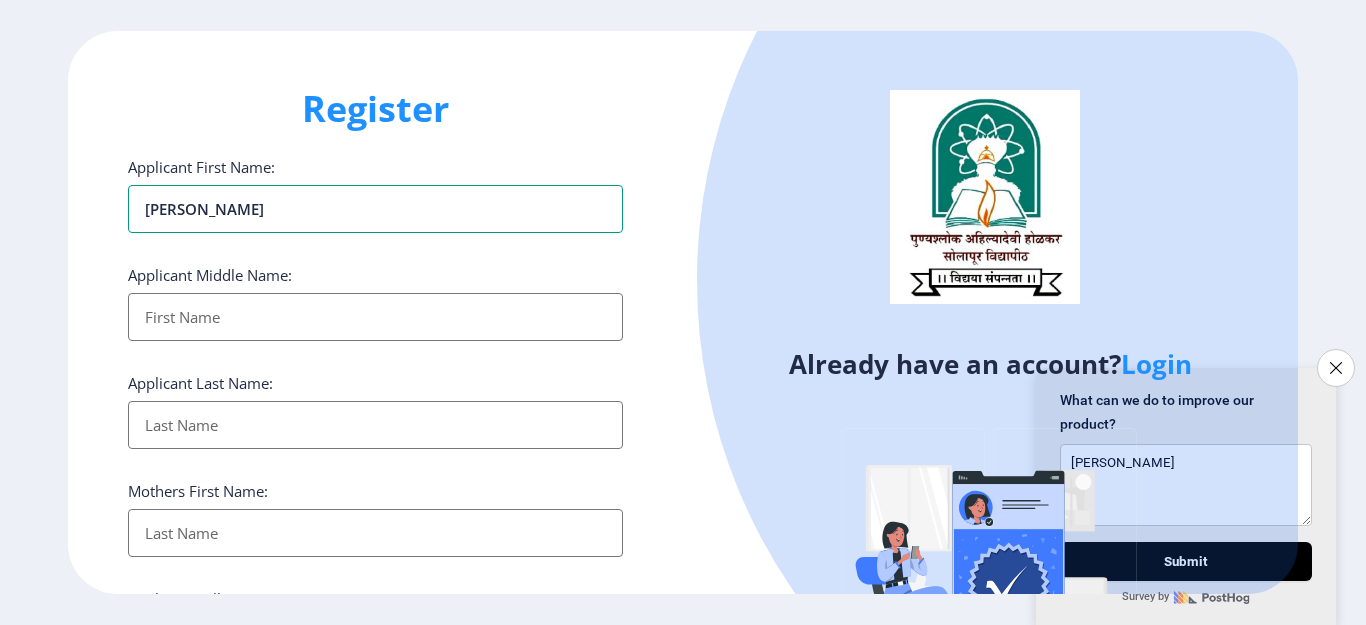 type on "[PERSON_NAME]" 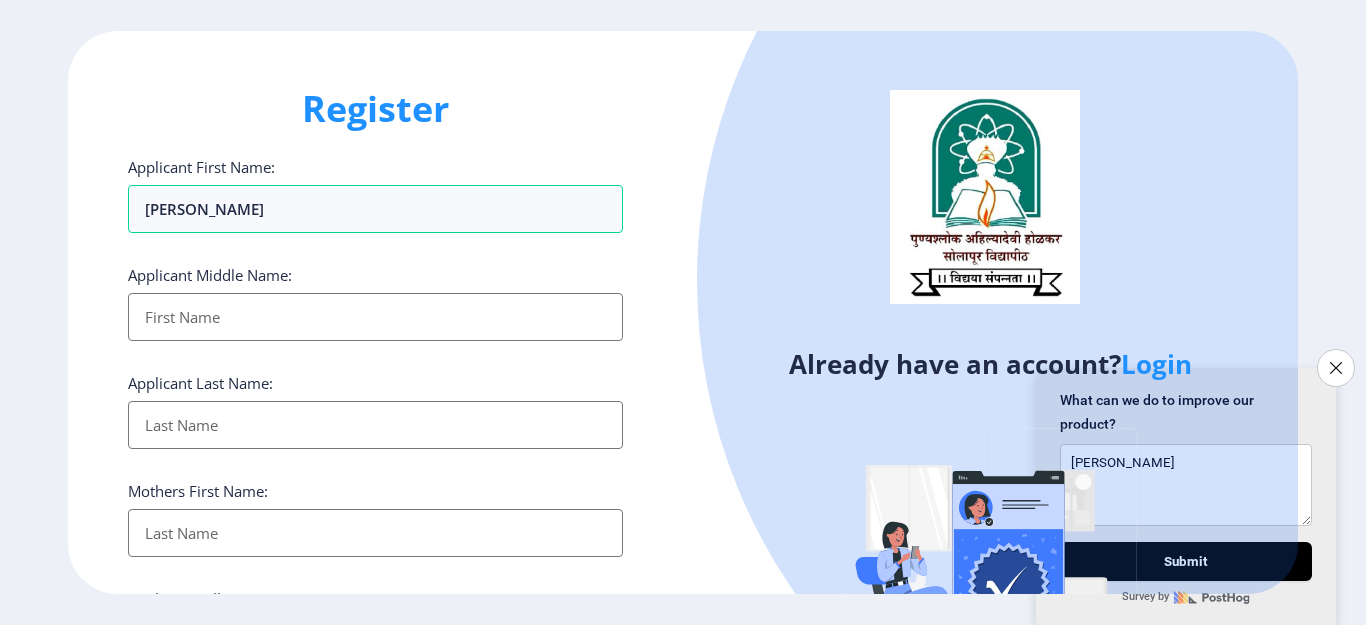 click on "Applicant First Name:" at bounding box center (375, 317) 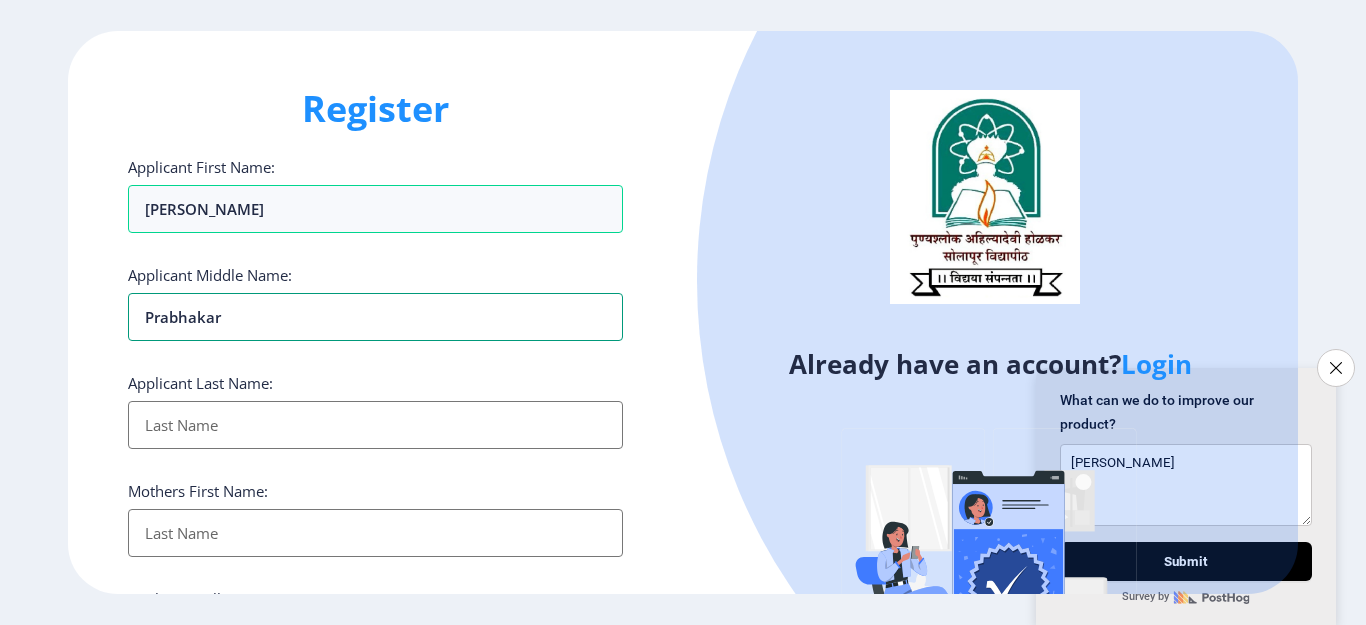 type on "prabhakar" 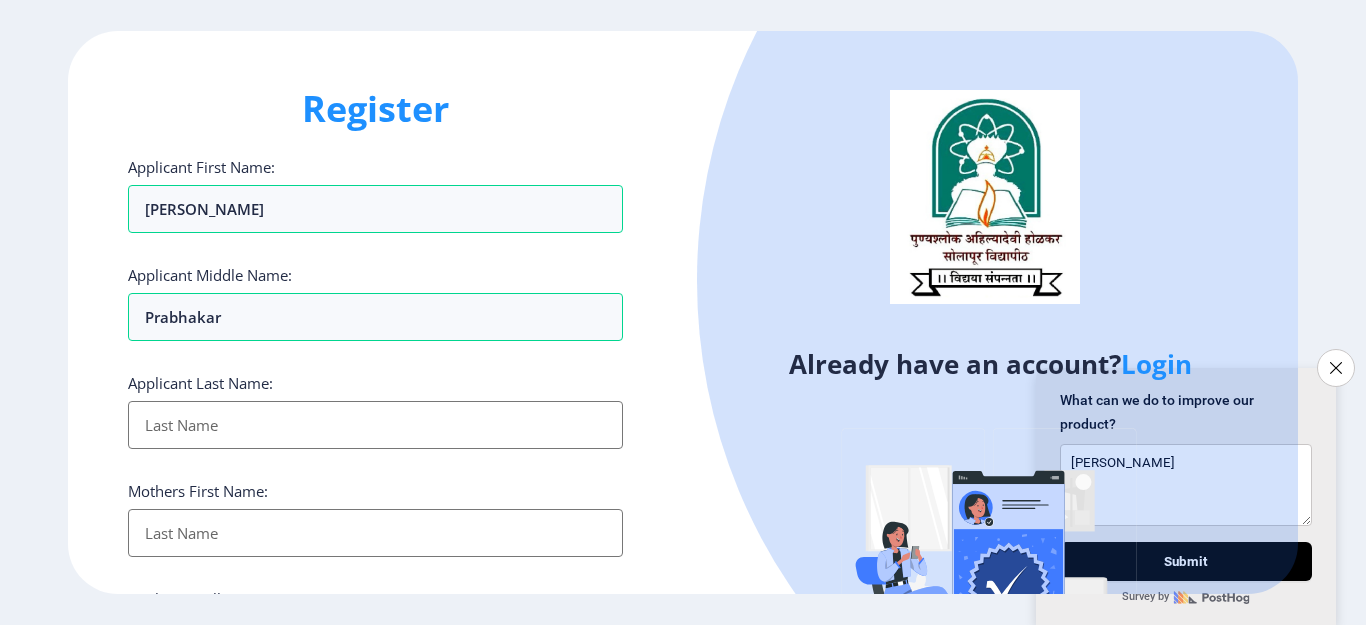 click on "Applicant First Name:" at bounding box center (375, 425) 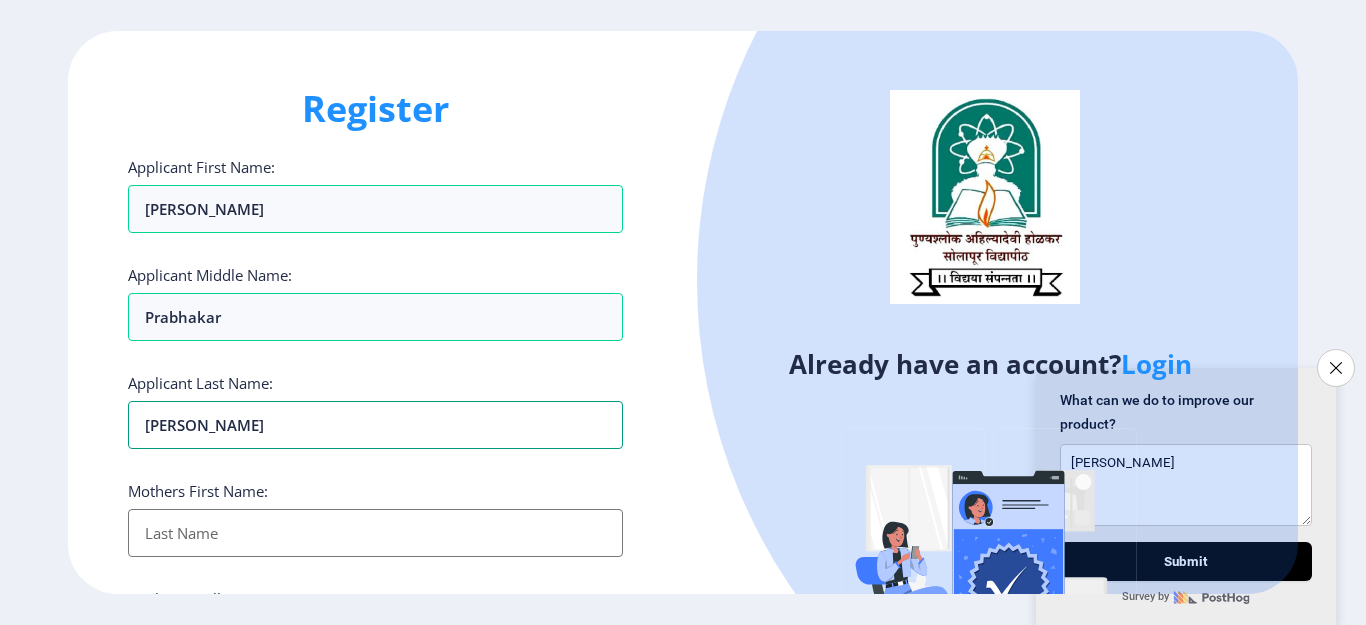 type on "[PERSON_NAME]" 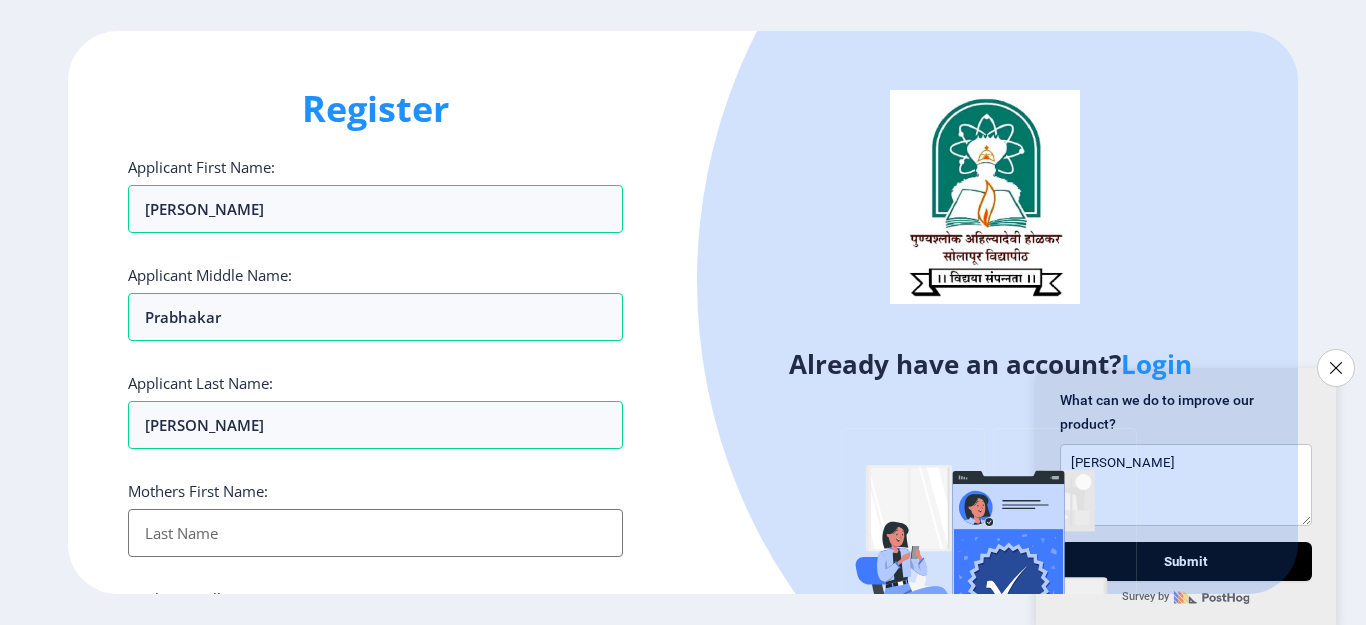 click on "Applicant First Name:" at bounding box center [375, 533] 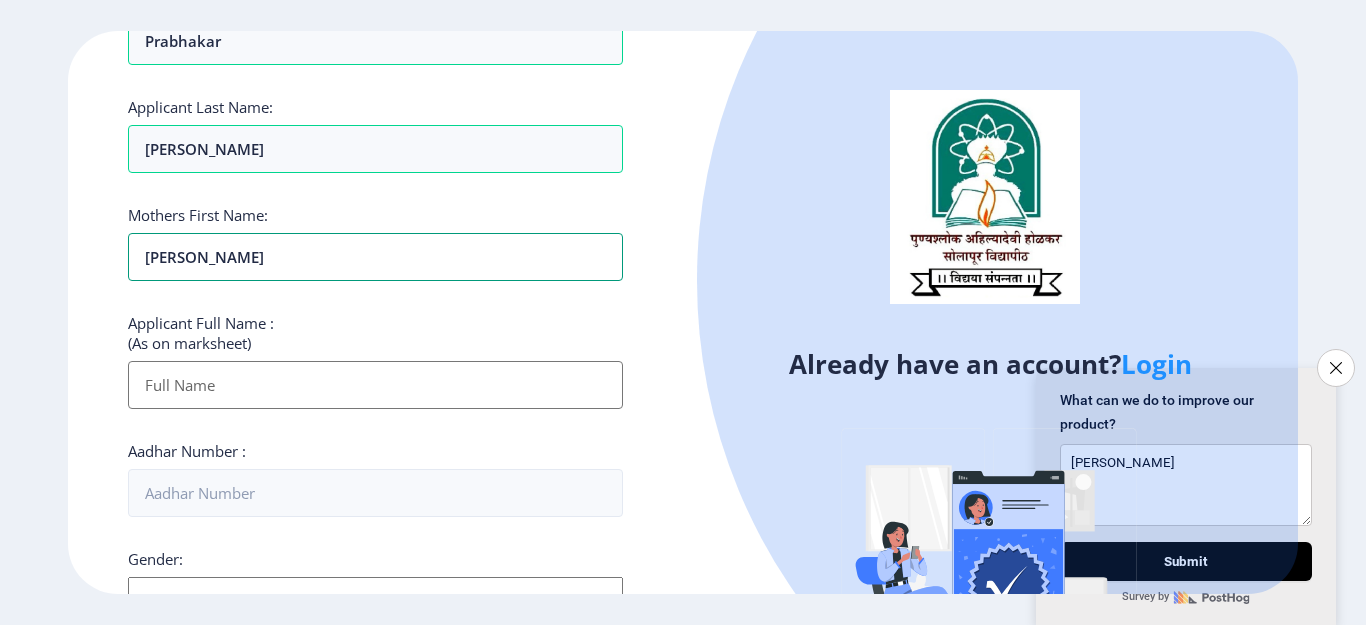 scroll, scrollTop: 300, scrollLeft: 0, axis: vertical 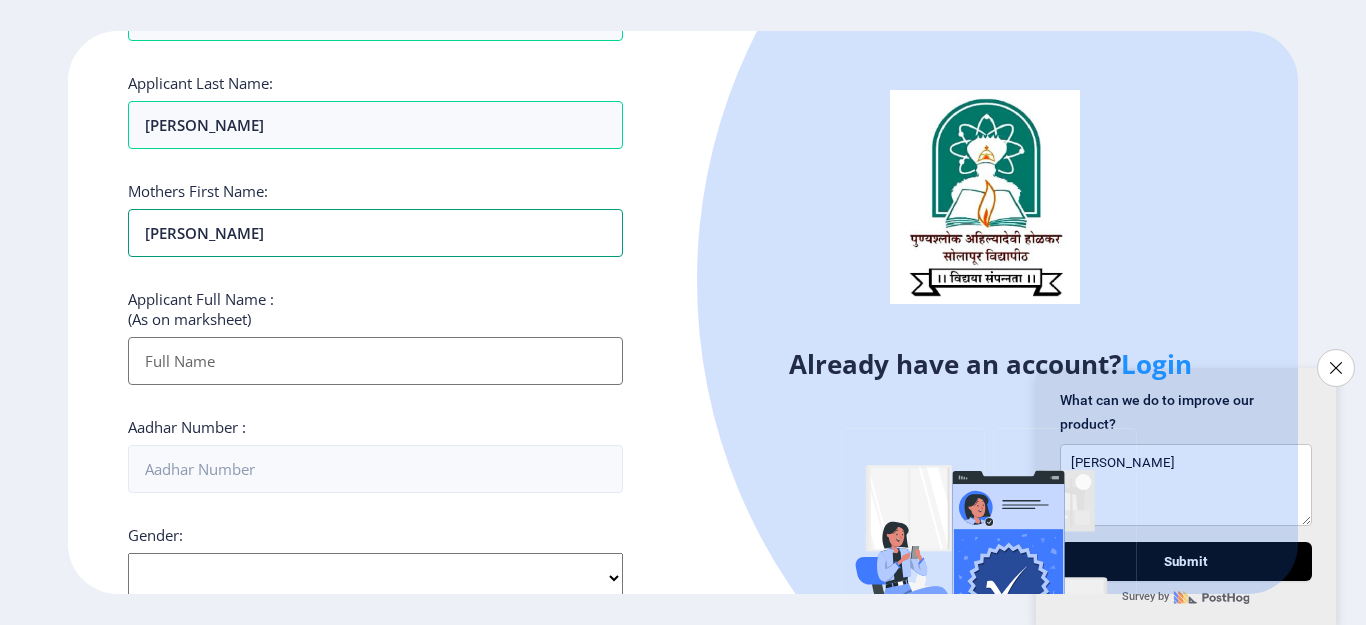 type on "[PERSON_NAME]" 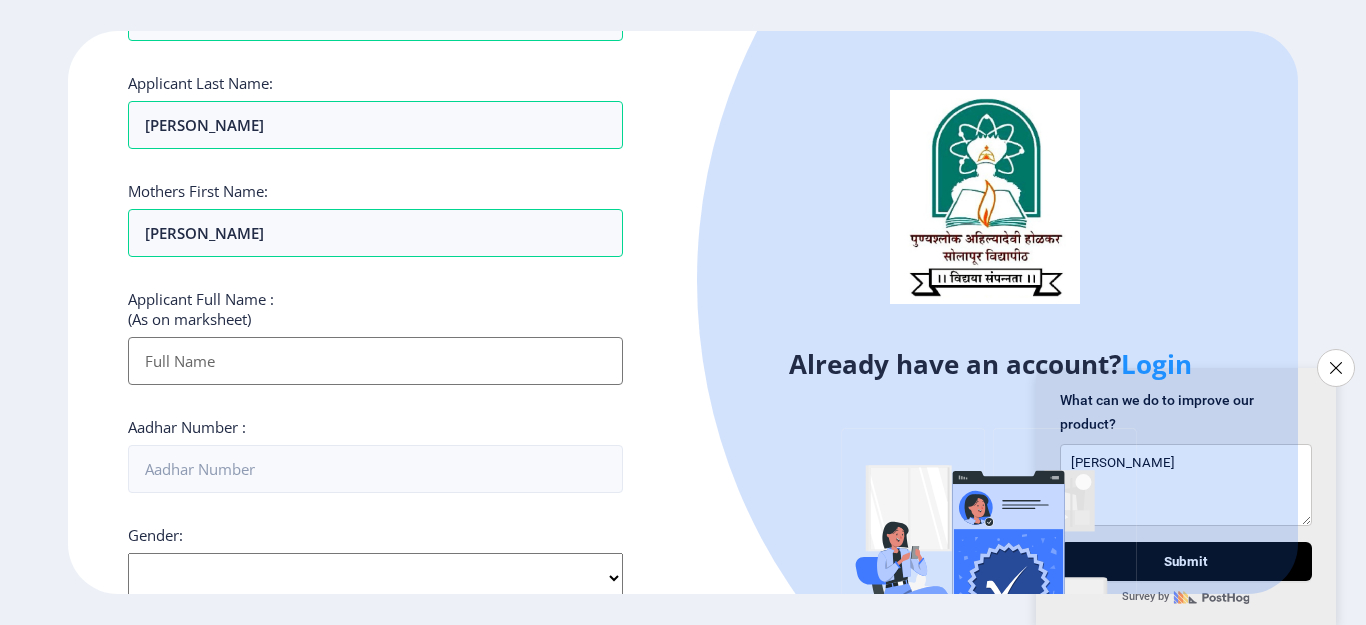 click on "Applicant First Name:" at bounding box center (375, 361) 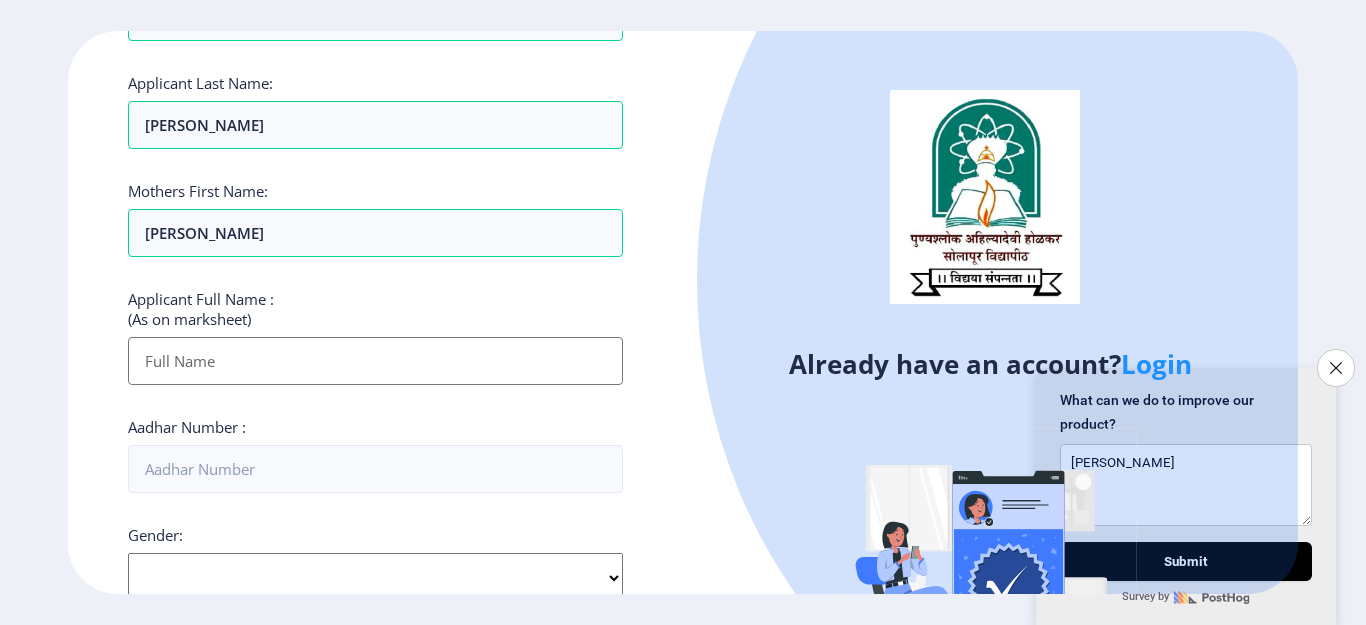 scroll, scrollTop: 400, scrollLeft: 0, axis: vertical 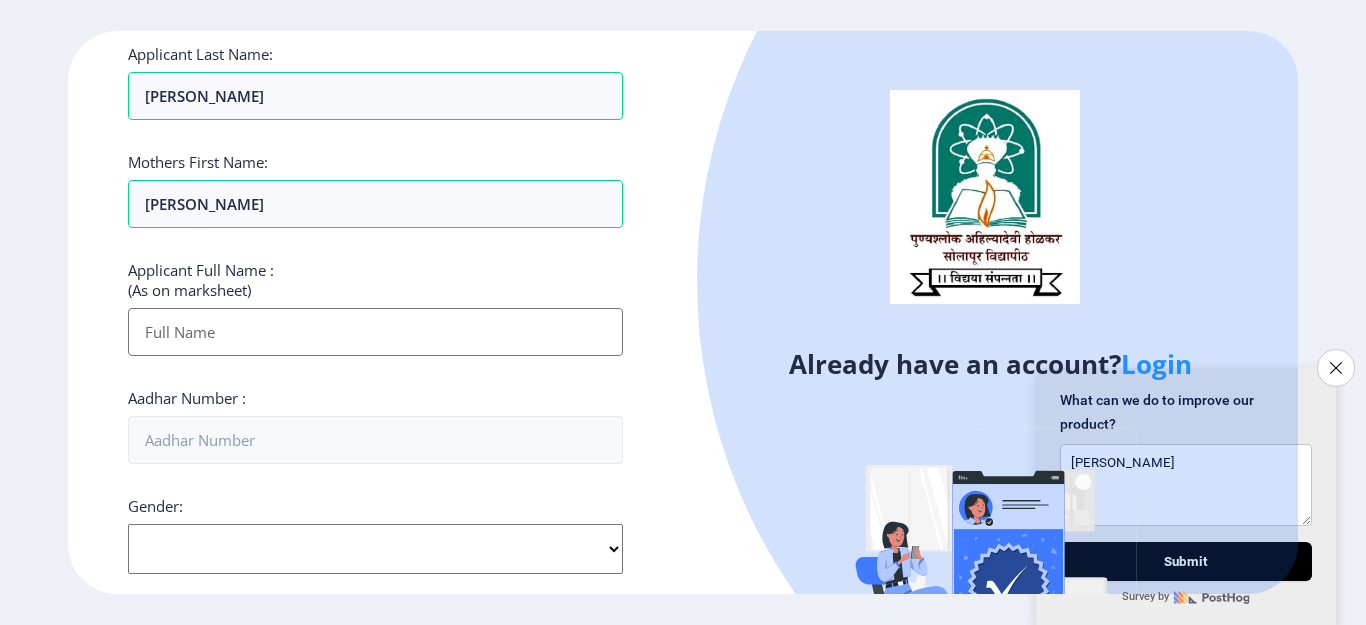 click on "Select Gender [DEMOGRAPHIC_DATA] [DEMOGRAPHIC_DATA] Other" 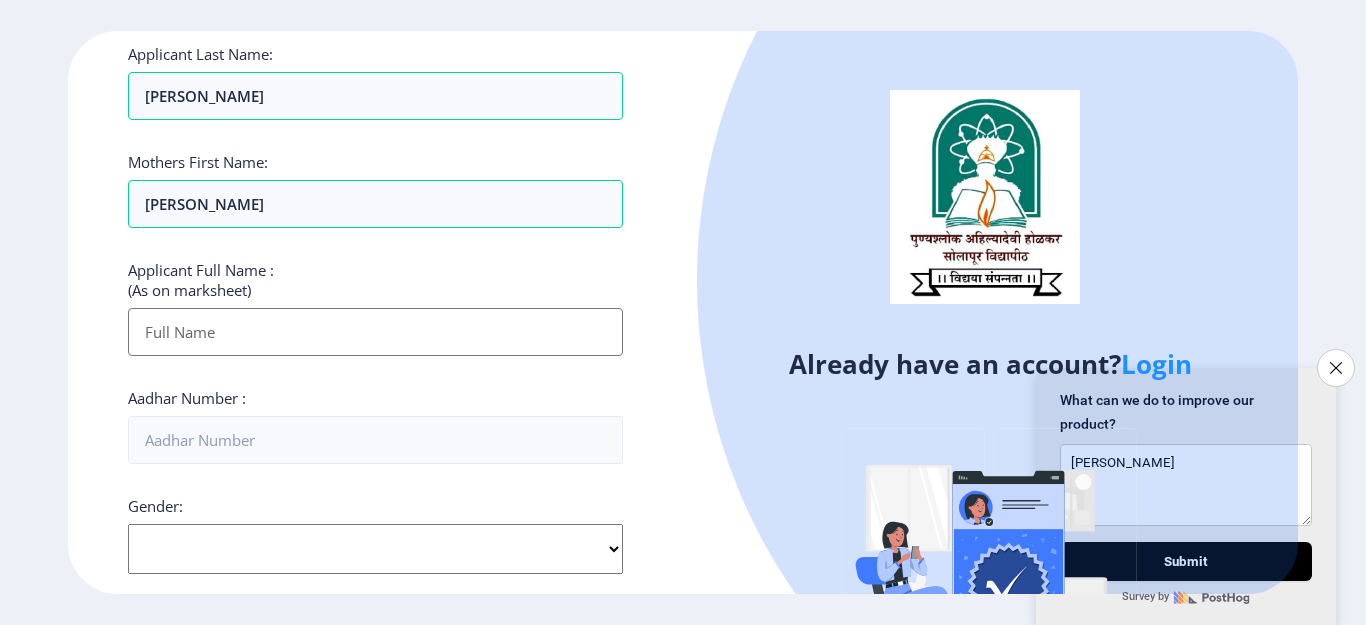 select on "[DEMOGRAPHIC_DATA]" 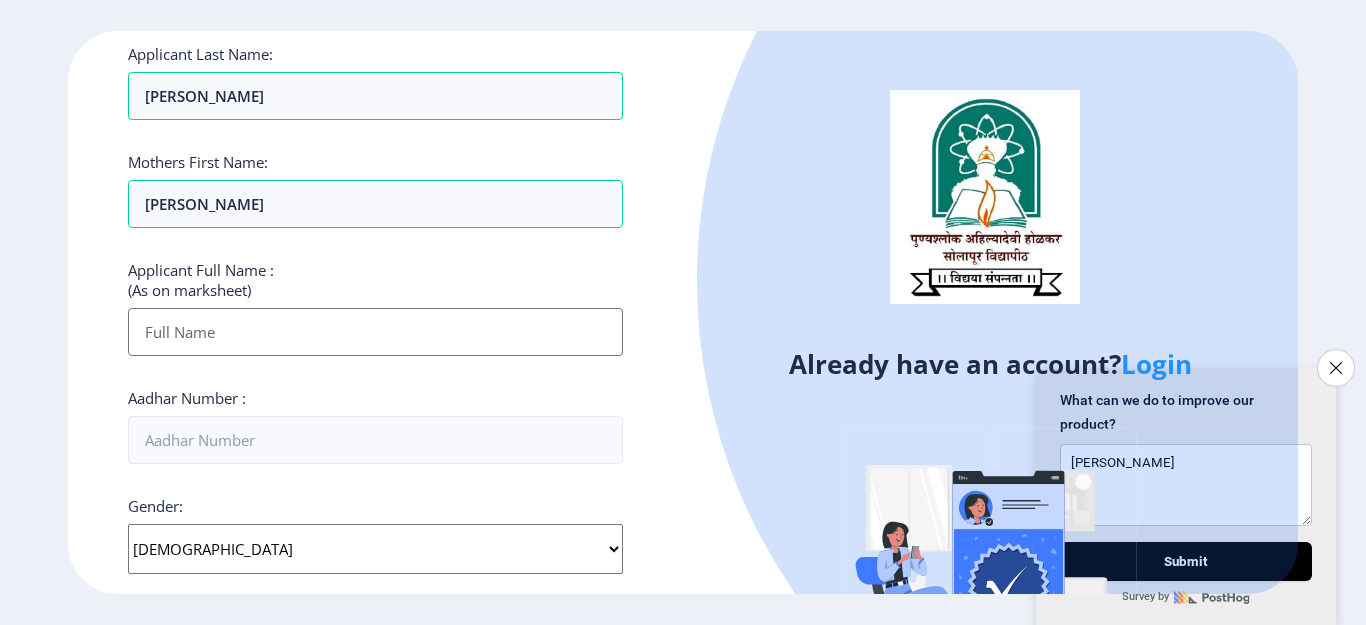 click on "Select Gender [DEMOGRAPHIC_DATA] [DEMOGRAPHIC_DATA] Other" 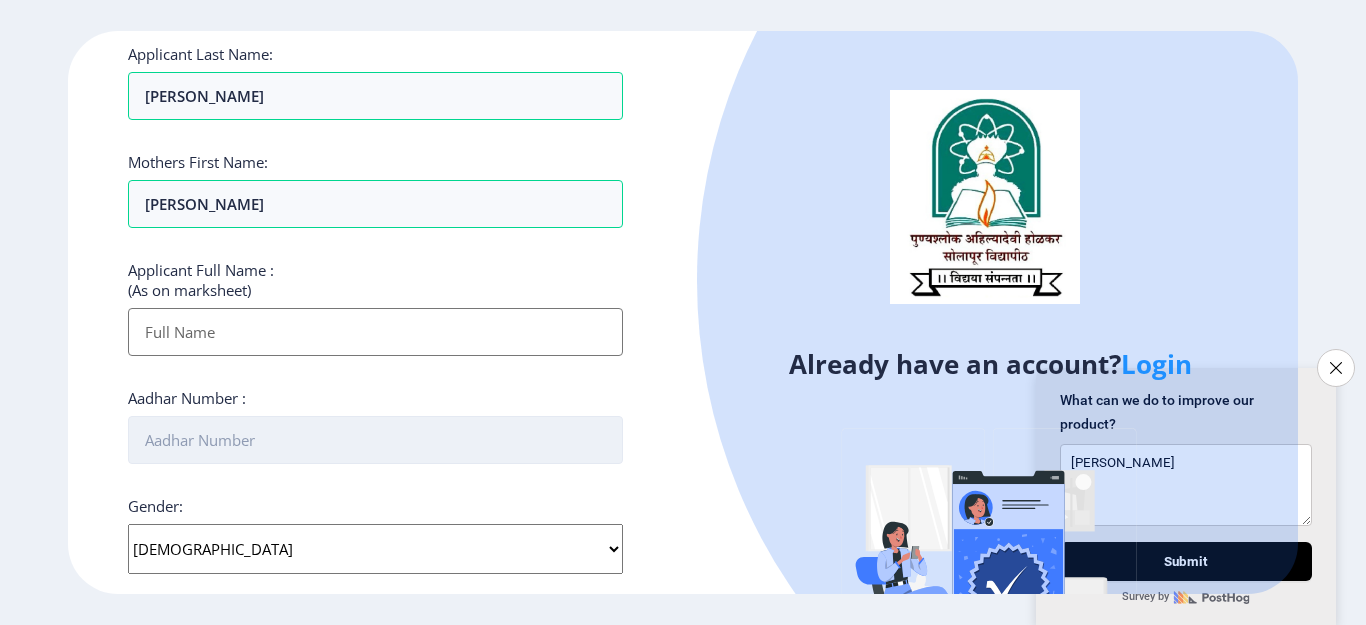click on "Aadhar Number :" at bounding box center [375, 440] 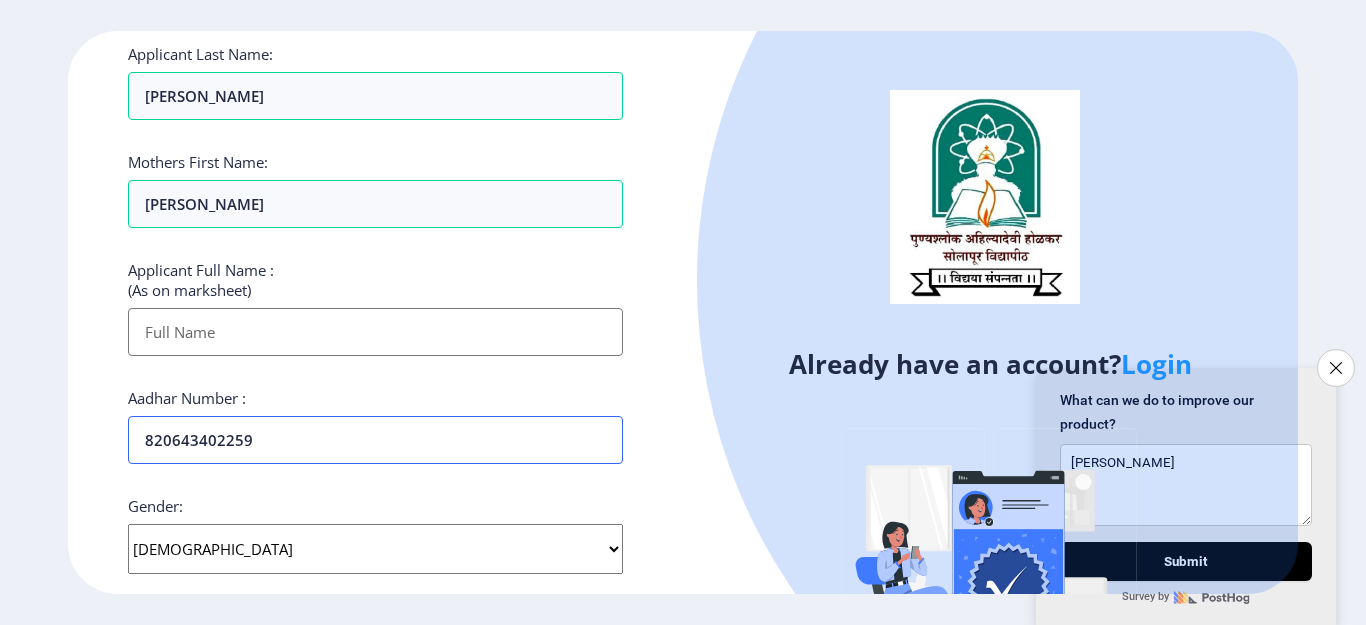 type on "820643402259" 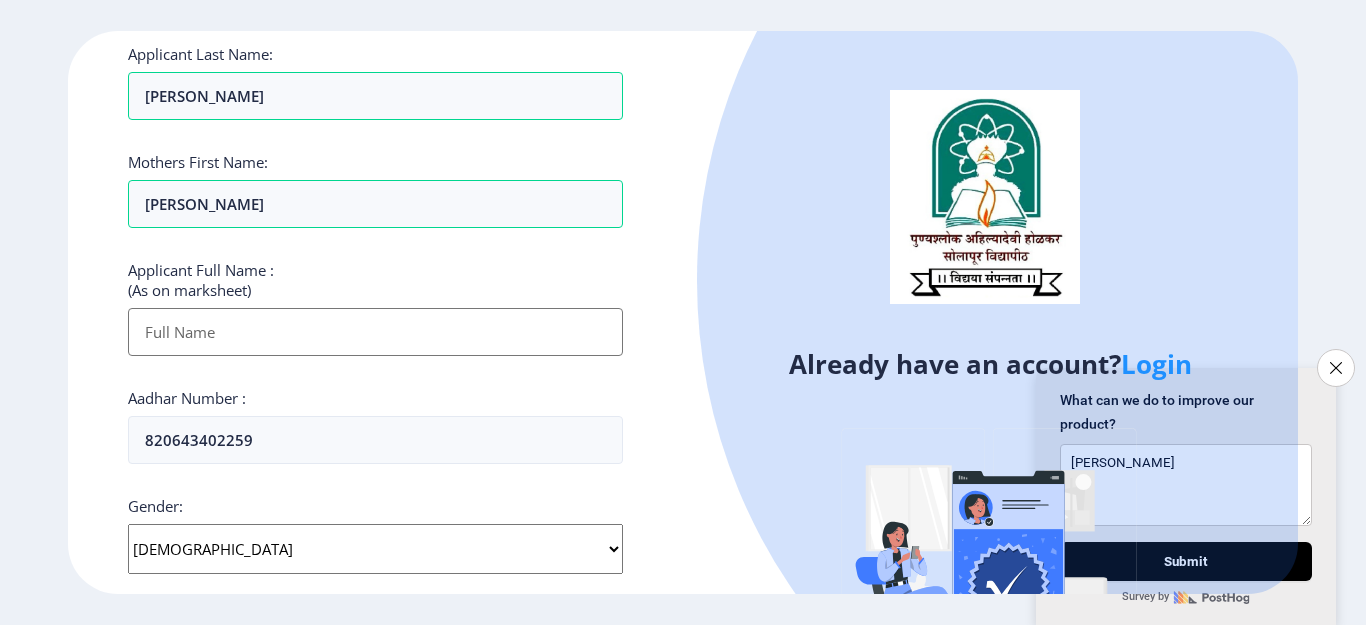 click on "Register Applicant First Name: [PERSON_NAME] Applicant Middle Name: prabhakar Applicant Last Name: [PERSON_NAME] Mothers First Name: [PERSON_NAME] Applicant Full Name : (As on marksheet) Aadhar Number :  820643402259 Gender: Select Gender [DEMOGRAPHIC_DATA] [DEMOGRAPHIC_DATA] Other  Country Code and Mobile number  *  +91 [GEOGRAPHIC_DATA] ([GEOGRAPHIC_DATA]) +91 [GEOGRAPHIC_DATA] (‫[GEOGRAPHIC_DATA]‬‎) +93 [GEOGRAPHIC_DATA] ([GEOGRAPHIC_DATA]) +355 [GEOGRAPHIC_DATA] (‫[GEOGRAPHIC_DATA]‬‎) +213 [US_STATE] +1 [GEOGRAPHIC_DATA] +376 [GEOGRAPHIC_DATA] +244 [GEOGRAPHIC_DATA] +1 [GEOGRAPHIC_DATA] +1 [GEOGRAPHIC_DATA] +54 [GEOGRAPHIC_DATA] ([GEOGRAPHIC_DATA]) +374 [GEOGRAPHIC_DATA] +297 [GEOGRAPHIC_DATA] +61 [GEOGRAPHIC_DATA] ([GEOGRAPHIC_DATA]) +43 [GEOGRAPHIC_DATA] ([GEOGRAPHIC_DATA]) +994 [GEOGRAPHIC_DATA] +1 [GEOGRAPHIC_DATA] ([GEOGRAPHIC_DATA][GEOGRAPHIC_DATA]‬‎) +973 [GEOGRAPHIC_DATA] ([GEOGRAPHIC_DATA]) +880 [GEOGRAPHIC_DATA] +1 [GEOGRAPHIC_DATA] ([GEOGRAPHIC_DATA]) +375 [GEOGRAPHIC_DATA] ([GEOGRAPHIC_DATA]) +32 [GEOGRAPHIC_DATA] +501 [GEOGRAPHIC_DATA] ([GEOGRAPHIC_DATA]) +229 [GEOGRAPHIC_DATA] +1 [GEOGRAPHIC_DATA] (འབྲུག) +975 [GEOGRAPHIC_DATA] +591 [GEOGRAPHIC_DATA] ([GEOGRAPHIC_DATA]) +387 [GEOGRAPHIC_DATA] +267 [GEOGRAPHIC_DATA] ([GEOGRAPHIC_DATA]) +55 [GEOGRAPHIC_DATA] +246 +1 [GEOGRAPHIC_DATA] +673 +359" 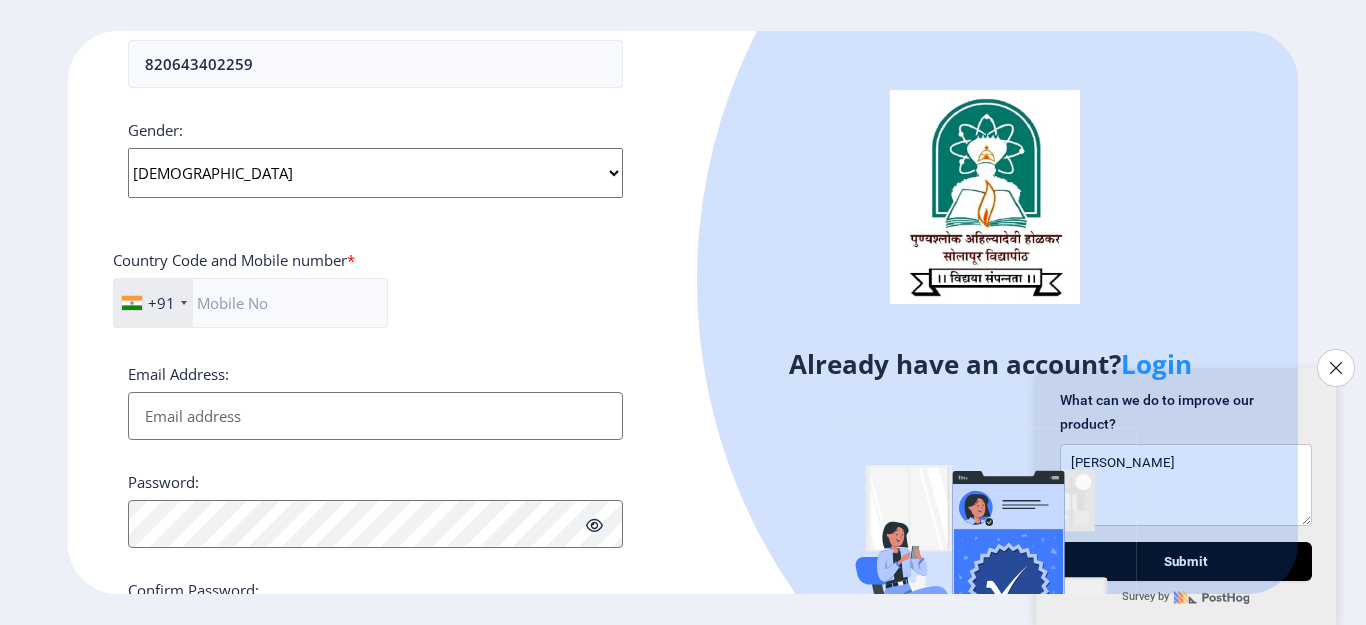 scroll, scrollTop: 729, scrollLeft: 0, axis: vertical 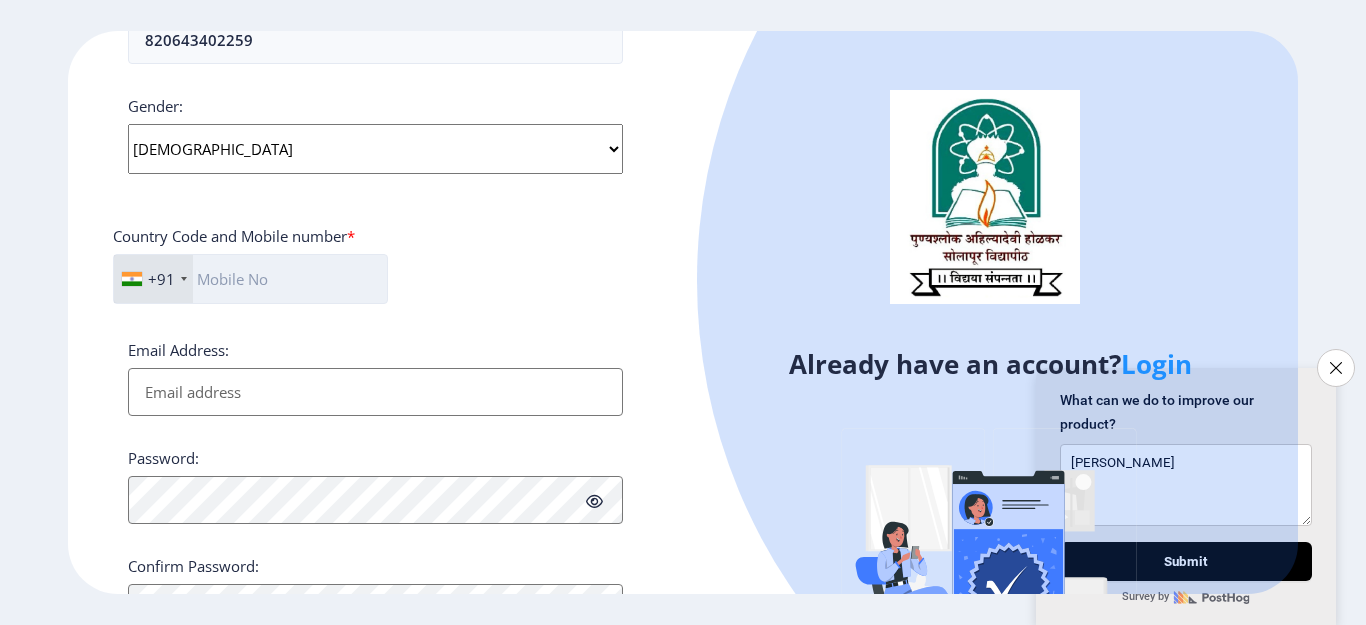 click 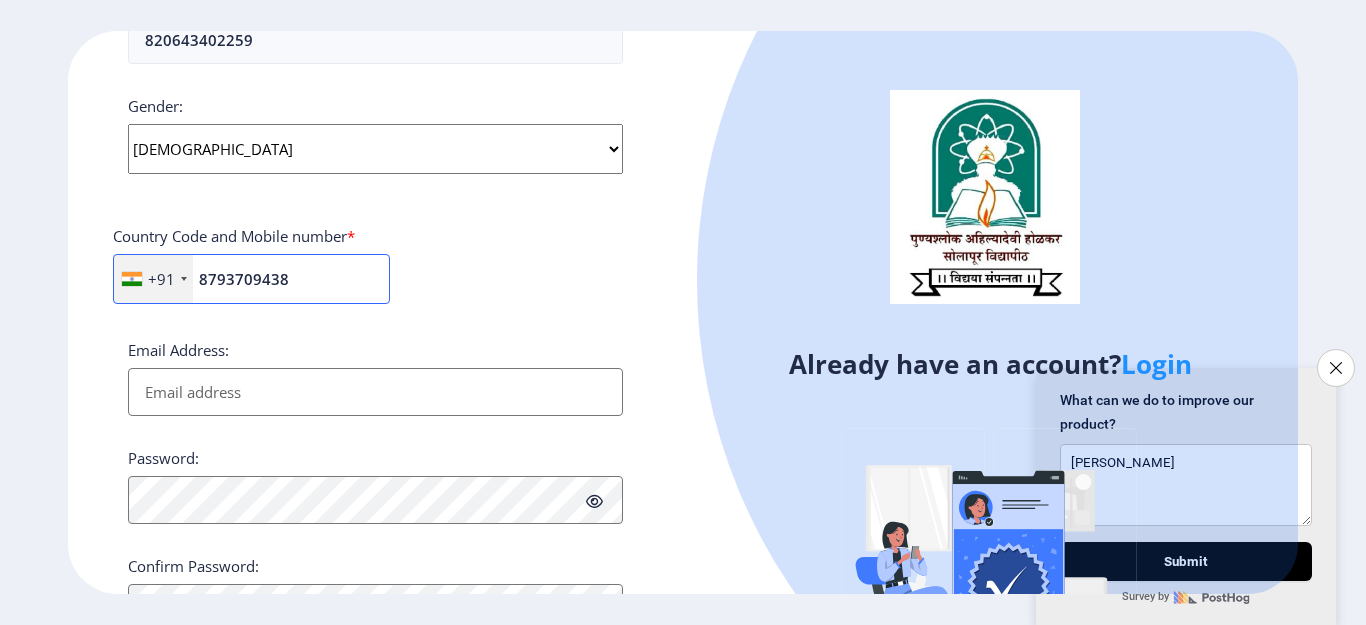 type on "8793709438" 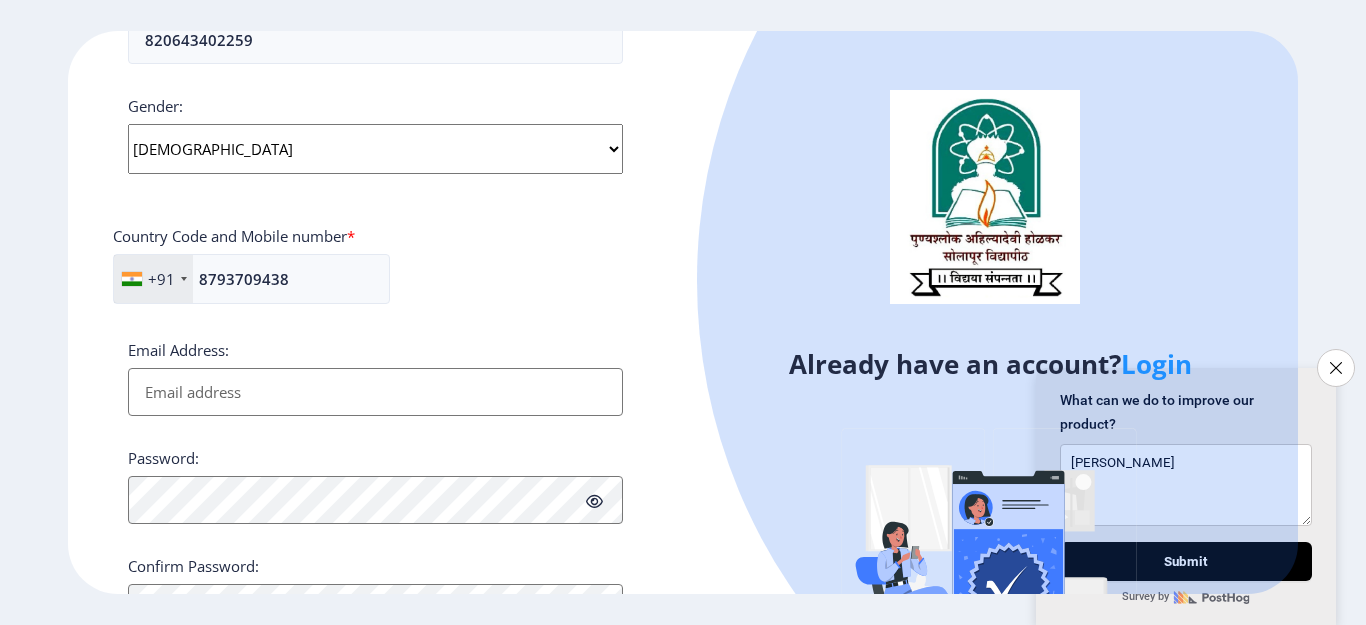 click on "Applicant First Name: [PERSON_NAME] Applicant Middle Name: prabhakar Applicant Last Name: [PERSON_NAME] Mothers First Name: [PERSON_NAME] Applicant Full Name : (As on marksheet) Aadhar Number :  820643402259 Gender: Select Gender [DEMOGRAPHIC_DATA] [DEMOGRAPHIC_DATA] Other  Country Code and Mobile number  *  +91 [GEOGRAPHIC_DATA] ([GEOGRAPHIC_DATA]) +91 [GEOGRAPHIC_DATA] (‫[GEOGRAPHIC_DATA]‬‎) +93 [GEOGRAPHIC_DATA] ([GEOGRAPHIC_DATA]) +355 [GEOGRAPHIC_DATA] (‫[GEOGRAPHIC_DATA]‬‎) +213 [US_STATE] +1 [GEOGRAPHIC_DATA] +376 [GEOGRAPHIC_DATA] +244 [GEOGRAPHIC_DATA] +1 [GEOGRAPHIC_DATA] +1 [GEOGRAPHIC_DATA] +54 [GEOGRAPHIC_DATA] ([GEOGRAPHIC_DATA]) +374 [GEOGRAPHIC_DATA] +297 [GEOGRAPHIC_DATA] +61 [GEOGRAPHIC_DATA] ([GEOGRAPHIC_DATA]) +43 [GEOGRAPHIC_DATA] ([GEOGRAPHIC_DATA]) +994 [GEOGRAPHIC_DATA] +1 [GEOGRAPHIC_DATA] ([GEOGRAPHIC_DATA][GEOGRAPHIC_DATA]‬‎) +973 [GEOGRAPHIC_DATA] ([GEOGRAPHIC_DATA]) +880 [GEOGRAPHIC_DATA] +1 [GEOGRAPHIC_DATA] ([GEOGRAPHIC_DATA]) +375 [GEOGRAPHIC_DATA] ([GEOGRAPHIC_DATA]) +32 [GEOGRAPHIC_DATA] +501 [GEOGRAPHIC_DATA] ([GEOGRAPHIC_DATA]) +229 [GEOGRAPHIC_DATA] +1 [GEOGRAPHIC_DATA] (འབྲུག) +975 [GEOGRAPHIC_DATA] +591 [GEOGRAPHIC_DATA] ([GEOGRAPHIC_DATA]) +387 [GEOGRAPHIC_DATA] +267 [GEOGRAPHIC_DATA] ([GEOGRAPHIC_DATA]) +55 [GEOGRAPHIC_DATA] +246 [GEOGRAPHIC_DATA] +1 +1" 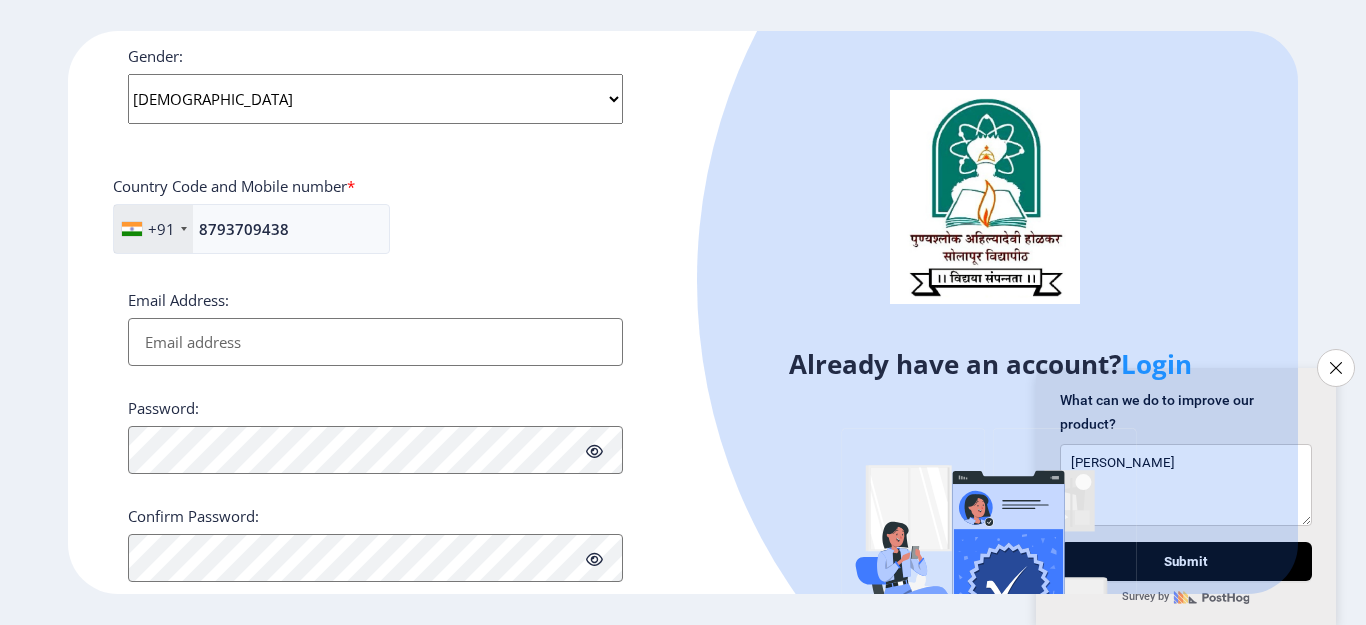 scroll, scrollTop: 829, scrollLeft: 0, axis: vertical 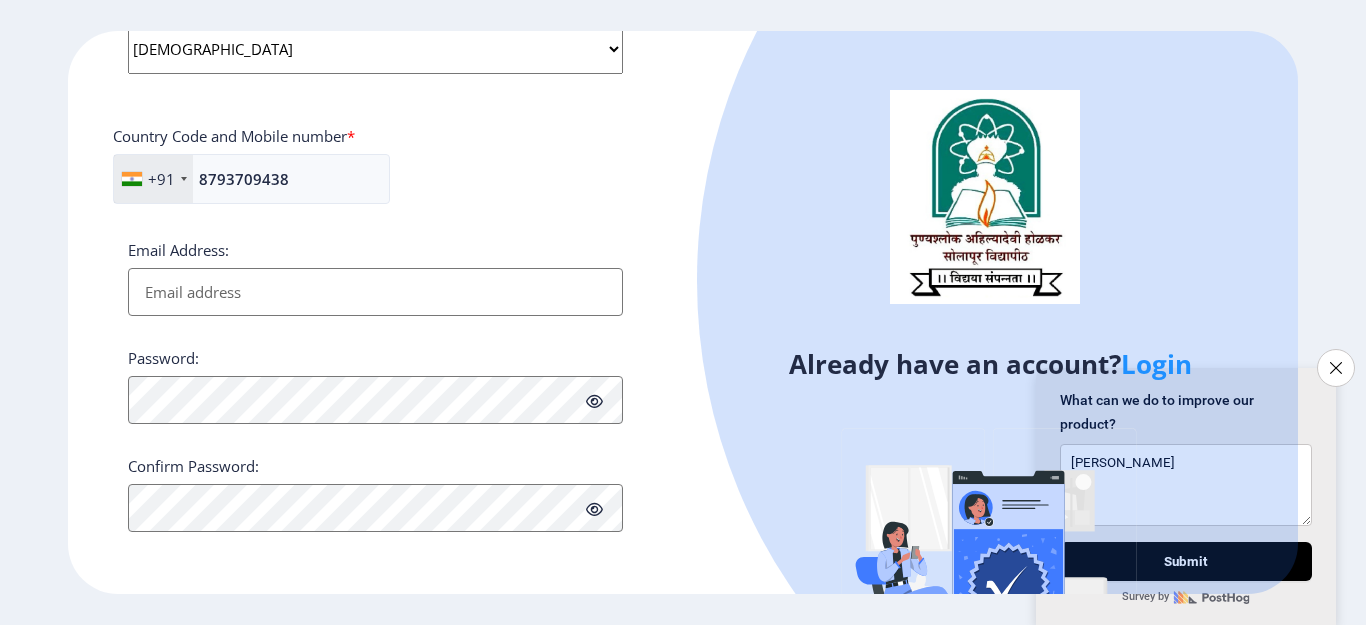 click on "Email Address:" at bounding box center (375, 292) 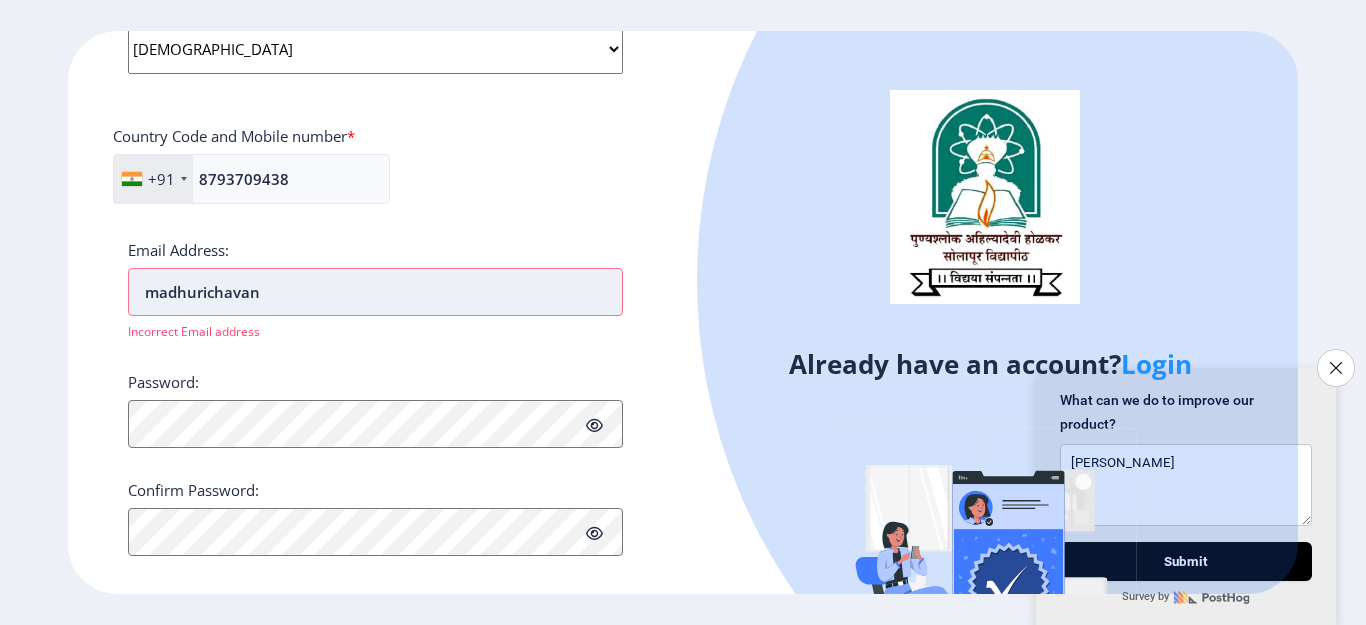 drag, startPoint x: 295, startPoint y: 290, endPoint x: 205, endPoint y: 289, distance: 90.005554 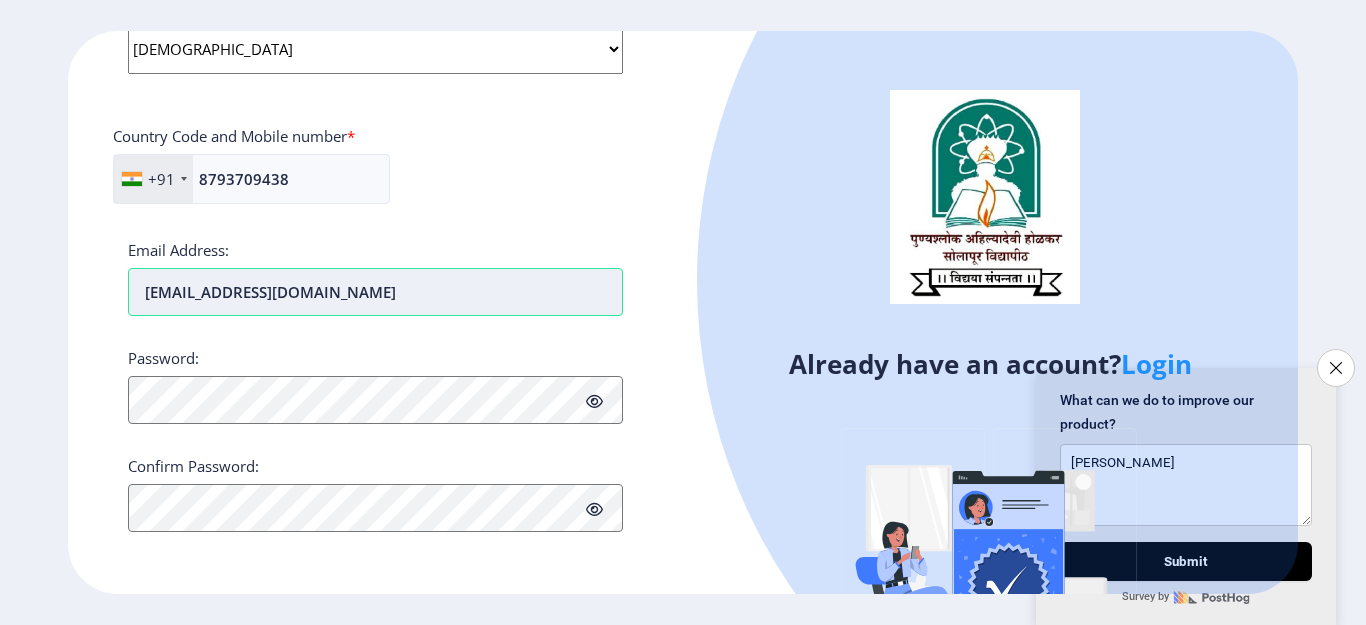 click on "[EMAIL_ADDRESS][DOMAIN_NAME]" at bounding box center [375, 292] 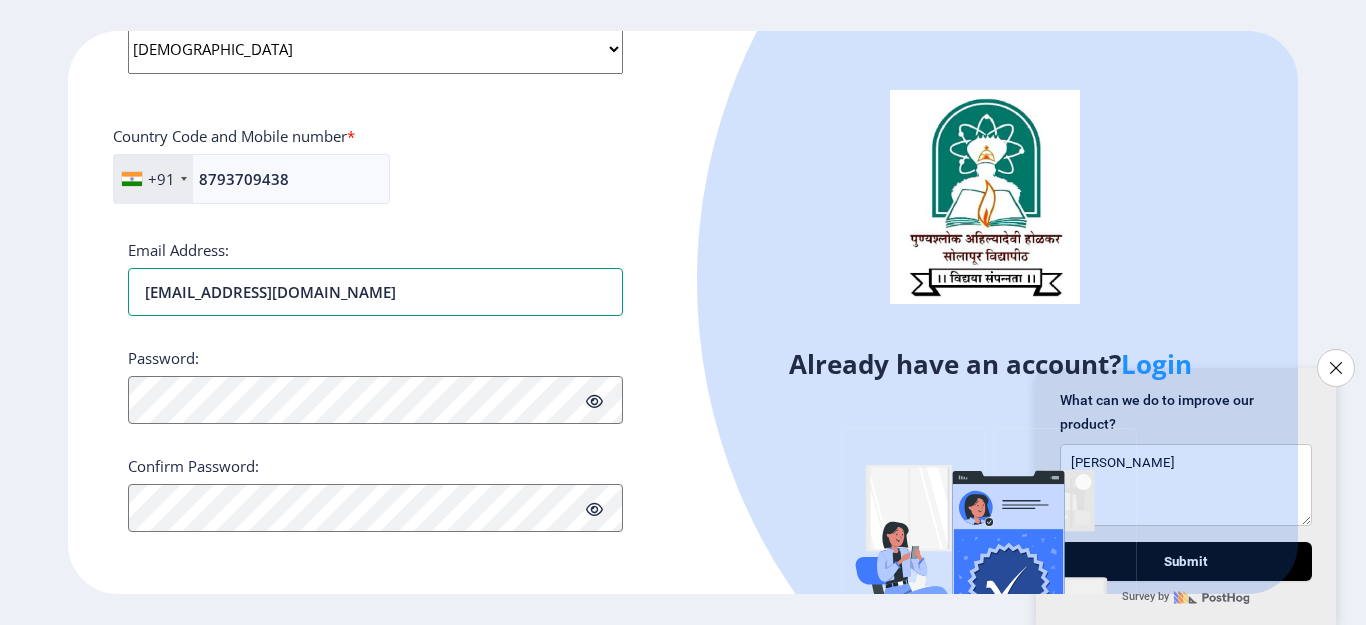 type on "[EMAIL_ADDRESS][DOMAIN_NAME]" 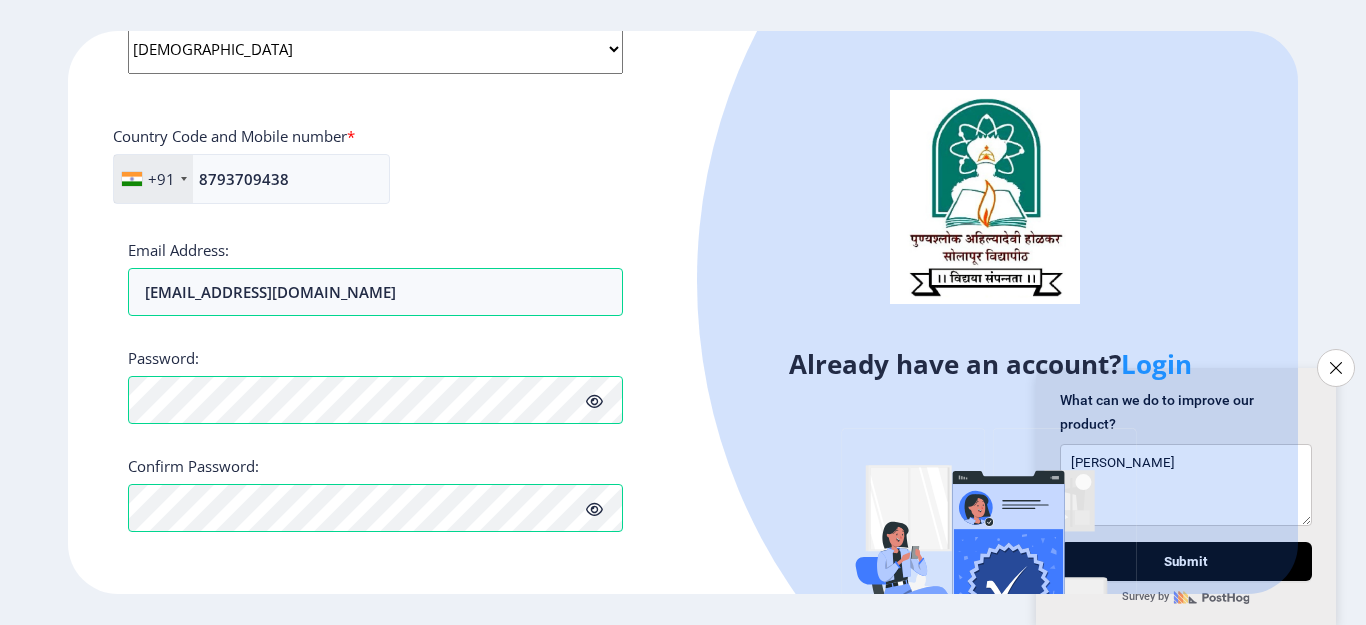 click on "+91 [GEOGRAPHIC_DATA] ([GEOGRAPHIC_DATA]) +91 [GEOGRAPHIC_DATA] (‫[GEOGRAPHIC_DATA]‬‎) +93 [GEOGRAPHIC_DATA] ([GEOGRAPHIC_DATA]) +355 [GEOGRAPHIC_DATA] (‫[GEOGRAPHIC_DATA]‬‎) +213 [US_STATE] +1 [GEOGRAPHIC_DATA] +376 [GEOGRAPHIC_DATA] +244 [GEOGRAPHIC_DATA] +1 [GEOGRAPHIC_DATA] +1 [GEOGRAPHIC_DATA] +54 [GEOGRAPHIC_DATA] ([GEOGRAPHIC_DATA]) +374 [GEOGRAPHIC_DATA] +297 [GEOGRAPHIC_DATA] +61 [GEOGRAPHIC_DATA] ([GEOGRAPHIC_DATA]) +43 [GEOGRAPHIC_DATA] ([GEOGRAPHIC_DATA]) +994 [GEOGRAPHIC_DATA] +1 [GEOGRAPHIC_DATA] (‫[GEOGRAPHIC_DATA]‬‎) +973 [GEOGRAPHIC_DATA] ([GEOGRAPHIC_DATA]) +880 [GEOGRAPHIC_DATA] +1 [GEOGRAPHIC_DATA] ([GEOGRAPHIC_DATA]) +375 [GEOGRAPHIC_DATA] ([GEOGRAPHIC_DATA]) +32 [GEOGRAPHIC_DATA] +501 [GEOGRAPHIC_DATA] ([GEOGRAPHIC_DATA]) +229 [GEOGRAPHIC_DATA] +1 [GEOGRAPHIC_DATA] (འབྲུག) +975 [GEOGRAPHIC_DATA] +591 [GEOGRAPHIC_DATA] ([GEOGRAPHIC_DATA]) +387 [GEOGRAPHIC_DATA] +267 [GEOGRAPHIC_DATA] ([GEOGRAPHIC_DATA]) +55 [GEOGRAPHIC_DATA] +246 [GEOGRAPHIC_DATA] +1 [GEOGRAPHIC_DATA] +673 [GEOGRAPHIC_DATA] ([GEOGRAPHIC_DATA]) +359 [GEOGRAPHIC_DATA] +226 [GEOGRAPHIC_DATA] ([GEOGRAPHIC_DATA]) +257 [GEOGRAPHIC_DATA] ([GEOGRAPHIC_DATA]) +855 [GEOGRAPHIC_DATA] ([GEOGRAPHIC_DATA]) +237 [GEOGRAPHIC_DATA] +1 [GEOGRAPHIC_DATA] ([GEOGRAPHIC_DATA]) +238 [GEOGRAPHIC_DATA] [GEOGRAPHIC_DATA] +599 [GEOGRAPHIC_DATA] +1 +236 [GEOGRAPHIC_DATA] ([GEOGRAPHIC_DATA]) +235 [GEOGRAPHIC_DATA] +56 +86" 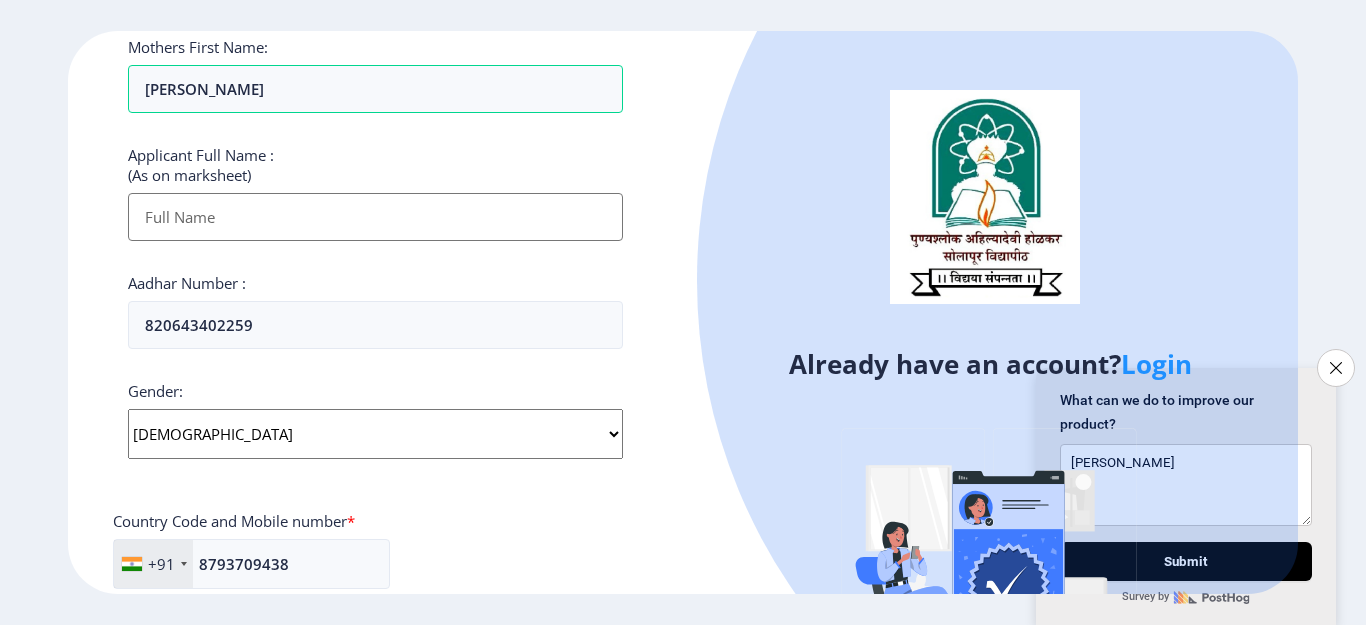 scroll, scrollTop: 429, scrollLeft: 0, axis: vertical 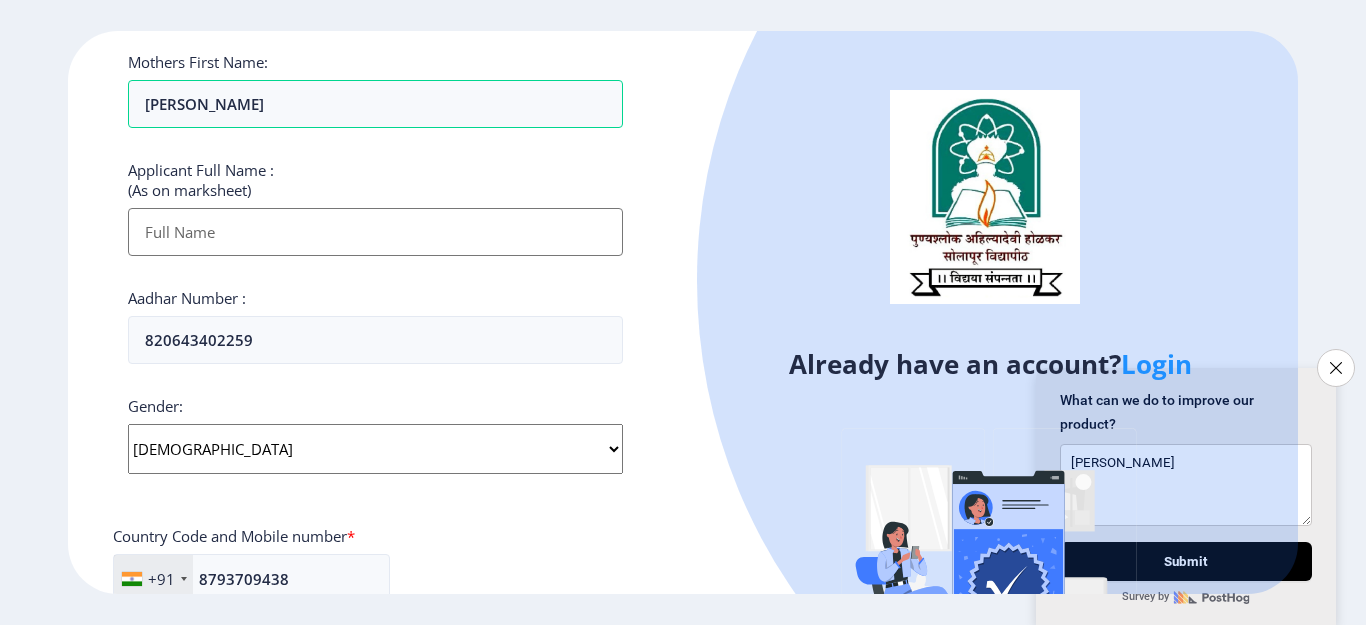 click on "Applicant First Name:" at bounding box center (375, 232) 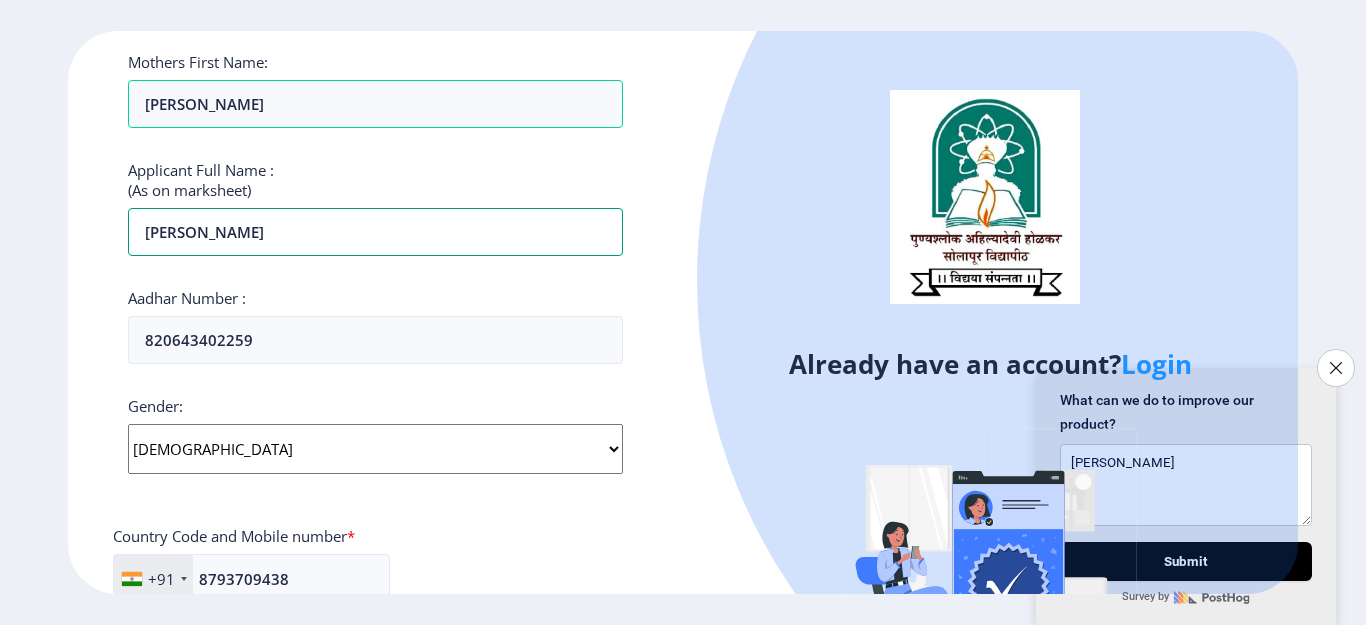 type on "[PERSON_NAME]" 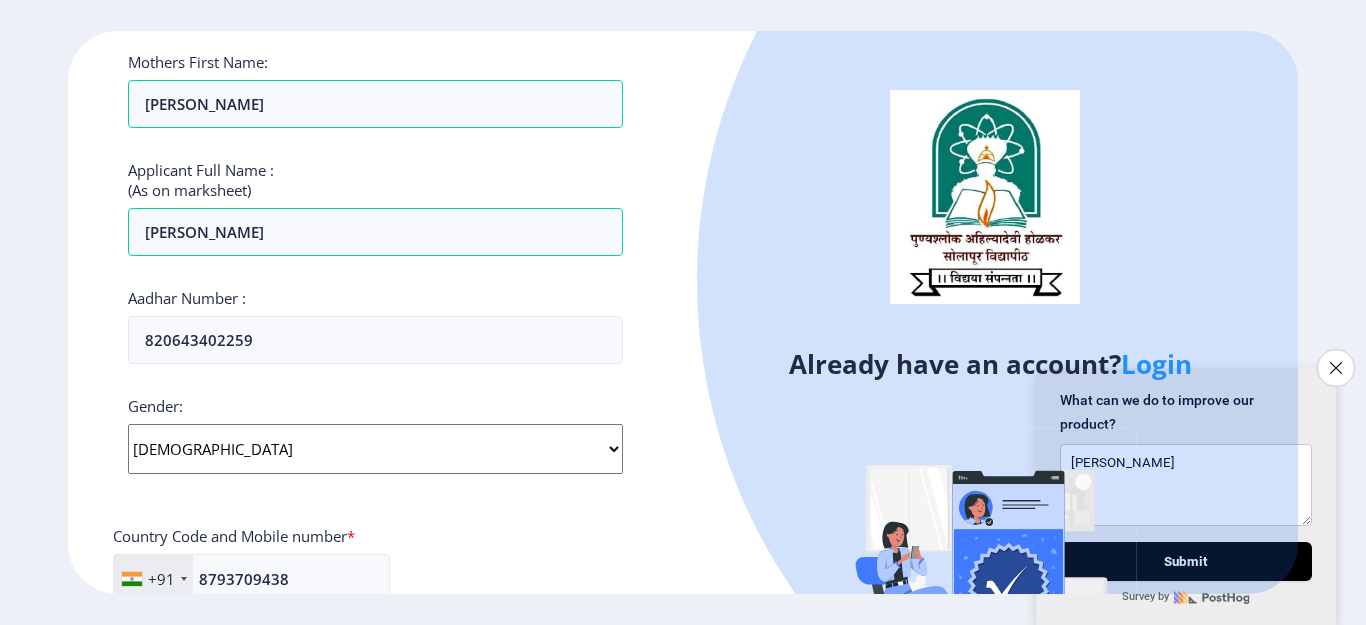 click on "Aadhar Number :  820643402259" 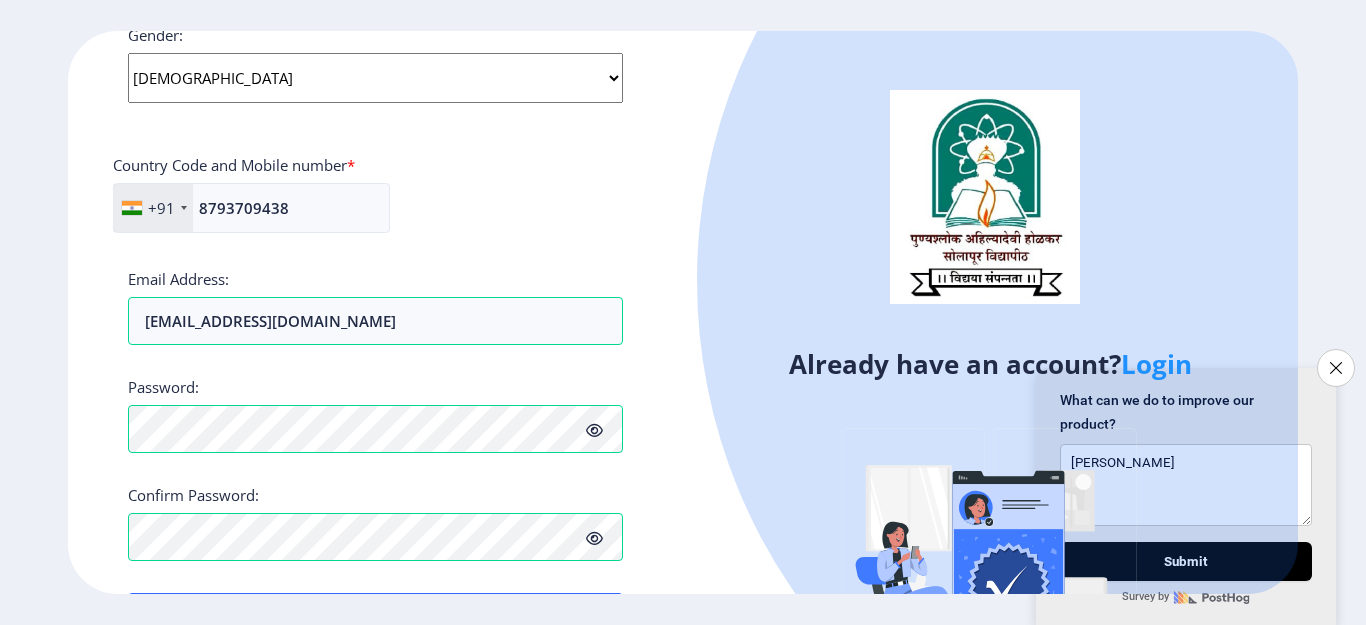 scroll, scrollTop: 877, scrollLeft: 0, axis: vertical 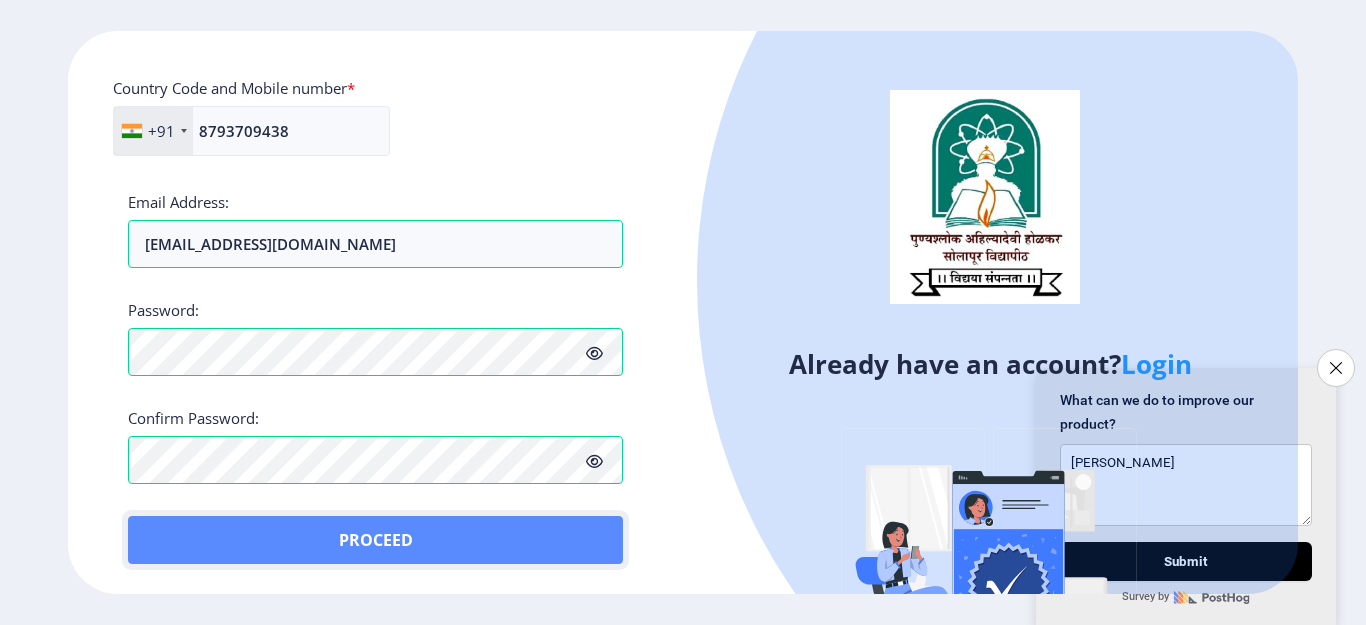 click on "Proceed" 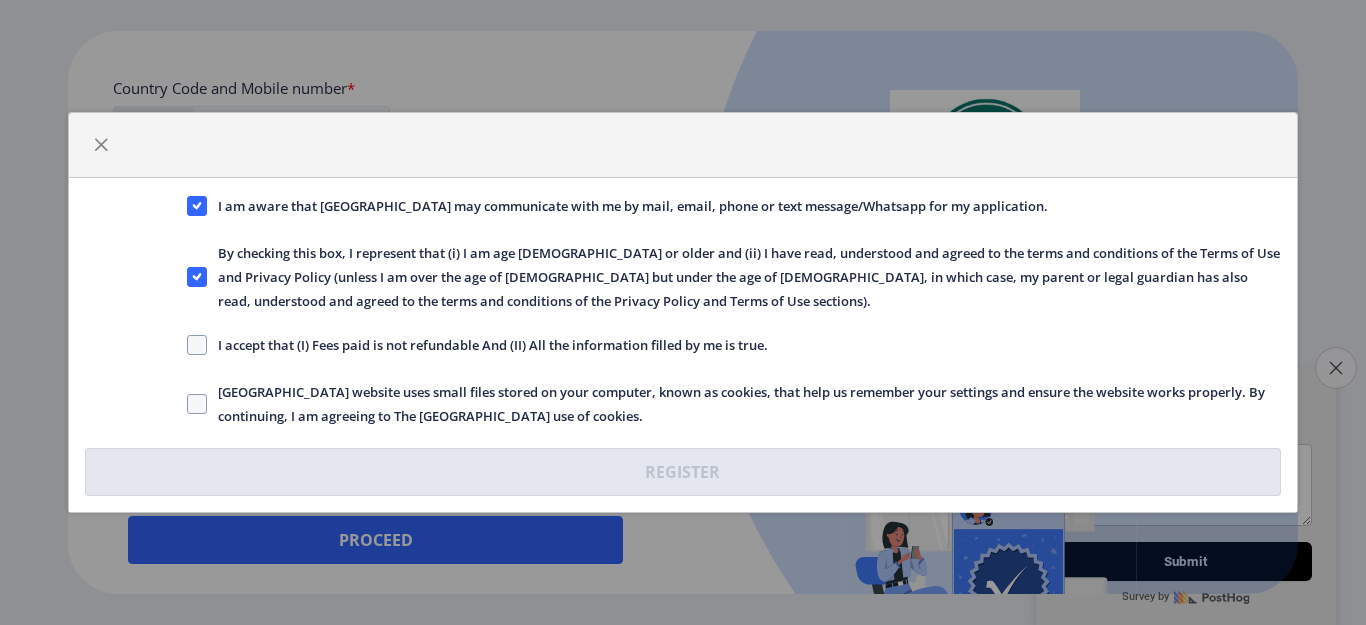 click on "Close survey" at bounding box center (1336, 368) 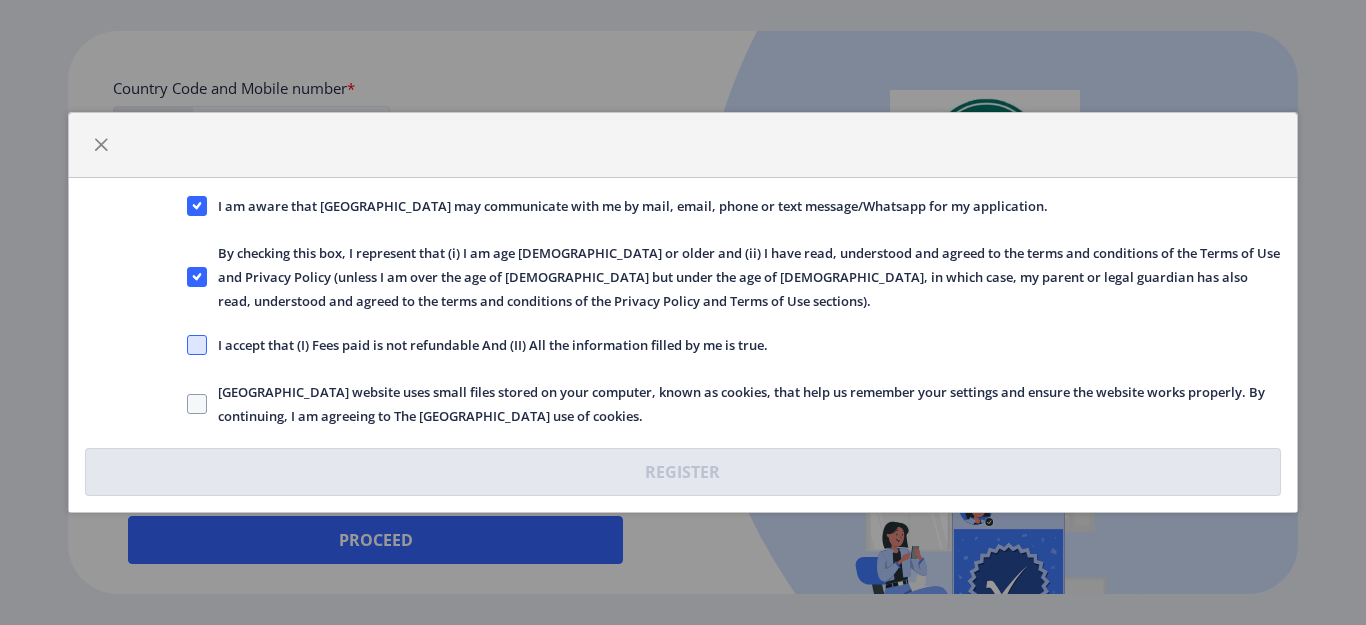 click 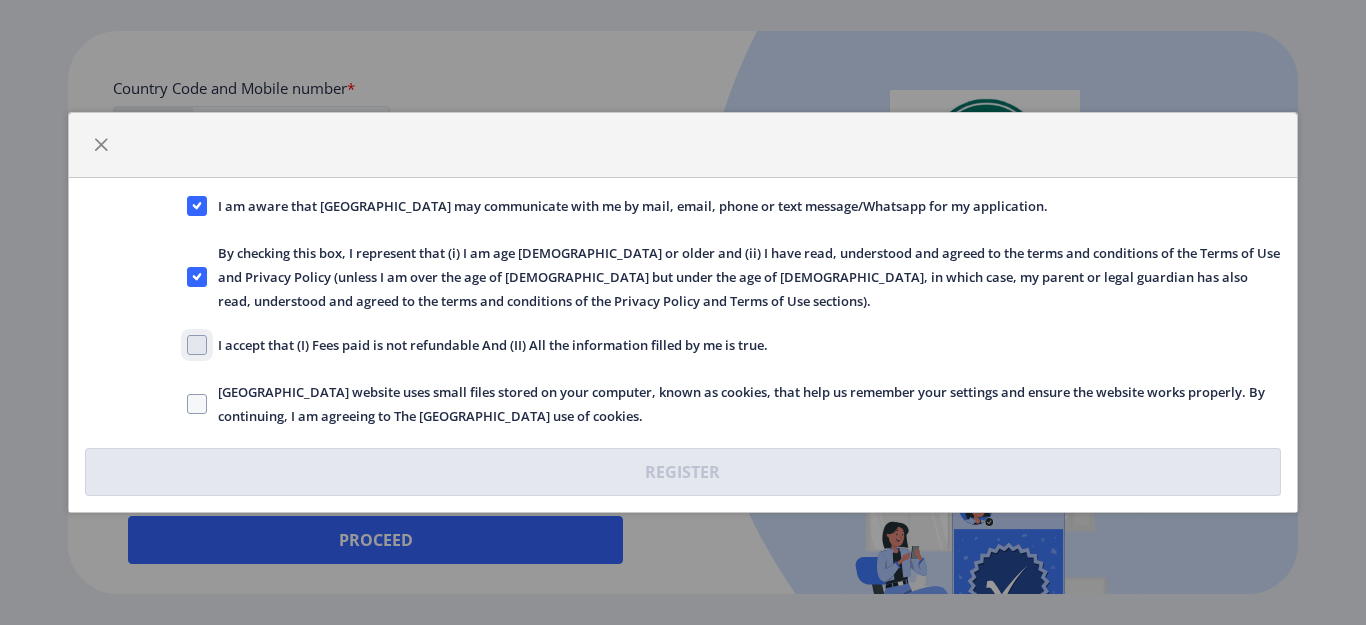 checkbox on "true" 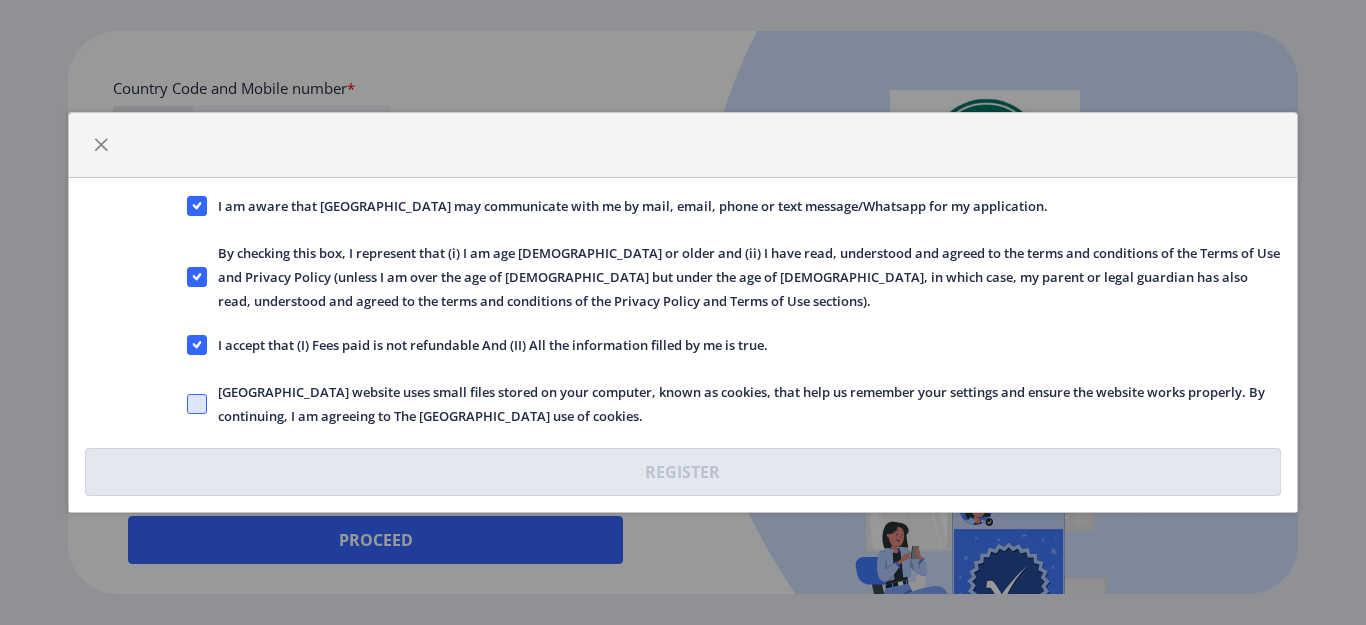 click 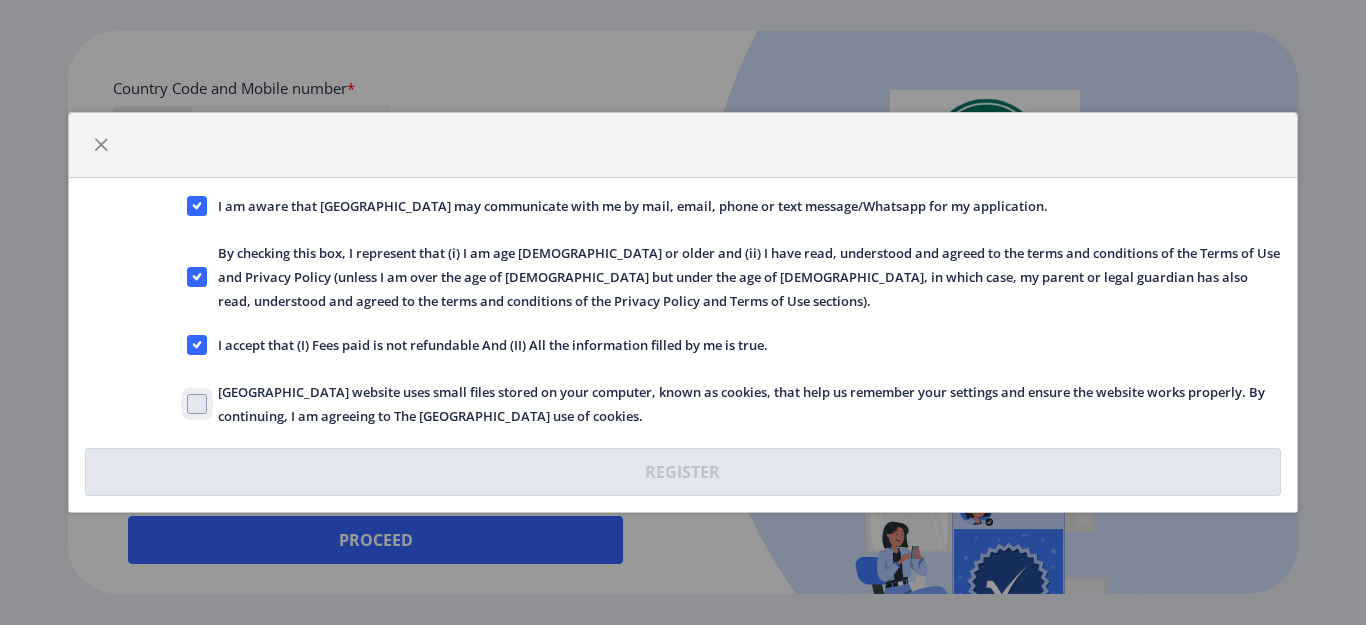 checkbox on "true" 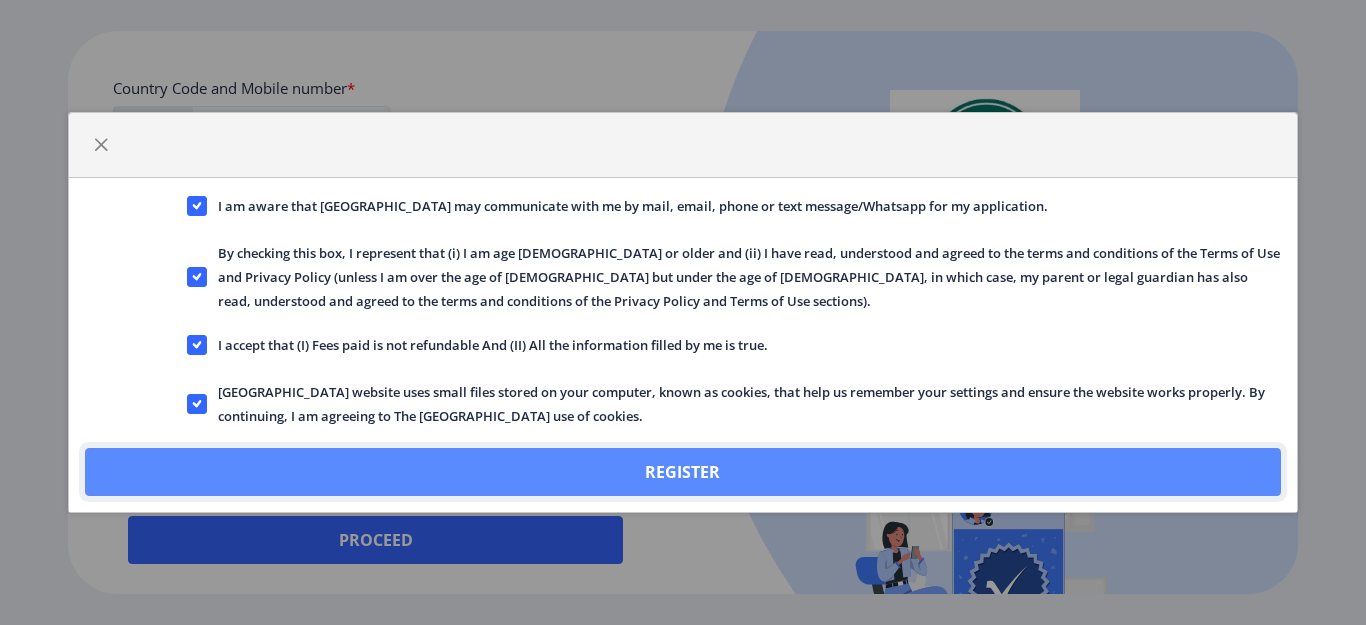 click on "Register" 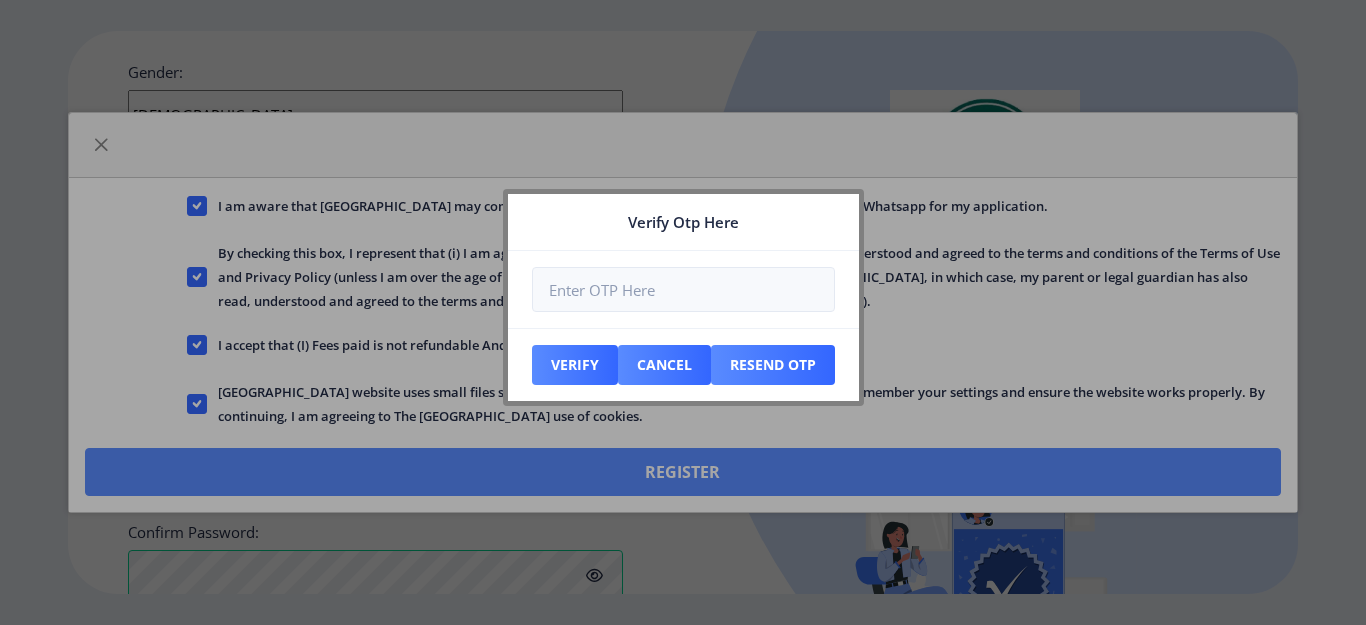 scroll, scrollTop: 991, scrollLeft: 0, axis: vertical 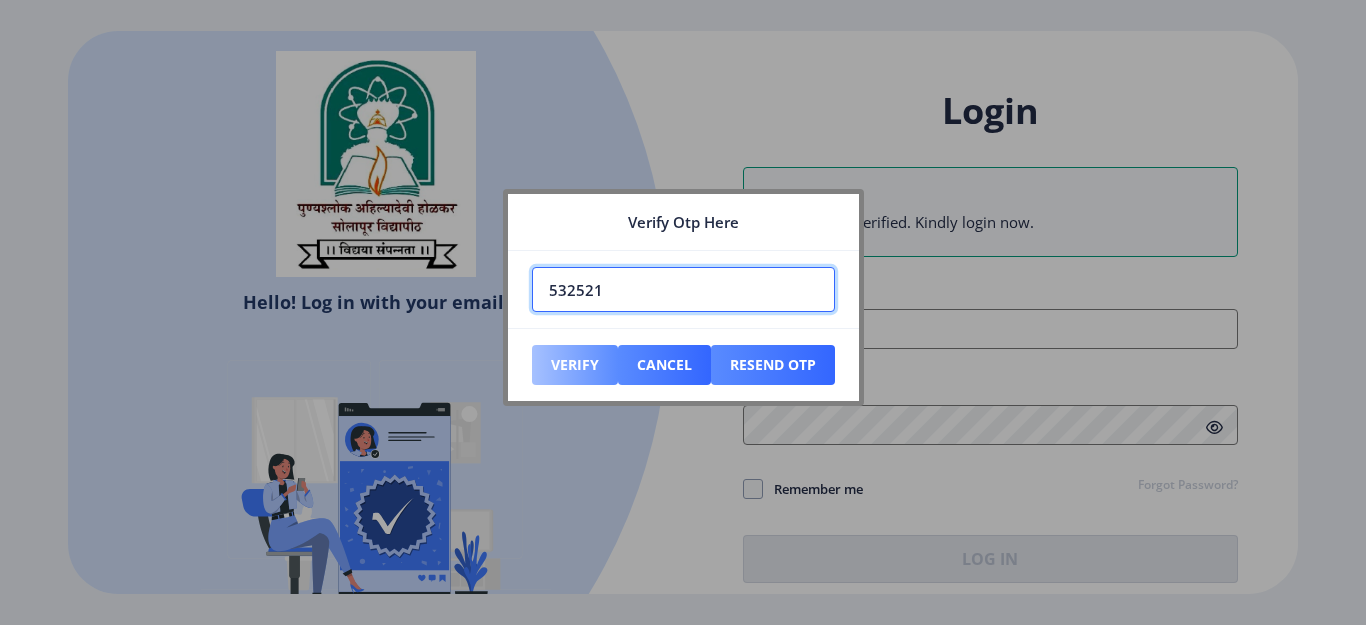 type on "532521" 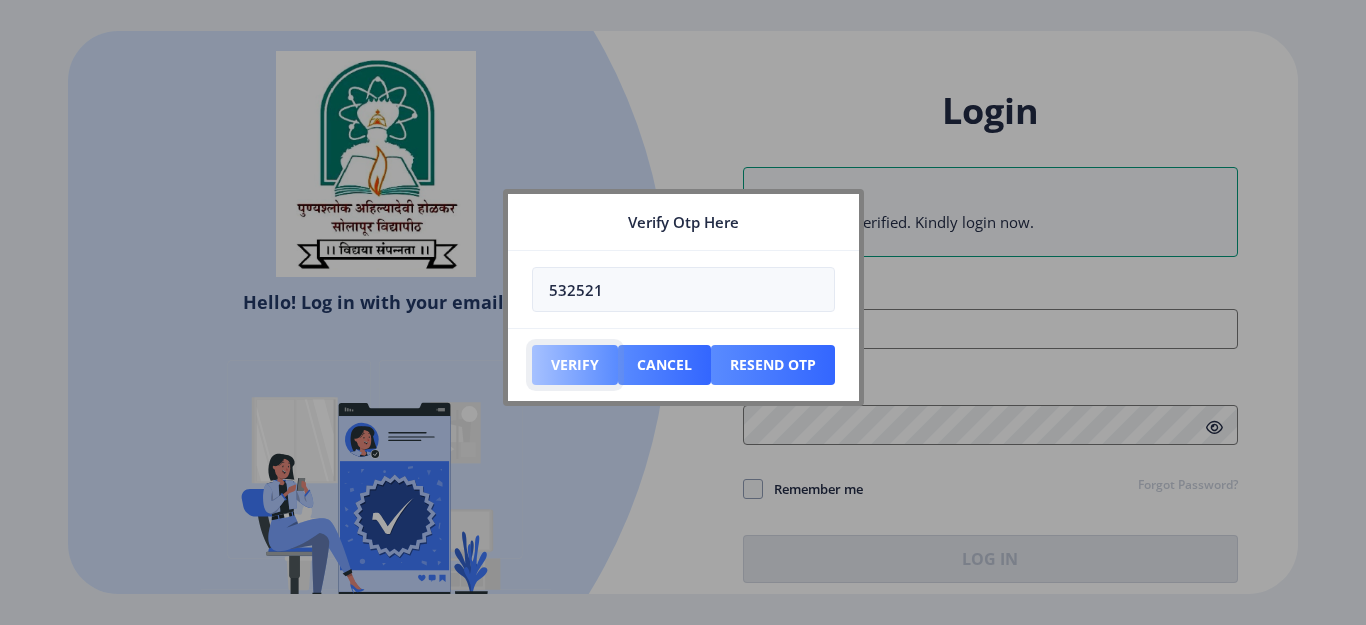 click on "Verify" at bounding box center [575, 365] 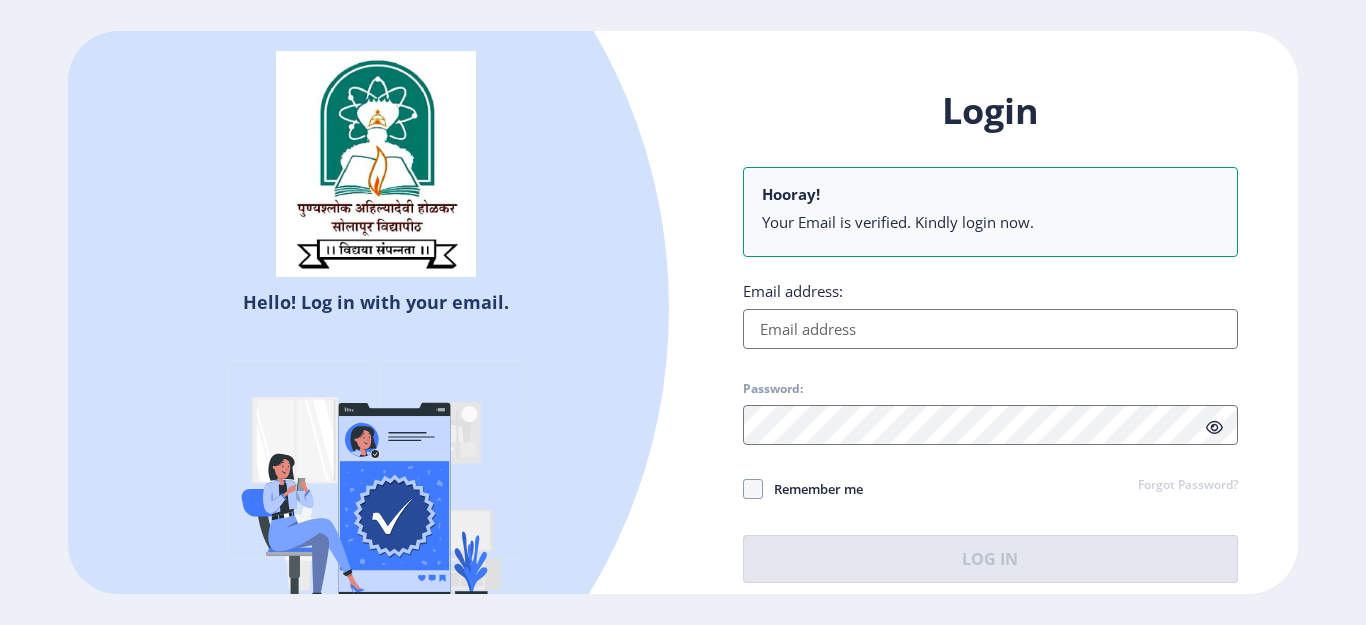 click on "Email address:" at bounding box center [990, 329] 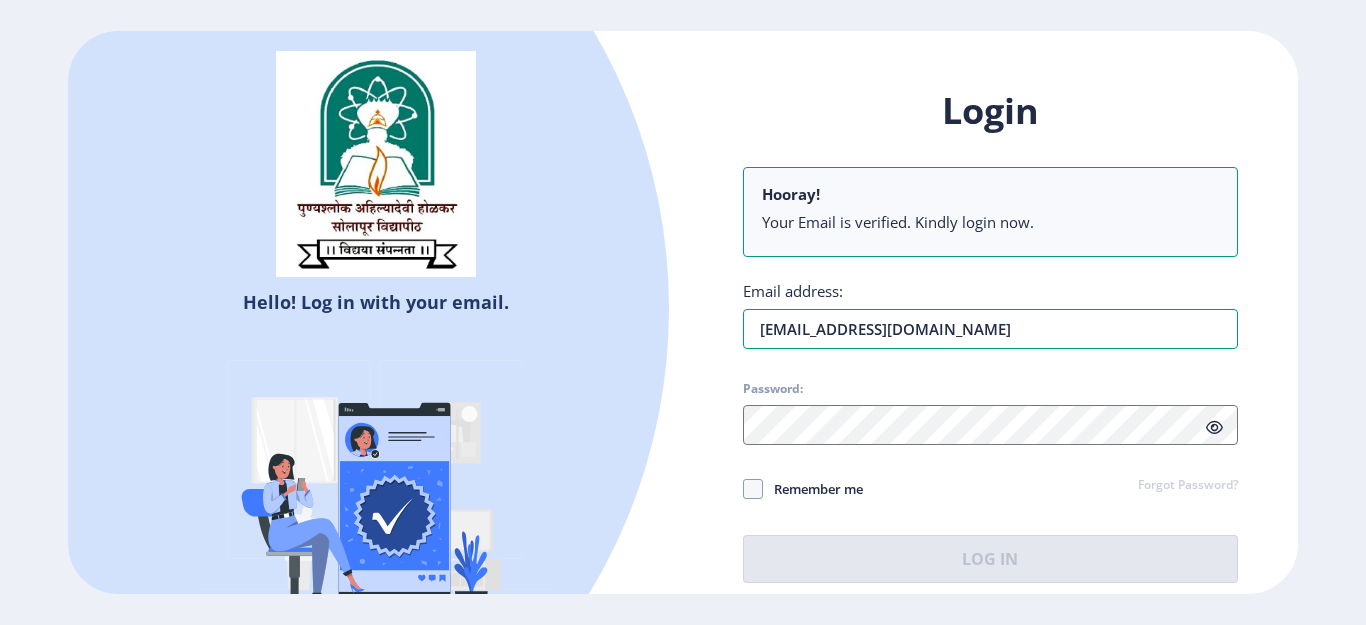 type on "[EMAIL_ADDRESS][DOMAIN_NAME]" 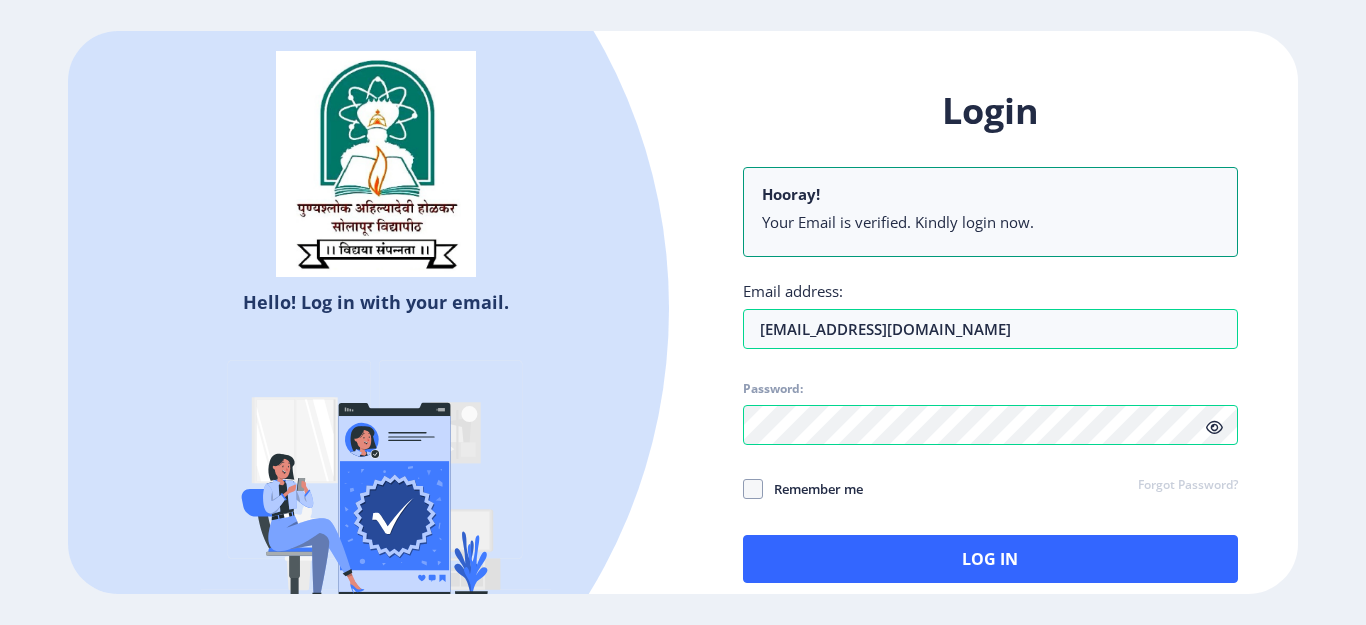 click on "Remember me Forgot Password?" 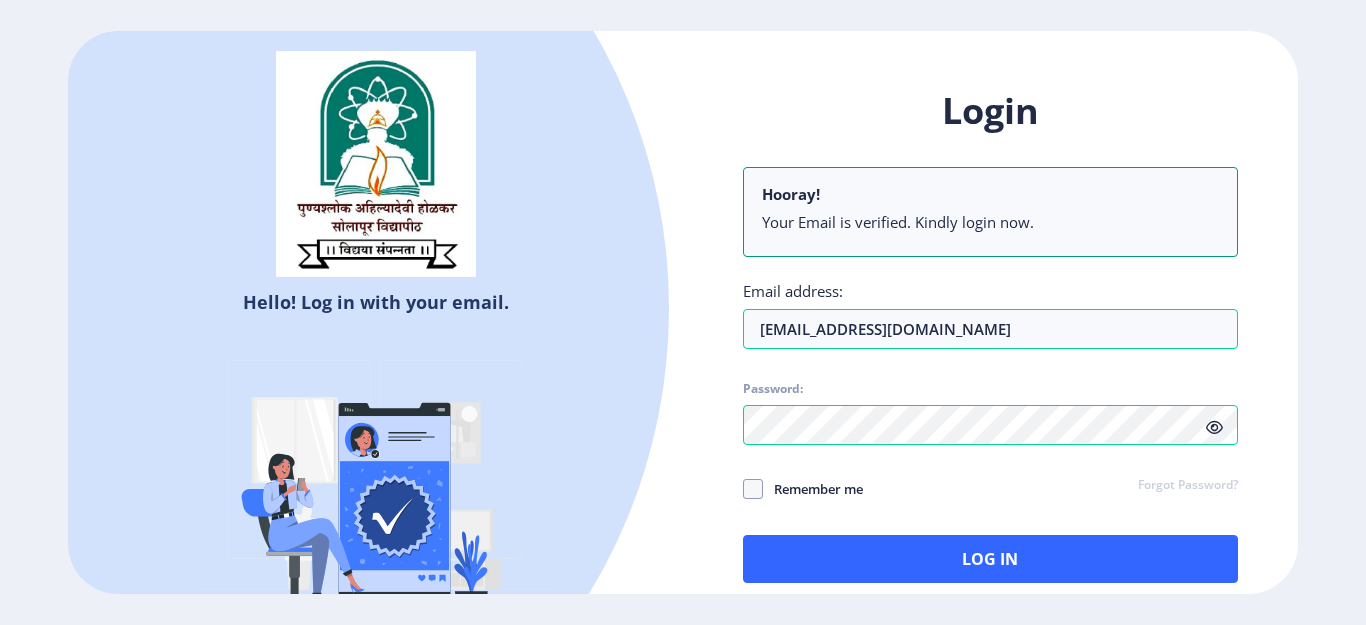 click 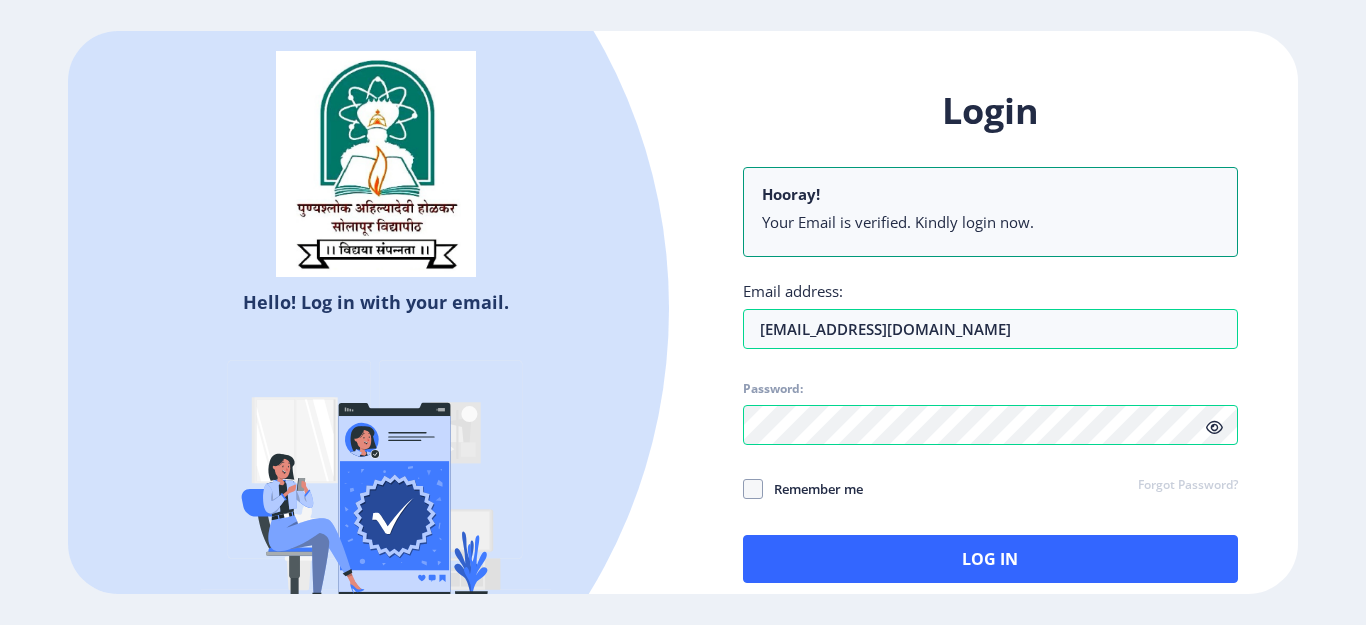 click 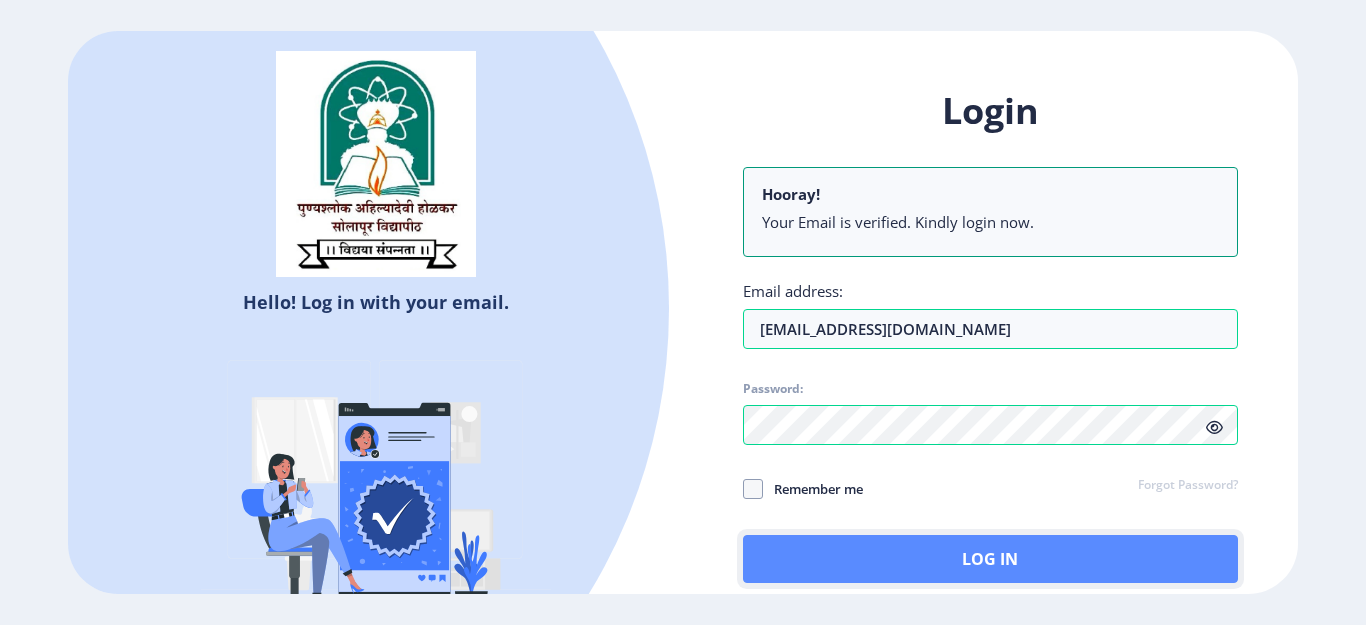 click on "Log In" 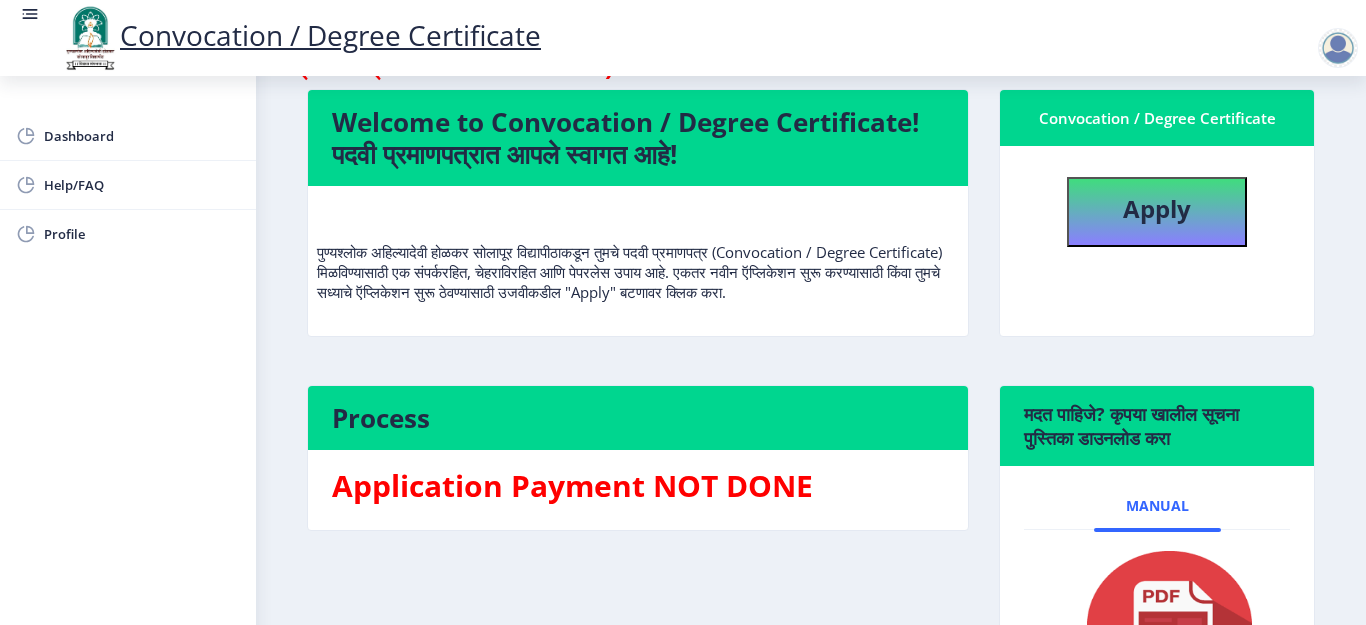 scroll, scrollTop: 100, scrollLeft: 0, axis: vertical 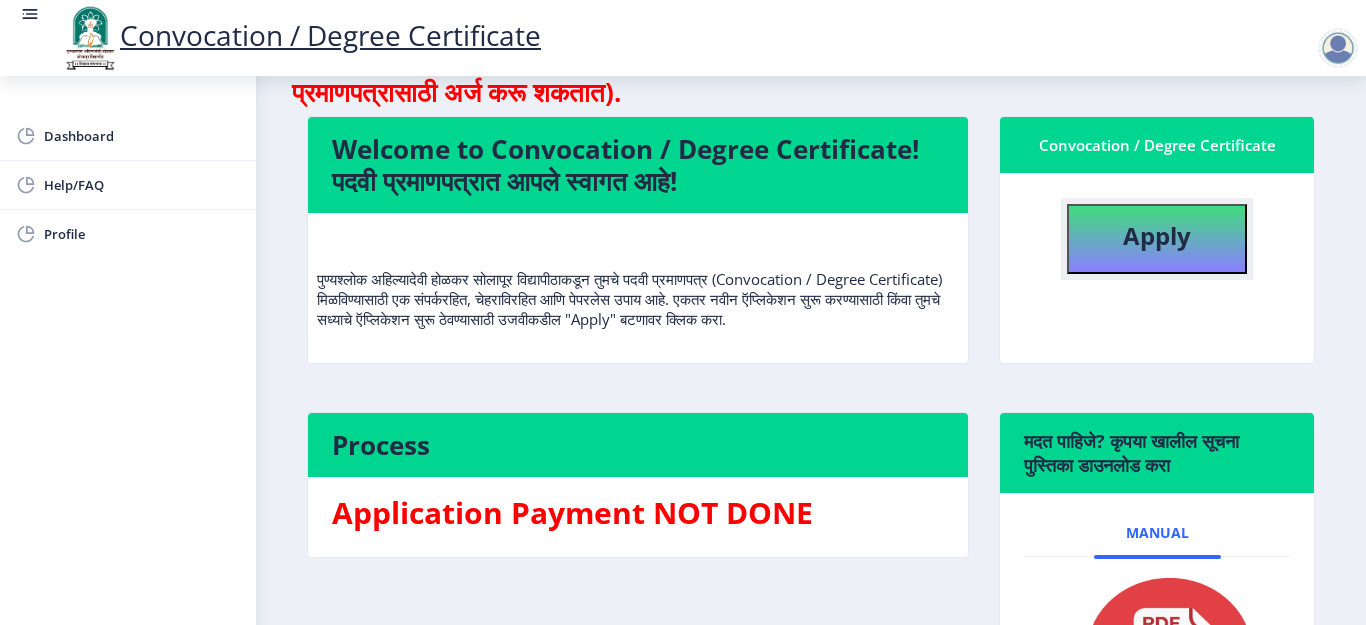 click on "Apply" 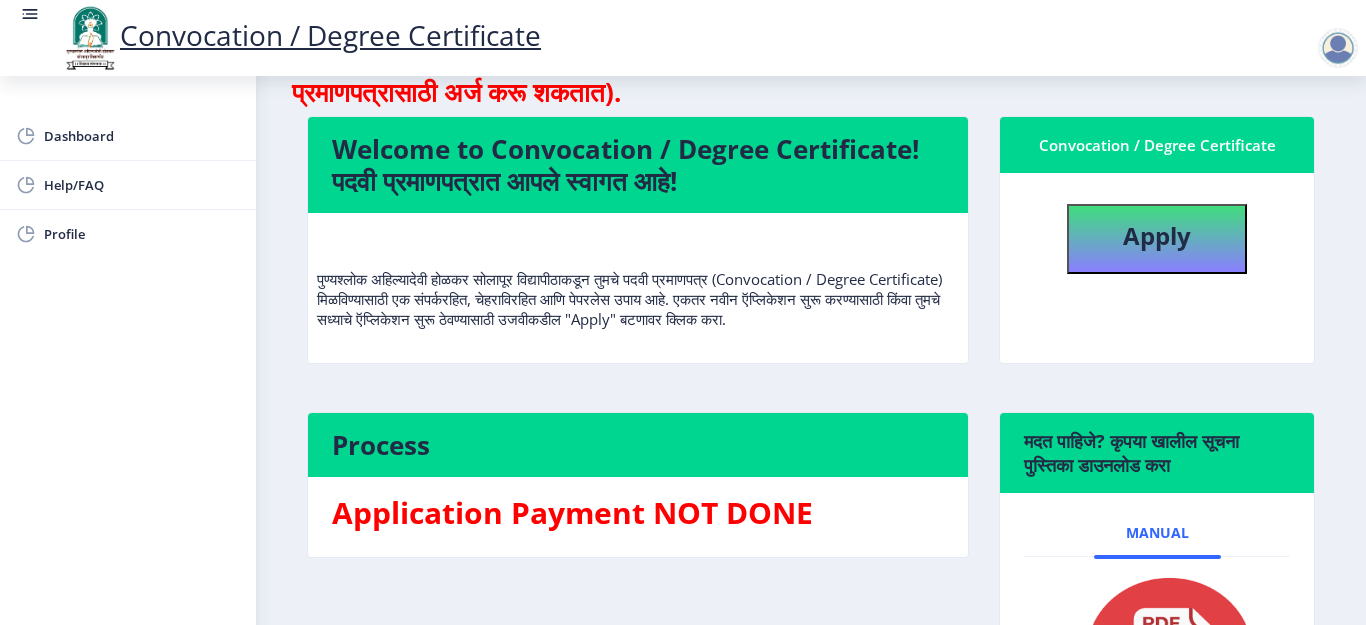 select 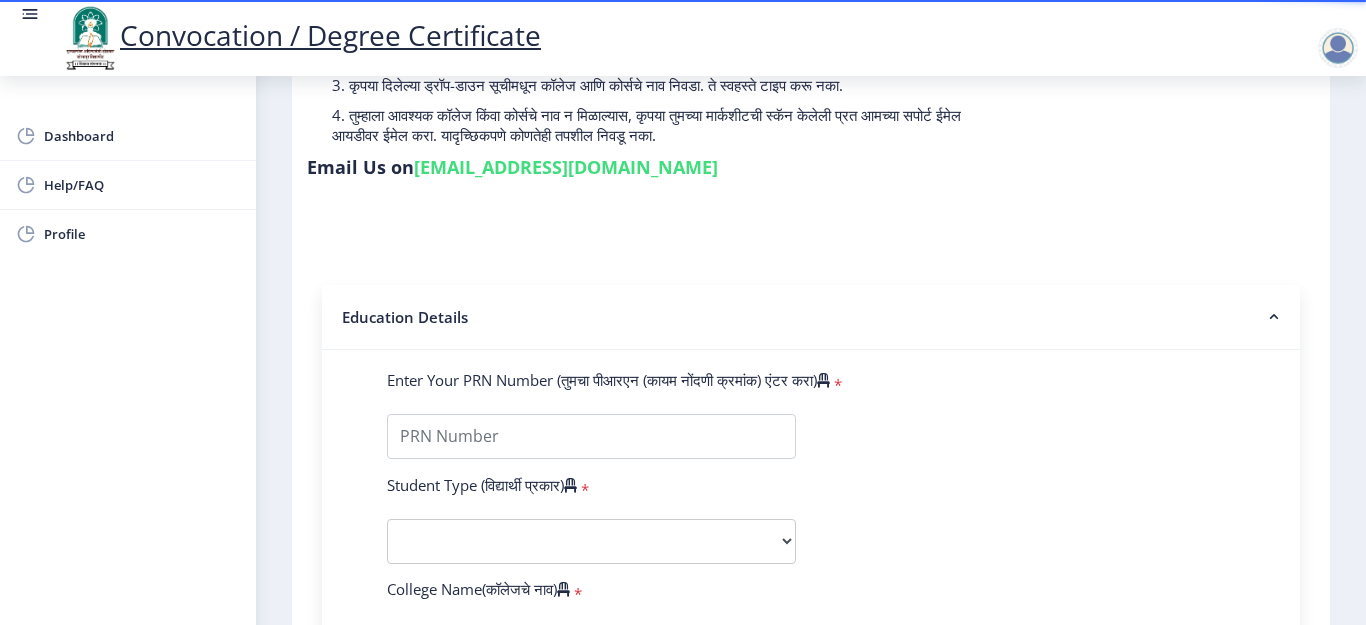 scroll, scrollTop: 300, scrollLeft: 0, axis: vertical 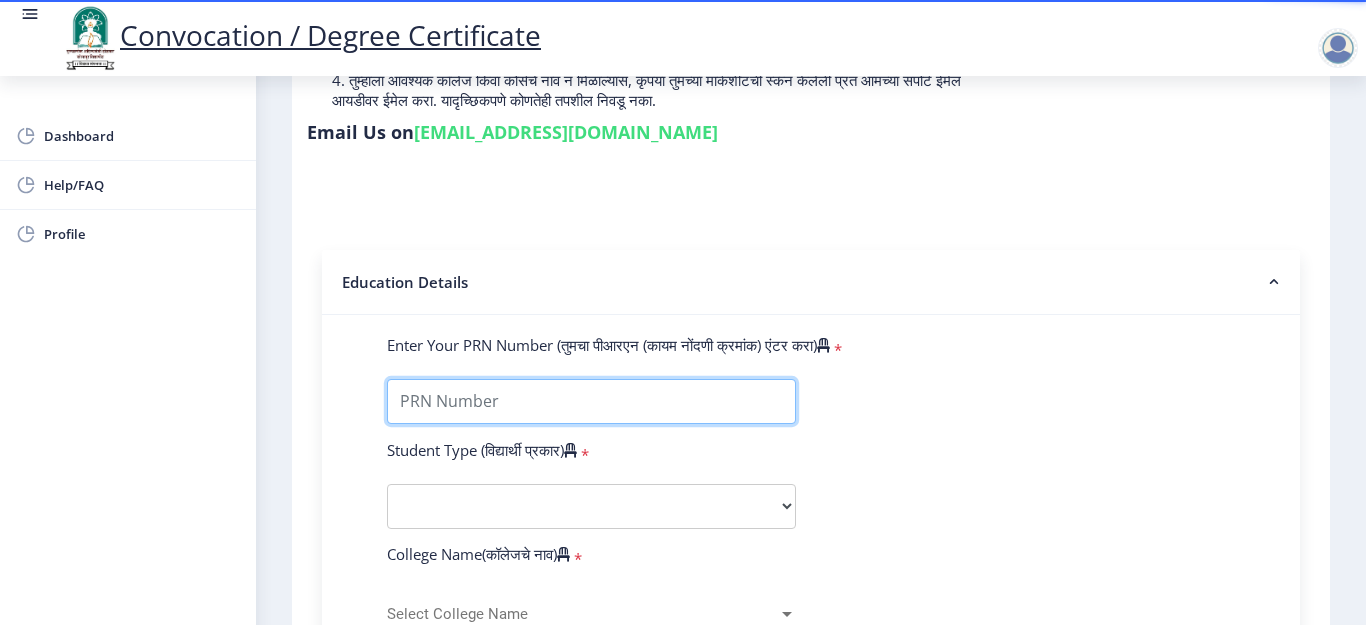 click on "Enter Your PRN Number (तुमचा पीआरएन (कायम नोंदणी क्रमांक) एंटर करा)" at bounding box center [591, 401] 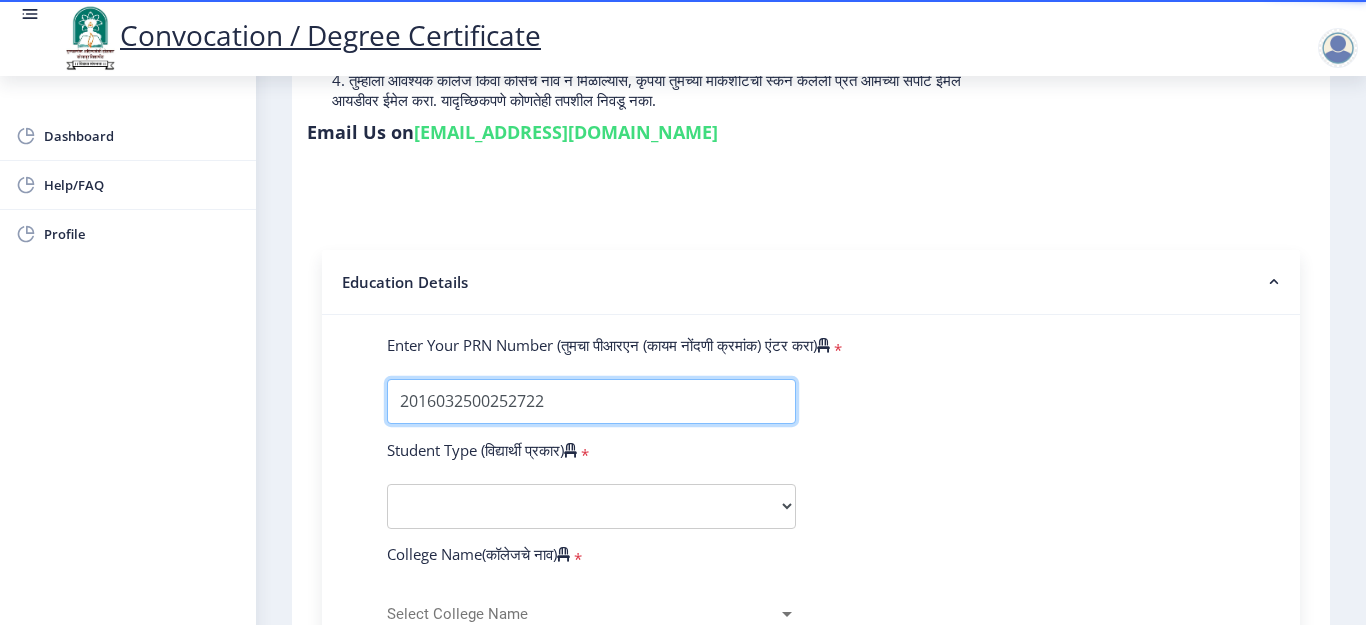 type on "2016032500252722" 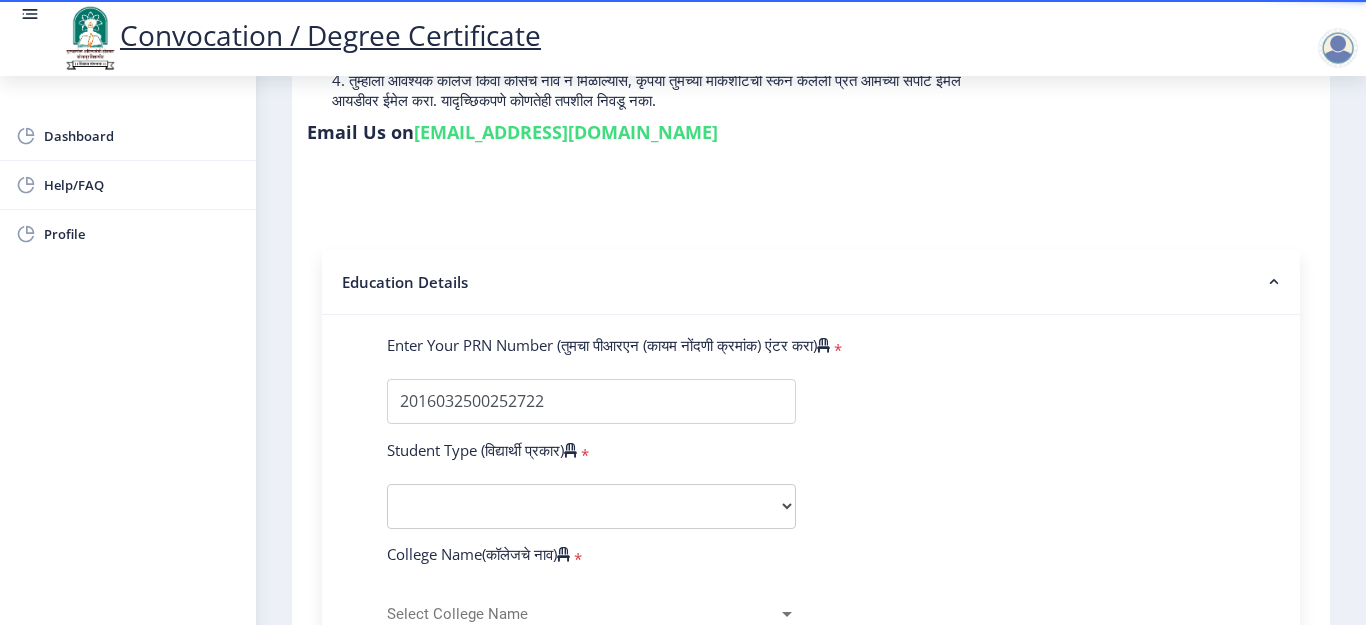 click on "1 First step 2 Second step 3 Third step Instructions (सूचना) 1. पदवी प्रमाणपत्रासाठी शैक्षणिक तपशील चरणावर, तुम्हाला तुमच्या अंतिम पदवी दीक्षांत प्रमाणपत्रासाठी तुमचे तपशील सबमिट करणे आवश्यक आहे.   2. तुम्ही ज्या कोर्ससाठी पदवी प्रमाणपत्रासाठी अर्ज करत आहात त्या अभ्यासक्रमाच्या नवीनतम जारी केलेल्या मार्कशीटवर आधारित तुमचे सर्व तपशील भरणे आवश्यक आहे.  Email Us on   [EMAIL_ADDRESS][DOMAIN_NAME] Education Details  * Student Type (विद्यार्थी प्रकार)    * Select Student Type Regular External * * * *" 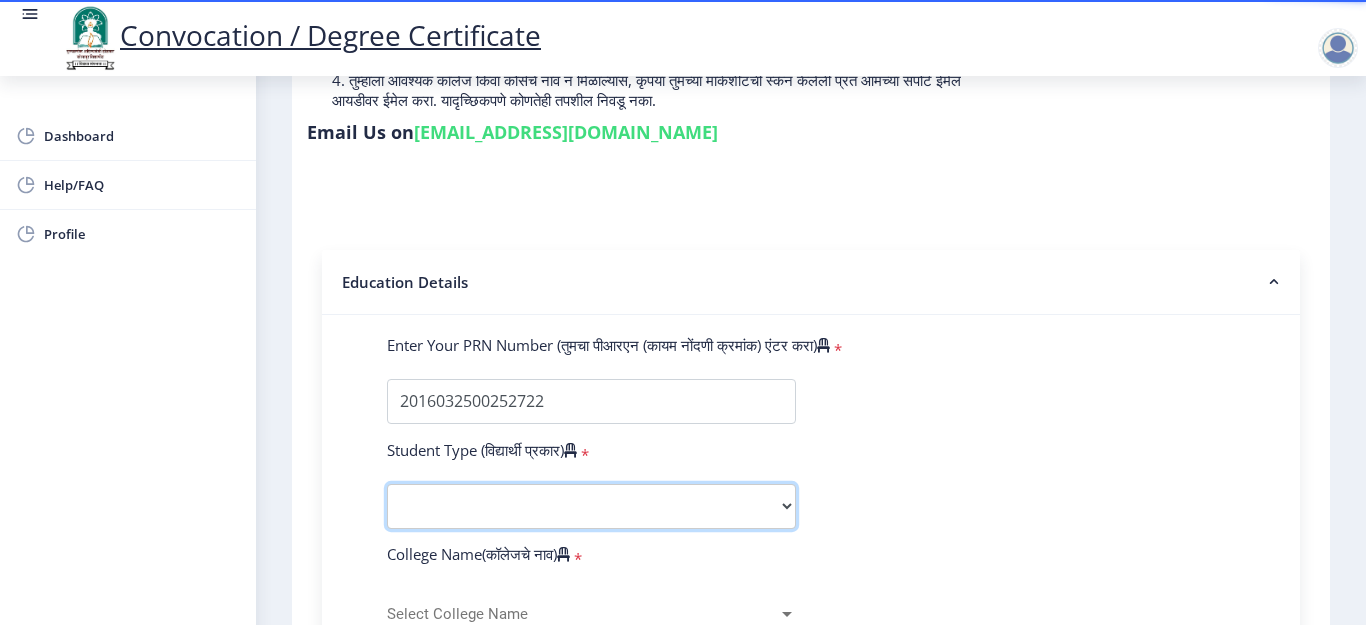 click on "Select Student Type Regular External" at bounding box center [591, 506] 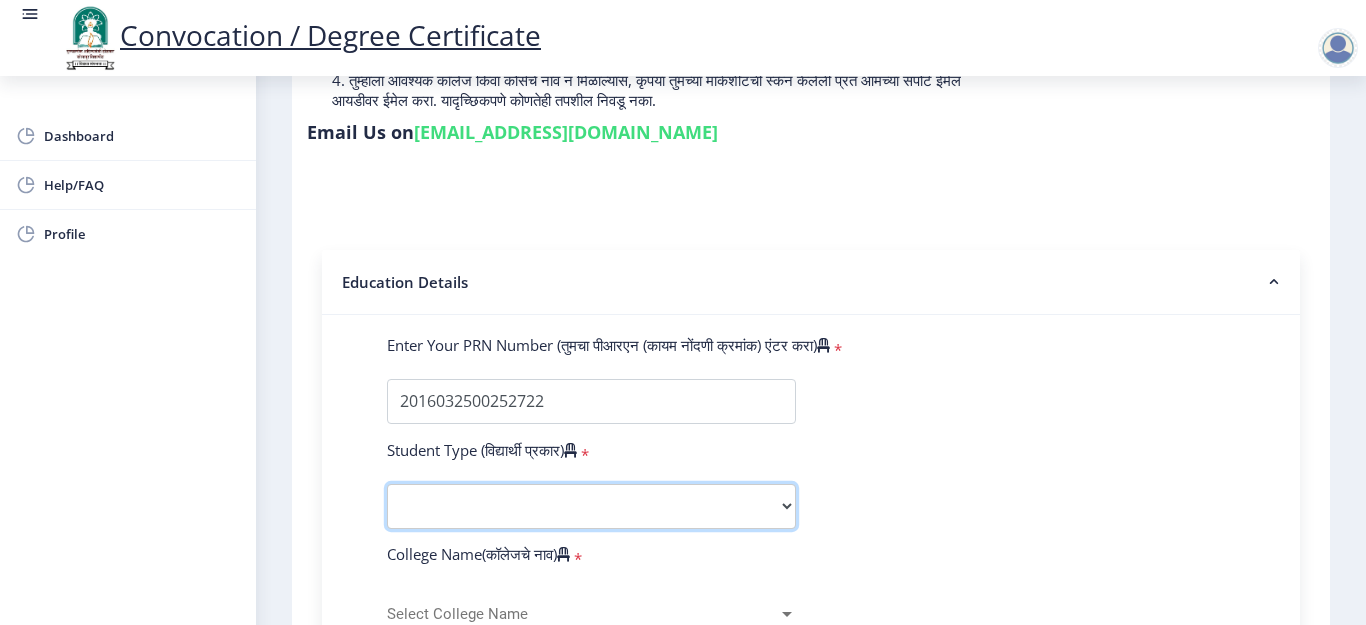 select on "External" 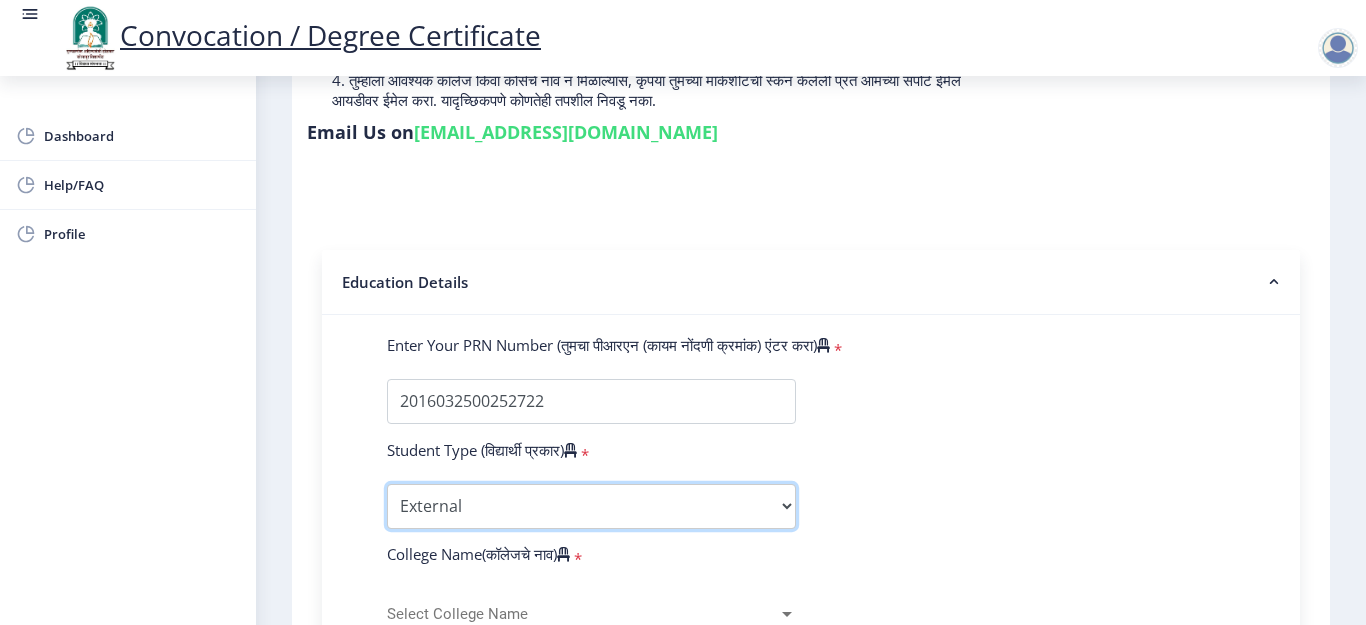 click on "Select Student Type Regular External" at bounding box center [591, 506] 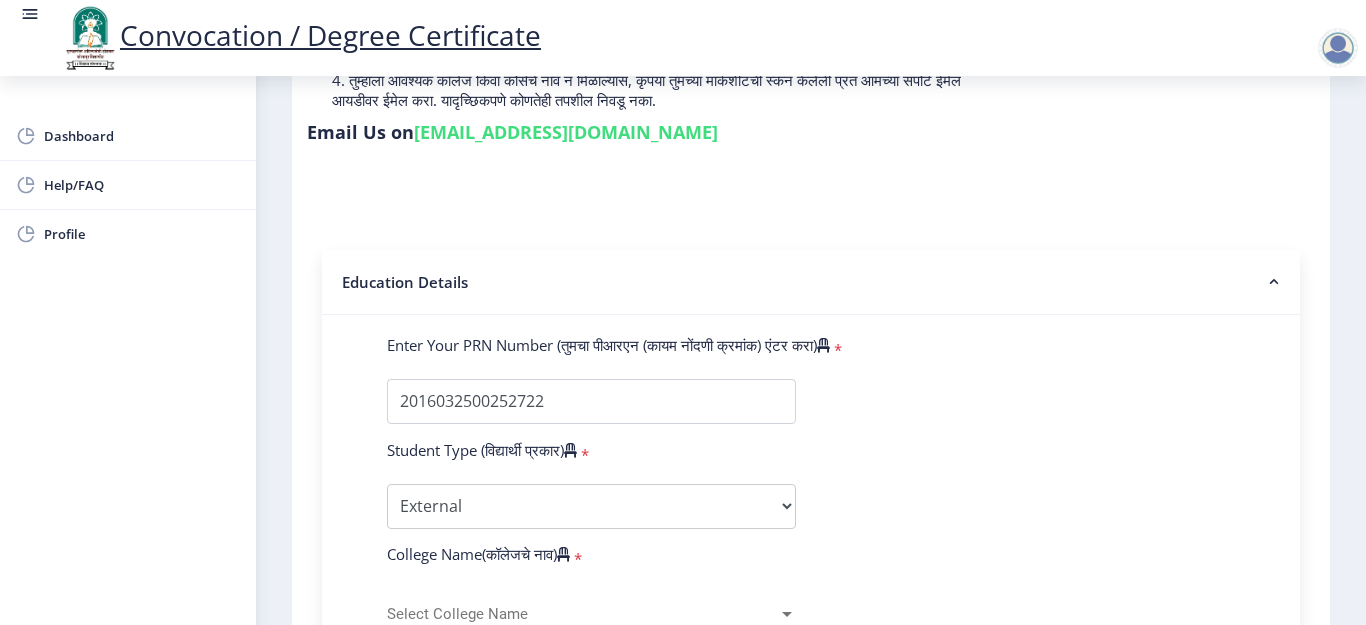 click on "Enter Your PRN Number (तुमचा पीआरएन (कायम नोंदणी क्रमांक) एंटर करा)   * Student Type (विद्यार्थी प्रकार)    * Select Student Type Regular External College Name(कॉलेजचे नाव)   * Select College Name Select College Name Course Name(अभ्यासक्रमाचे नाव)   * Select Course Name Select Course Name Enter passing Year(उत्तीर्ण वर्ष प्रविष्ट करा)   *  2025   2024   2023   2022   2021   2020   2019   2018   2017   2016   2015   2014   2013   2012   2011   2010   2009   2008   2007   2006   2005   2004   2003   2002   2001   2000   1999   1998   1997   1996   1995   1994   1993   1992   1991   1990   1989   1988   1987   1986   1985   1984   1983   1982   1981   1980   1979   1978   1977   1976  Enter Passing Month(उत्तीर्ण महिना प्रविष्ट करा)   * Enter Passing Month" 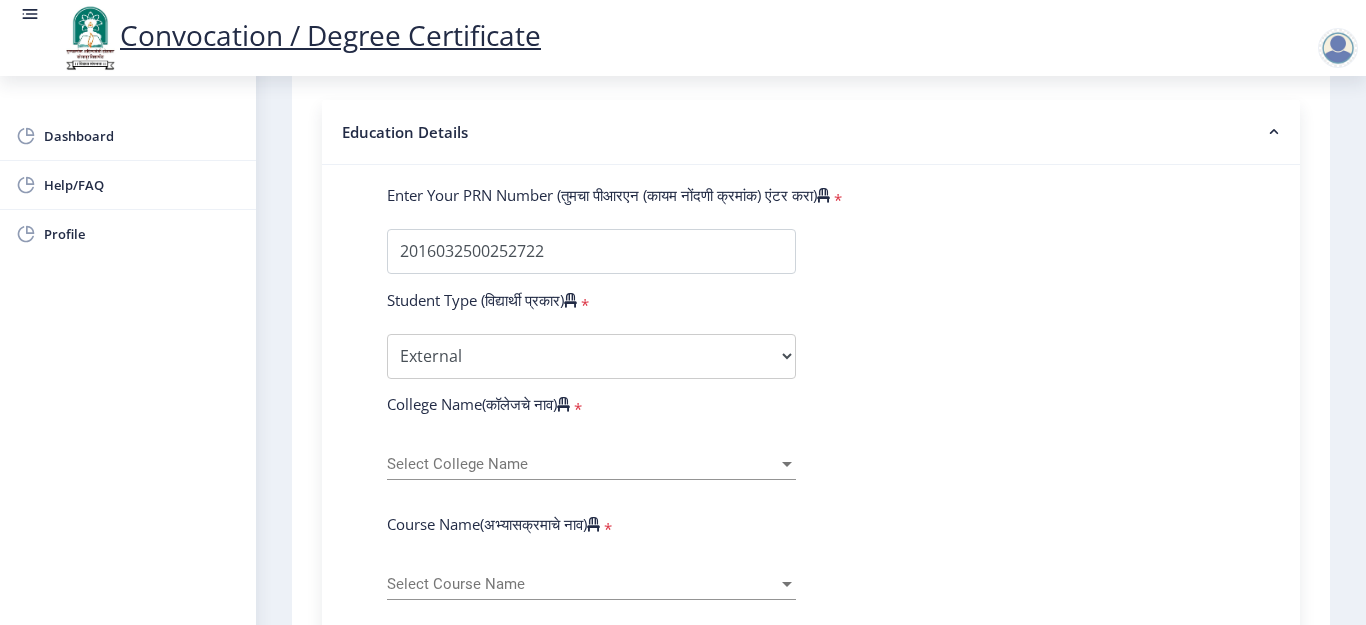 scroll, scrollTop: 500, scrollLeft: 0, axis: vertical 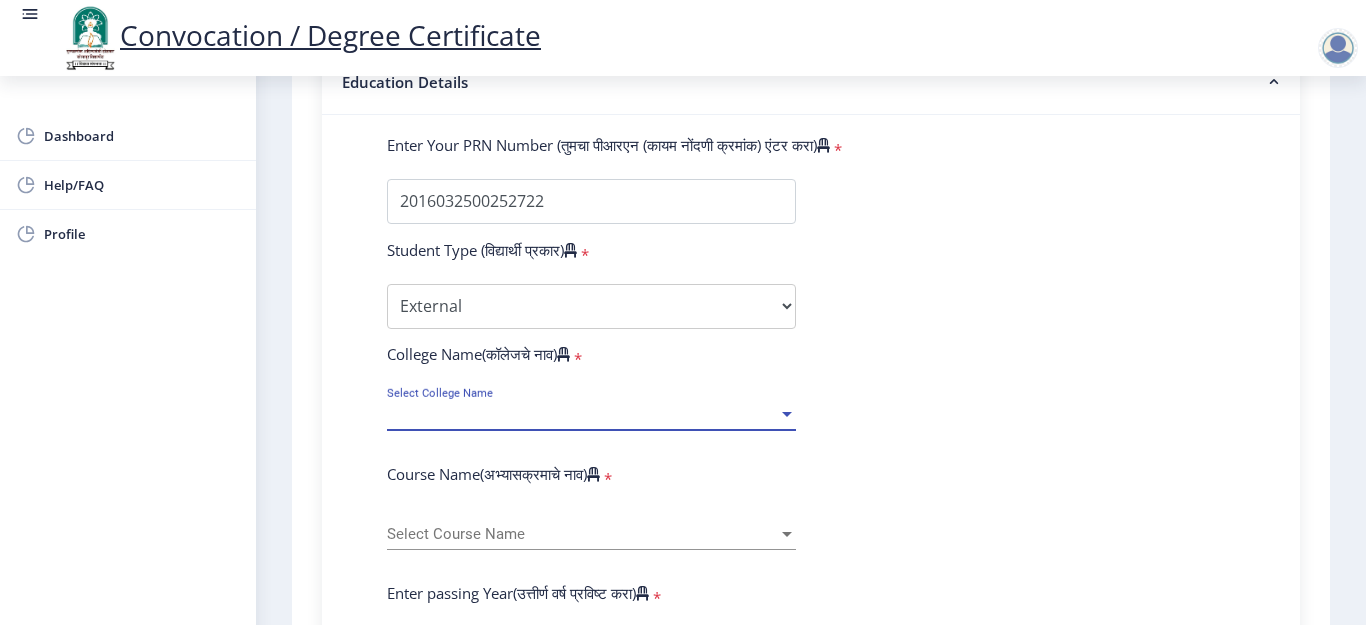 click on "Select College Name" at bounding box center (582, 414) 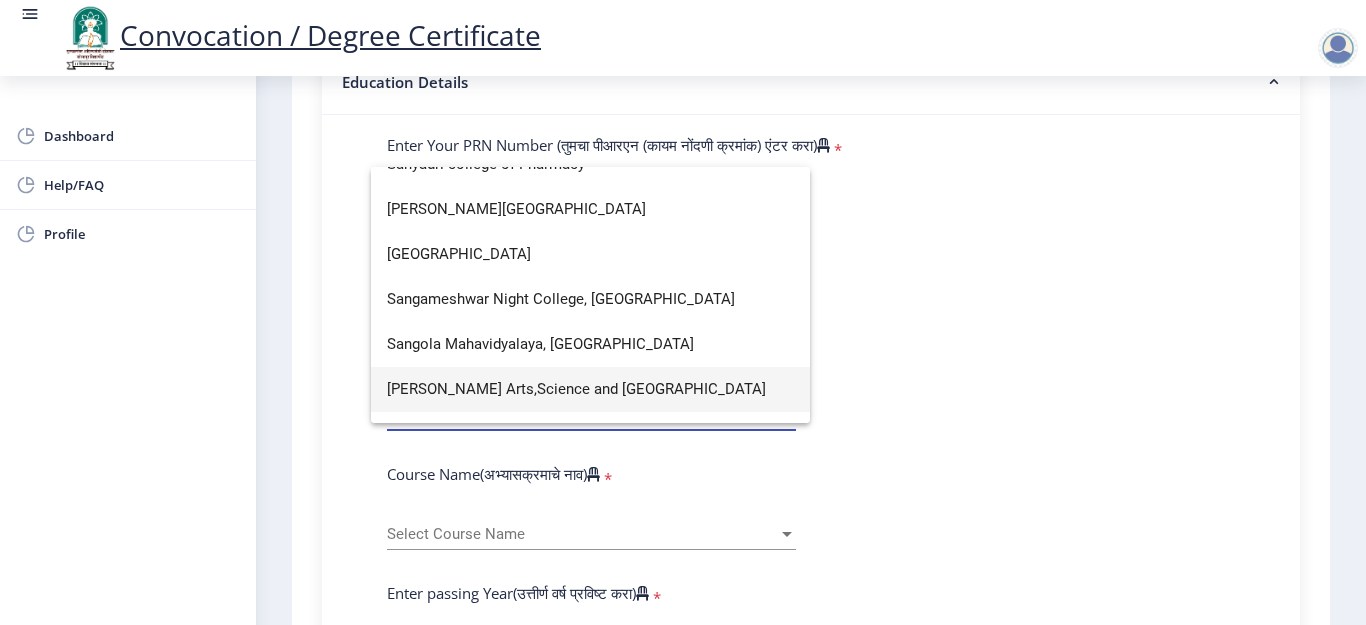 scroll, scrollTop: 3800, scrollLeft: 0, axis: vertical 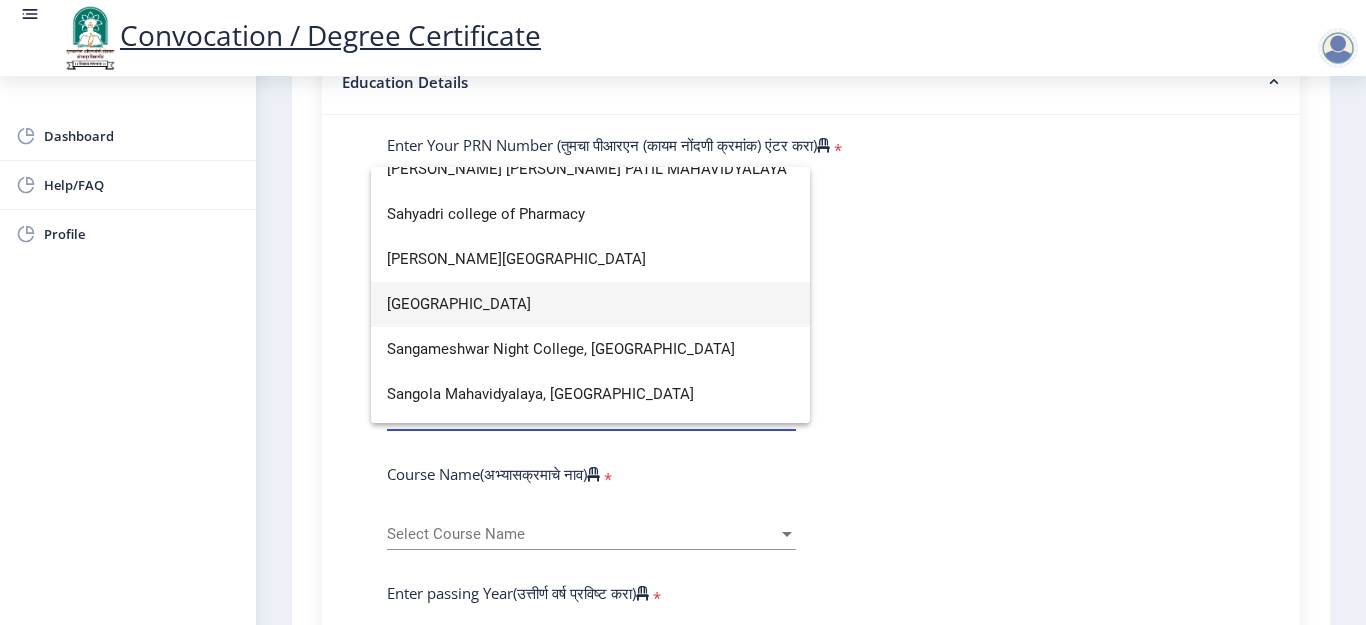 click on "[GEOGRAPHIC_DATA]" at bounding box center [590, 304] 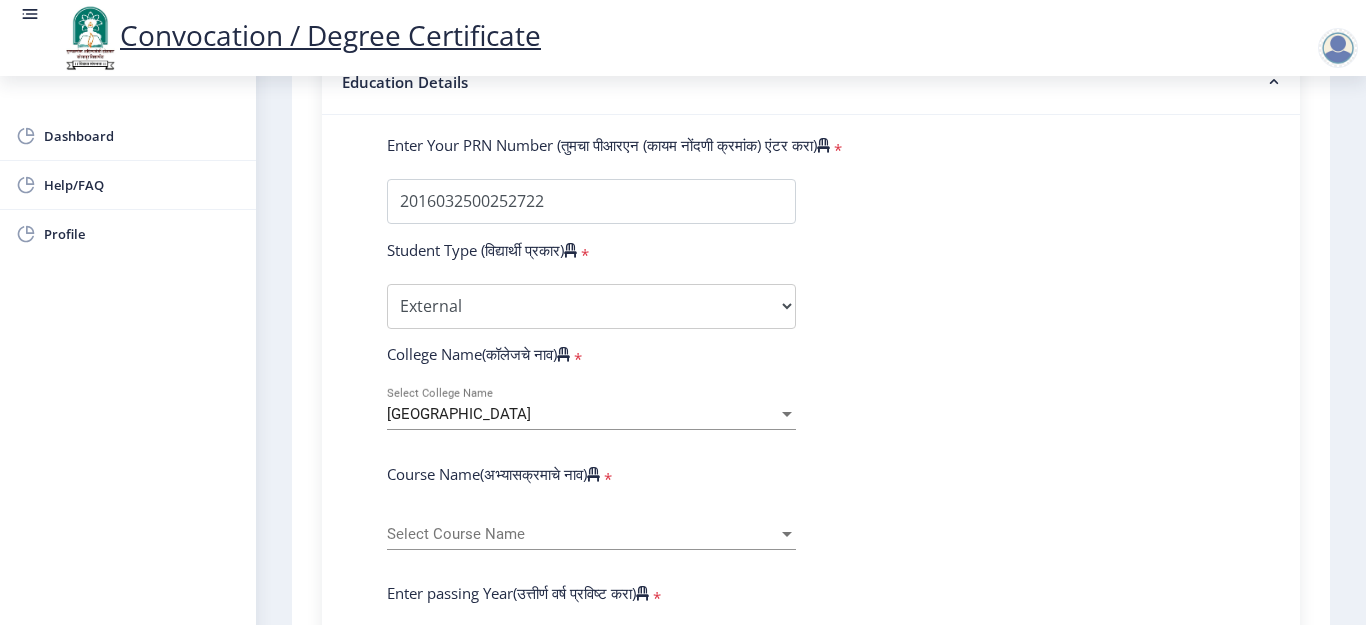 click on "Enter Your PRN Number (तुमचा पीआरएन (कायम नोंदणी क्रमांक) एंटर करा)   * Student Type (विद्यार्थी प्रकार)    * Select Student Type Regular External College Name(कॉलेजचे नाव)   * Sangameshwar College Select College Name Course Name(अभ्यासक्रमाचे नाव)   * Select Course Name Select Course Name Enter passing Year(उत्तीर्ण वर्ष प्रविष्ट करा)   *  2025   2024   2023   2022   2021   2020   2019   2018   2017   2016   2015   2014   2013   2012   2011   2010   2009   2008   2007   2006   2005   2004   2003   2002   2001   2000   1999   1998   1997   1996   1995   1994   1993   1992   1991   1990   1989   1988   1987   1986   1985   1984   1983   1982   1981   1980   1979   1978   1977   1976  Enter Passing Month(उत्तीर्ण महिना प्रविष्ट करा)   * March April May *" 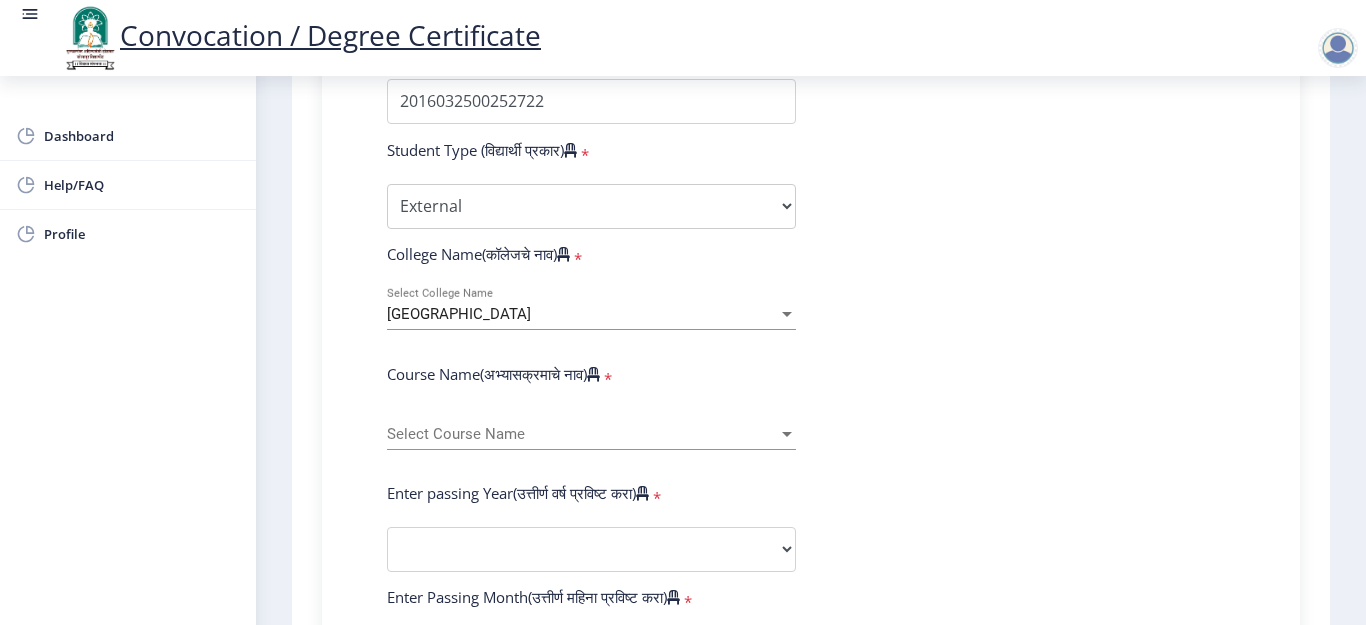 scroll, scrollTop: 700, scrollLeft: 0, axis: vertical 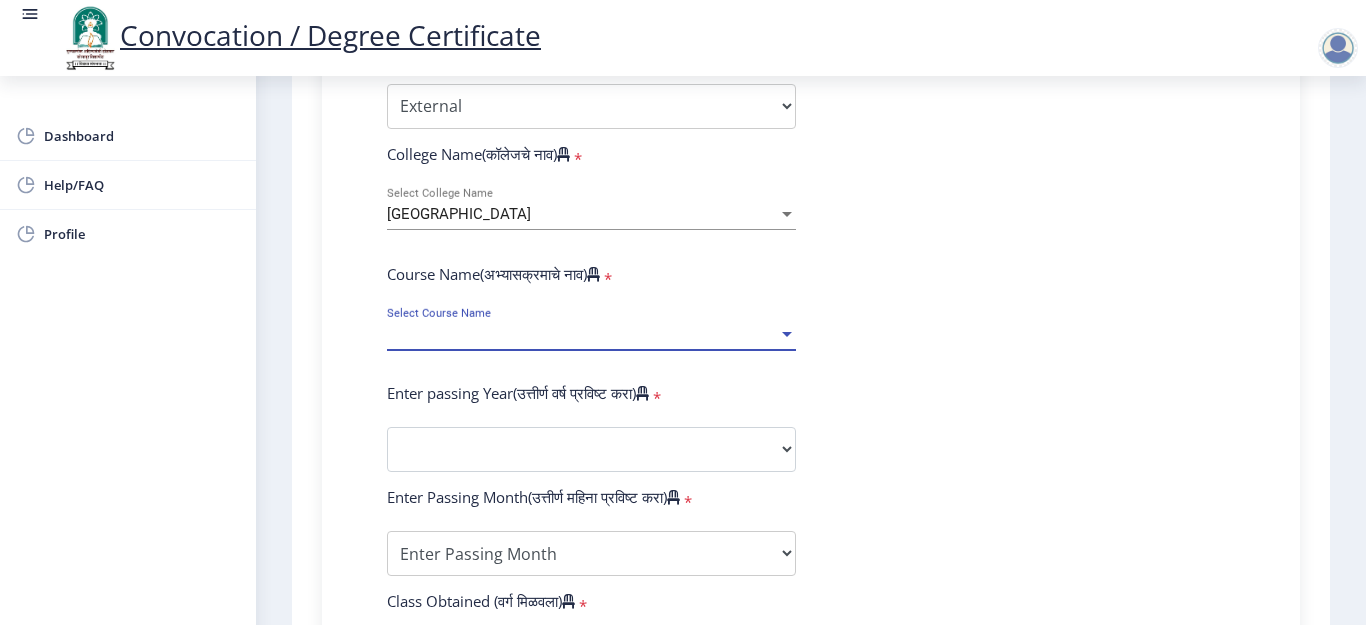 click on "Select Course Name" at bounding box center (582, 334) 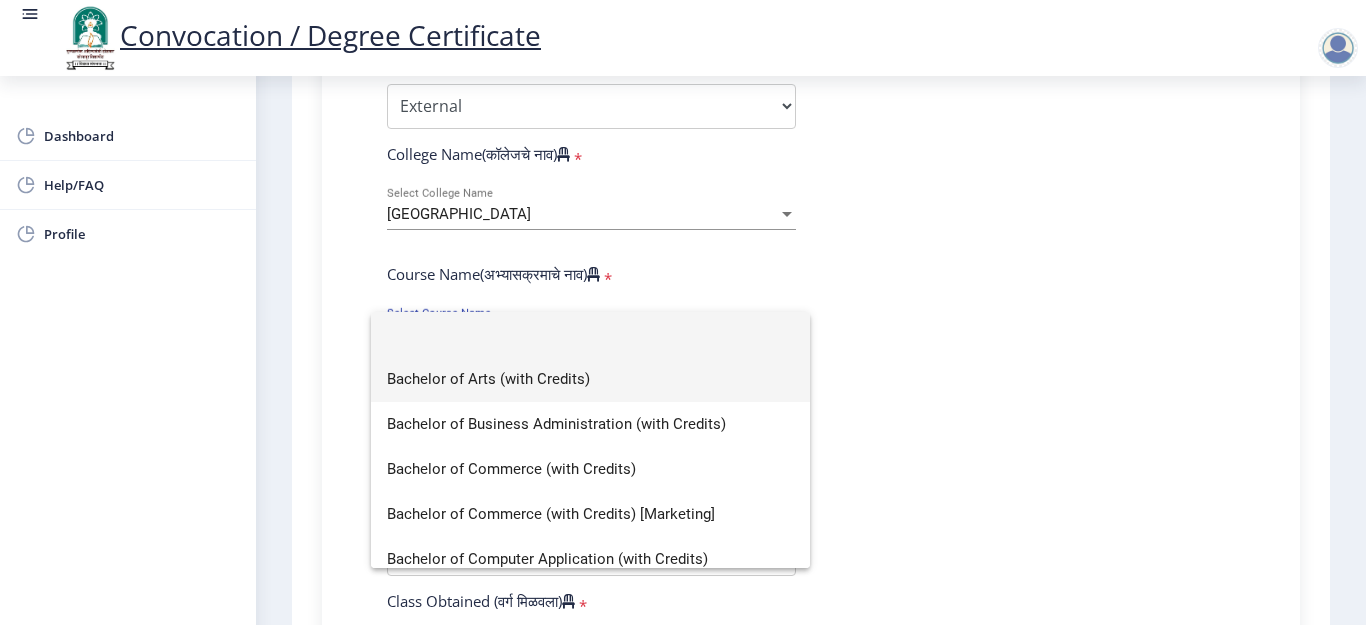 click on "Bachelor of Arts (with Credits)" at bounding box center [590, 379] 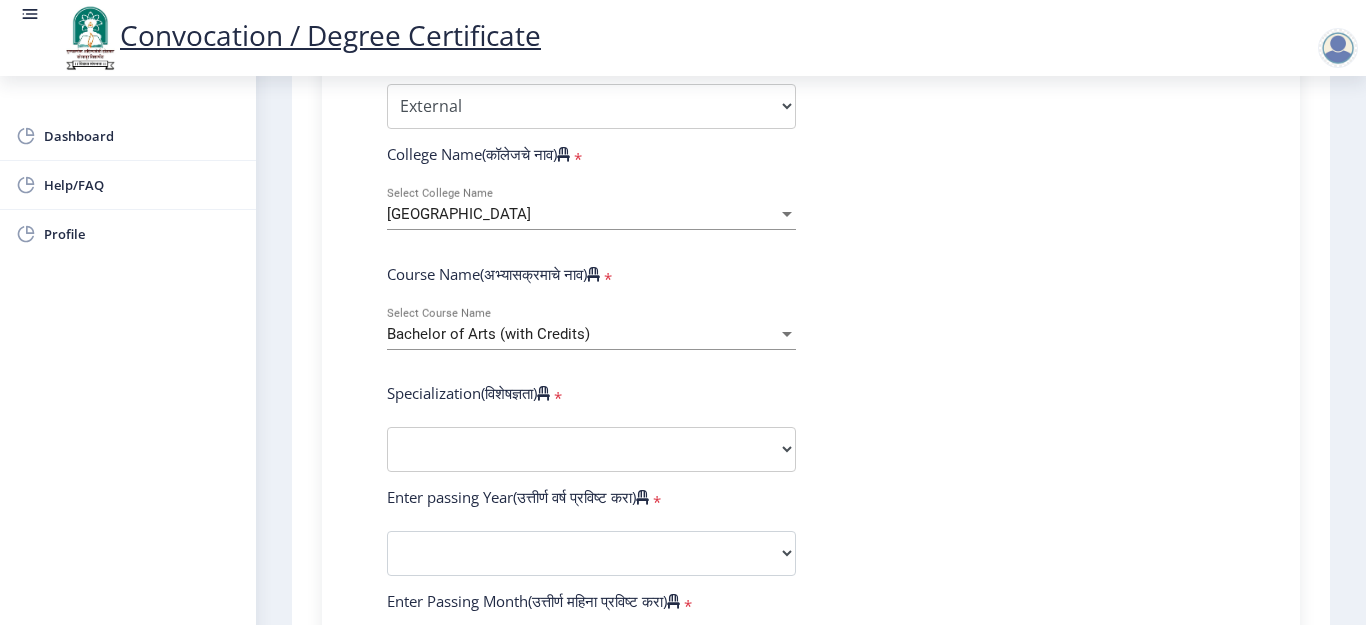 click on "Instructions (सूचना) 1. पदवी प्रमाणपत्रासाठी शैक्षणिक तपशील चरणावर, तुम्हाला तुमच्या अंतिम पदवी दीक्षांत प्रमाणपत्रासाठी तुमचे तपशील सबमिट करणे आवश्यक आहे.   2. तुम्ही ज्या कोर्ससाठी पदवी प्रमाणपत्रासाठी अर्ज करत आहात त्या अभ्यासक्रमाच्या नवीनतम जारी केलेल्या मार्कशीटवर आधारित तुमचे सर्व तपशील भरणे आवश्यक आहे.  Email Us on   [EMAIL_ADDRESS][DOMAIN_NAME] Education Details   Enter Your PRN Number (तुमचा पीआरएन (कायम नोंदणी क्रमांक) एंटर करा)   * * Regular * *" 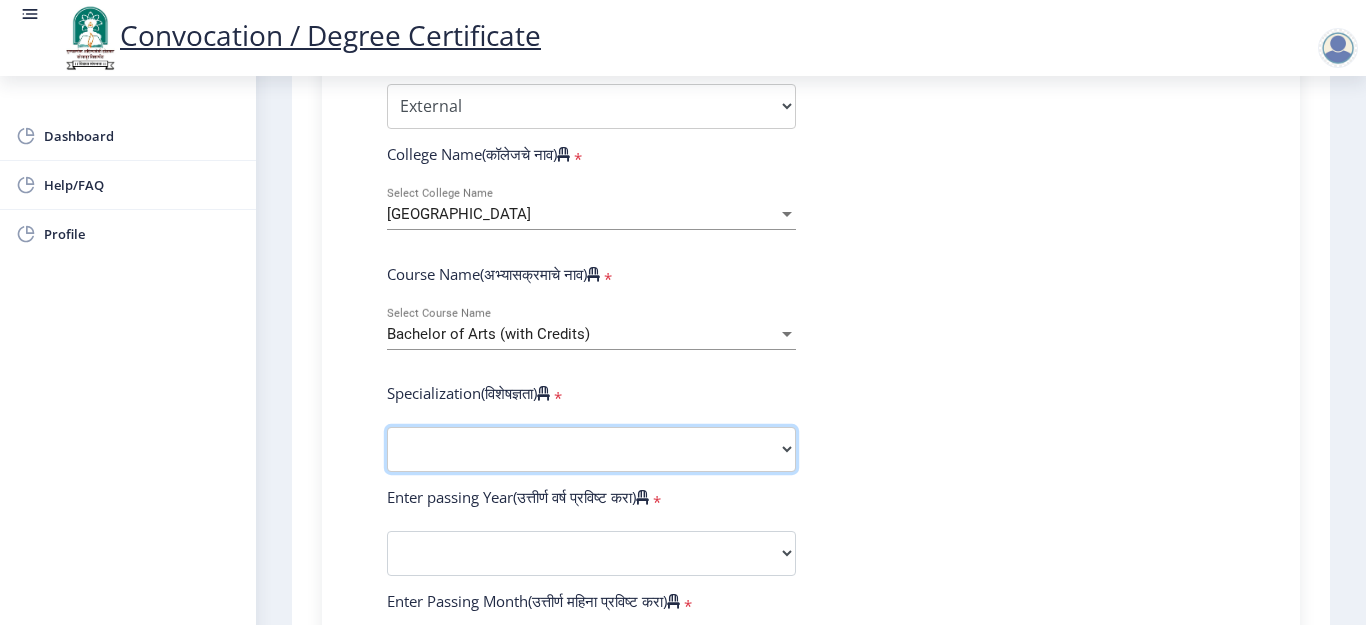 click on "Specialization English Geography Hindi Marathi Music Sanskrit Urdu Ancient Indian History Culture & Archaeology Economics History Physical Education Political Science Psychology Sociology Kannada Philosophy Other" at bounding box center [591, 449] 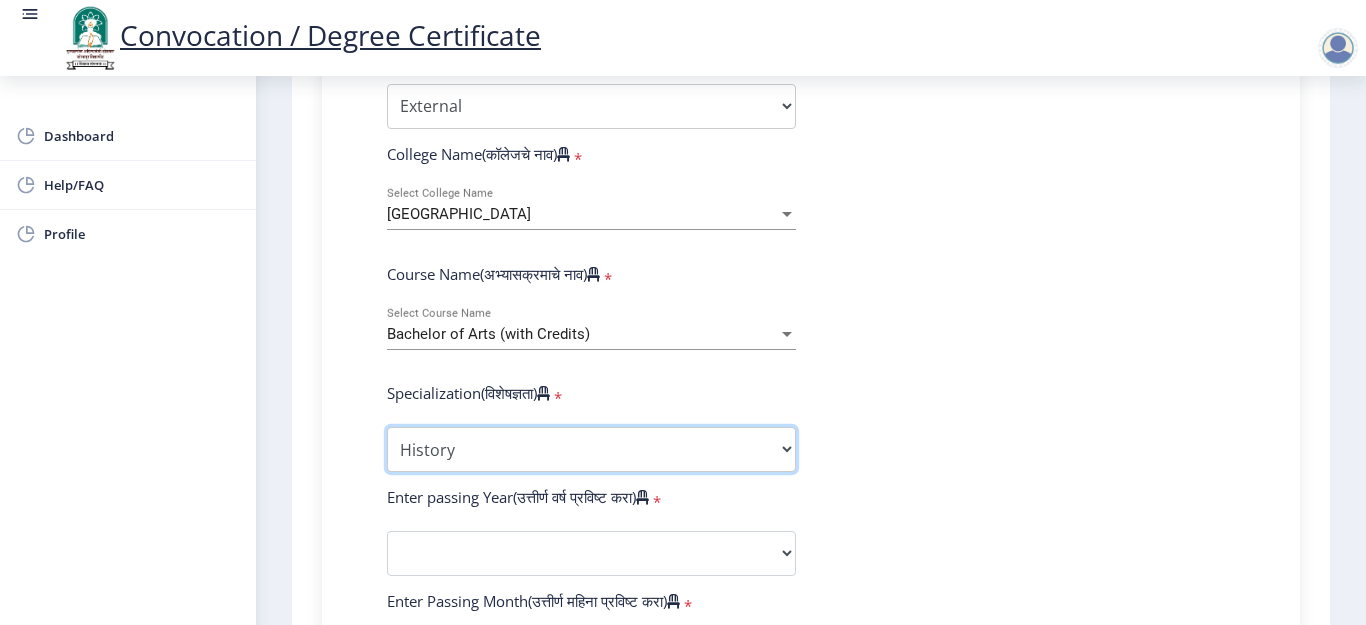 click on "Specialization English Geography Hindi Marathi Music Sanskrit Urdu Ancient Indian History Culture & Archaeology Economics History Physical Education Political Science Psychology Sociology Kannada Philosophy Other" at bounding box center [591, 449] 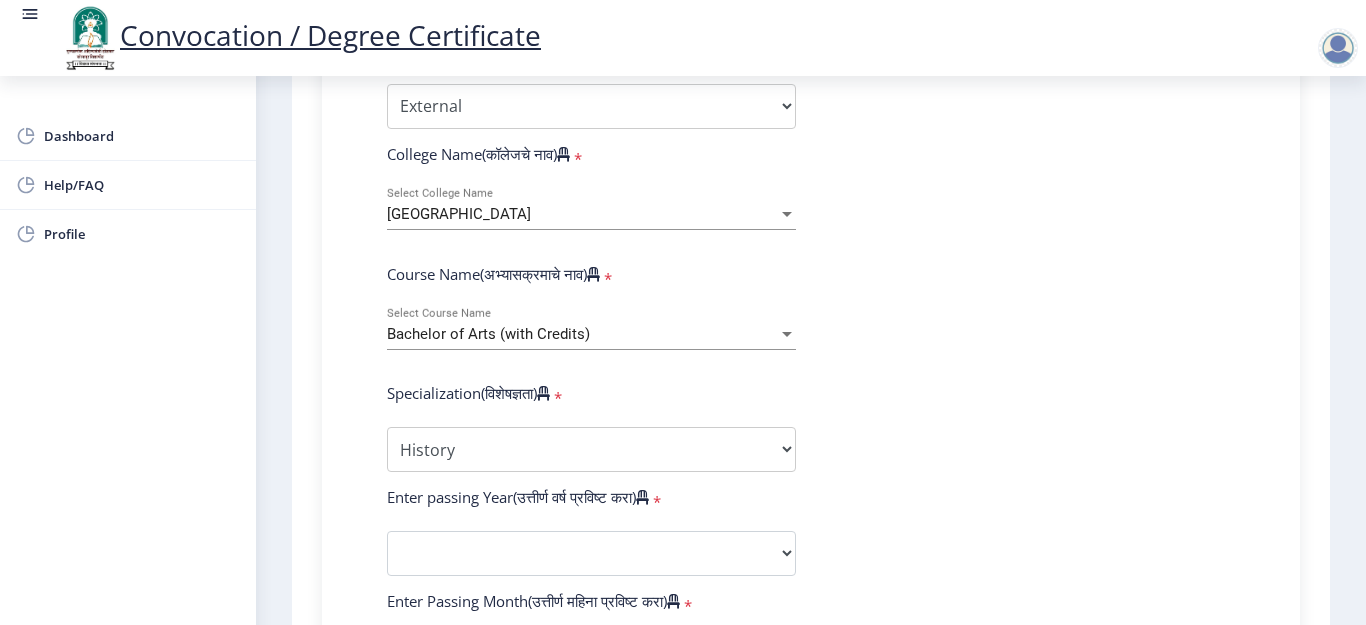 click on "Enter Your PRN Number (तुमचा पीआरएन (कायम नोंदणी क्रमांक) एंटर करा)   * Student Type (विद्यार्थी प्रकार)    * Select Student Type Regular External College Name(कॉलेजचे नाव)   * Sangameshwar College Select College Name Course Name(अभ्यासक्रमाचे नाव)   * Bachelor of Arts (with Credits) Select Course Name  Specialization(विशेषज्ञता)   * Specialization English Geography Hindi Marathi Music Sanskrit Urdu Ancient Indian History Culture & Archaeology Economics History Physical Education Political Science Psychology Sociology Kannada Philosophy Other Enter passing Year(उत्तीर्ण वर्ष प्रविष्ट करा)   *  2025   2024   2023   2022   2021   2020   2019   2018   2017   2016   2015   2014   2013   2012   2011   2010   2009   2008   2007   2006   2005   2004   2003   2002   2001   2000   1999  *" 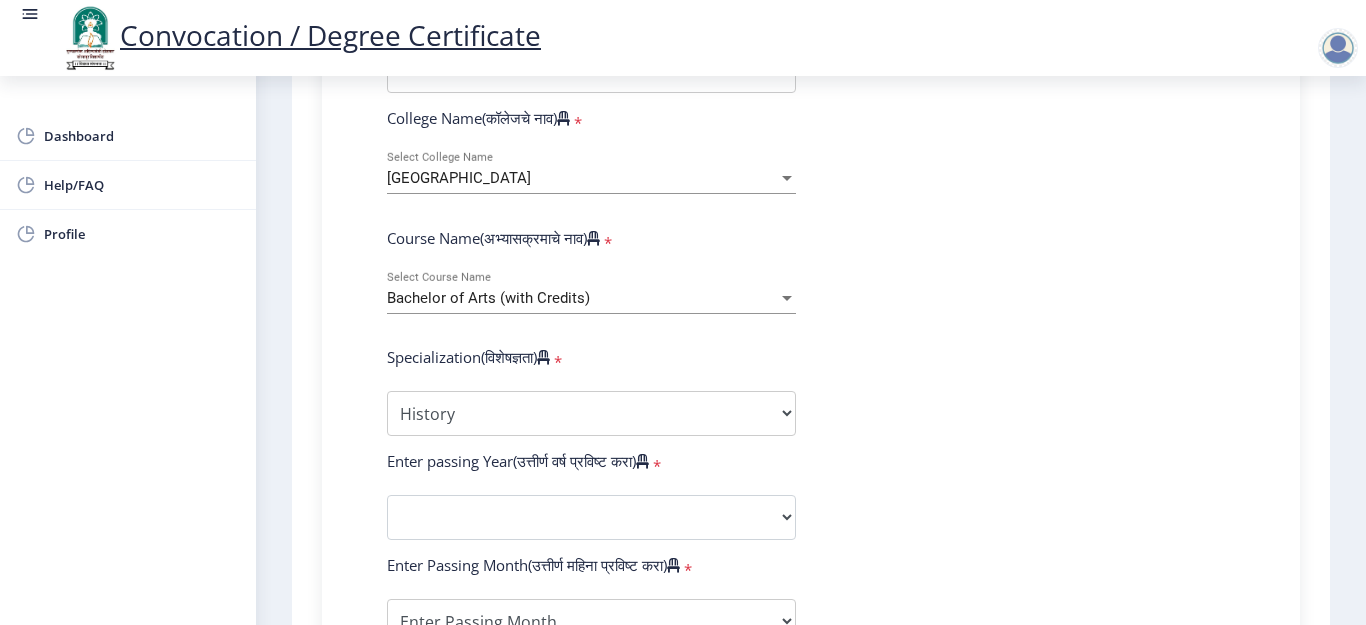 scroll, scrollTop: 900, scrollLeft: 0, axis: vertical 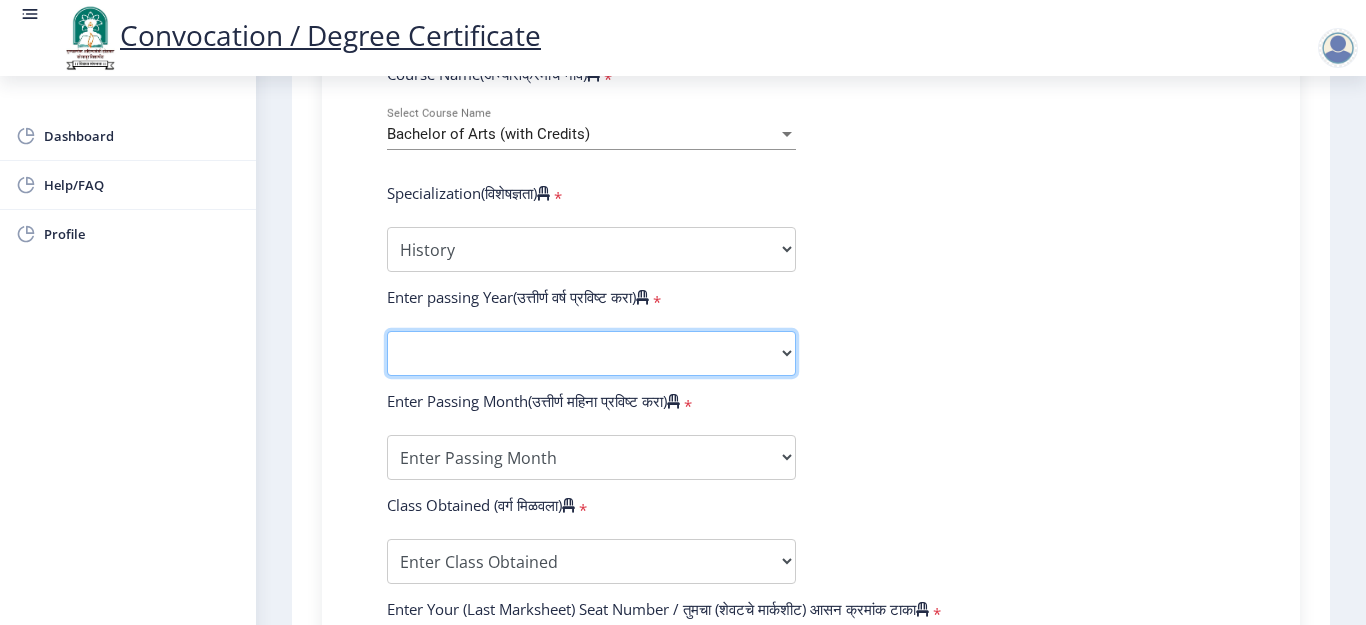click on "2025   2024   2023   2022   2021   2020   2019   2018   2017   2016   2015   2014   2013   2012   2011   2010   2009   2008   2007   2006   2005   2004   2003   2002   2001   2000   1999   1998   1997   1996   1995   1994   1993   1992   1991   1990   1989   1988   1987   1986   1985   1984   1983   1982   1981   1980   1979   1978   1977   1976" 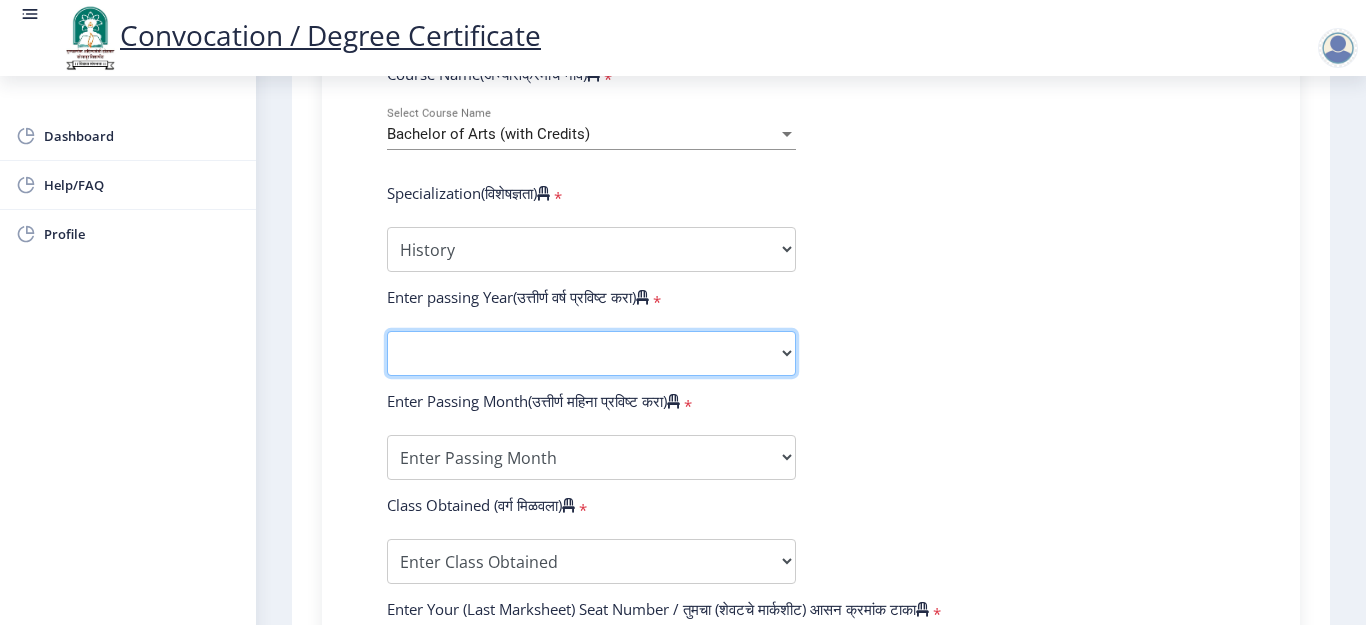 select on "2018" 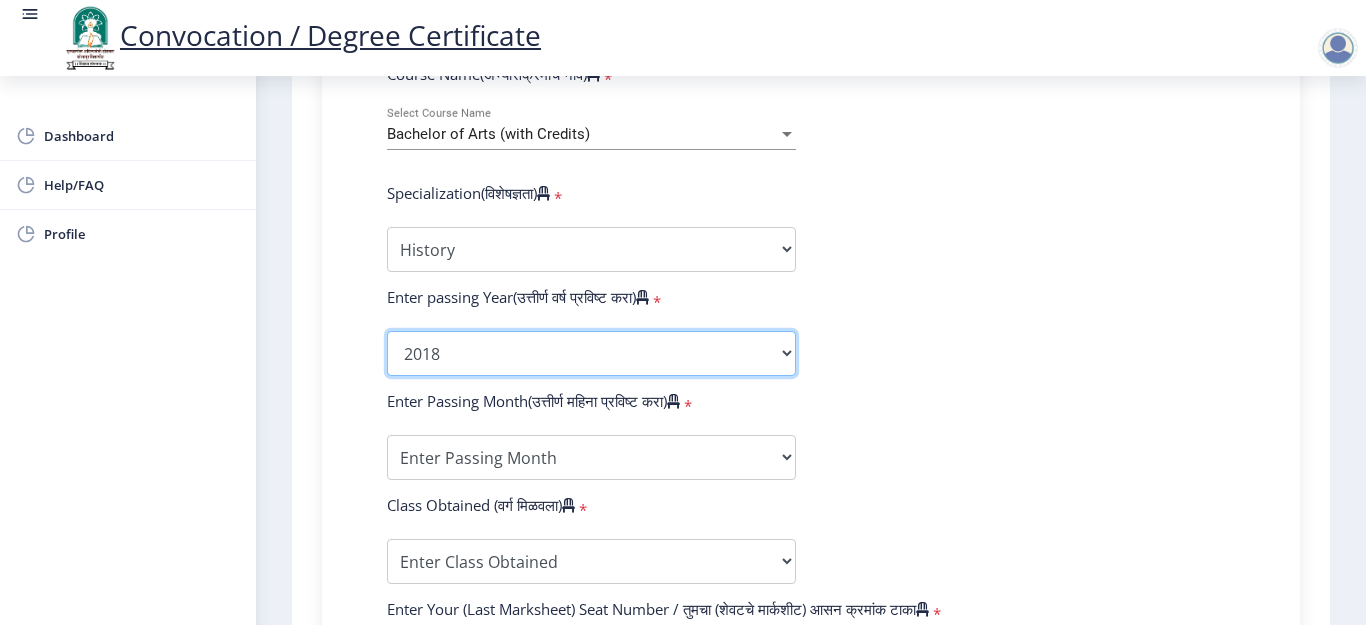 click on "2025   2024   2023   2022   2021   2020   2019   2018   2017   2016   2015   2014   2013   2012   2011   2010   2009   2008   2007   2006   2005   2004   2003   2002   2001   2000   1999   1998   1997   1996   1995   1994   1993   1992   1991   1990   1989   1988   1987   1986   1985   1984   1983   1982   1981   1980   1979   1978   1977   1976" 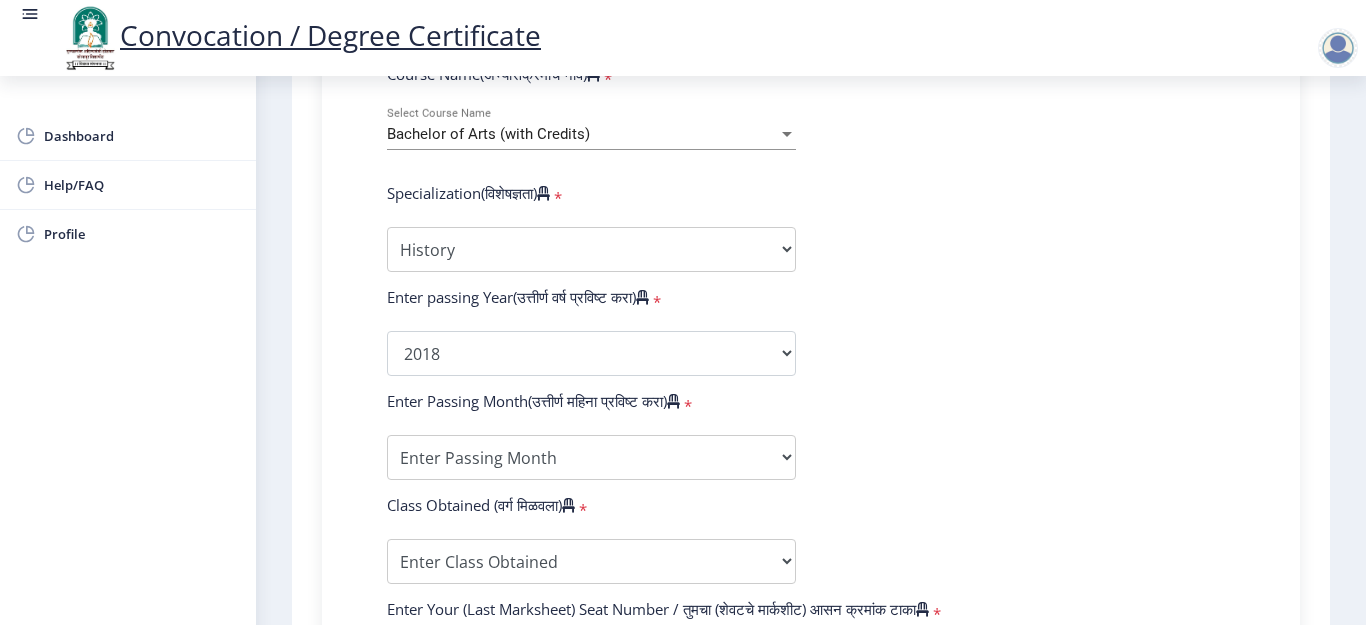 drag, startPoint x: 337, startPoint y: 276, endPoint x: 343, endPoint y: 315, distance: 39.45884 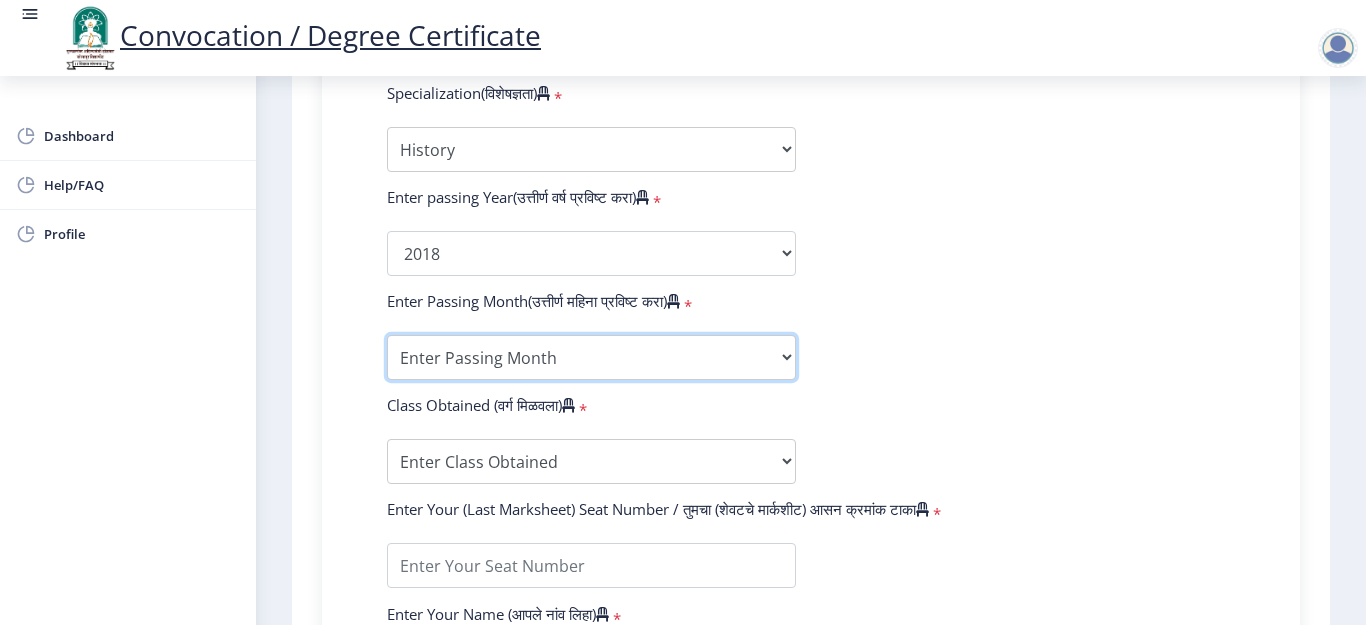click on "Enter Passing Month March April May October November December" at bounding box center [591, 357] 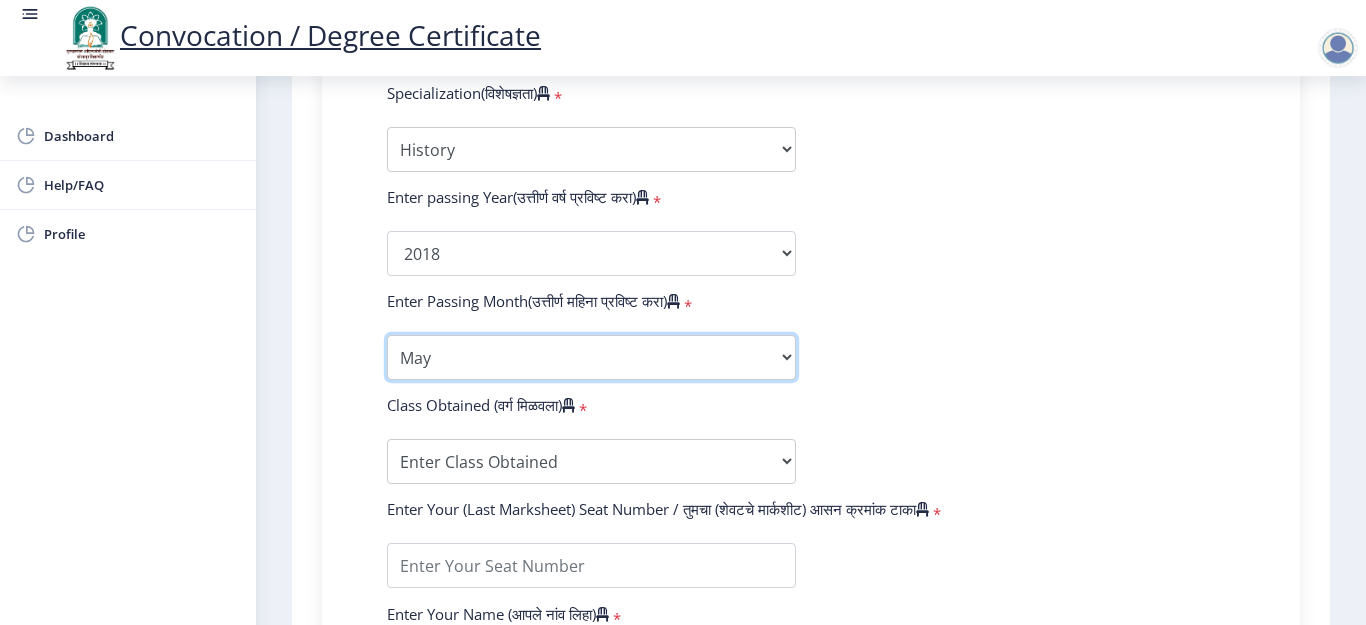 click on "Enter Passing Month March April May October November December" at bounding box center [591, 357] 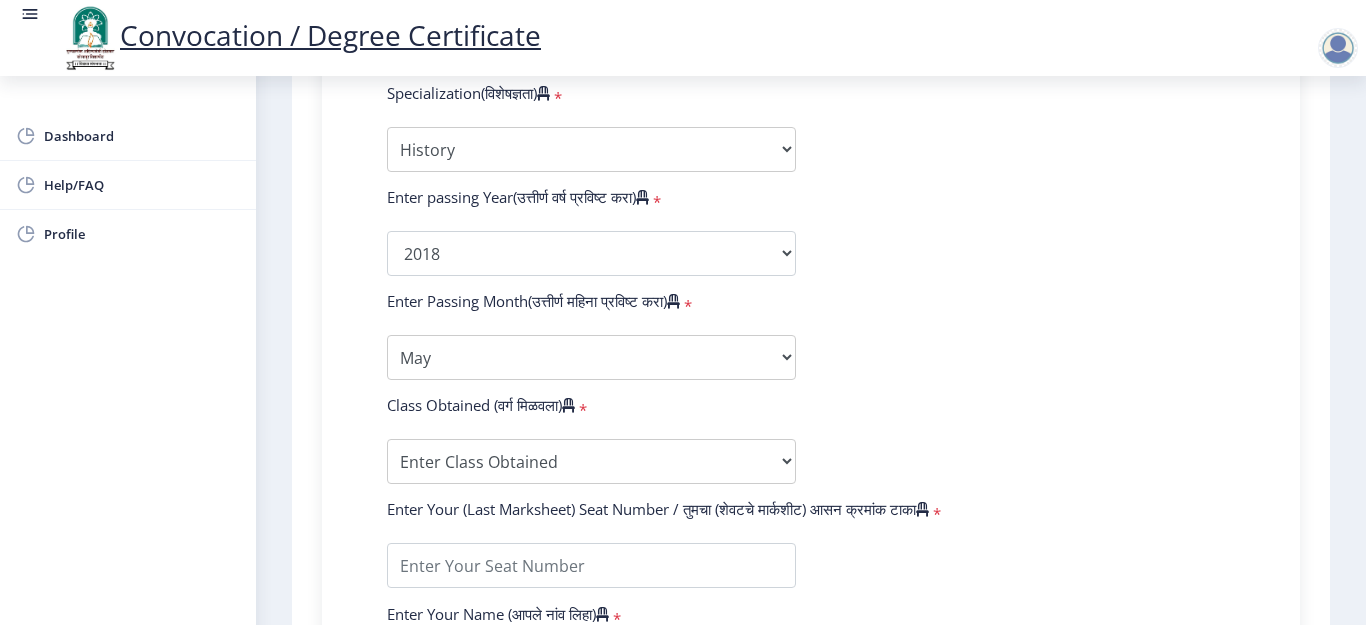 click on "Enter Your PRN Number (तुमचा पीआरएन (कायम नोंदणी क्रमांक) एंटर करा)   * Student Type (विद्यार्थी प्रकार)    * Select Student Type Regular External College Name(कॉलेजचे नाव)   * Sangameshwar College Select College Name Course Name(अभ्यासक्रमाचे नाव)   * Bachelor of Arts (with Credits) Select Course Name  Specialization(विशेषज्ञता)   * Specialization English Geography Hindi Marathi Music Sanskrit Urdu Ancient Indian History Culture & Archaeology Economics History Physical Education Political Science Psychology Sociology Kannada Philosophy Other Enter passing Year(उत्तीर्ण वर्ष प्रविष्ट करा)   *  2025   2024   2023   2022   2021   2020   2019   2018   2017   2016   2015   2014   2013   2012   2011   2010   2009   2008   2007   2006   2005   2004   2003   2002   2001   2000   1999  *" 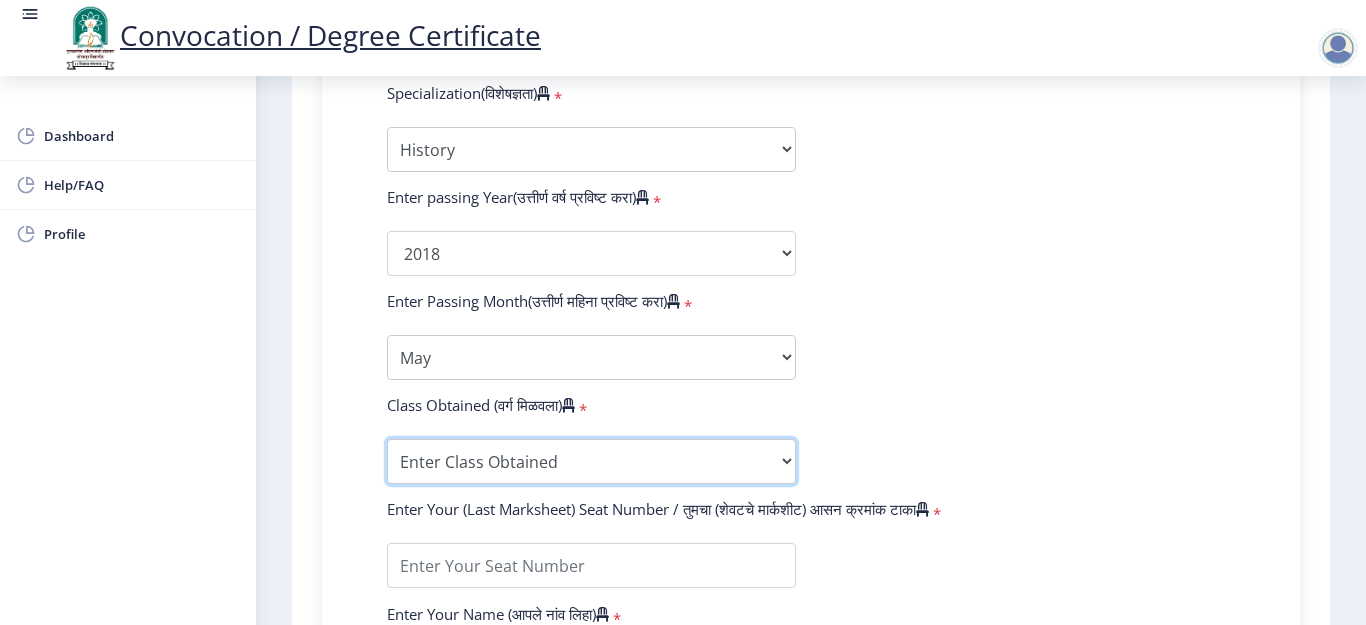 click on "Enter Class Obtained FIRST CLASS WITH DISTINCTION FIRST CLASS HIGHER SECOND CLASS SECOND CLASS PASS CLASS Grade O Grade A+ Grade A Grade B+ Grade B Grade C+ Grade C Grade D Grade E" at bounding box center [591, 461] 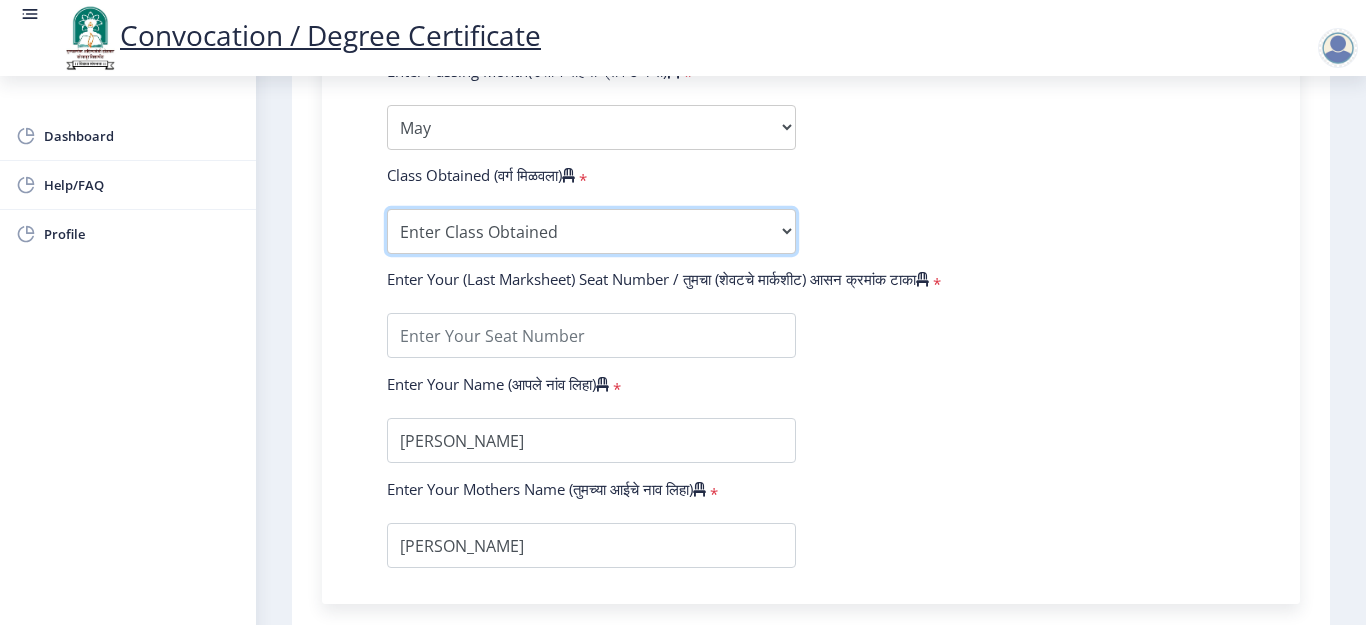 scroll, scrollTop: 1330, scrollLeft: 0, axis: vertical 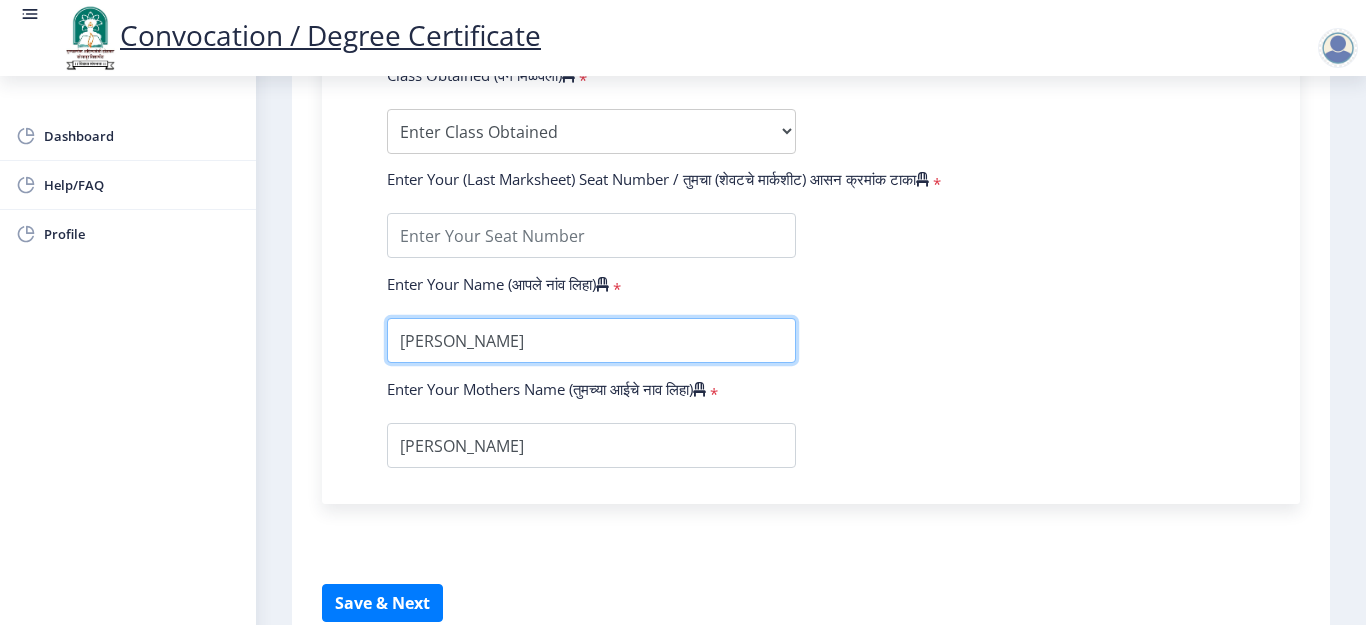 click at bounding box center (591, 340) 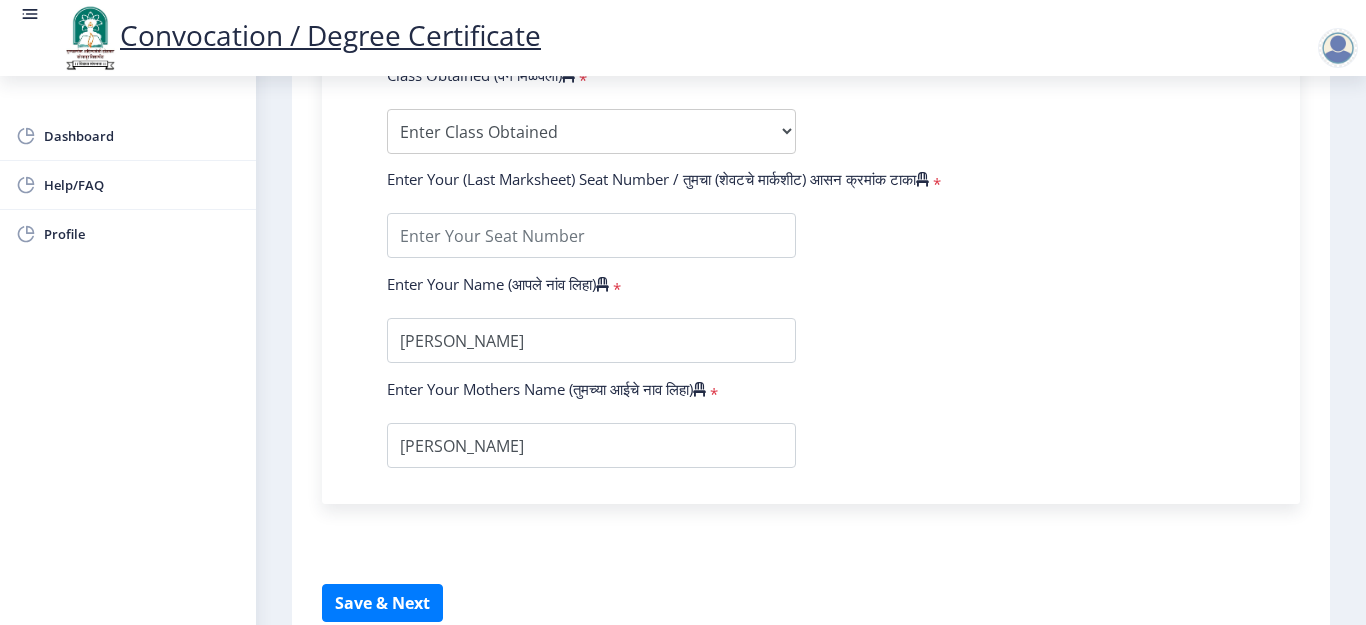 click on "Enter Your PRN Number (तुमचा पीआरएन (कायम नोंदणी क्रमांक) एंटर करा)   * Student Type (विद्यार्थी प्रकार)    * Select Student Type Regular External College Name(कॉलेजचे नाव)   * Sangameshwar College Select College Name Course Name(अभ्यासक्रमाचे नाव)   * Bachelor of Arts (with Credits) Select Course Name  Specialization(विशेषज्ञता)   * Specialization English Geography Hindi Marathi Music Sanskrit Urdu Ancient Indian History Culture & Archaeology Economics History Physical Education Political Science Psychology Sociology Kannada Philosophy Other Enter passing Year(उत्तीर्ण वर्ष प्रविष्ट करा)   *  2025   2024   2023   2022   2021   2020   2019   2018   2017   2016   2015   2014   2013   2012   2011   2010   2009   2008   2007   2006   2005   2004   2003   2002   2001   2000   1999  *" 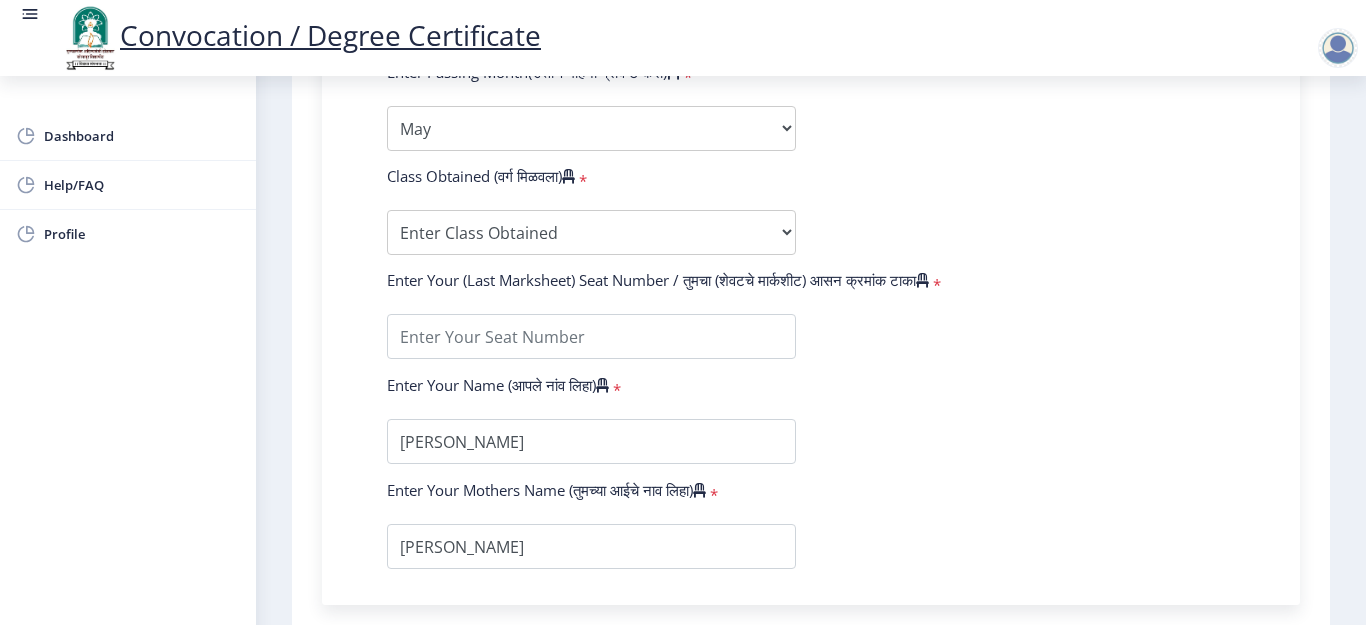scroll, scrollTop: 1230, scrollLeft: 0, axis: vertical 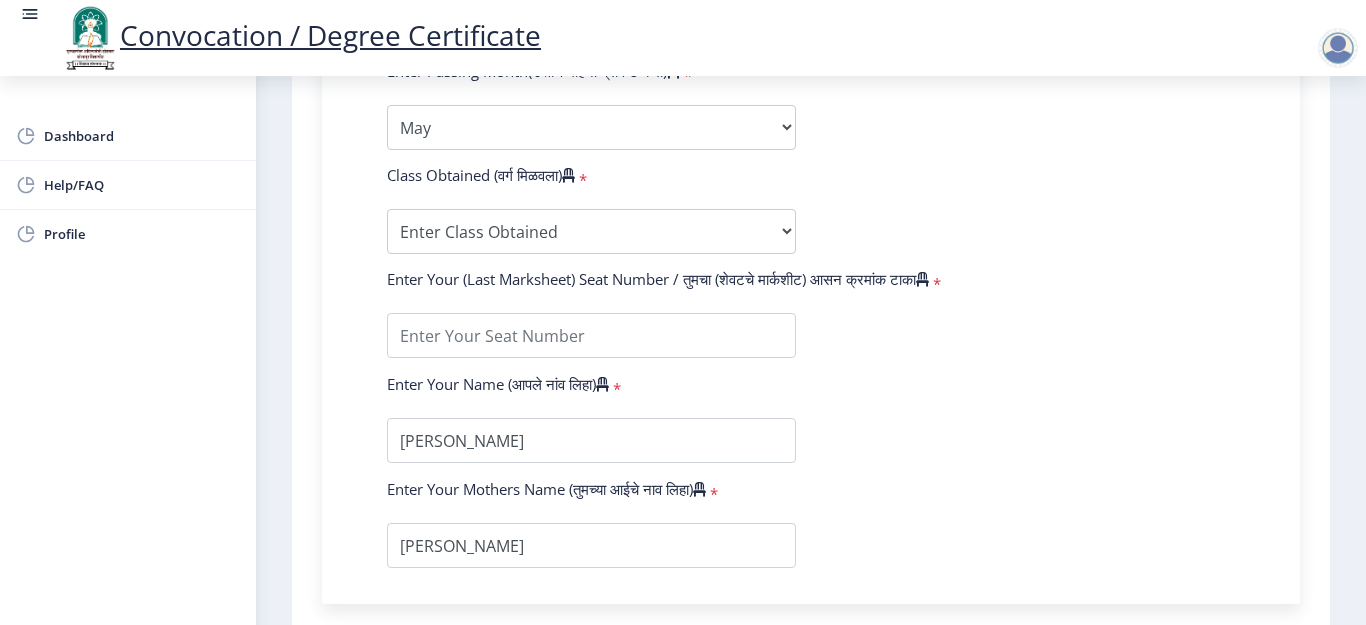 click on "Enter Your PRN Number (तुमचा पीआरएन (कायम नोंदणी क्रमांक) एंटर करा)   * Student Type (विद्यार्थी प्रकार)    * Select Student Type Regular External College Name(कॉलेजचे नाव)   * Sangameshwar College Select College Name Course Name(अभ्यासक्रमाचे नाव)   * Bachelor of Arts (with Credits) Select Course Name  Specialization(विशेषज्ञता)   * Specialization English Geography Hindi Marathi Music Sanskrit Urdu Ancient Indian History Culture & Archaeology Economics History Physical Education Political Science Psychology Sociology Kannada Philosophy Other Enter passing Year(उत्तीर्ण वर्ष प्रविष्ट करा)   *  2025   2024   2023   2022   2021   2020   2019   2018   2017   2016   2015   2014   2013   2012   2011   2010   2009   2008   2007   2006   2005   2004   2003   2002   2001   2000   1999  *" 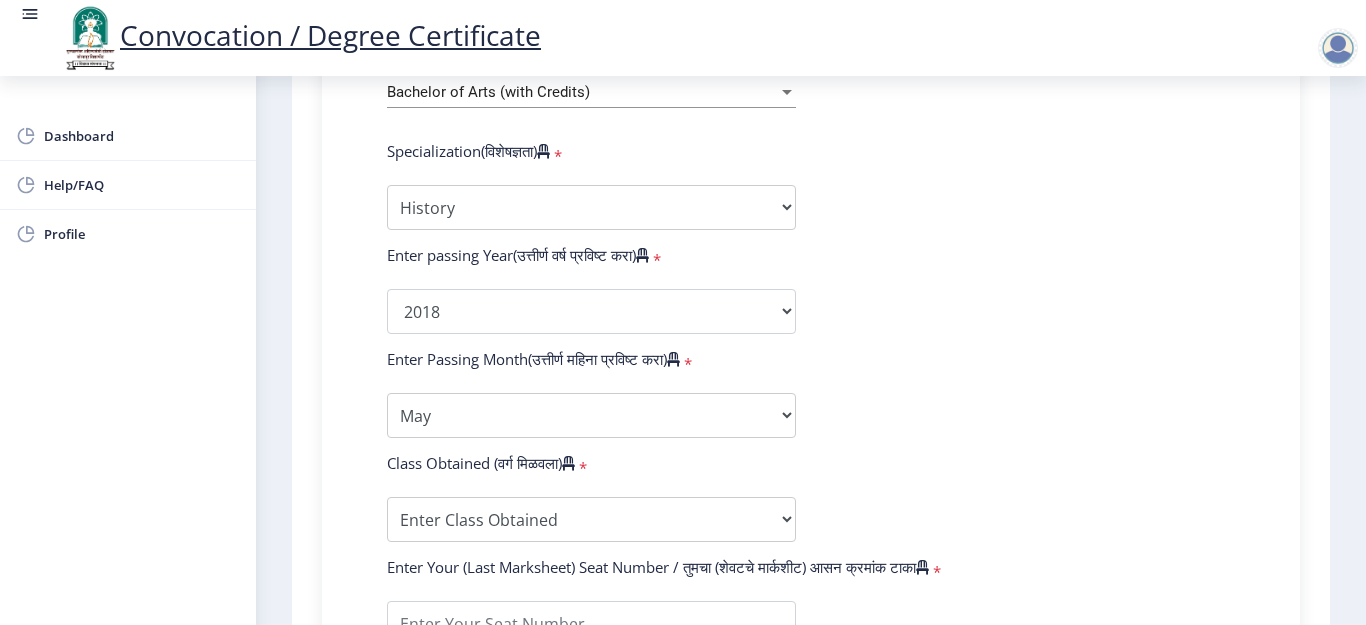 scroll, scrollTop: 930, scrollLeft: 0, axis: vertical 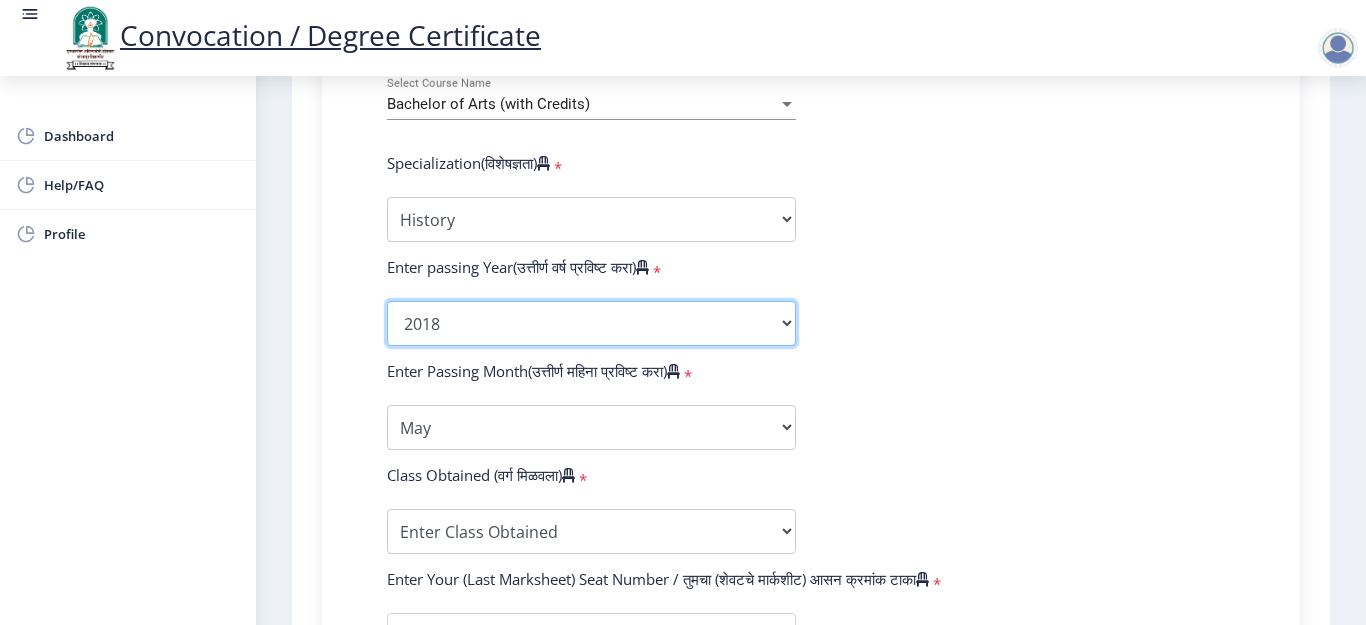 click on "2025   2024   2023   2022   2021   2020   2019   2018   2017   2016   2015   2014   2013   2012   2011   2010   2009   2008   2007   2006   2005   2004   2003   2002   2001   2000   1999   1998   1997   1996   1995   1994   1993   1992   1991   1990   1989   1988   1987   1986   1985   1984   1983   1982   1981   1980   1979   1978   1977   1976" 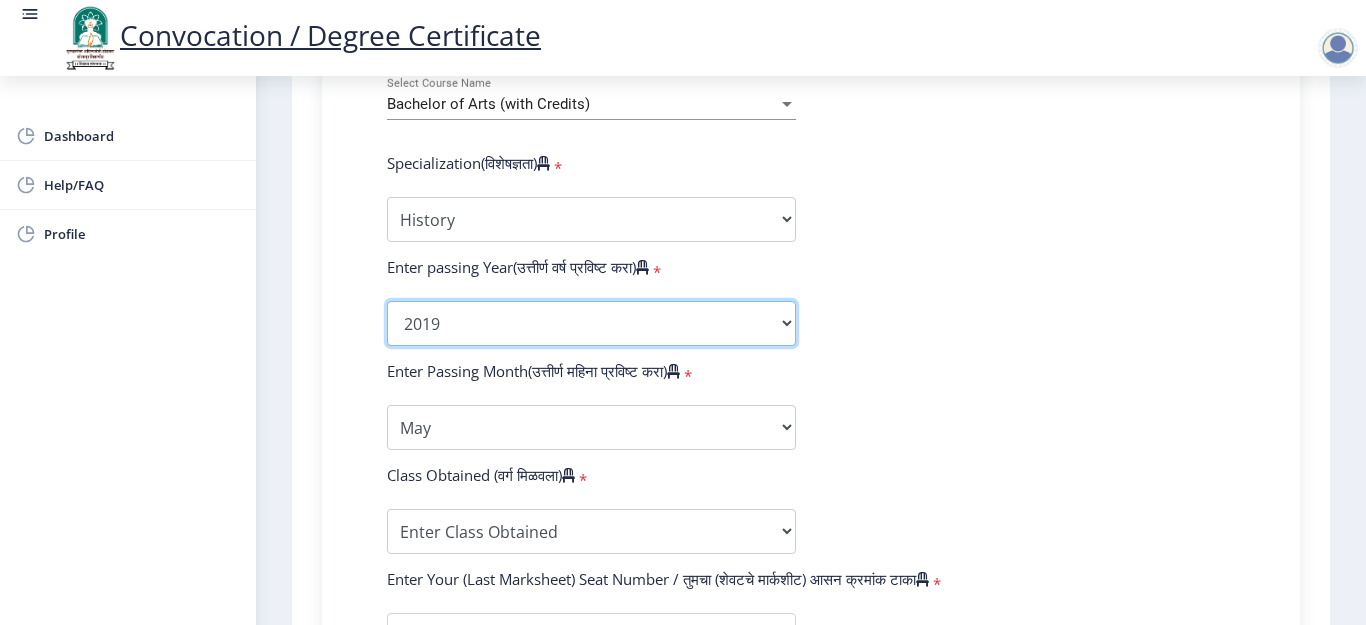 click on "2025   2024   2023   2022   2021   2020   2019   2018   2017   2016   2015   2014   2013   2012   2011   2010   2009   2008   2007   2006   2005   2004   2003   2002   2001   2000   1999   1998   1997   1996   1995   1994   1993   1992   1991   1990   1989   1988   1987   1986   1985   1984   1983   1982   1981   1980   1979   1978   1977   1976" 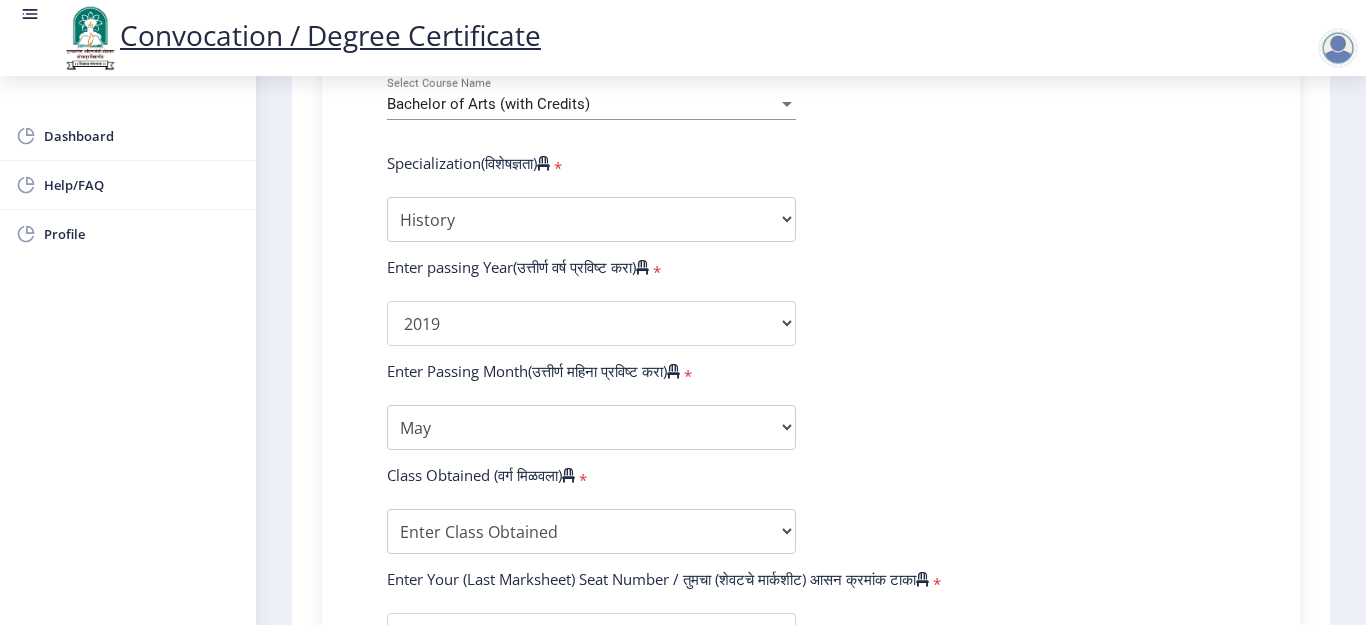 click on "Enter Your PRN Number (तुमचा पीआरएन (कायम नोंदणी क्रमांक) एंटर करा)   * Student Type (विद्यार्थी प्रकार)    * Select Student Type Regular External College Name(कॉलेजचे नाव)   * Sangameshwar College Select College Name Course Name(अभ्यासक्रमाचे नाव)   * Bachelor of Arts (with Credits) Select Course Name  Specialization(विशेषज्ञता)   * Specialization English Geography Hindi Marathi Music Sanskrit Urdu Ancient Indian History Culture & Archaeology Economics History Physical Education Political Science Psychology Sociology Kannada Philosophy Other Enter passing Year(उत्तीर्ण वर्ष प्रविष्ट करा)   *  2025   2024   2023   2022   2021   2020   2019   2018   2017   2016   2015   2014   2013   2012   2011   2010   2009   2008   2007   2006   2005   2004   2003   2002   2001   2000   1999  *" 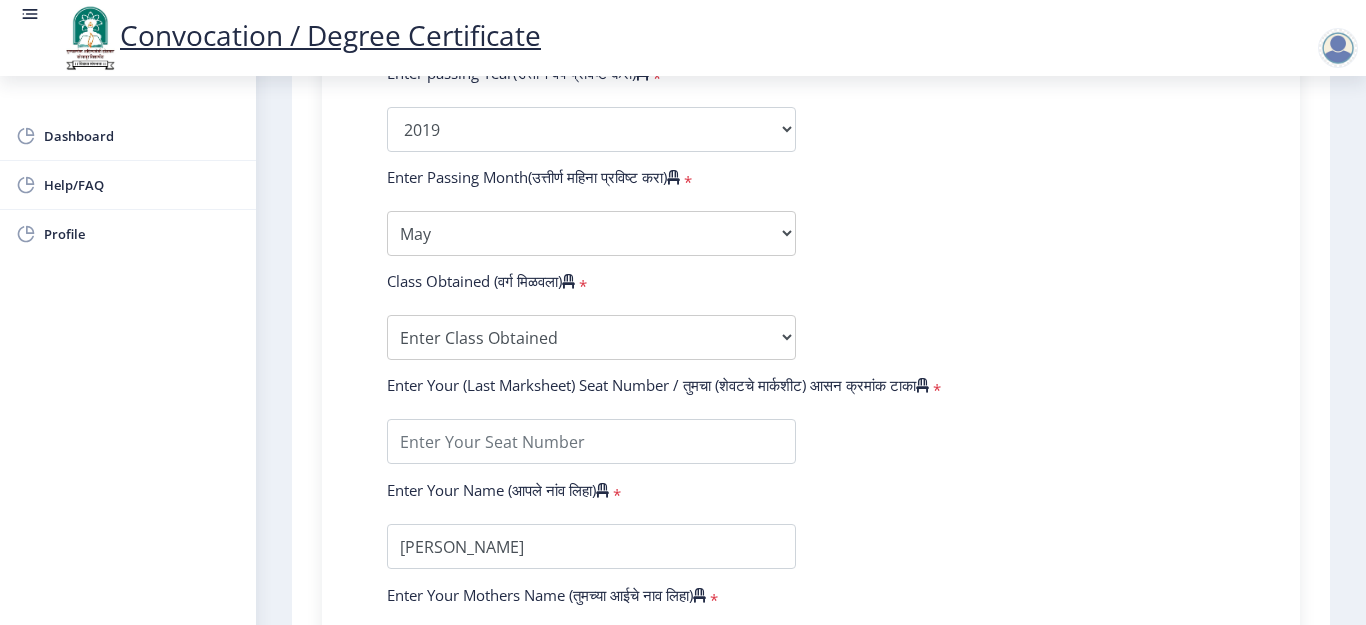 scroll, scrollTop: 1130, scrollLeft: 0, axis: vertical 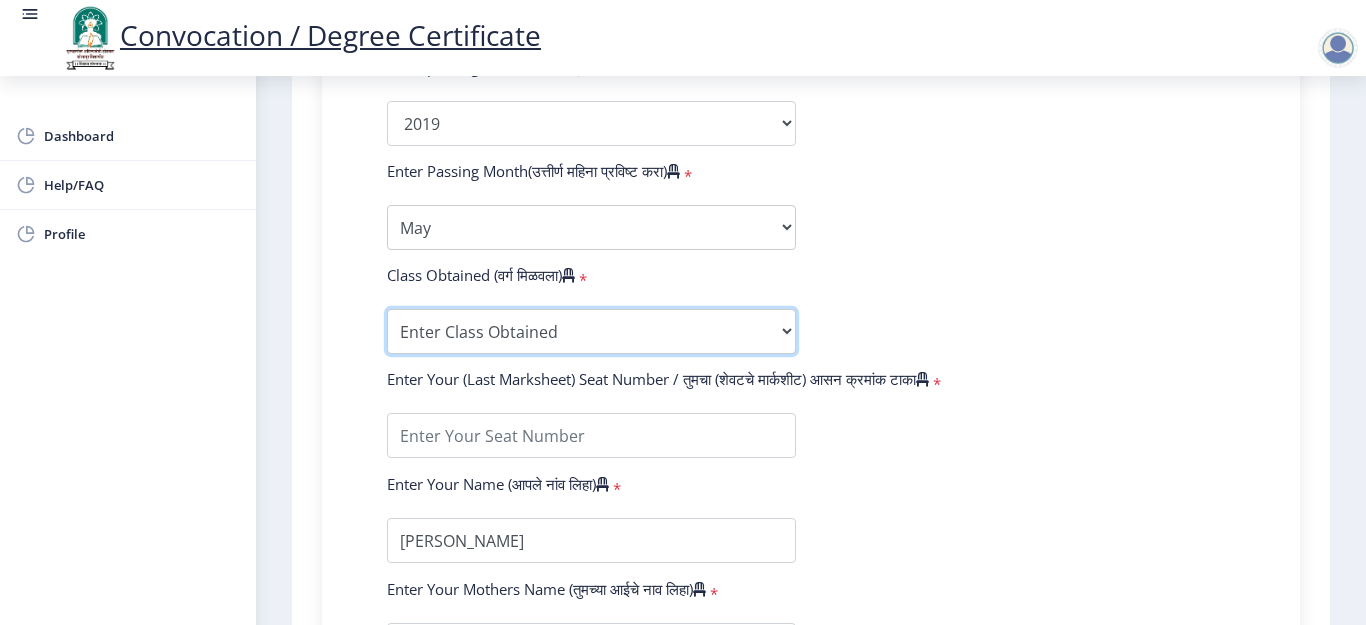 click on "Enter Class Obtained FIRST CLASS WITH DISTINCTION FIRST CLASS HIGHER SECOND CLASS SECOND CLASS PASS CLASS Grade O Grade A+ Grade A Grade B+ Grade B Grade C+ Grade C Grade D Grade E" at bounding box center [591, 331] 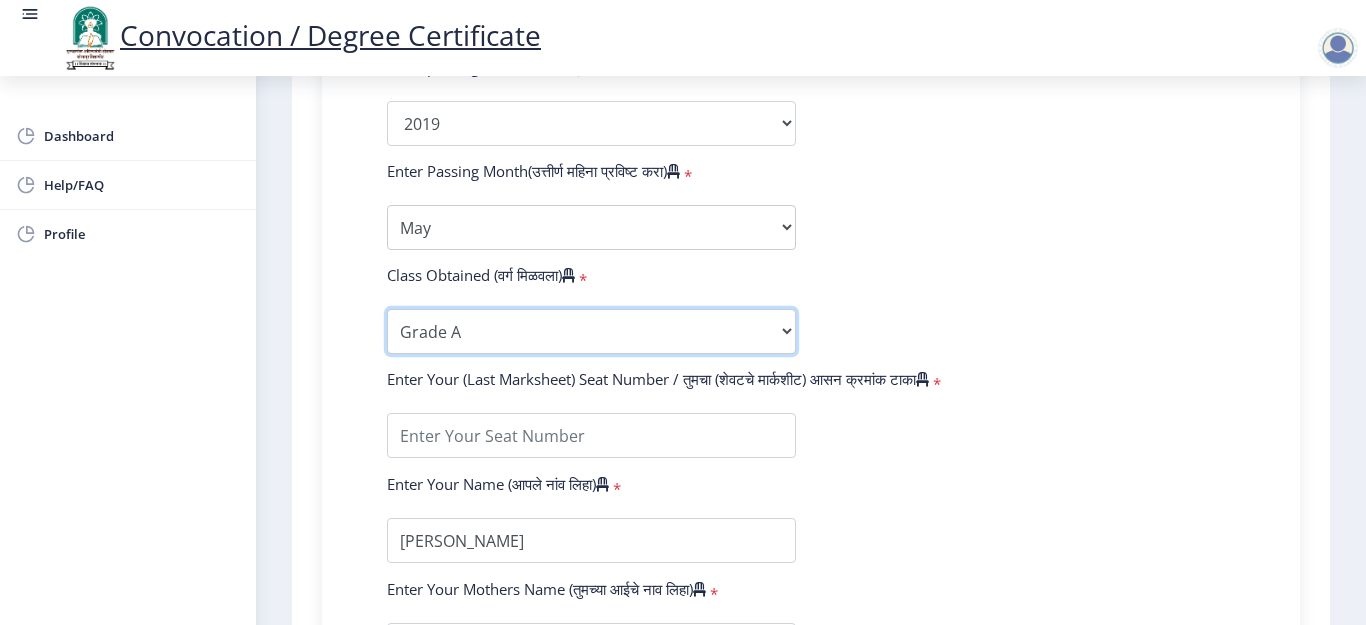 click on "Enter Class Obtained FIRST CLASS WITH DISTINCTION FIRST CLASS HIGHER SECOND CLASS SECOND CLASS PASS CLASS Grade O Grade A+ Grade A Grade B+ Grade B Grade C+ Grade C Grade D Grade E" at bounding box center [591, 331] 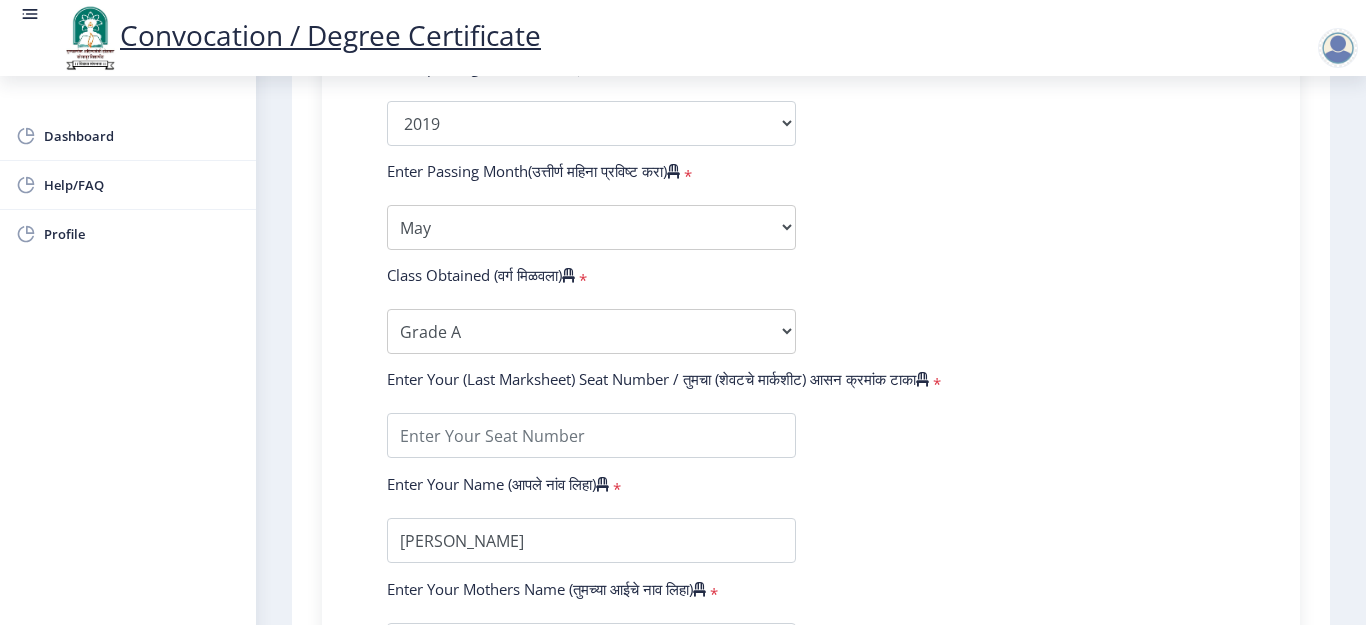 click on "Enter Your PRN Number (तुमचा पीआरएन (कायम नोंदणी क्रमांक) एंटर करा)   * Student Type (विद्यार्थी प्रकार)    * Select Student Type Regular External College Name(कॉलेजचे नाव)   * Sangameshwar College Select College Name Course Name(अभ्यासक्रमाचे नाव)   * Bachelor of Arts (with Credits) Select Course Name  Specialization(विशेषज्ञता)   * Specialization English Geography Hindi Marathi Music Sanskrit Urdu Ancient Indian History Culture & Archaeology Economics History Physical Education Political Science Psychology Sociology Kannada Philosophy Other Enter passing Year(उत्तीर्ण वर्ष प्रविष्ट करा)   *  2025   2024   2023   2022   2021   2020   2019   2018   2017   2016   2015   2014   2013   2012   2011   2010   2009   2008   2007   2006   2005   2004   2003   2002   2001   2000   1999  *" 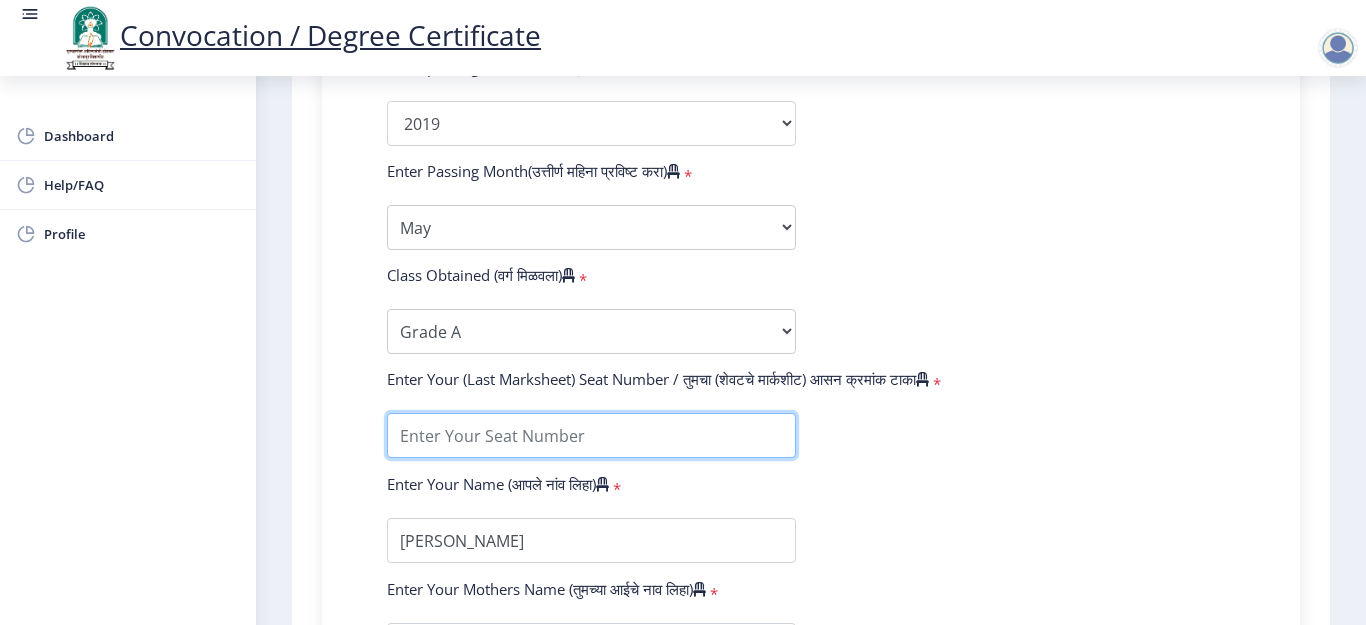 click at bounding box center [591, 435] 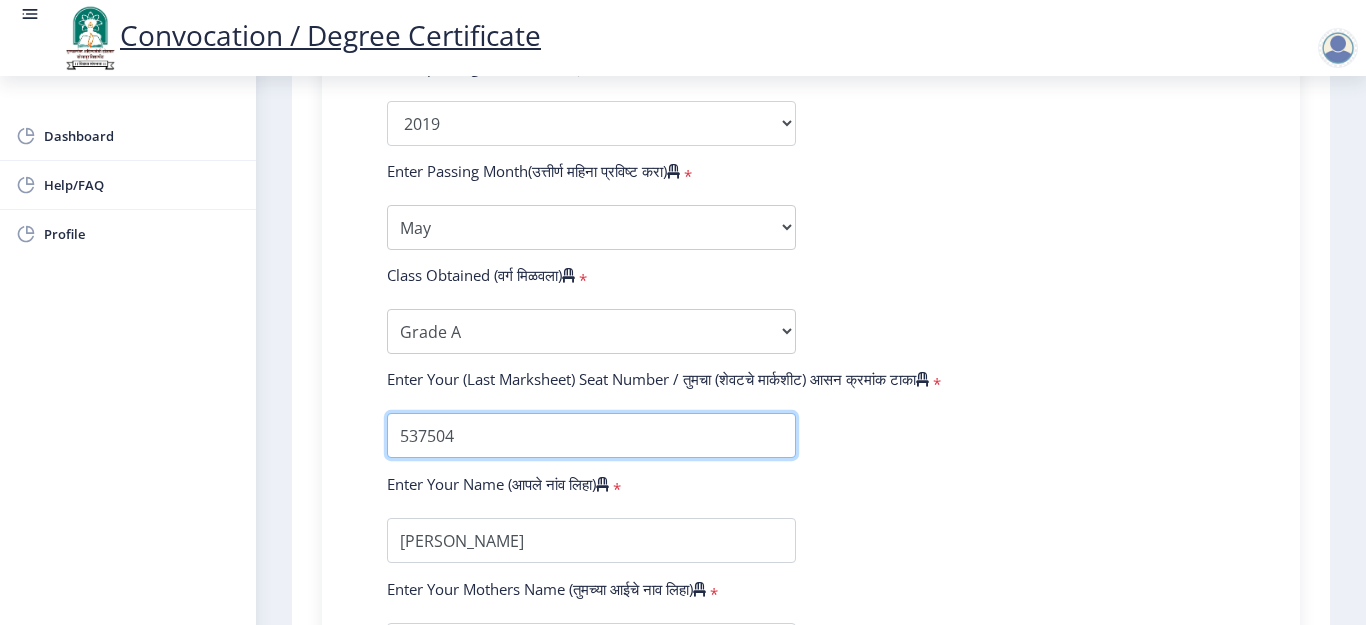 type on "537504" 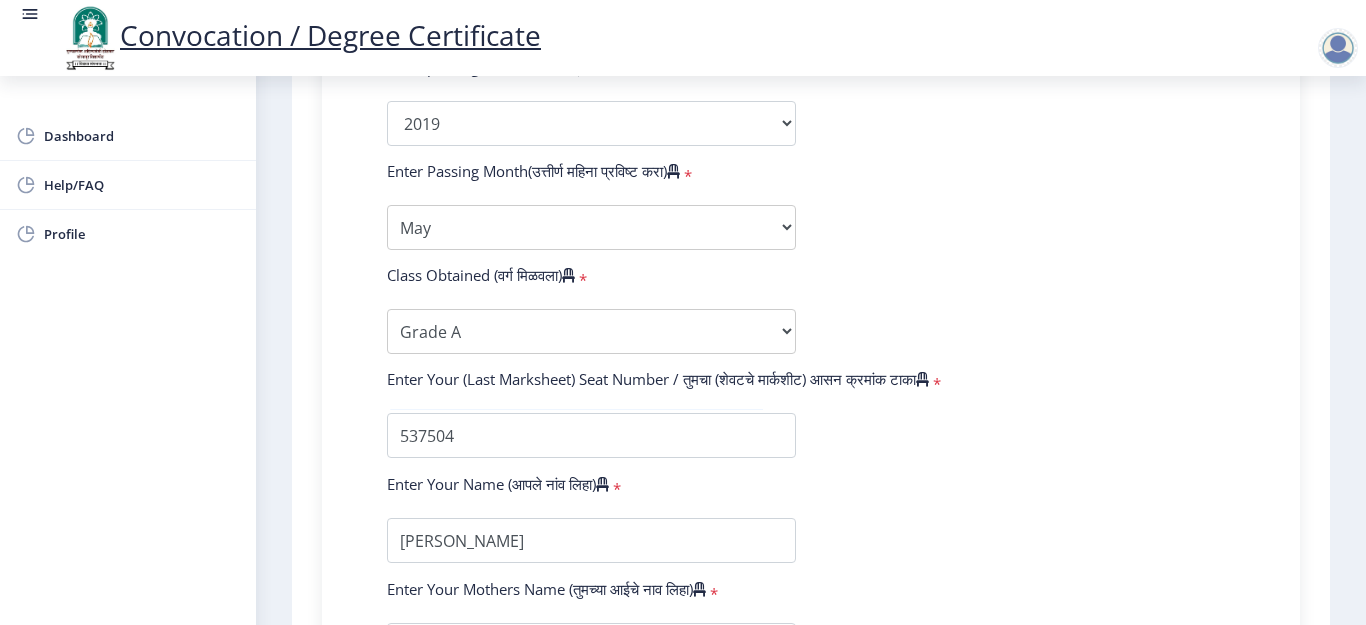 click on "Enter Your PRN Number (तुमचा पीआरएन (कायम नोंदणी क्रमांक) एंटर करा)   * Student Type (विद्यार्थी प्रकार)    * Select Student Type Regular External College Name(कॉलेजचे नाव)   * Sangameshwar College Select College Name Course Name(अभ्यासक्रमाचे नाव)   * Bachelor of Arts (with Credits) Select Course Name  Specialization(विशेषज्ञता)   * Specialization English Geography Hindi Marathi Music Sanskrit Urdu Ancient Indian History Culture & Archaeology Economics History Physical Education Political Science Psychology Sociology Kannada Philosophy Other Enter passing Year(उत्तीर्ण वर्ष प्रविष्ट करा)   *  2025   2024   2023   2022   2021   2020   2019   2018   2017   2016   2015   2014   2013   2012   2011   2010   2009   2008   2007   2006   2005   2004   2003   2002   2001   2000   1999  *" 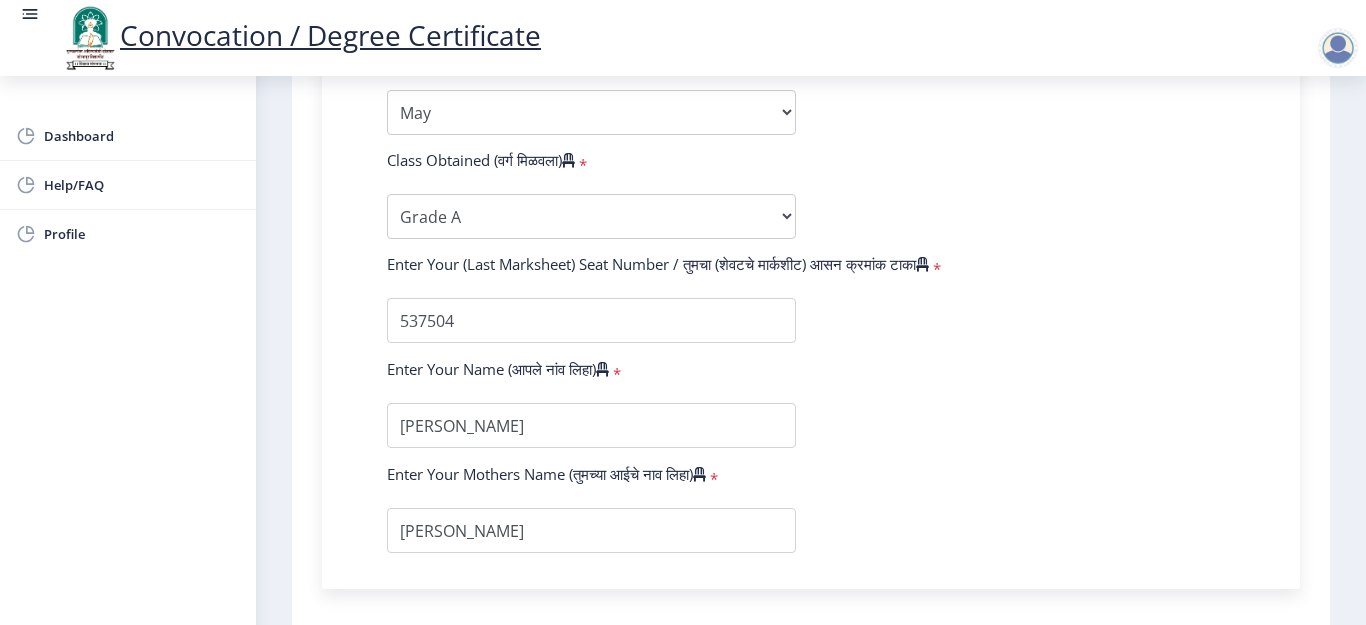 scroll, scrollTop: 1330, scrollLeft: 0, axis: vertical 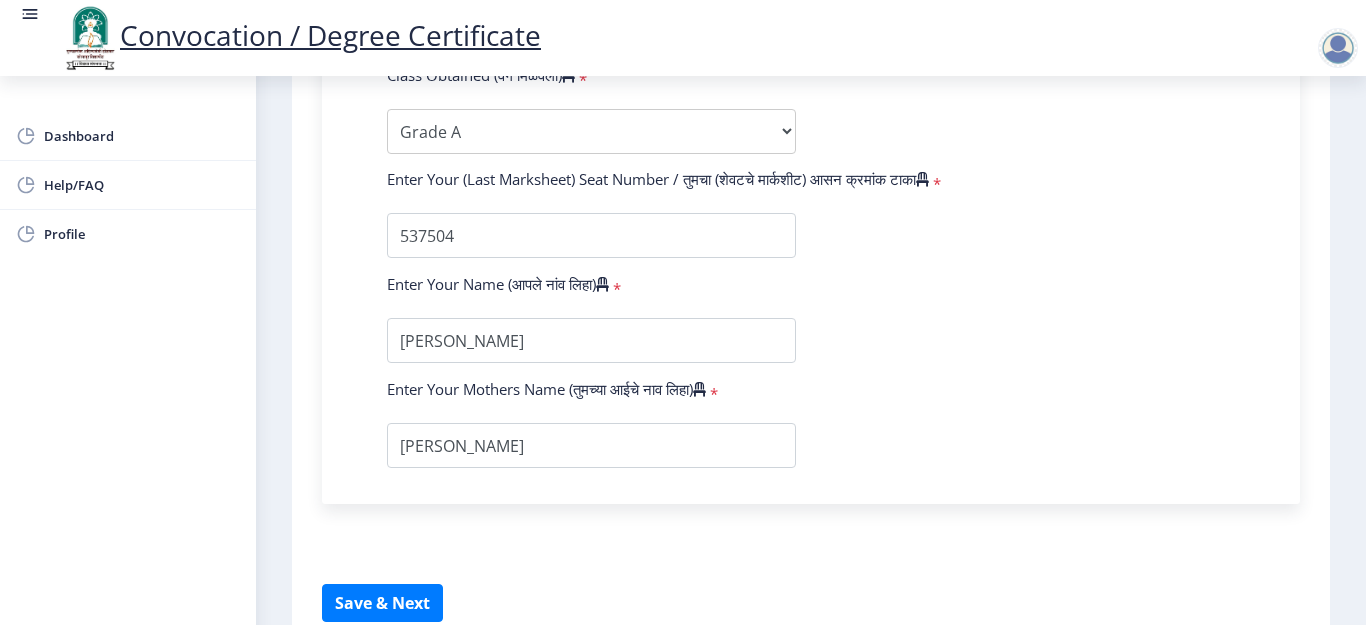 click on "Enter Your PRN Number (तुमचा पीआरएन (कायम नोंदणी क्रमांक) एंटर करा)   * Student Type (विद्यार्थी प्रकार)    * Select Student Type Regular External College Name(कॉलेजचे नाव)   * Sangameshwar College Select College Name Course Name(अभ्यासक्रमाचे नाव)   * Bachelor of Arts (with Credits) Select Course Name  Specialization(विशेषज्ञता)   * Specialization English Geography Hindi Marathi Music Sanskrit Urdu Ancient Indian History Culture & Archaeology Economics History Physical Education Political Science Psychology Sociology Kannada Philosophy Other Enter passing Year(उत्तीर्ण वर्ष प्रविष्ट करा)   *  2025   2024   2023   2022   2021   2020   2019   2018   2017   2016   2015   2014   2013   2012   2011   2010   2009   2008   2007   2006   2005   2004   2003   2002   2001   2000   1999  *" 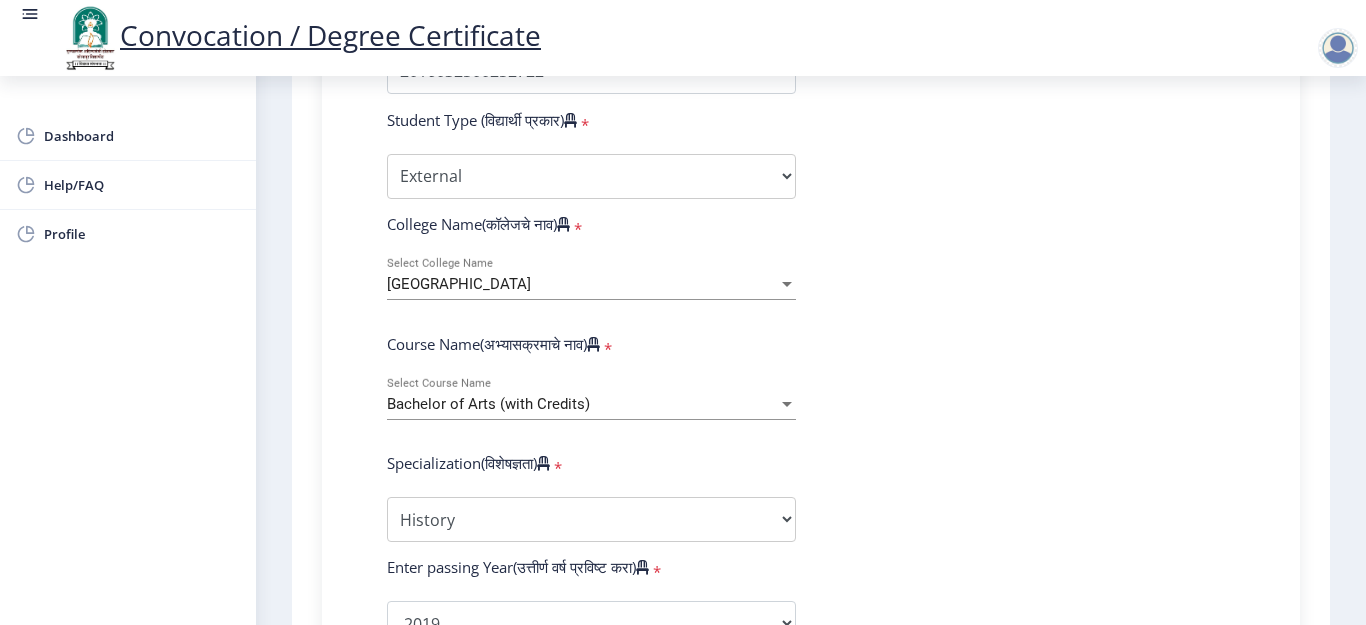 scroll, scrollTop: 730, scrollLeft: 0, axis: vertical 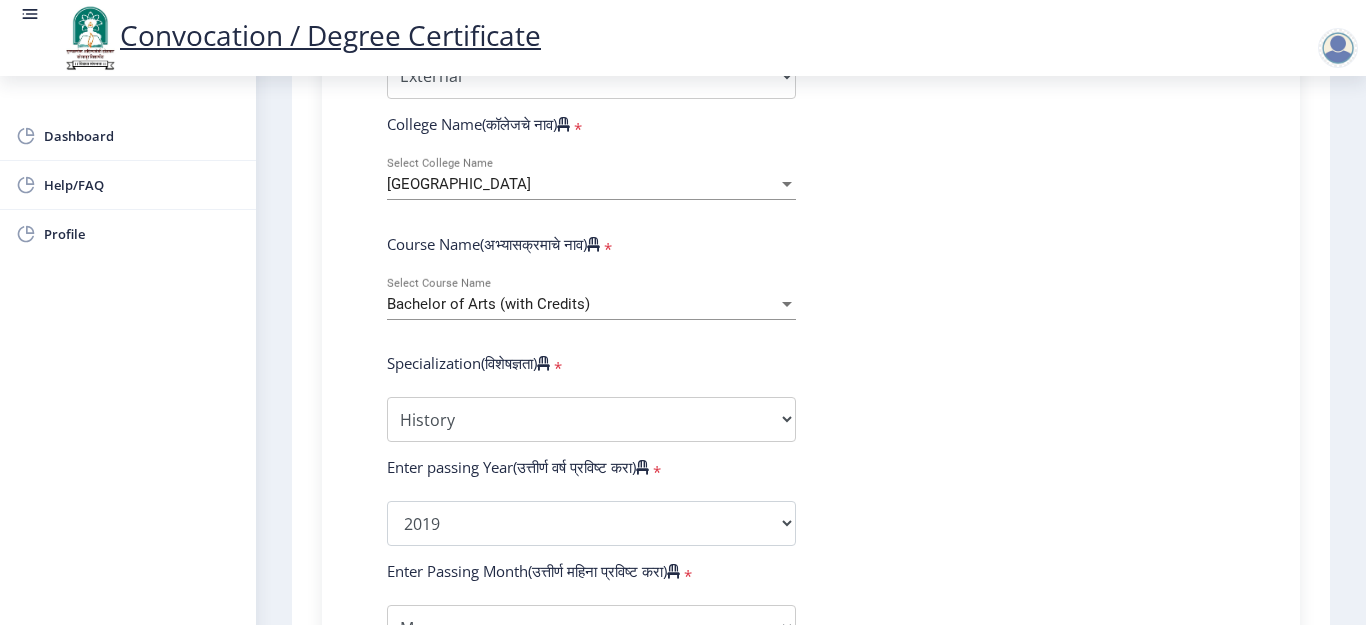 click on "[GEOGRAPHIC_DATA]" at bounding box center [582, 184] 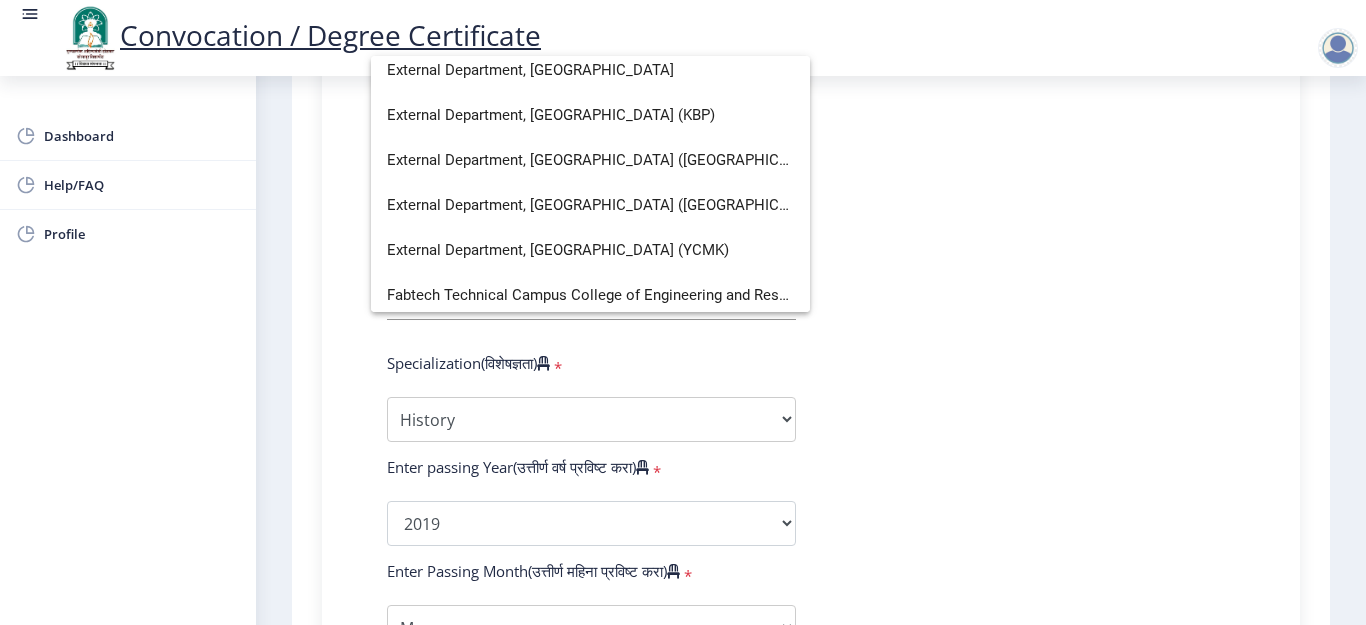 scroll, scrollTop: 1700, scrollLeft: 0, axis: vertical 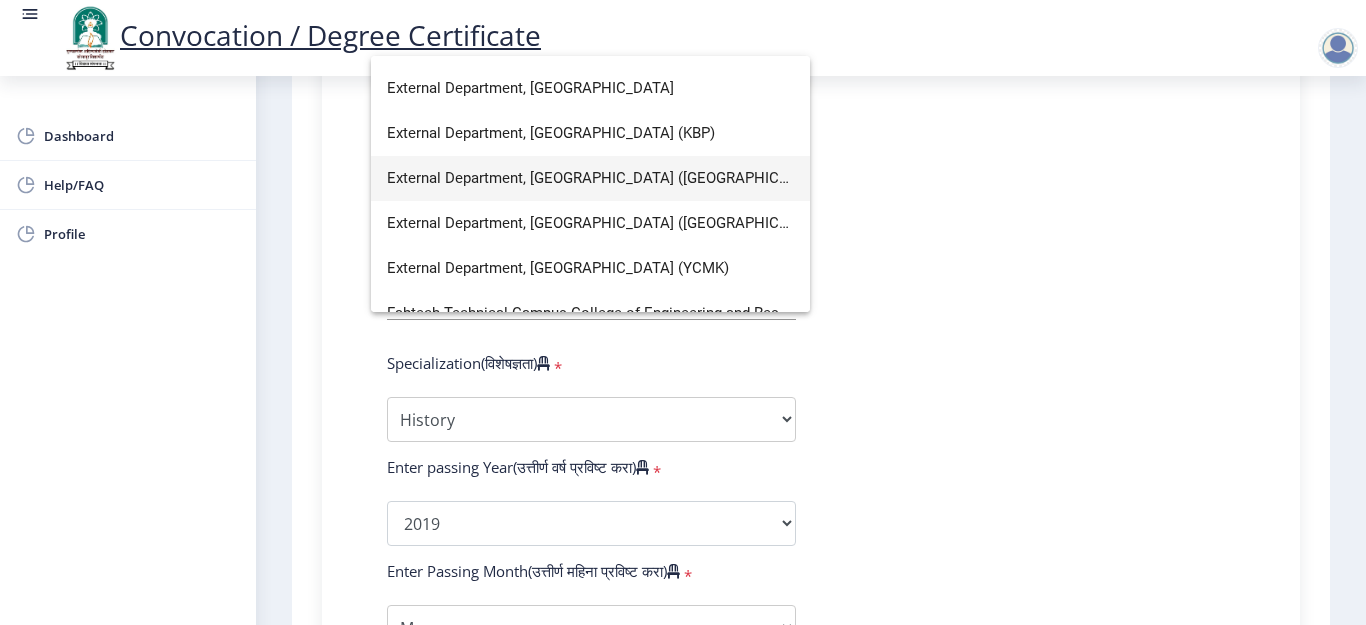 click on "External Department, [GEOGRAPHIC_DATA] ([GEOGRAPHIC_DATA])" at bounding box center (590, 178) 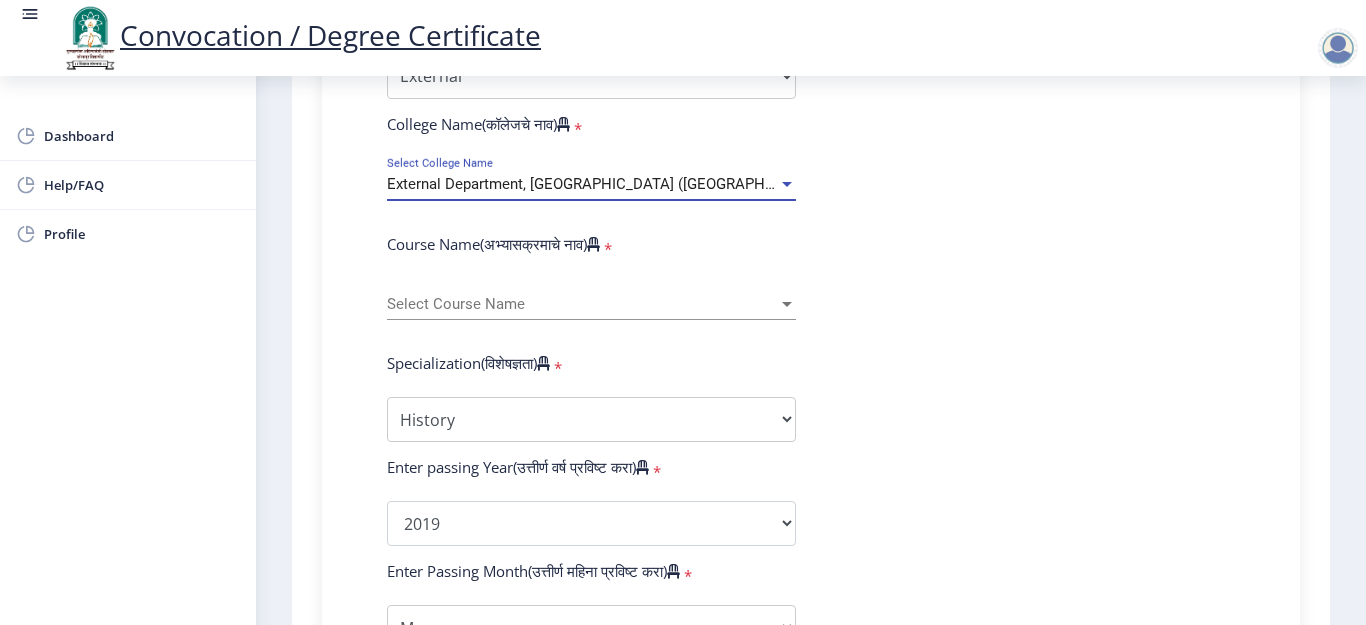 click on "Enter Your PRN Number (तुमचा पीआरएन (कायम नोंदणी क्रमांक) एंटर करा)   * Student Type (विद्यार्थी प्रकार)    * Select Student Type Regular External College Name(कॉलेजचे नाव)   * External Department, [GEOGRAPHIC_DATA] (SAN) Select College Name Course Name(अभ्यासक्रमाचे नाव)   * Select Course Name Select Course Name  Specialization(विशेषज्ञता)   * Specialization English Geography Hindi Marathi Music Sanskrit Urdu Ancient Indian History Culture & Archaeology Economics History Physical Education Political Science Psychology Sociology Kannada Philosophy Other Enter passing Year(उत्तीर्ण वर्ष प्रविष्ट करा)   *  2025   2024   2023   2022   2021   2020   2019   2018   2017   2016   2015   2014   2013   2012   2011   2010   2009   2008   2007   2006   2005   2004   2003   2002   2001  * *" 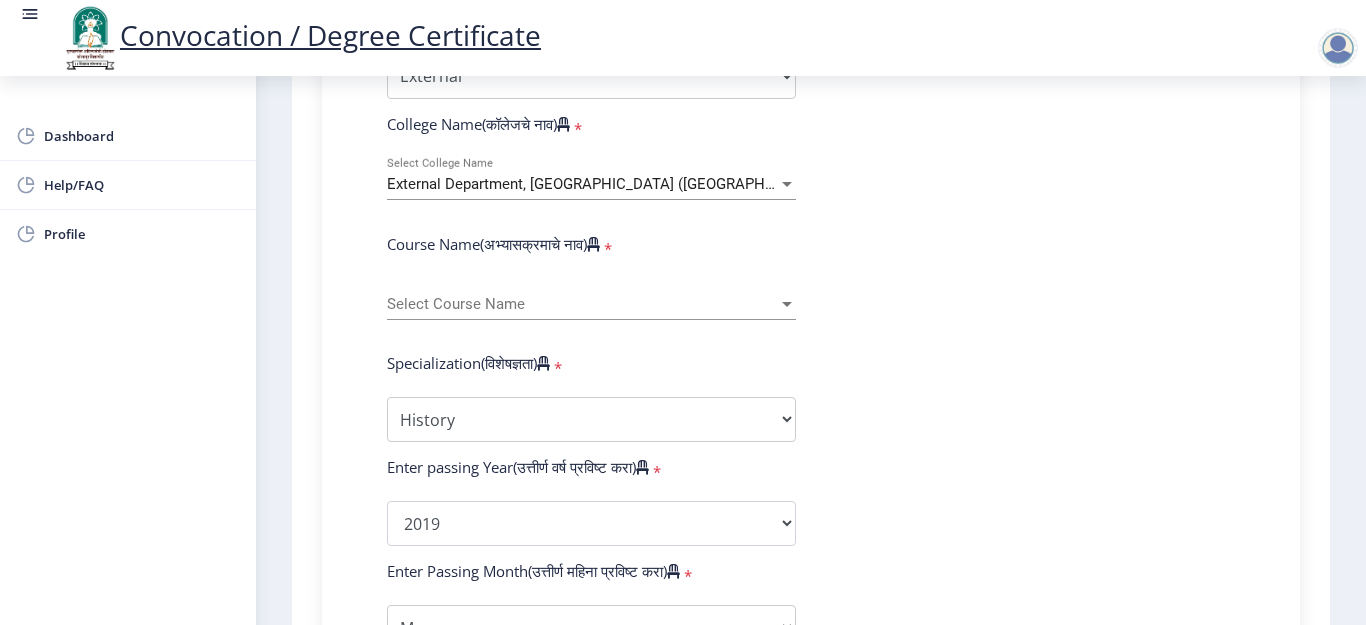 click on "Select Course Name" at bounding box center [582, 304] 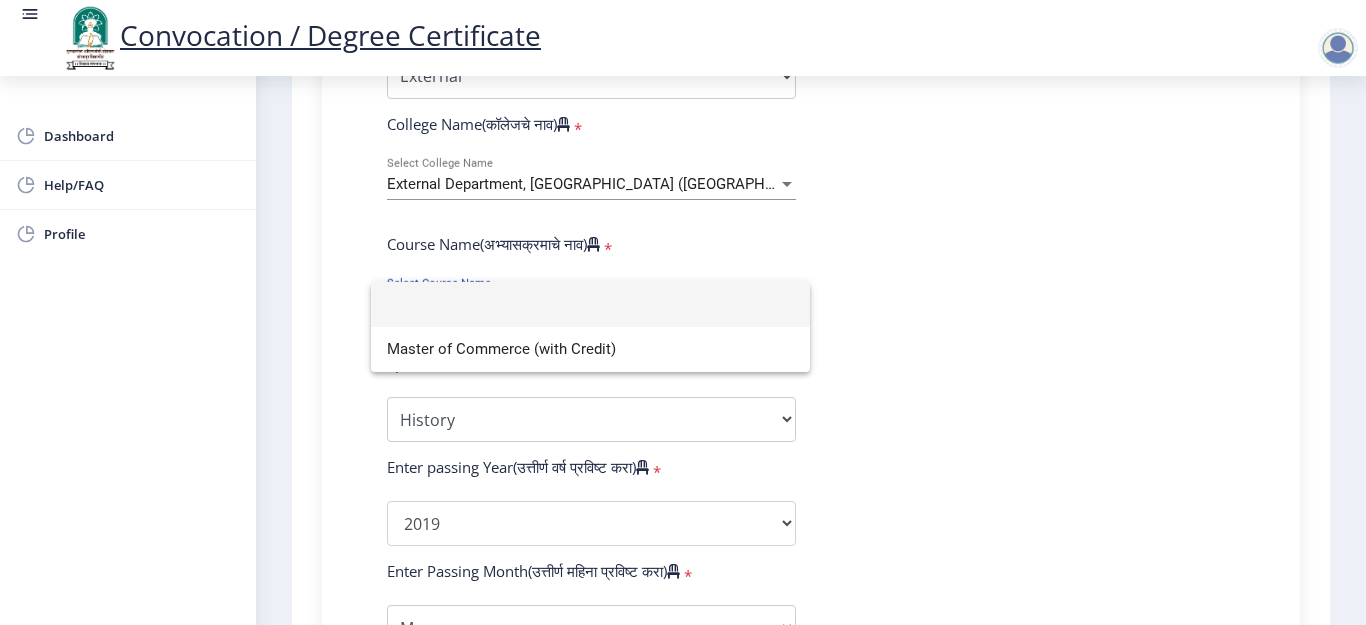 click 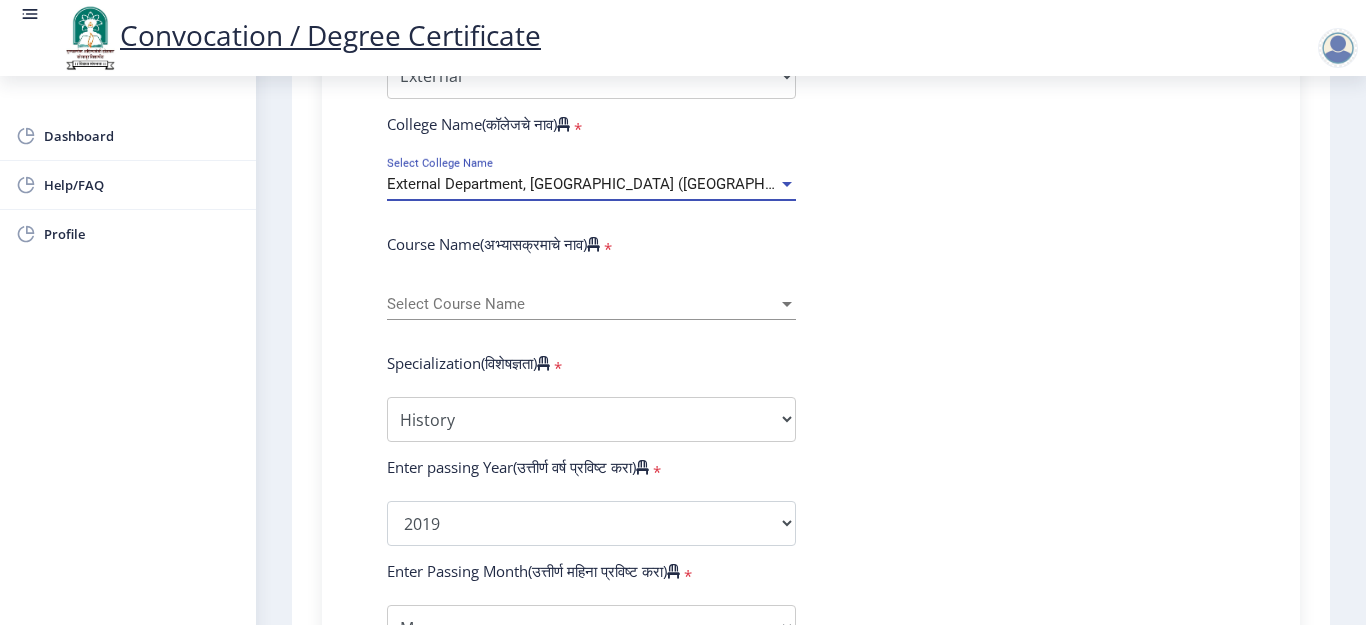 click on "External Department, [GEOGRAPHIC_DATA] ([GEOGRAPHIC_DATA])" at bounding box center (609, 184) 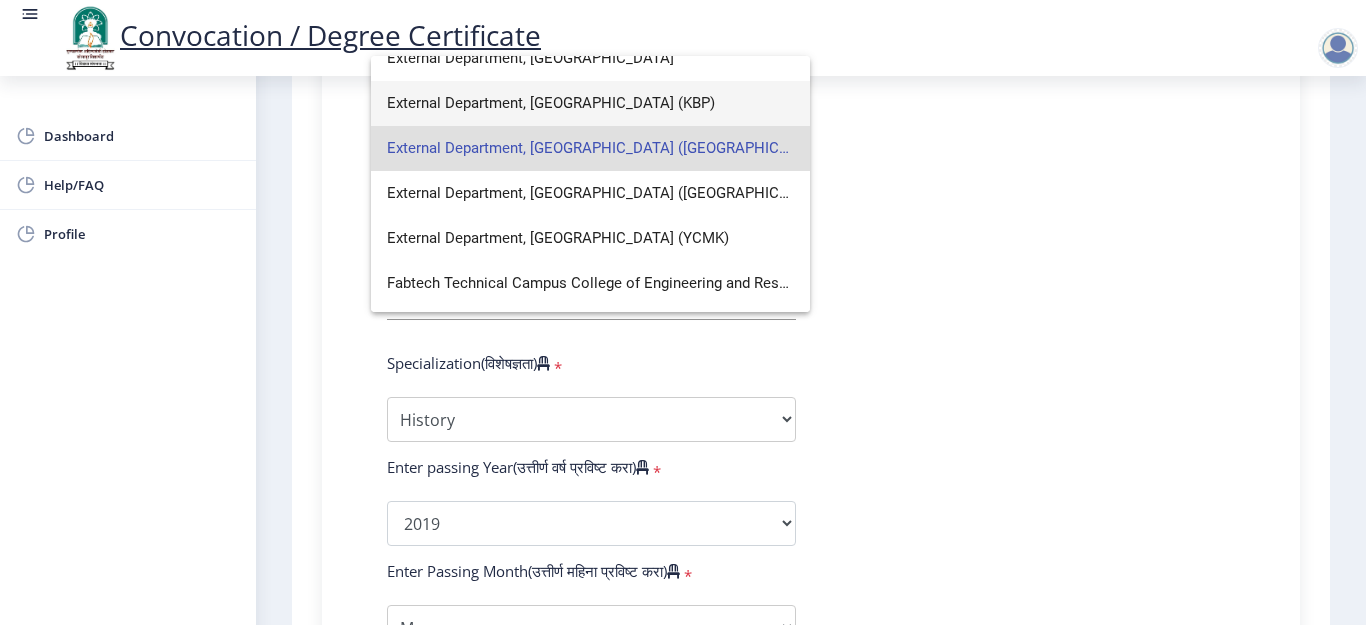 scroll, scrollTop: 1700, scrollLeft: 0, axis: vertical 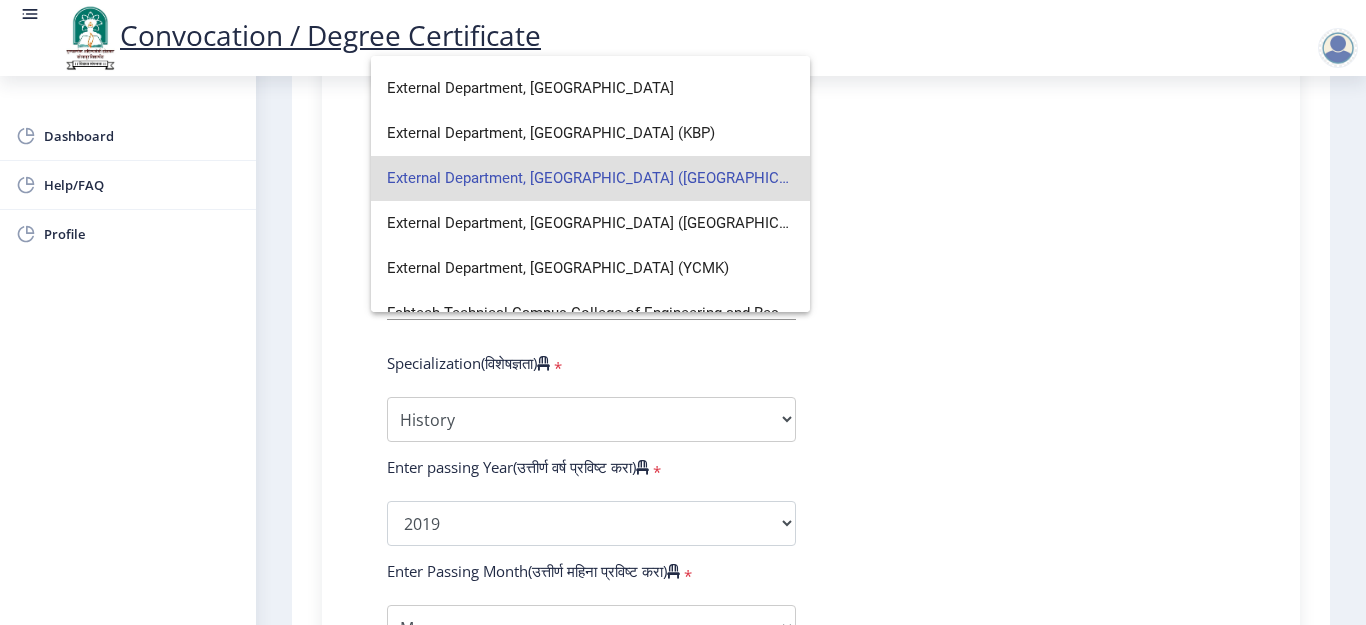 click on "External Department, [GEOGRAPHIC_DATA] ([GEOGRAPHIC_DATA])" at bounding box center [590, 178] 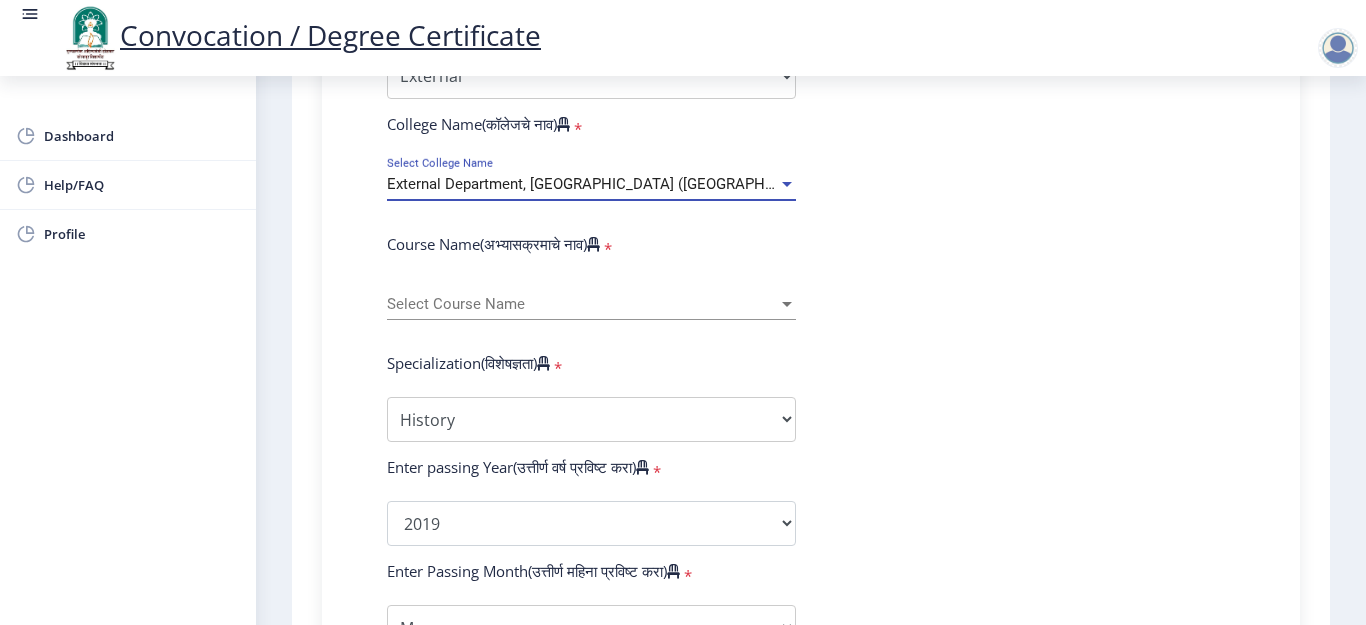 click on "Enter Your PRN Number (तुमचा पीआरएन (कायम नोंदणी क्रमांक) एंटर करा)   * Student Type (विद्यार्थी प्रकार)    * Select Student Type Regular External College Name(कॉलेजचे नाव)   * External Department, [GEOGRAPHIC_DATA] (SAN) Select College Name Course Name(अभ्यासक्रमाचे नाव)   * Select Course Name Select Course Name  Specialization(विशेषज्ञता)   * Specialization English Geography Hindi Marathi Music Sanskrit Urdu Ancient Indian History Culture & Archaeology Economics History Physical Education Political Science Psychology Sociology Kannada Philosophy Other Enter passing Year(उत्तीर्ण वर्ष प्रविष्ट करा)   *  2025   2024   2023   2022   2021   2020   2019   2018   2017   2016   2015   2014   2013   2012   2011   2010   2009   2008   2007   2006   2005   2004   2003   2002   2001  * *" 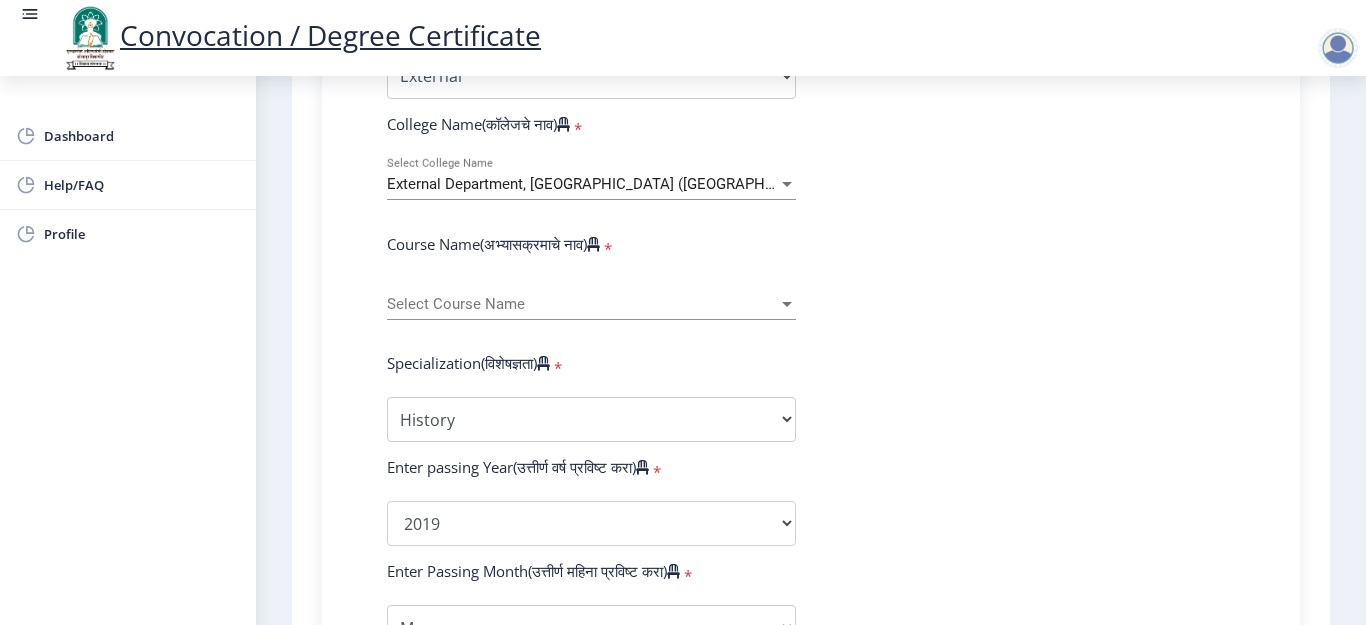 click on "Select Course Name" at bounding box center [582, 304] 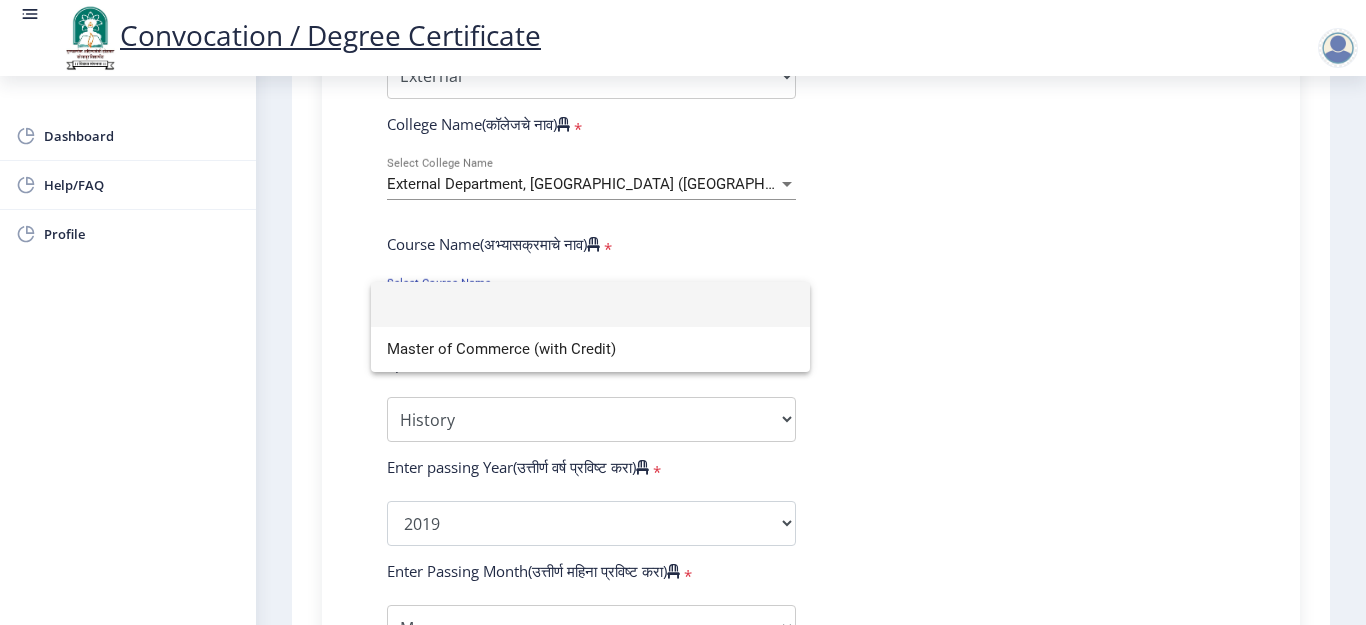 click 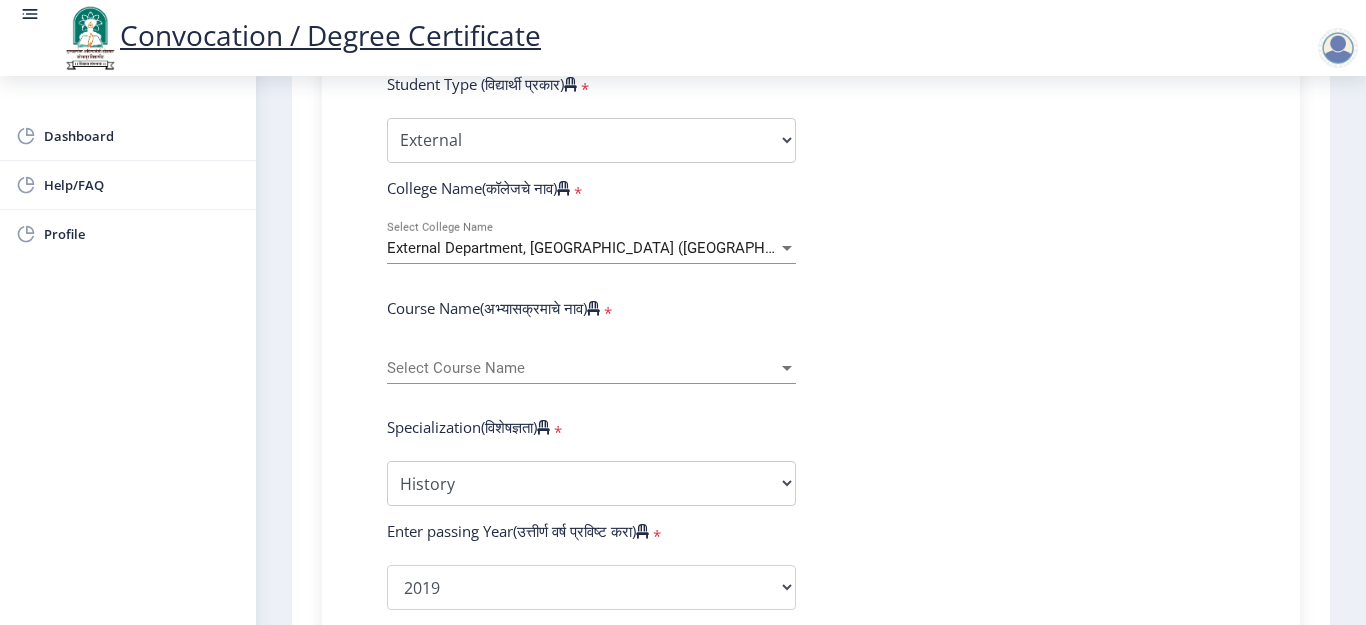 scroll, scrollTop: 630, scrollLeft: 0, axis: vertical 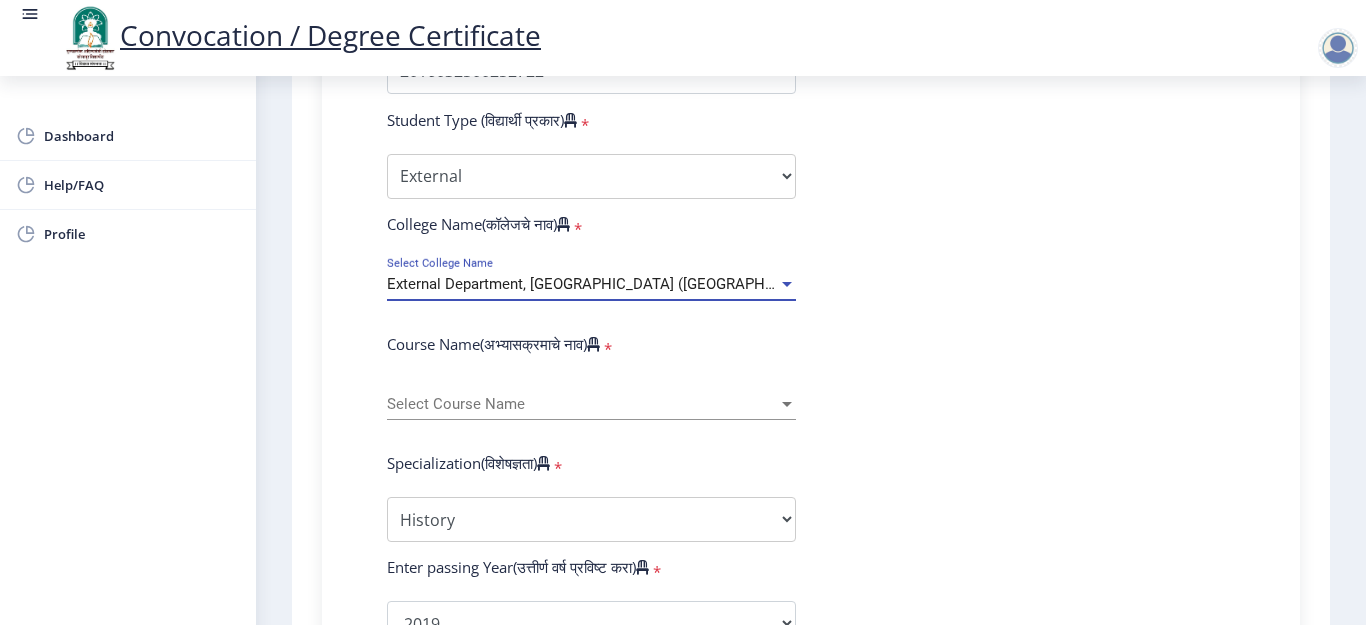 click on "External Department, [GEOGRAPHIC_DATA] ([GEOGRAPHIC_DATA])" at bounding box center (609, 284) 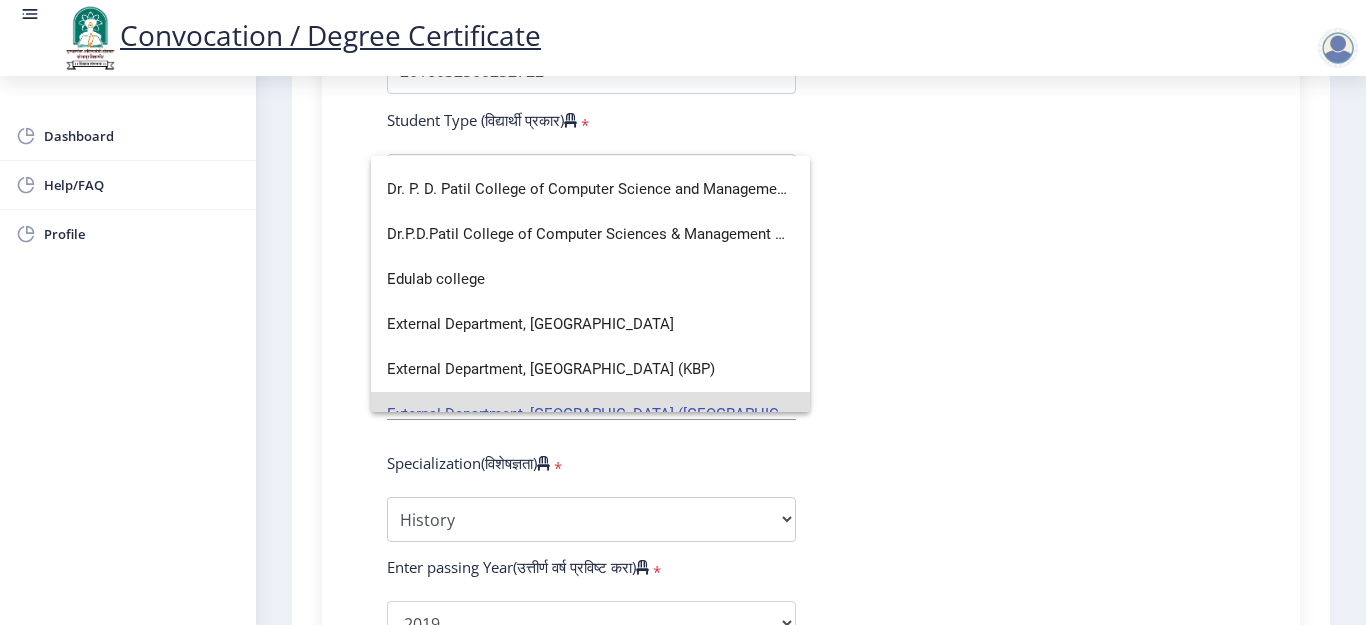 scroll, scrollTop: 1600, scrollLeft: 0, axis: vertical 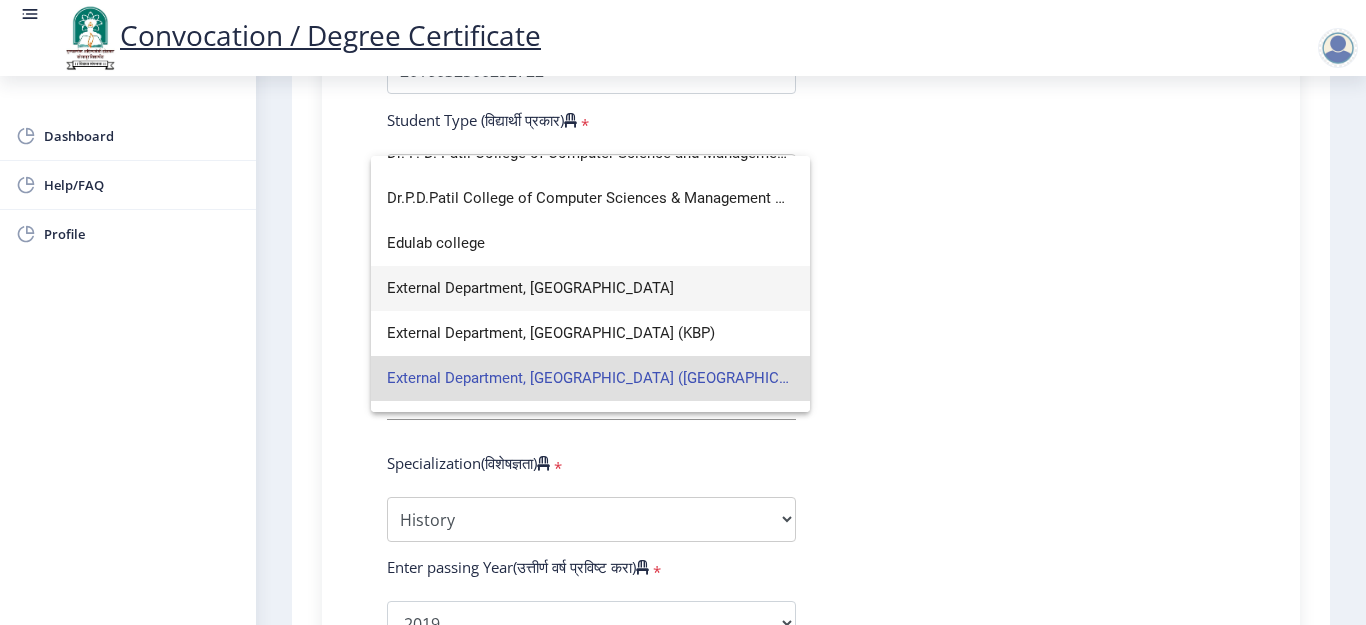 click on "External Department, [GEOGRAPHIC_DATA]" at bounding box center [590, 288] 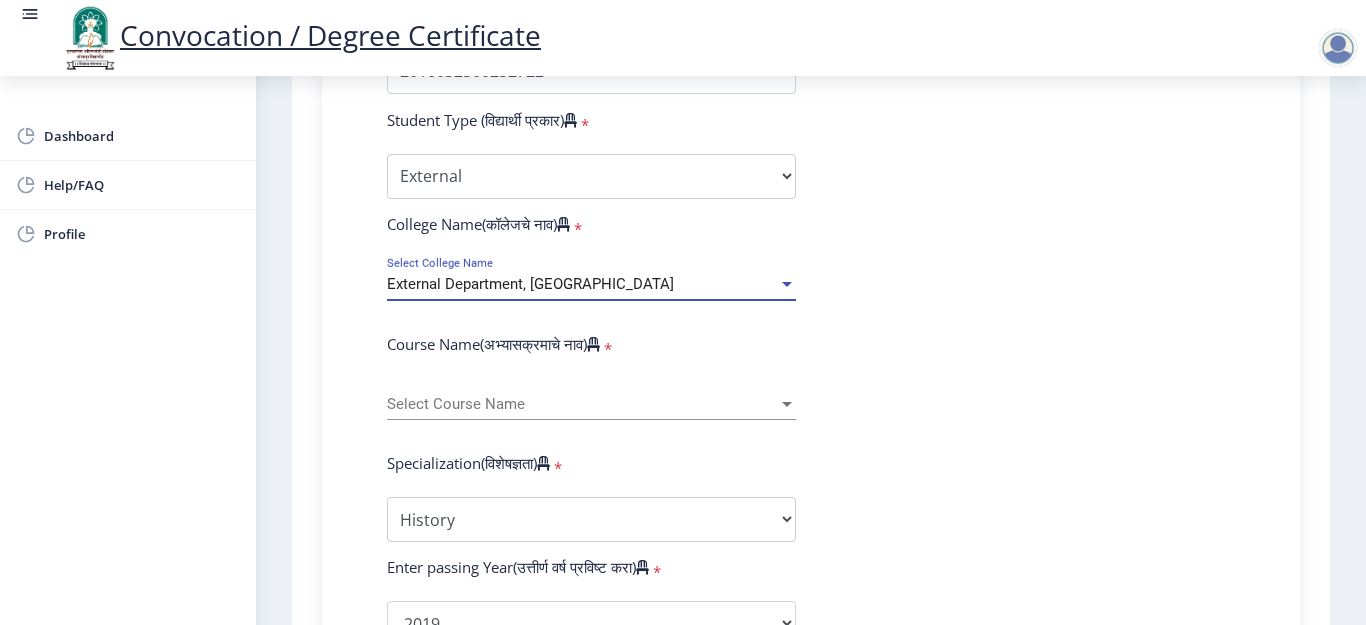 click on "Enter Your PRN Number (तुमचा पीआरएन (कायम नोंदणी क्रमांक) एंटर करा)   * Student Type (विद्यार्थी प्रकार)    * Select Student Type Regular External College Name(कॉलेजचे नाव)   * External Department, [GEOGRAPHIC_DATA] Select College Name Course Name(अभ्यासक्रमाचे नाव)   * Select Course Name Select Course Name  Specialization(विशेषज्ञता)   * Specialization English Geography Hindi Marathi Music Sanskrit Urdu Ancient Indian History Culture & Archaeology Economics History Physical Education Political Science Psychology Sociology Kannada Philosophy Other Enter passing Year(उत्तीर्ण वर्ष प्रविष्ट करा)   *  2025   2024   2023   2022   2021   2020   2019   2018   2017   2016   2015   2014   2013   2012   2011   2010   2009   2008   2007   2006   2005   2004   2003   2002   2001   2000  * *" 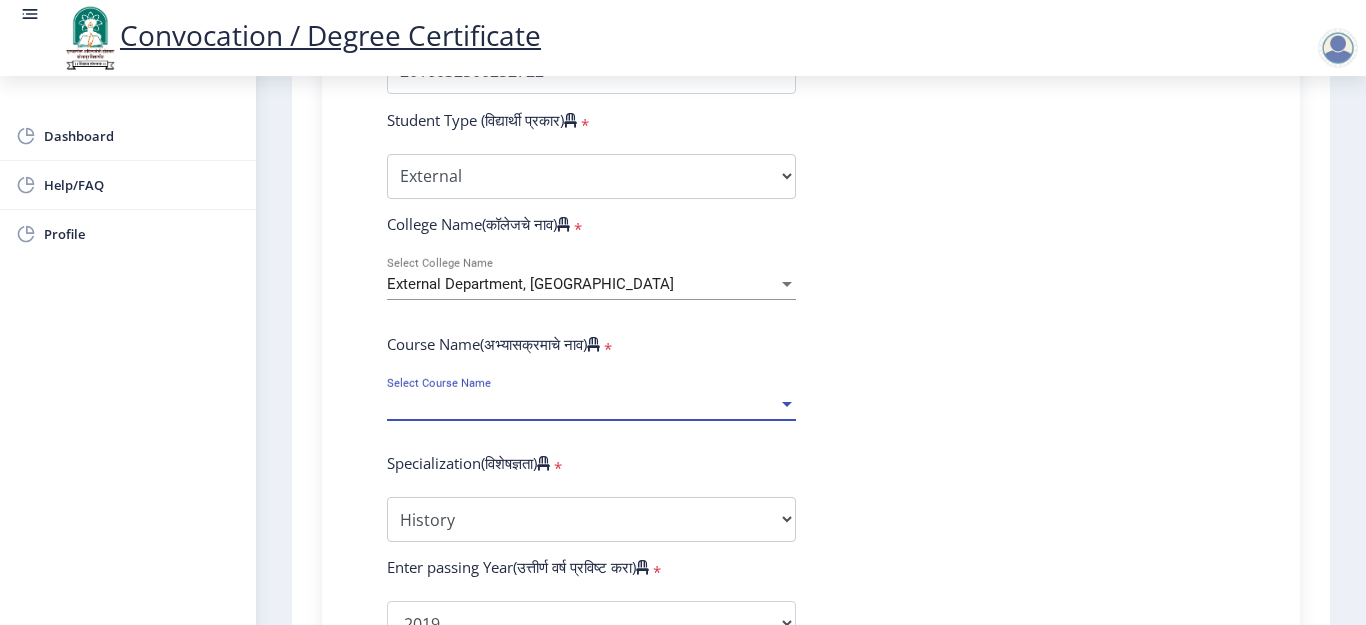 click on "Select Course Name" at bounding box center (582, 404) 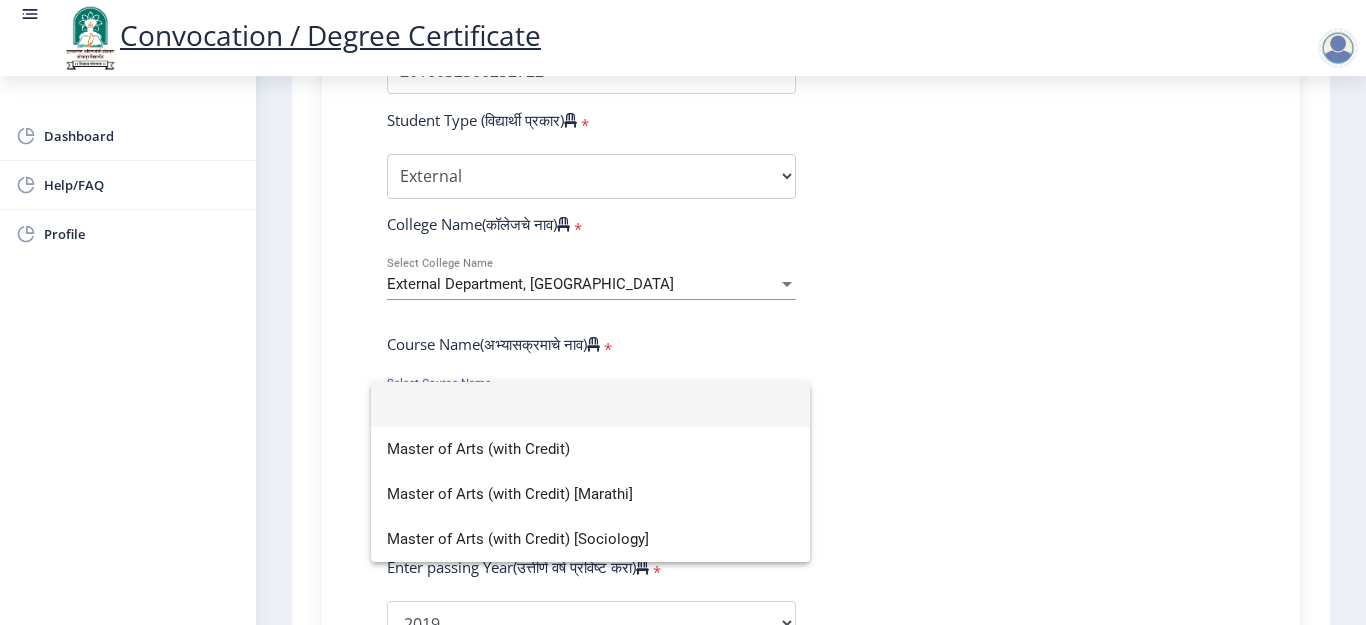 click 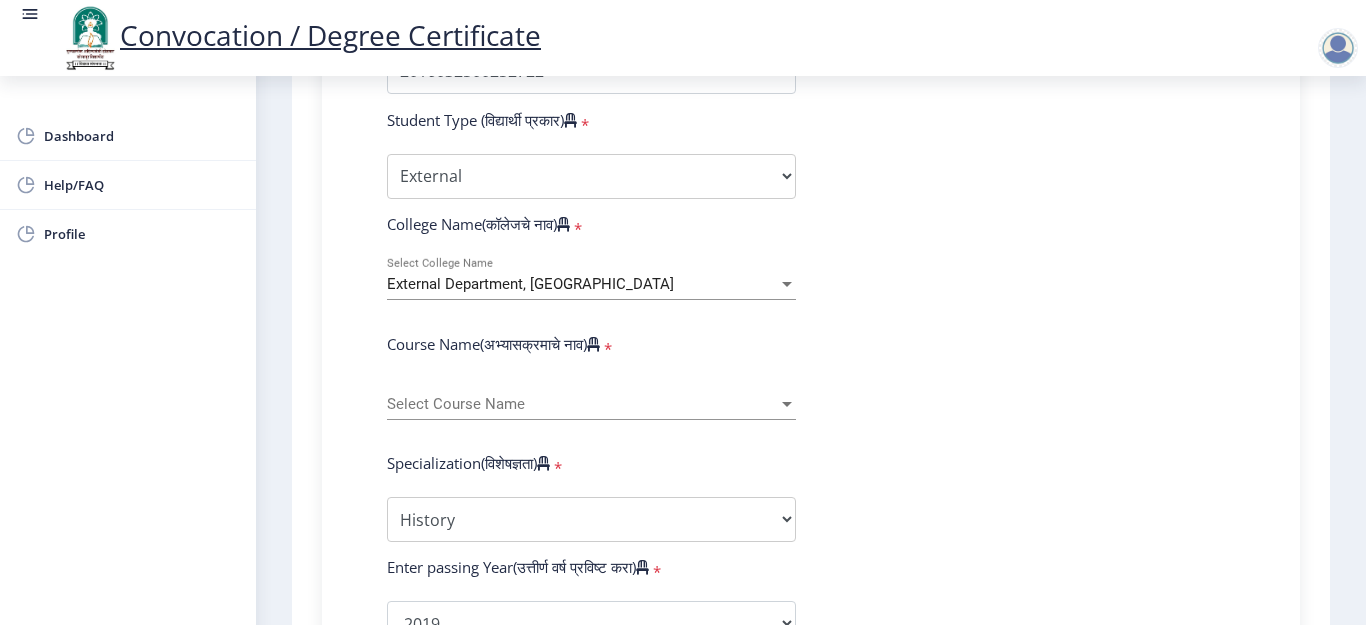 click on "External Department, [GEOGRAPHIC_DATA]" at bounding box center (530, 284) 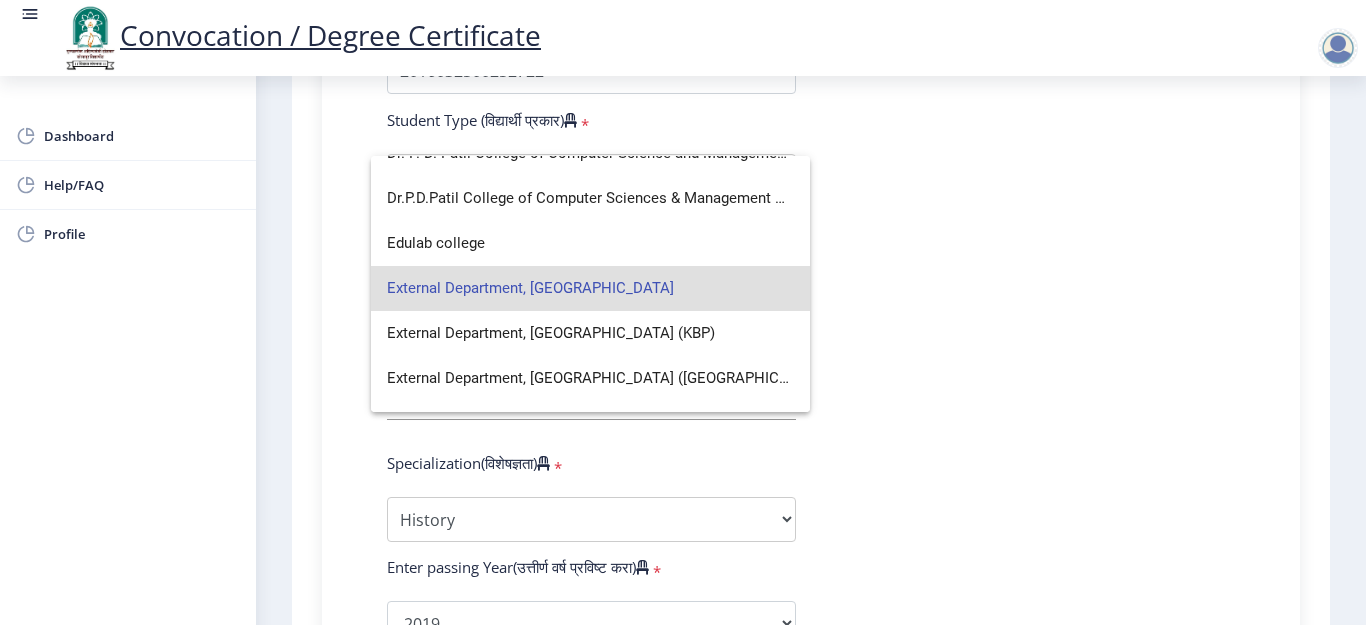 scroll, scrollTop: 1700, scrollLeft: 0, axis: vertical 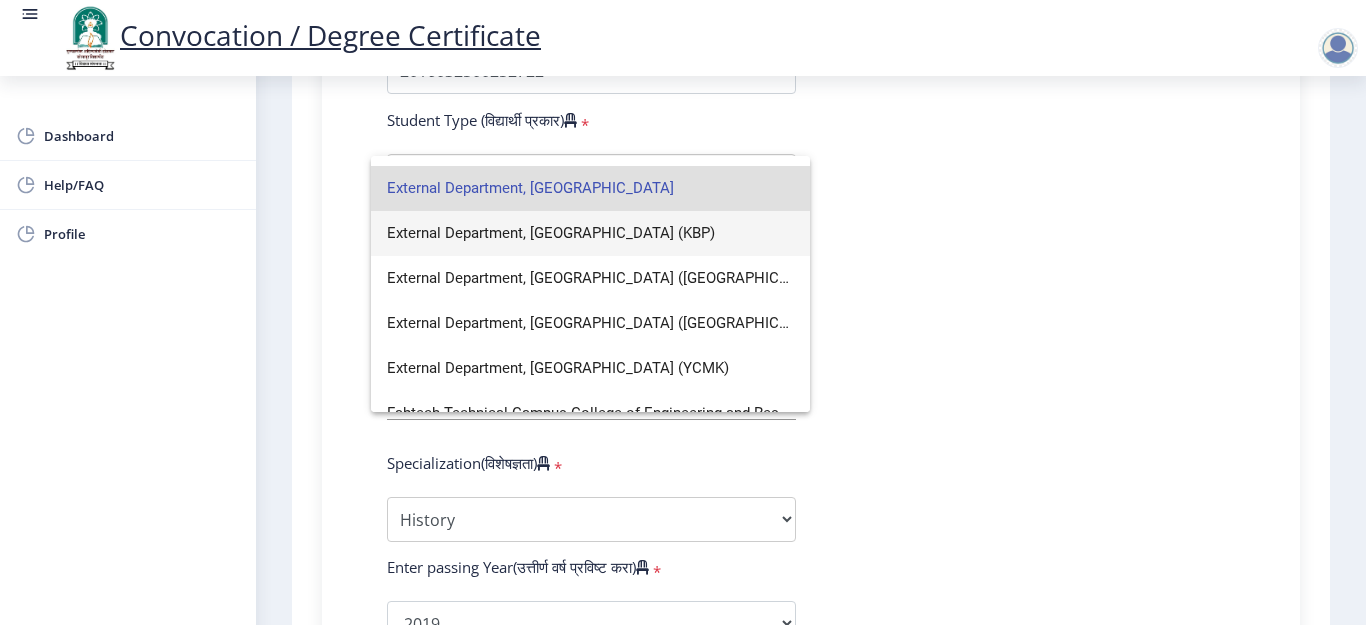 click on "External Department, [GEOGRAPHIC_DATA] (KBP)" at bounding box center (590, 233) 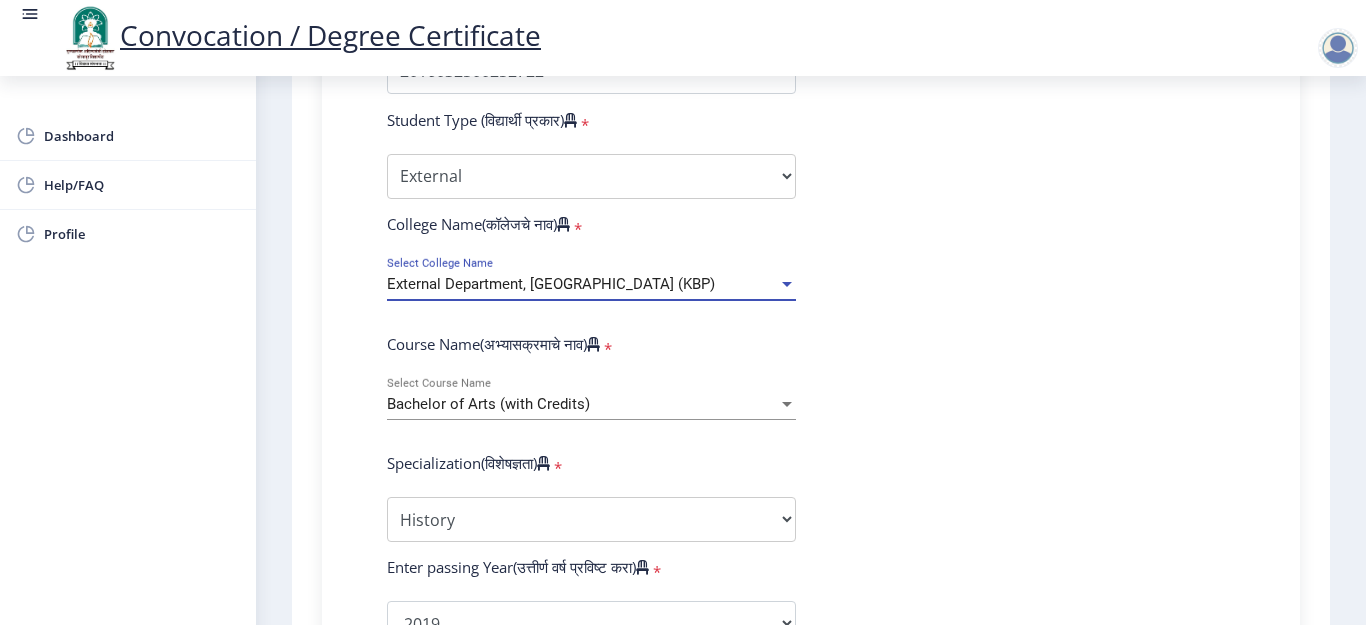 click on "Course Name(अभ्यासक्रमाचे नाव)" 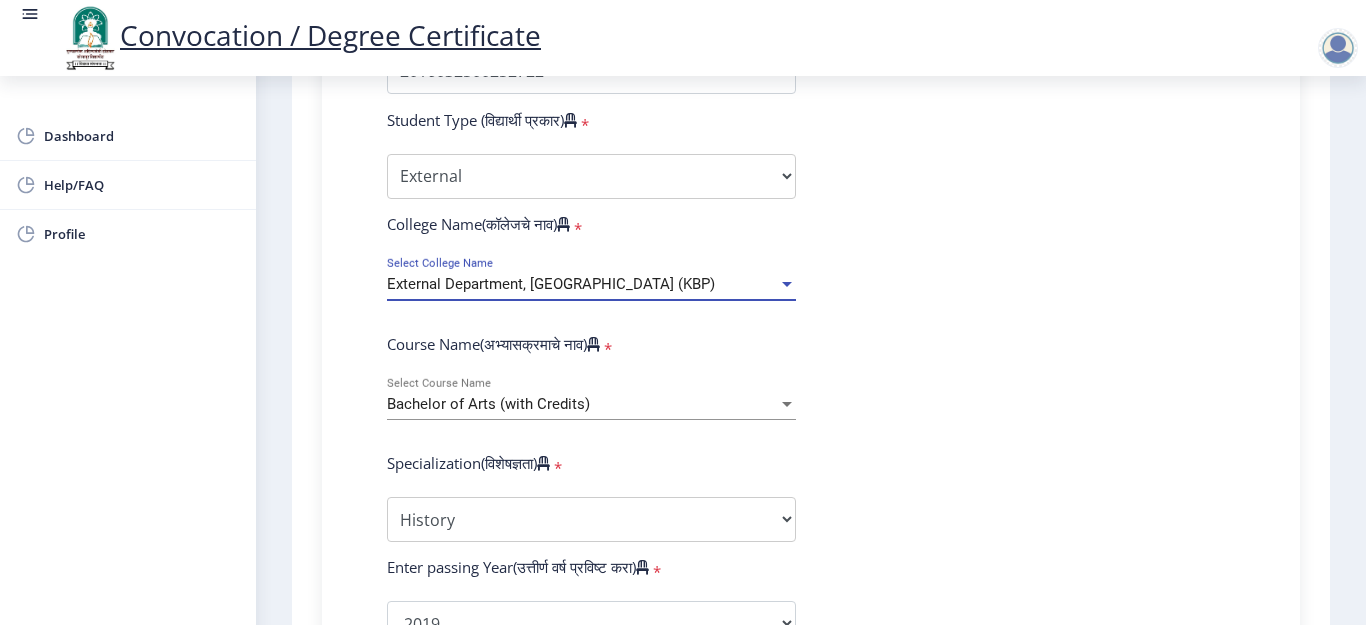 click on "External Department, [GEOGRAPHIC_DATA] (KBP)" at bounding box center (551, 284) 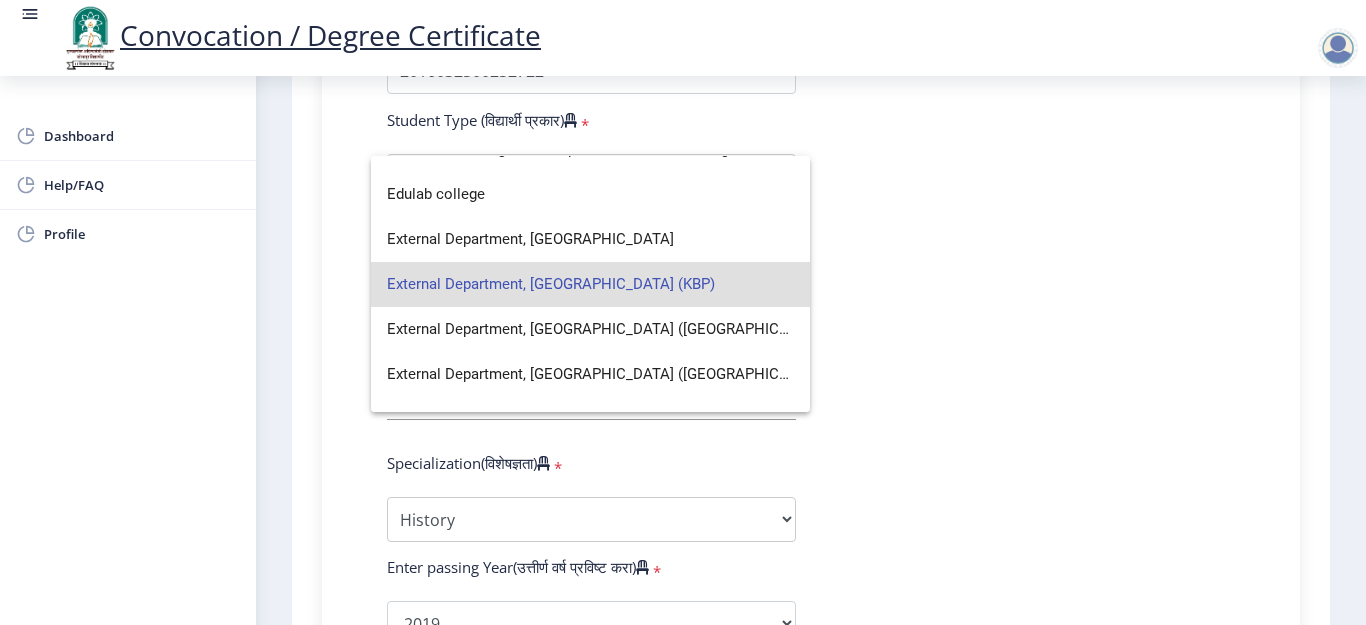 scroll, scrollTop: 1600, scrollLeft: 0, axis: vertical 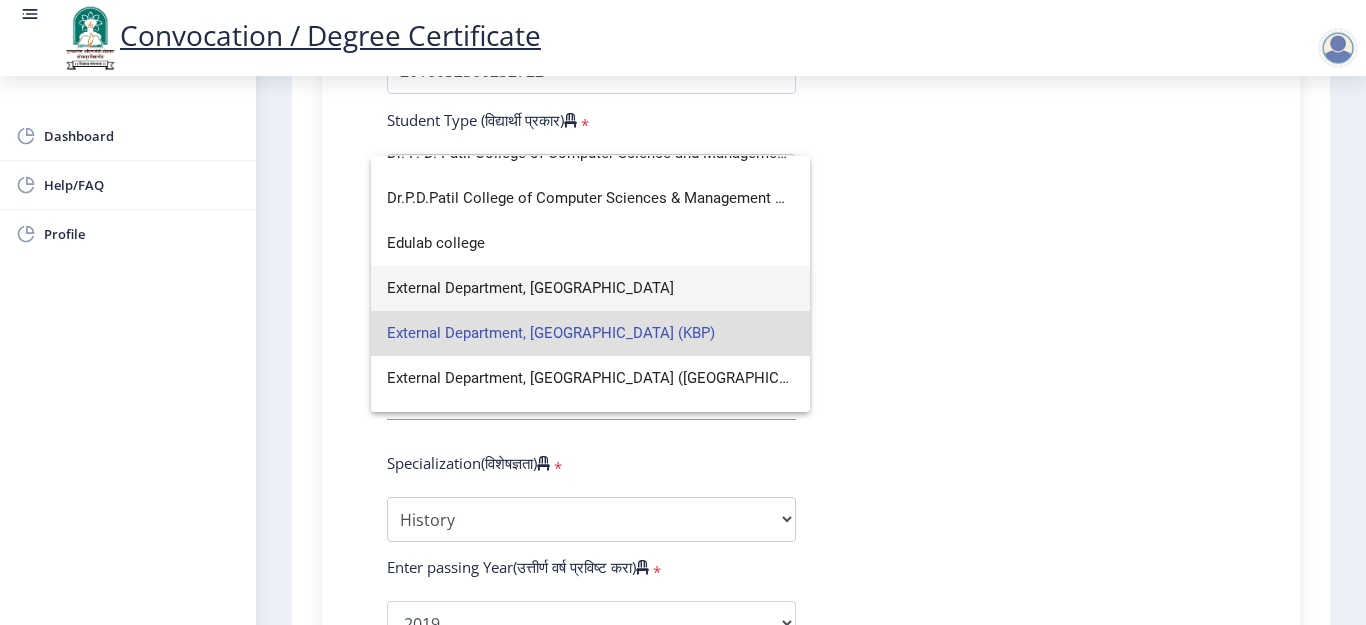 click on "External Department, [GEOGRAPHIC_DATA]" at bounding box center [590, 288] 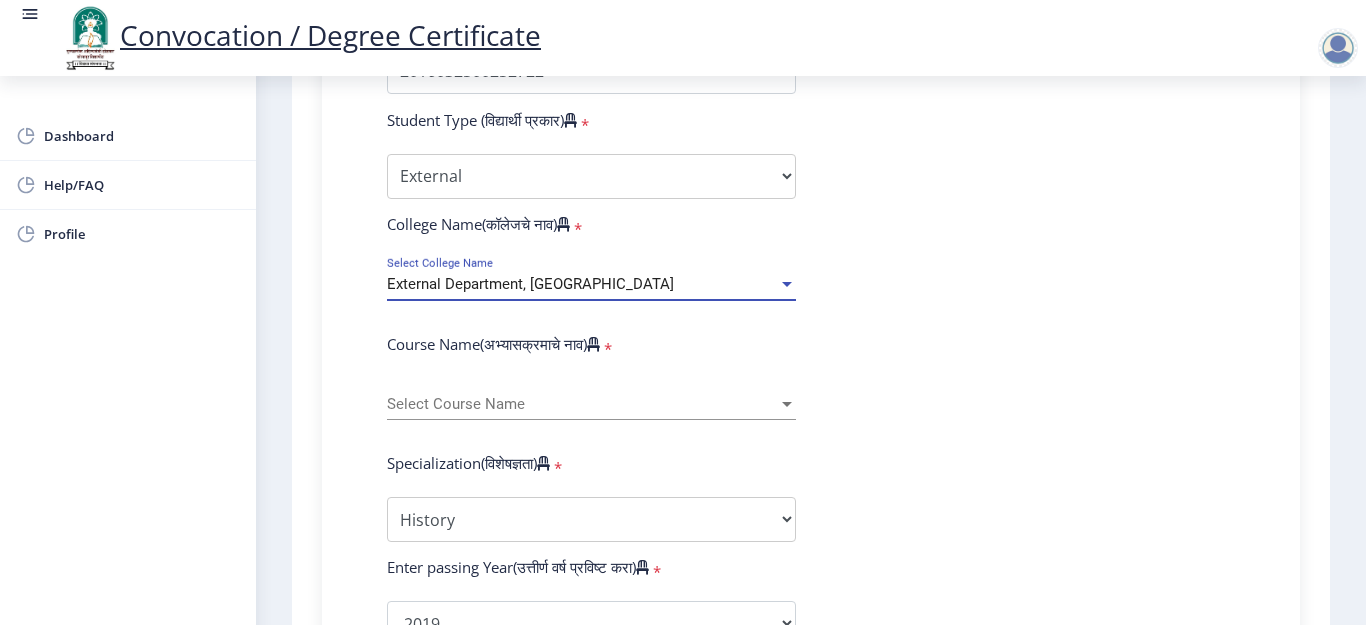 click on "Select Course Name" at bounding box center [582, 404] 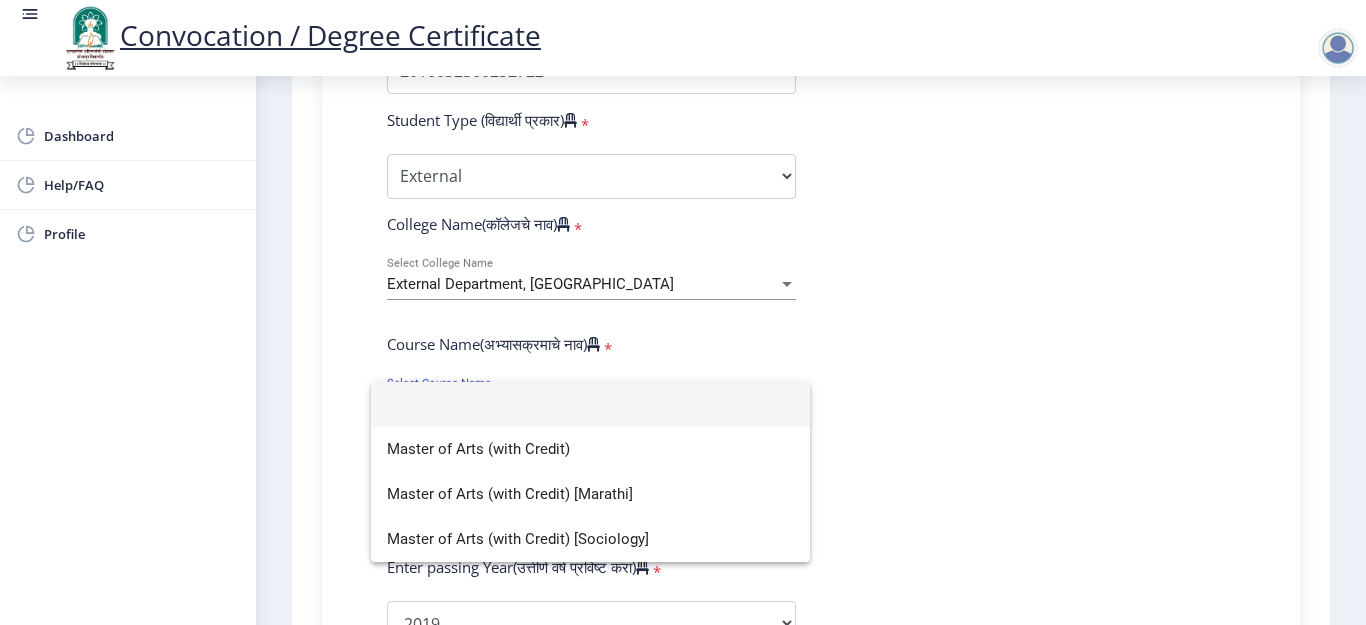 click 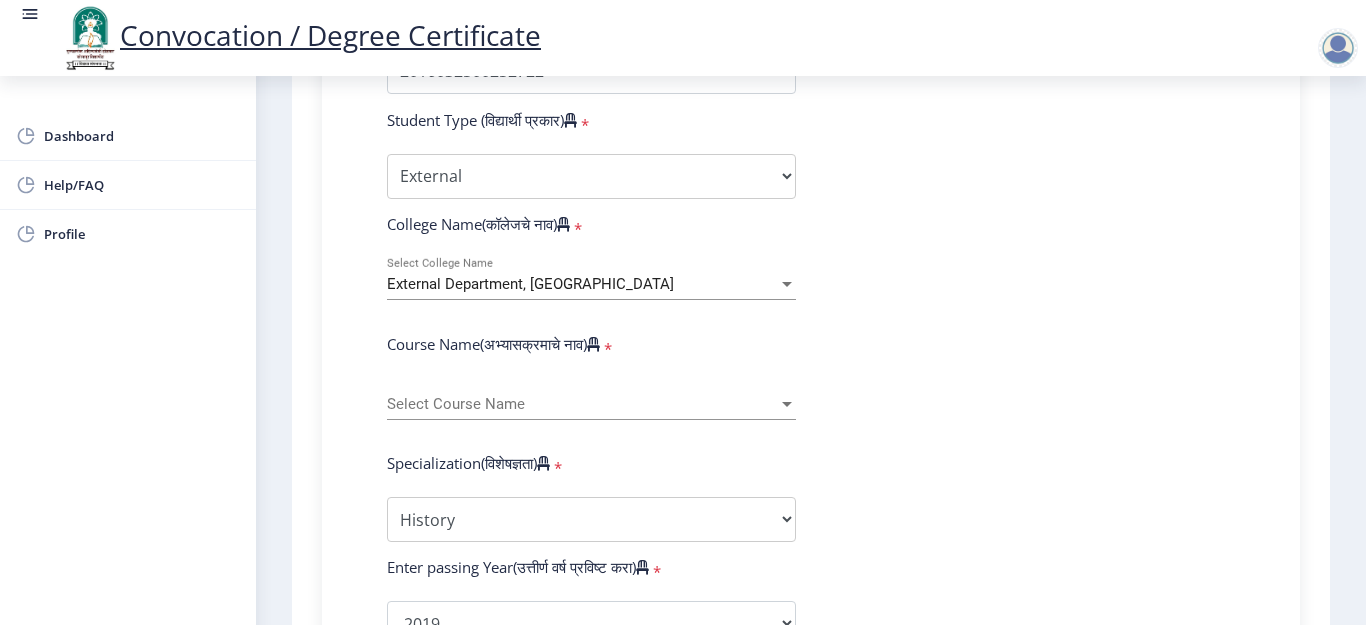 click on "External Department, [GEOGRAPHIC_DATA]" at bounding box center (530, 284) 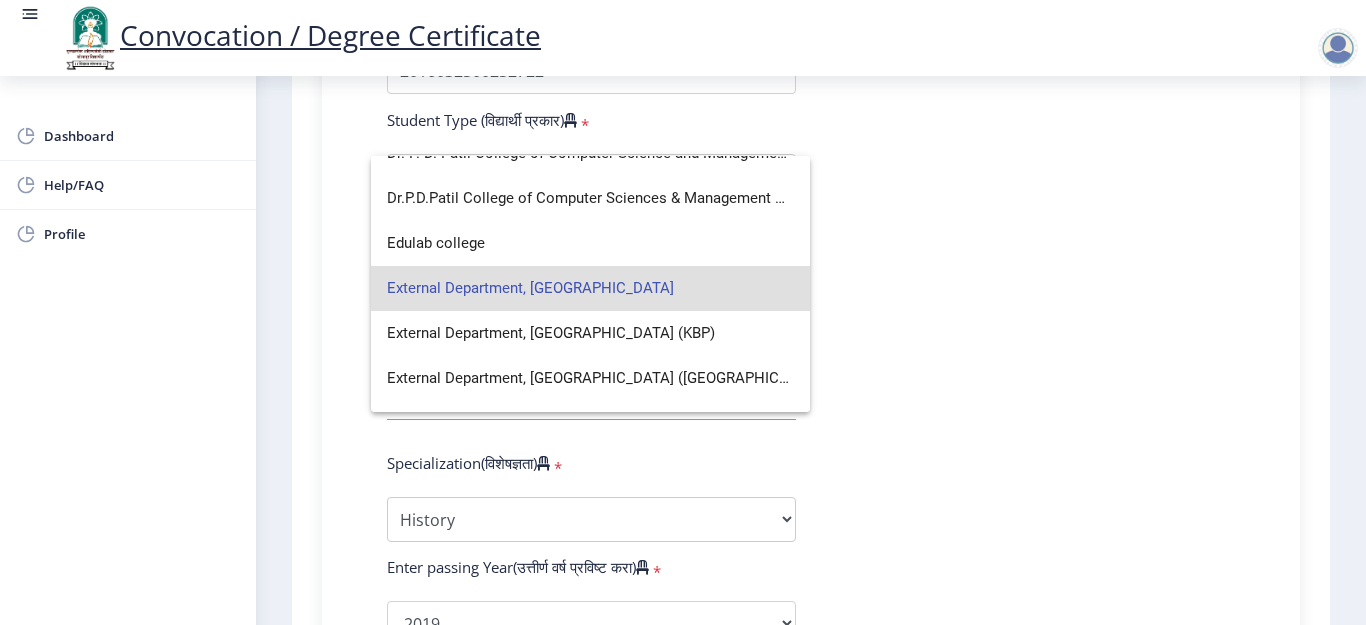 scroll, scrollTop: 1700, scrollLeft: 0, axis: vertical 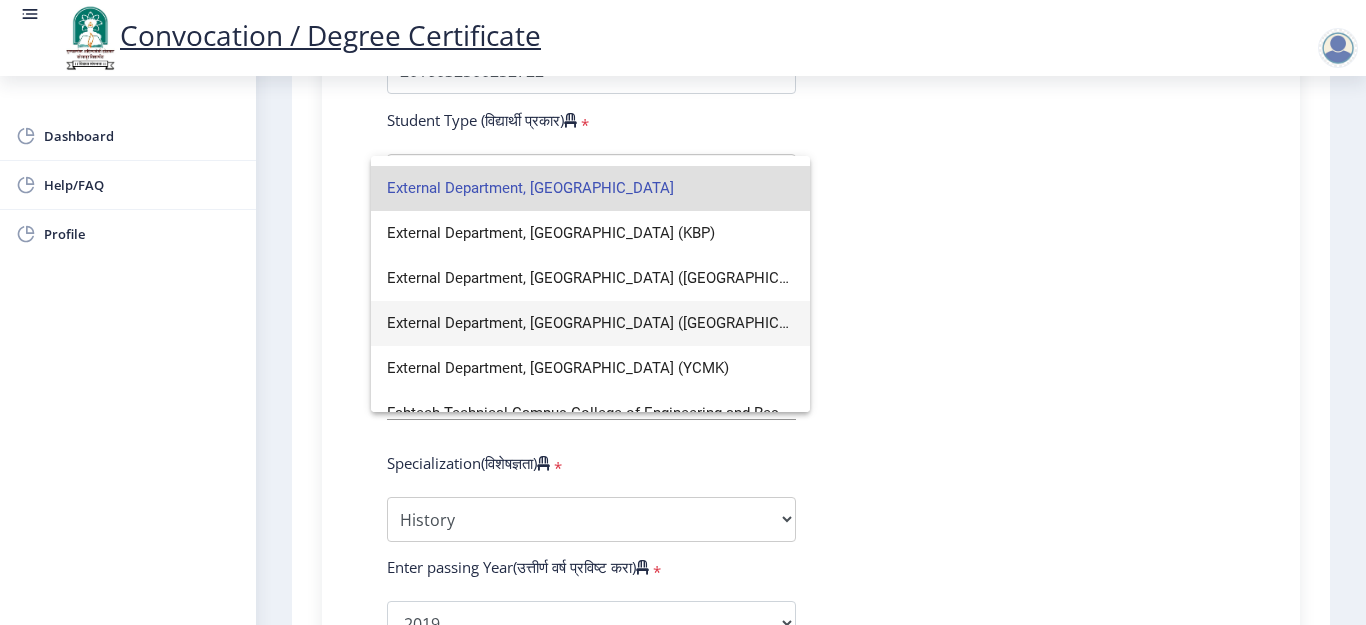 click on "External Department, [GEOGRAPHIC_DATA] ([GEOGRAPHIC_DATA])" at bounding box center (590, 323) 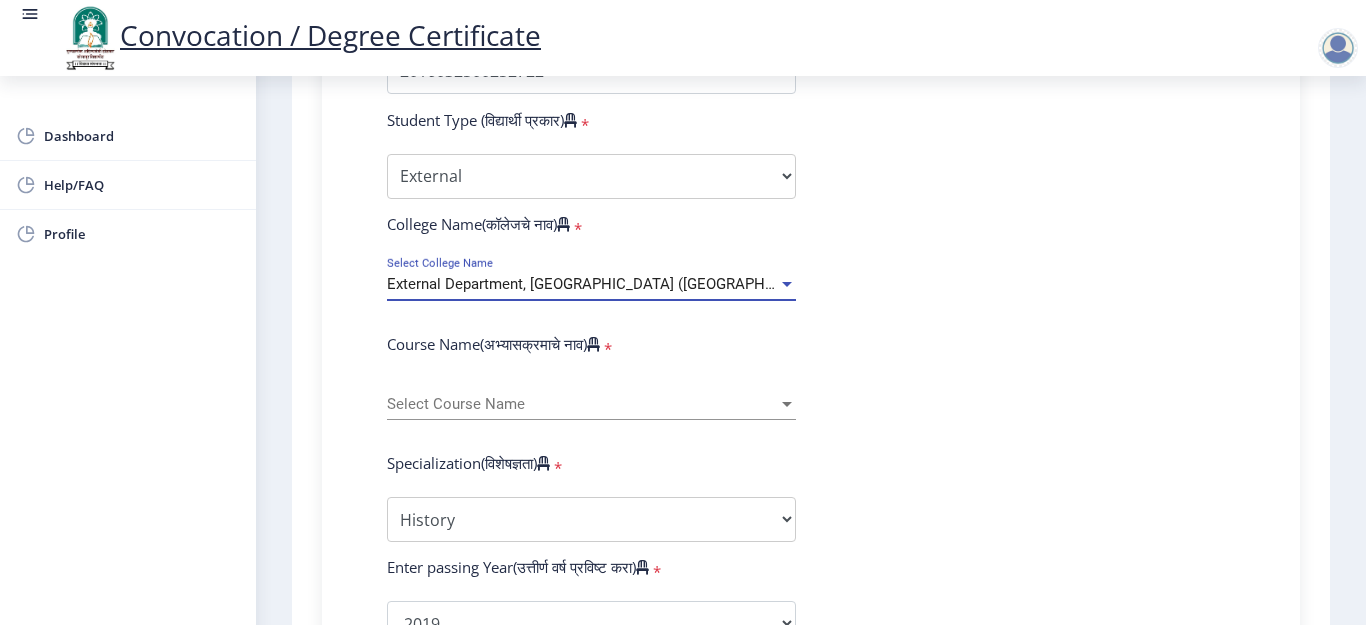 click on "Select Course Name" at bounding box center [582, 404] 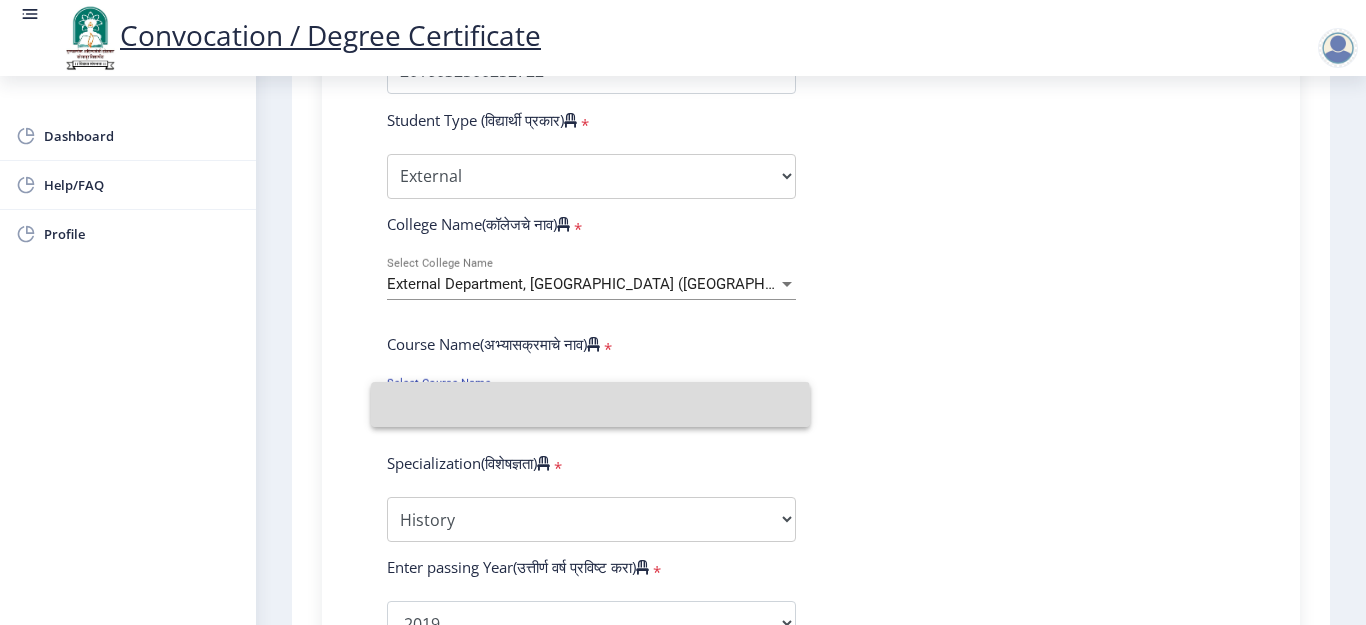 click at bounding box center (590, 404) 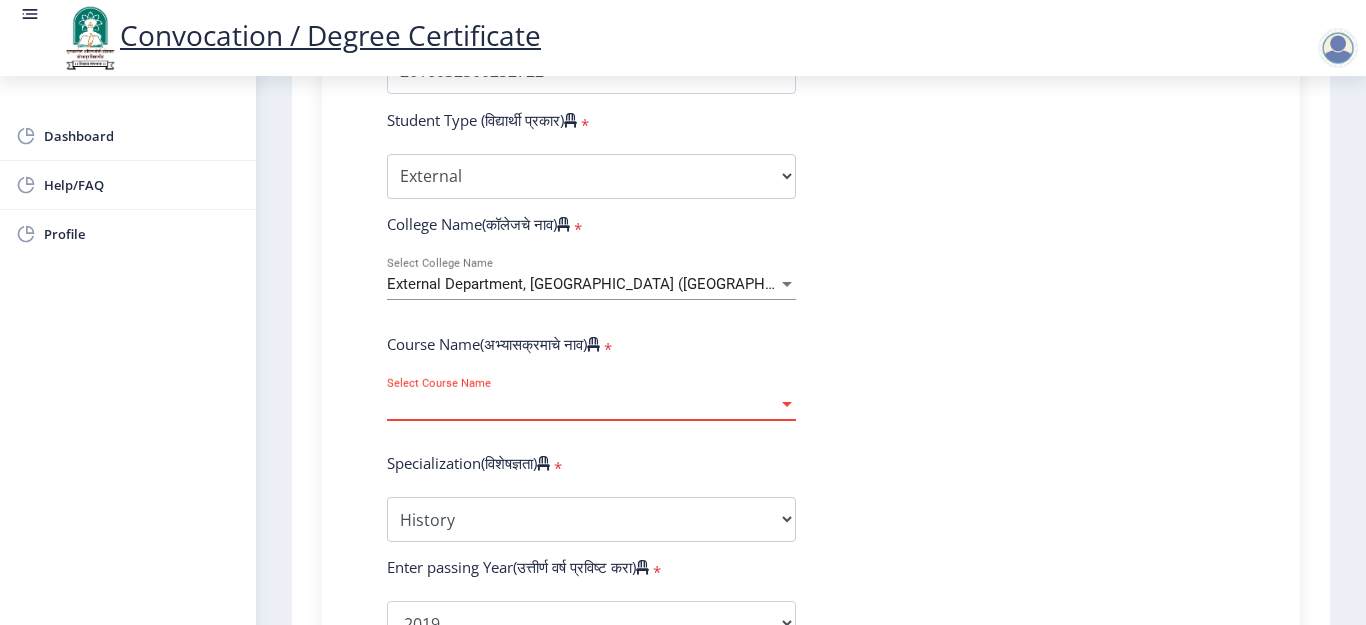 click on "External Department, [GEOGRAPHIC_DATA] ([GEOGRAPHIC_DATA]) Select College Name" 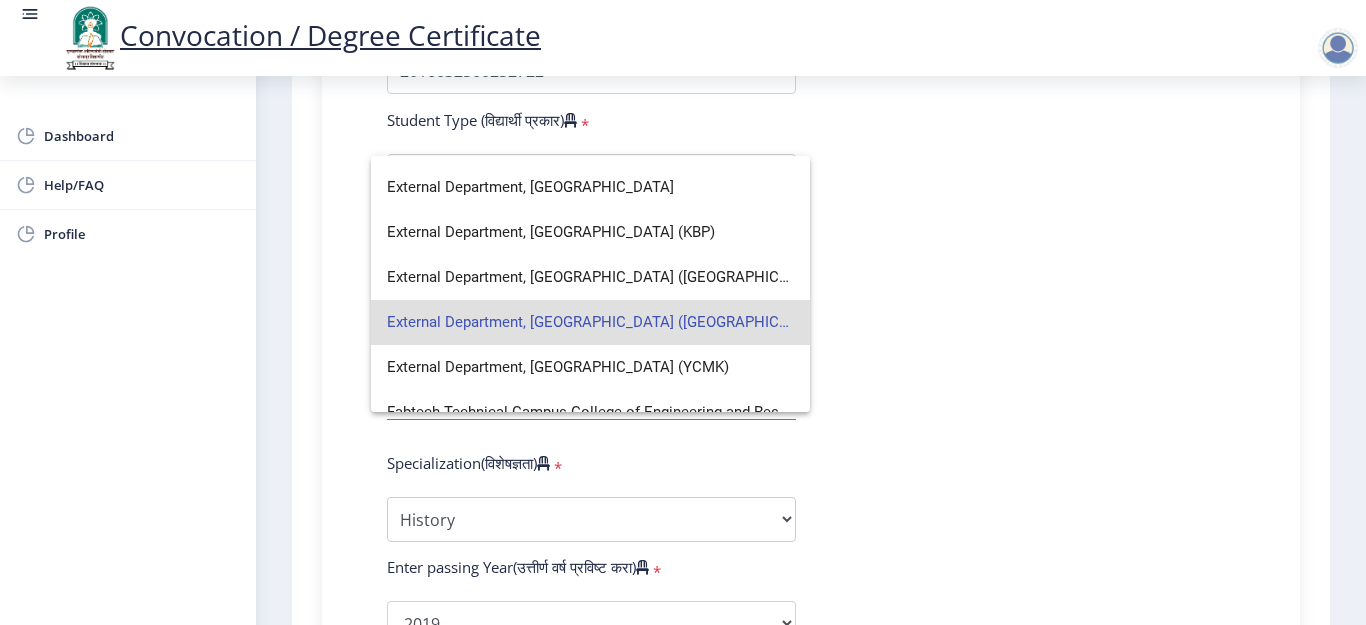 scroll, scrollTop: 1700, scrollLeft: 0, axis: vertical 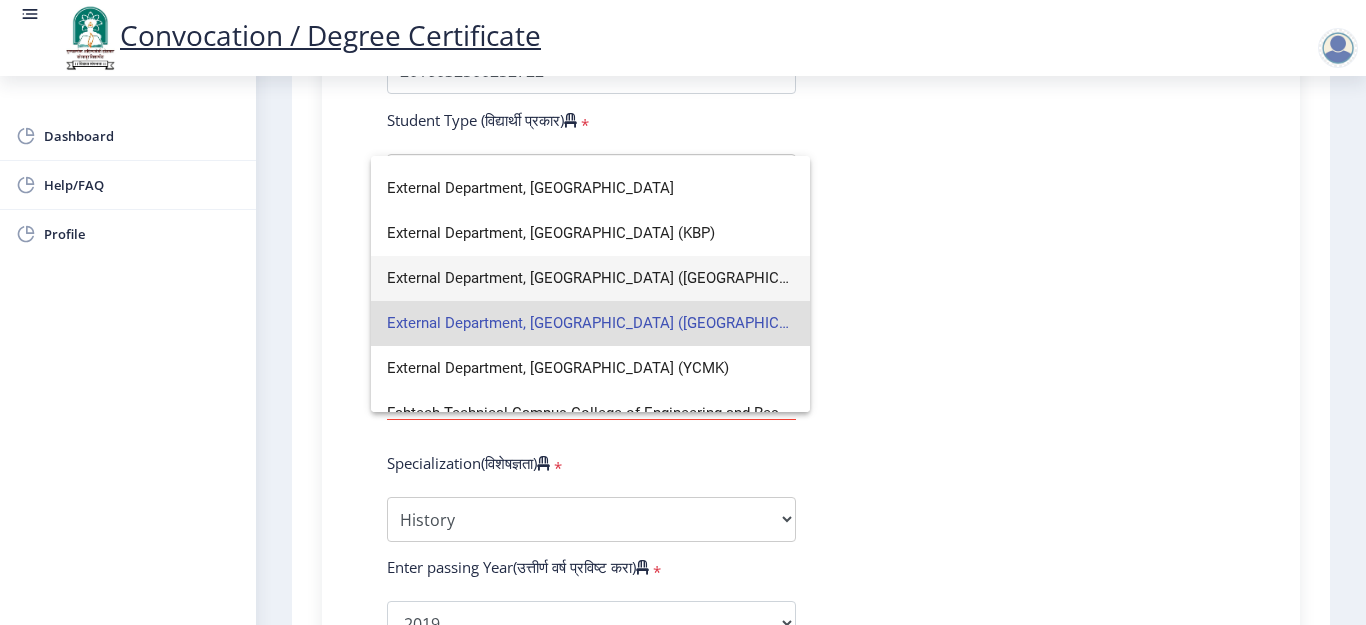 click on "External Department, [GEOGRAPHIC_DATA] ([GEOGRAPHIC_DATA])" at bounding box center [590, 278] 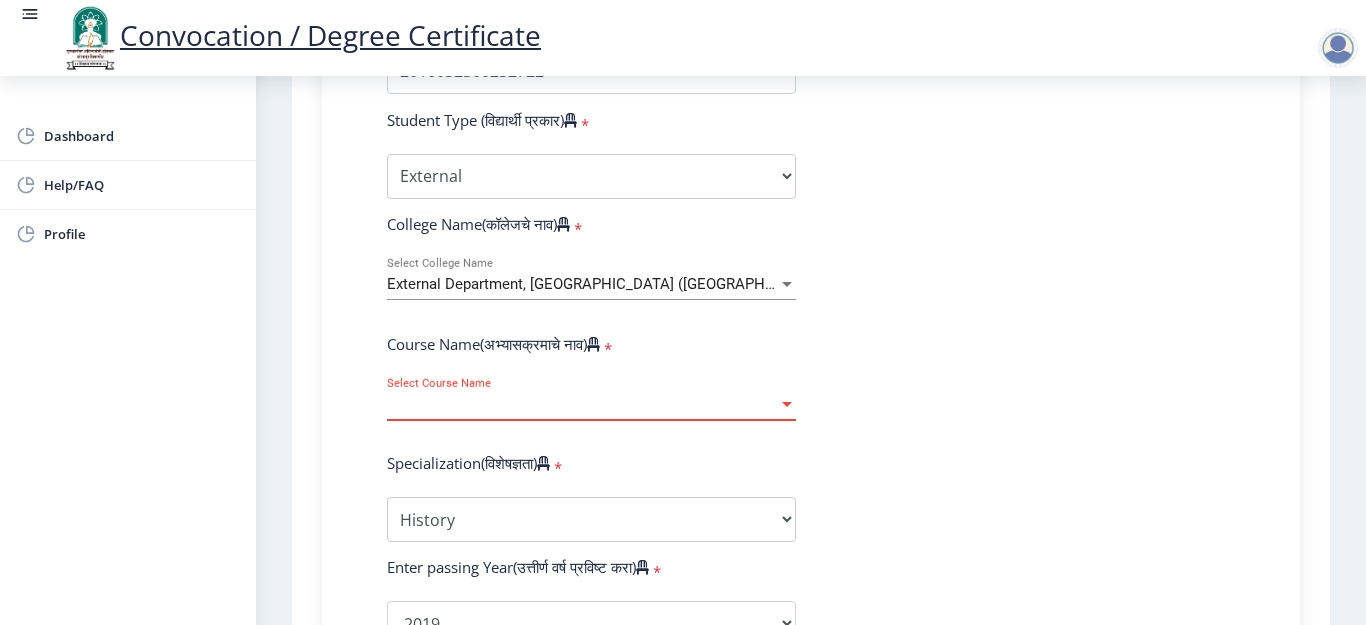 click on "Select Course Name" at bounding box center (582, 404) 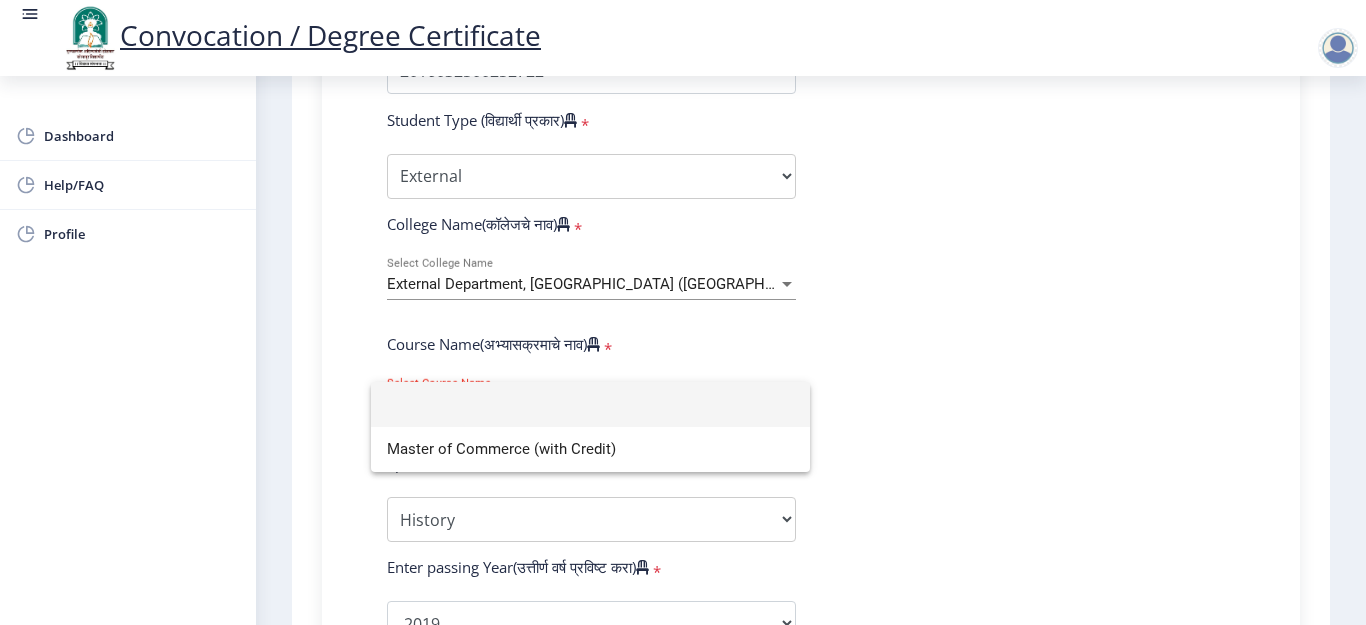 click 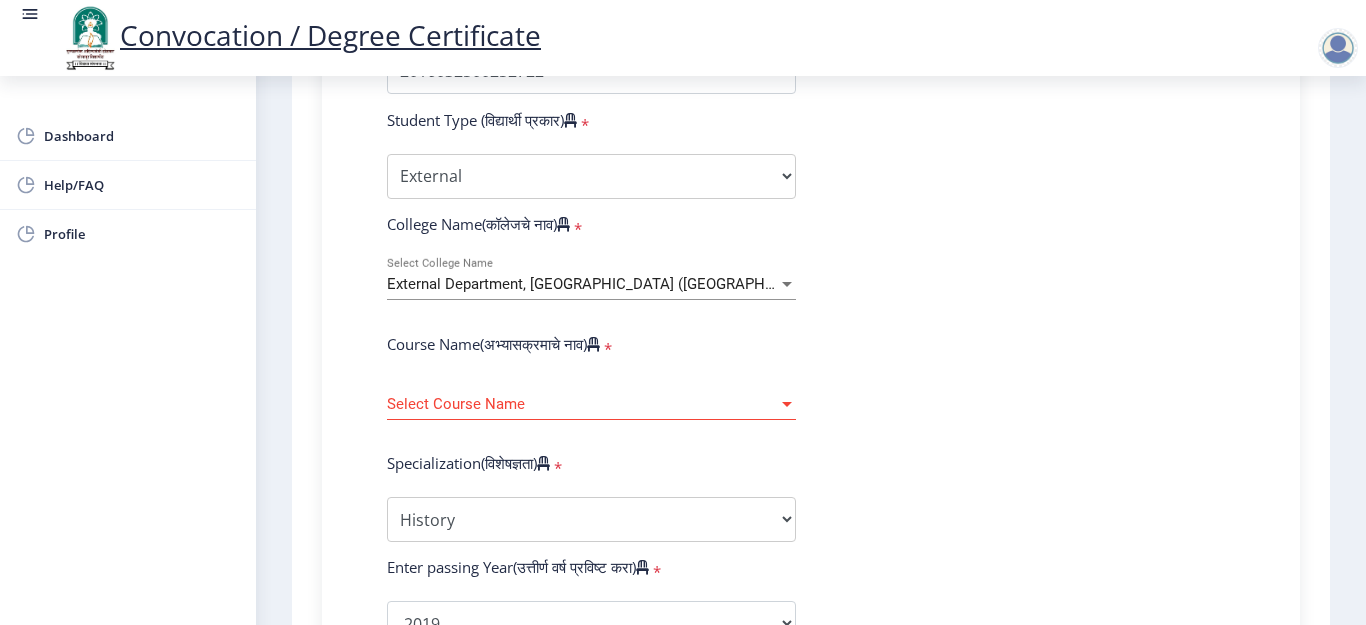 click on "Select Course Name" at bounding box center [582, 404] 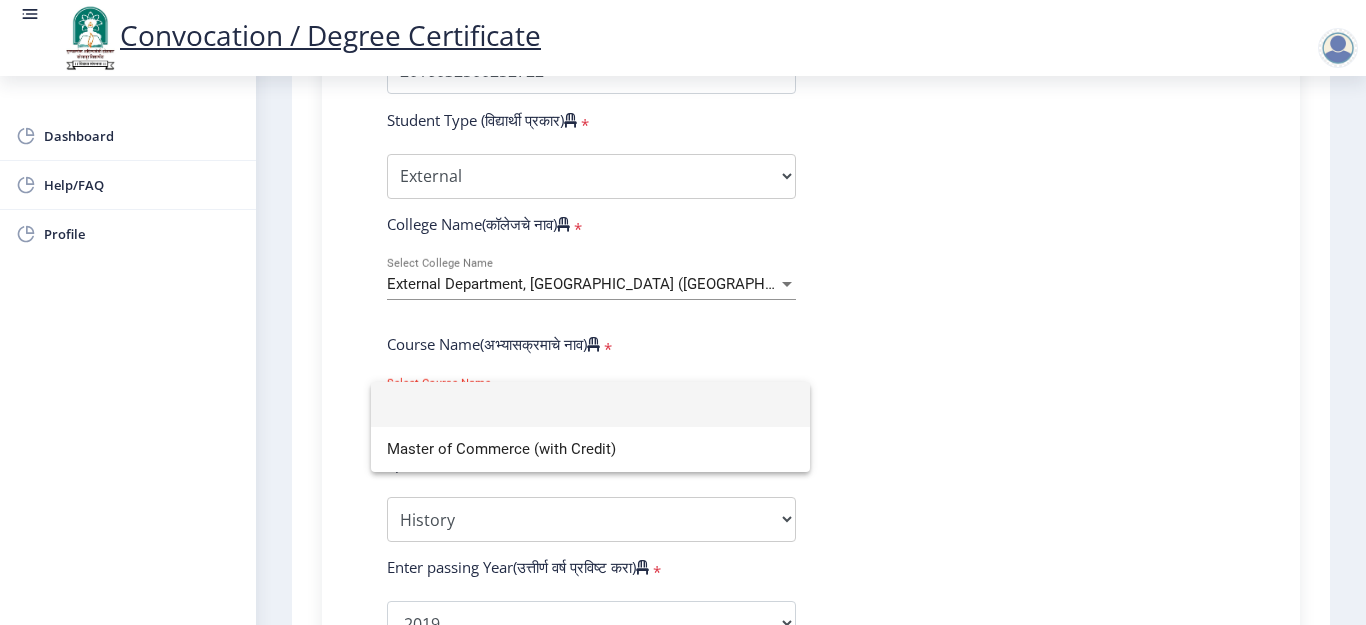 click 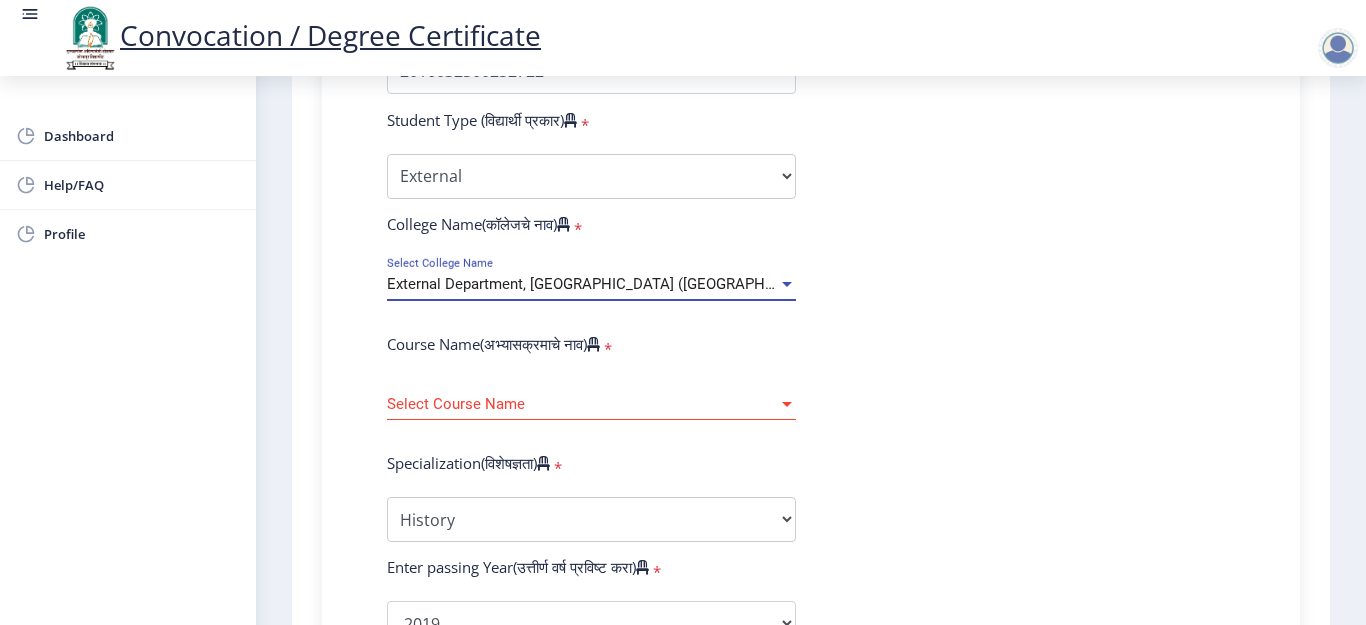 click on "External Department, [GEOGRAPHIC_DATA] ([GEOGRAPHIC_DATA])" at bounding box center [609, 284] 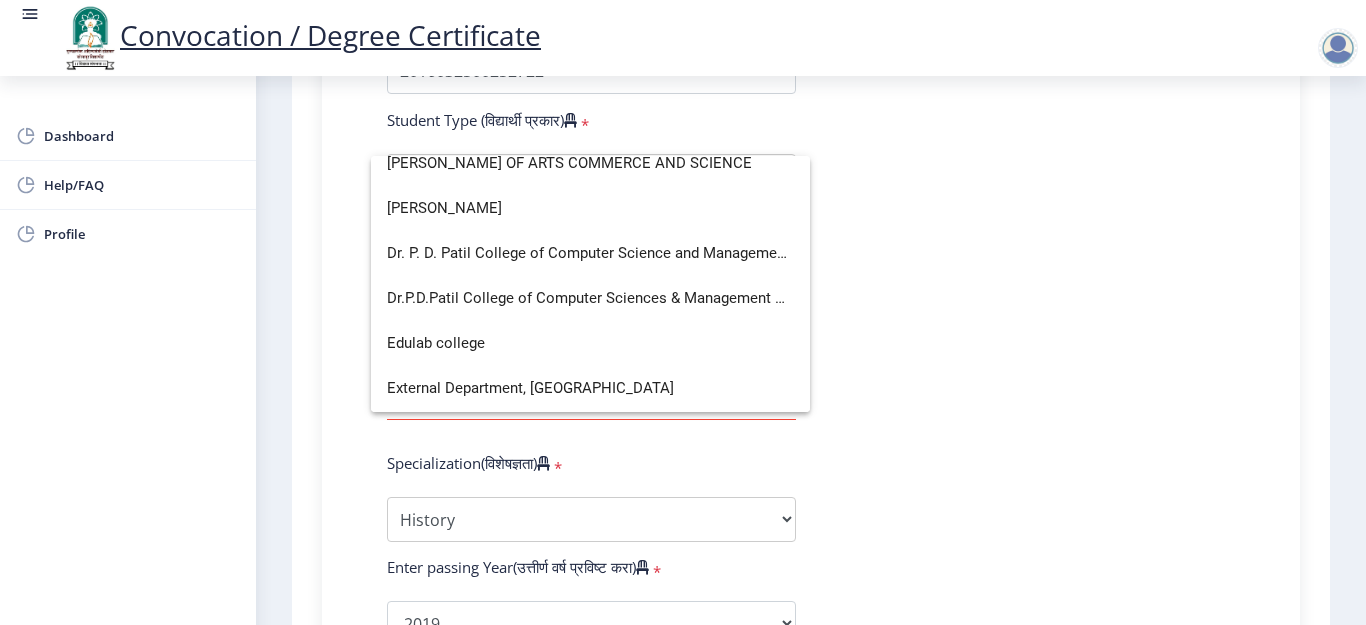 scroll, scrollTop: 1600, scrollLeft: 0, axis: vertical 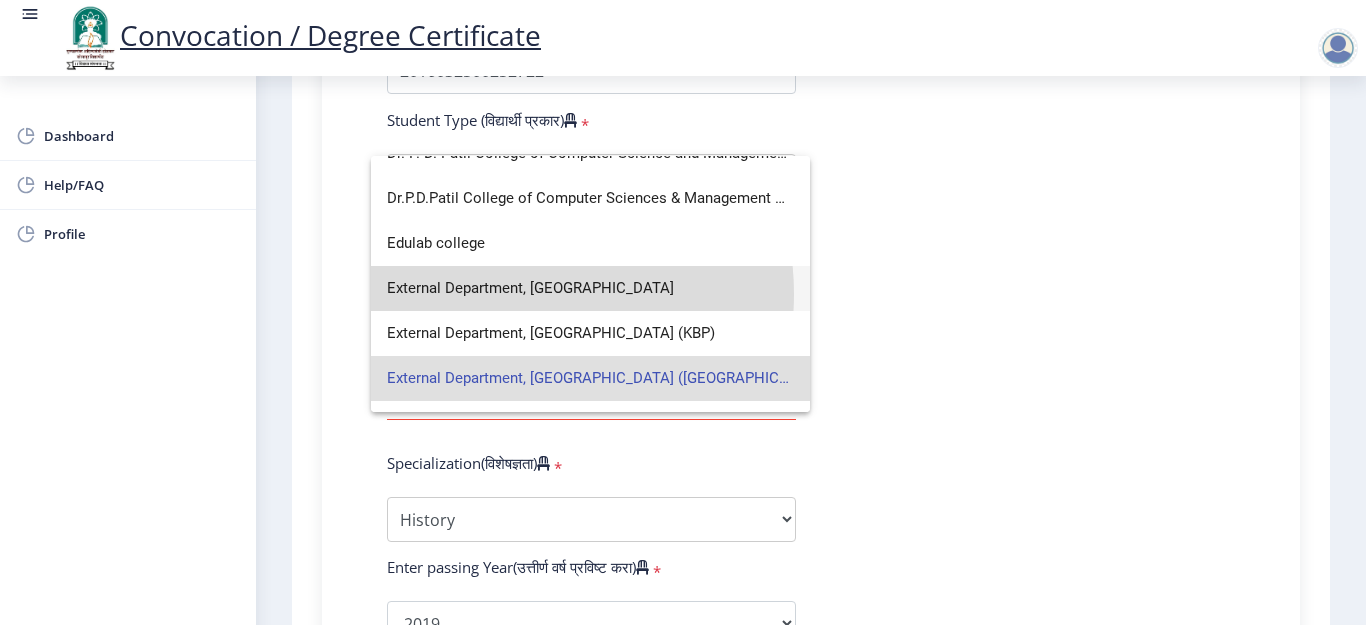 click on "External Department, [GEOGRAPHIC_DATA]" at bounding box center (590, 288) 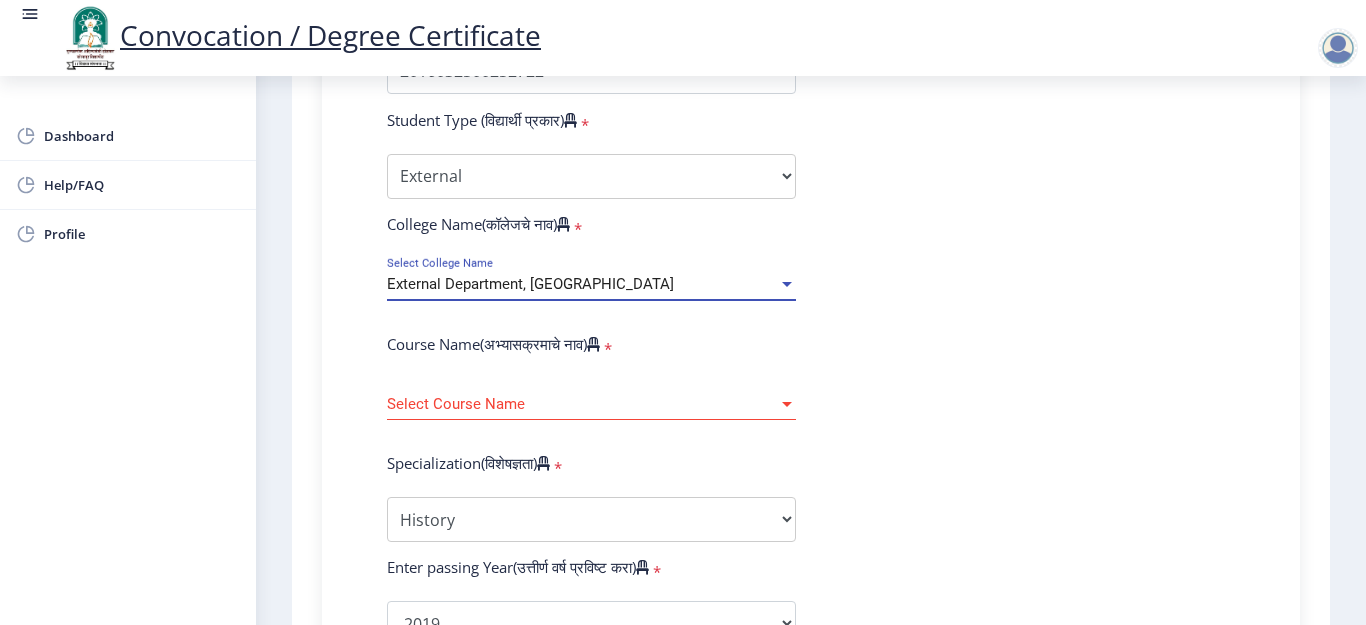 click on "Select Course Name" at bounding box center [582, 404] 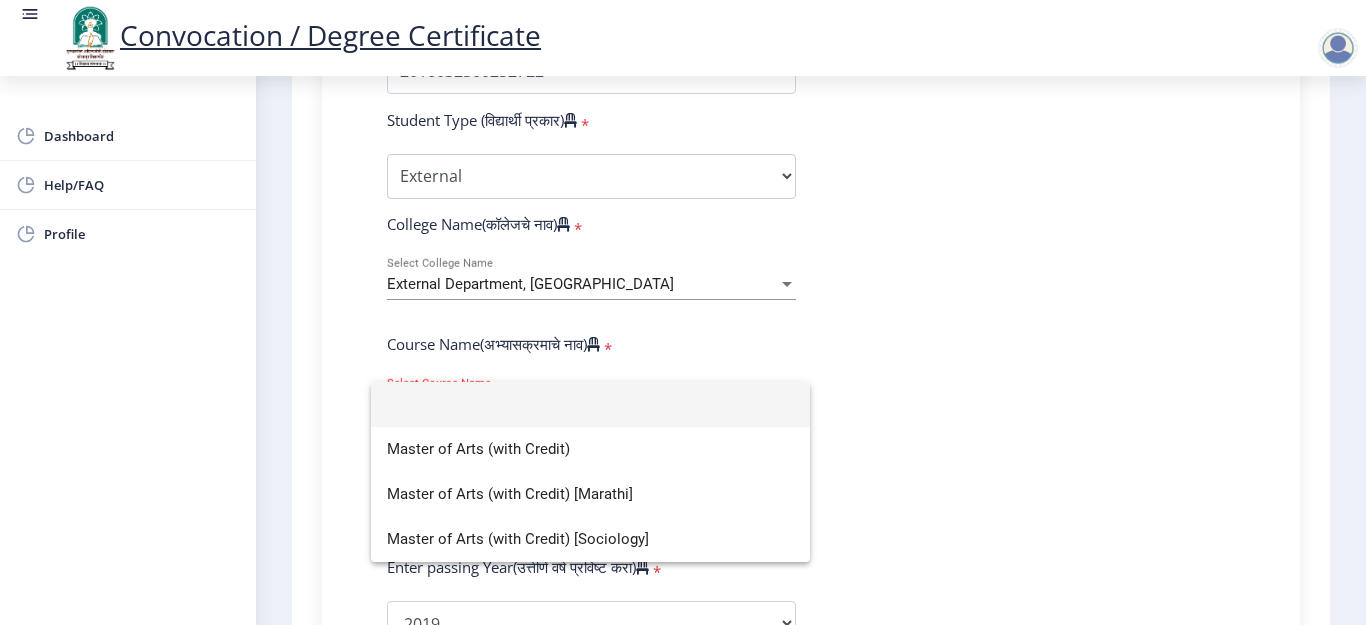 click 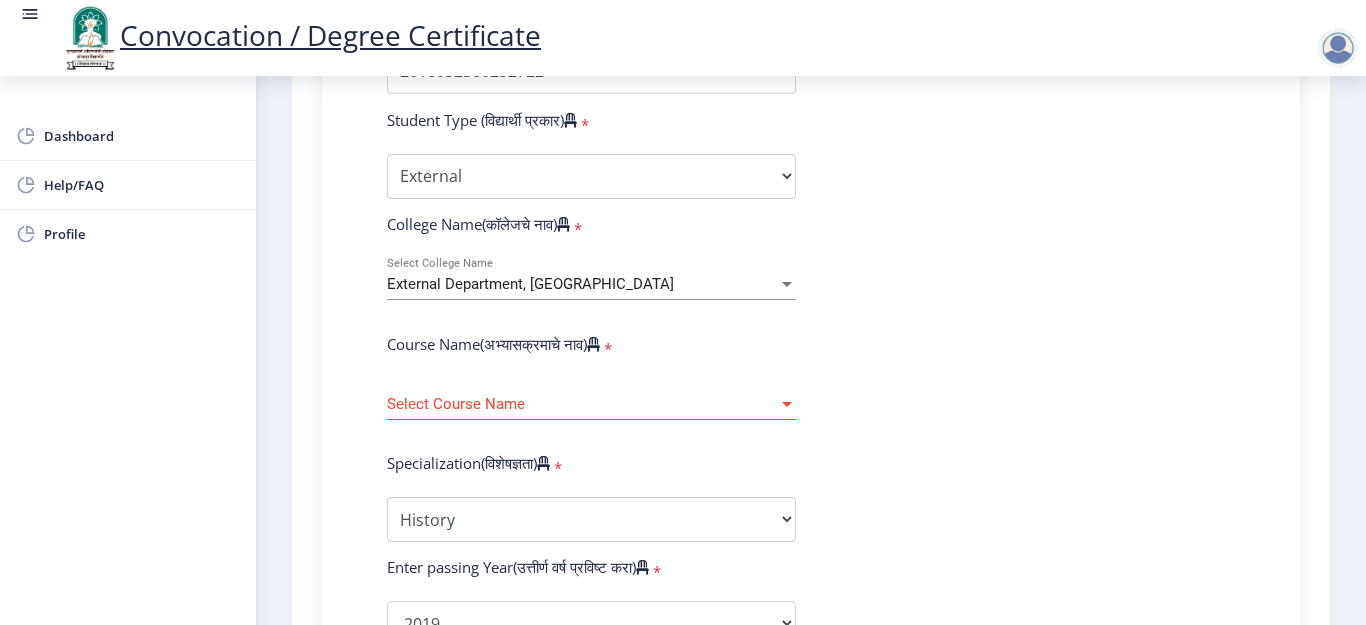 click on "External Department, [GEOGRAPHIC_DATA] Select College Name" 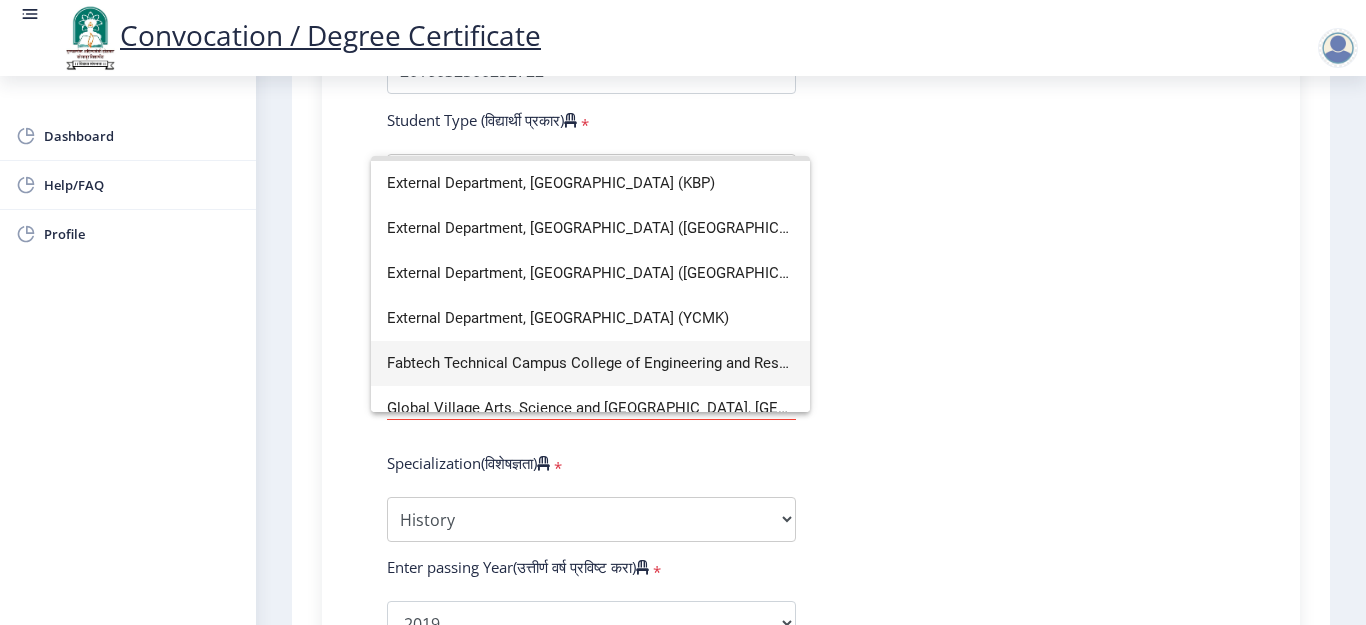scroll, scrollTop: 1700, scrollLeft: 0, axis: vertical 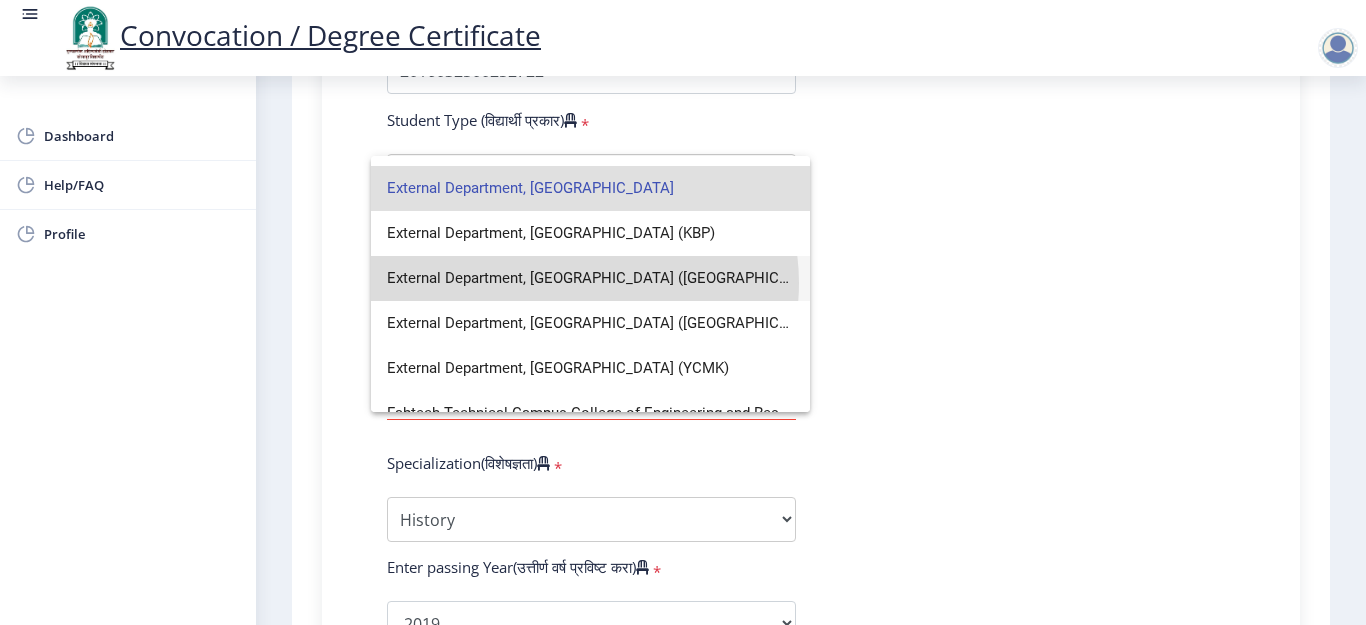 click on "External Department, [GEOGRAPHIC_DATA] ([GEOGRAPHIC_DATA])" at bounding box center (590, 278) 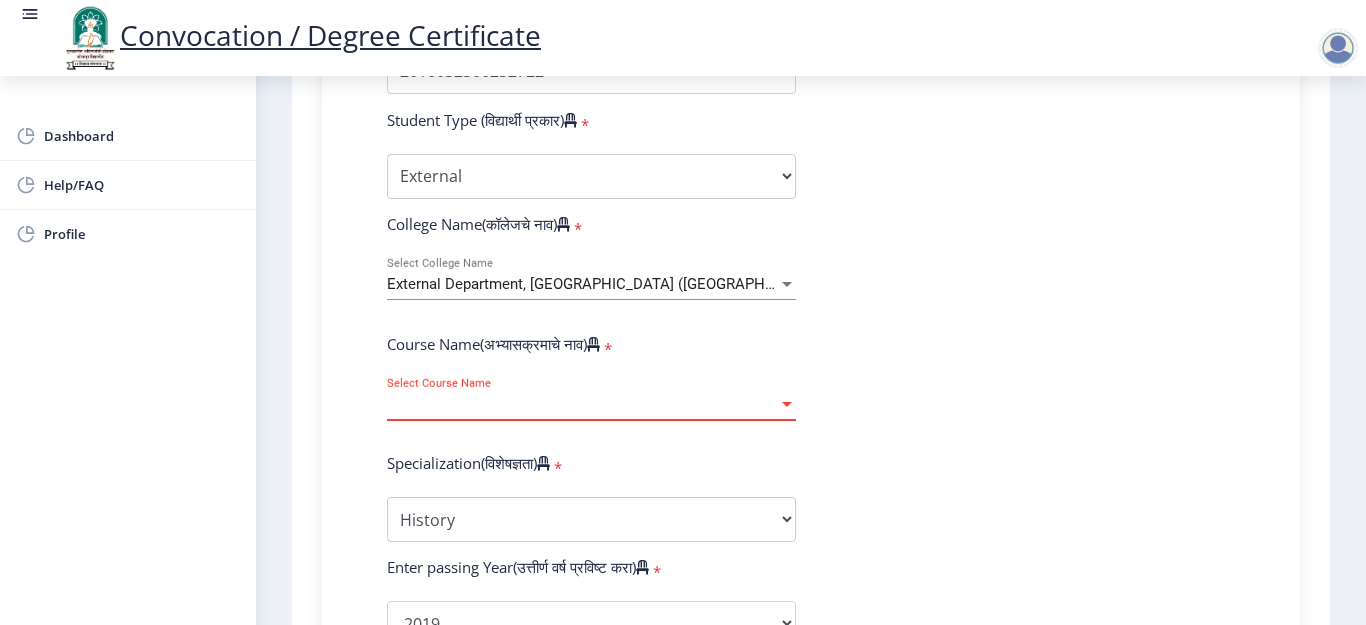 click on "Select Course Name" at bounding box center (582, 404) 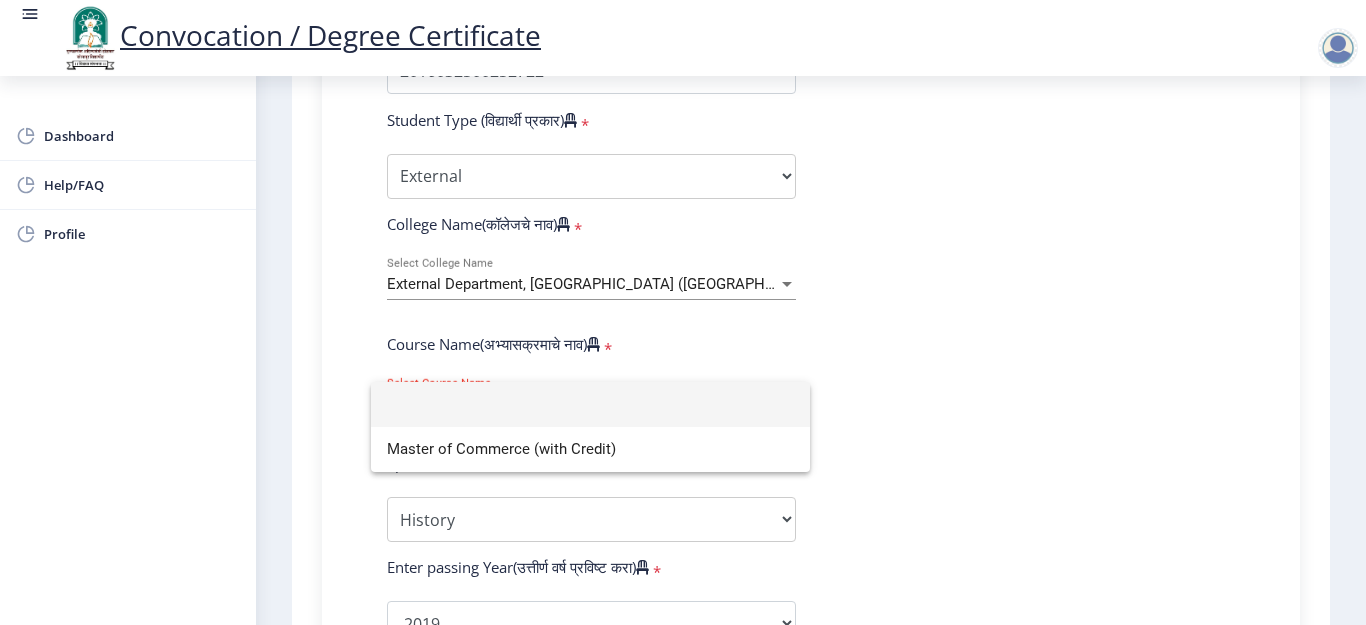 click 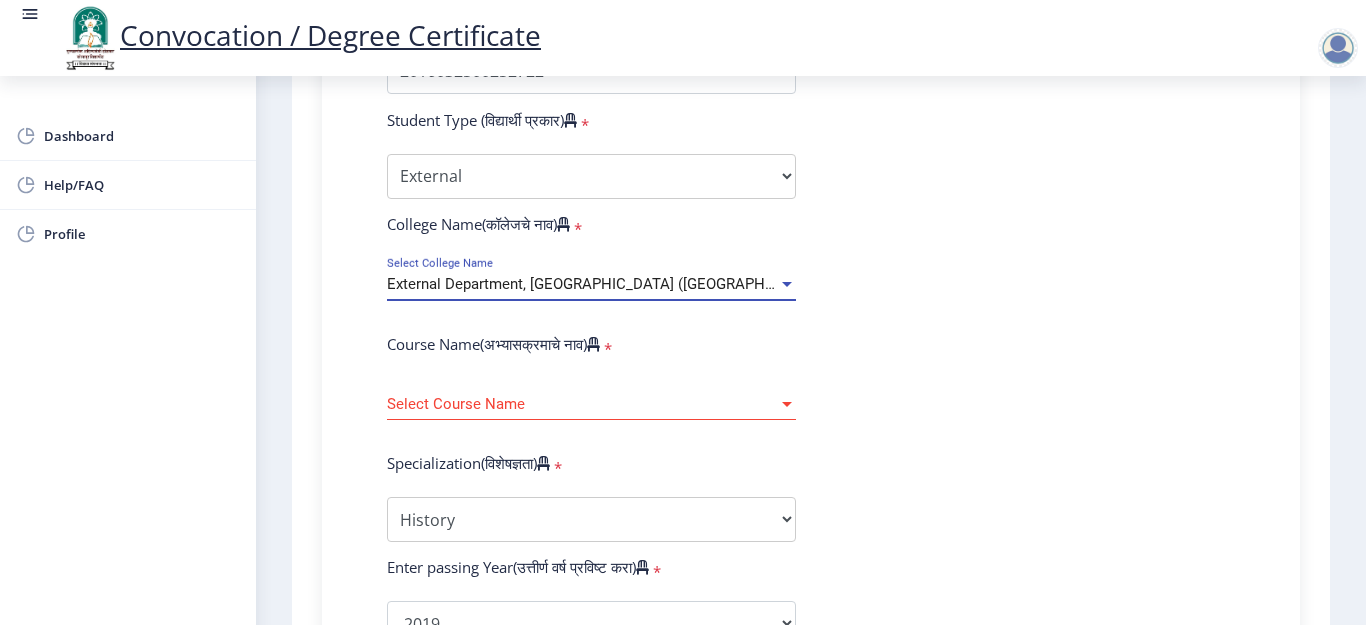 click on "External Department, [GEOGRAPHIC_DATA] ([GEOGRAPHIC_DATA])" at bounding box center [609, 284] 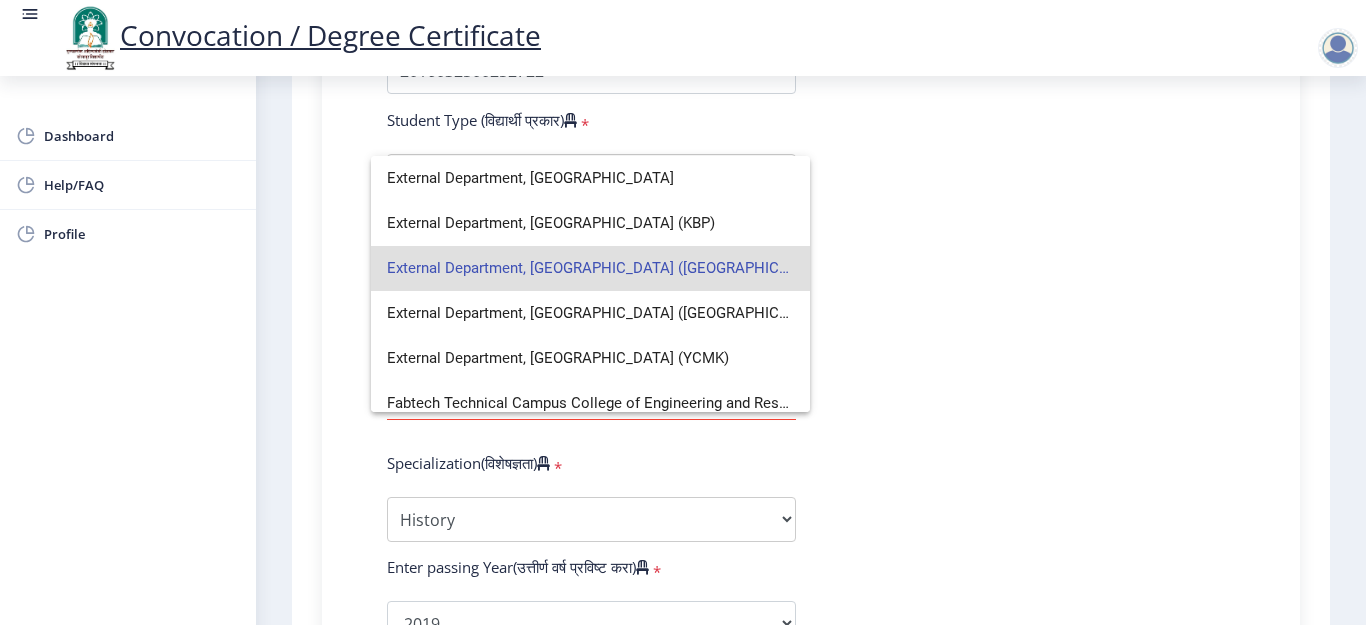 scroll, scrollTop: 1700, scrollLeft: 0, axis: vertical 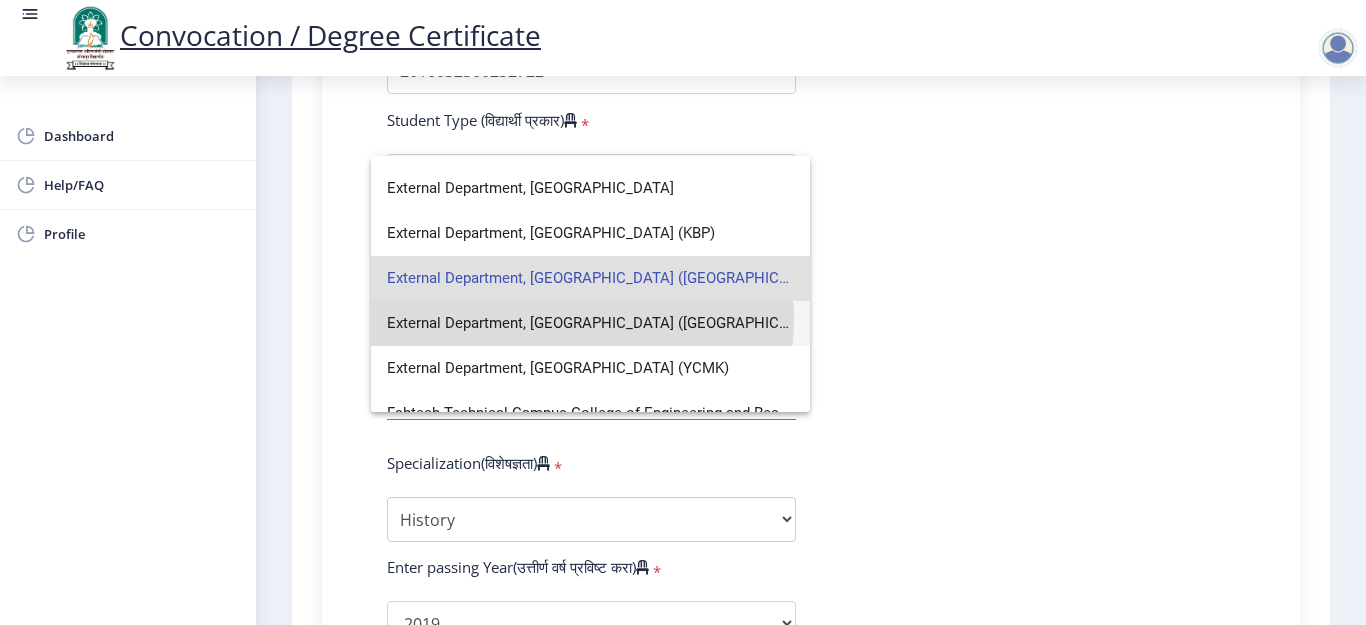 click on "External Department, [GEOGRAPHIC_DATA] ([GEOGRAPHIC_DATA])" at bounding box center (590, 323) 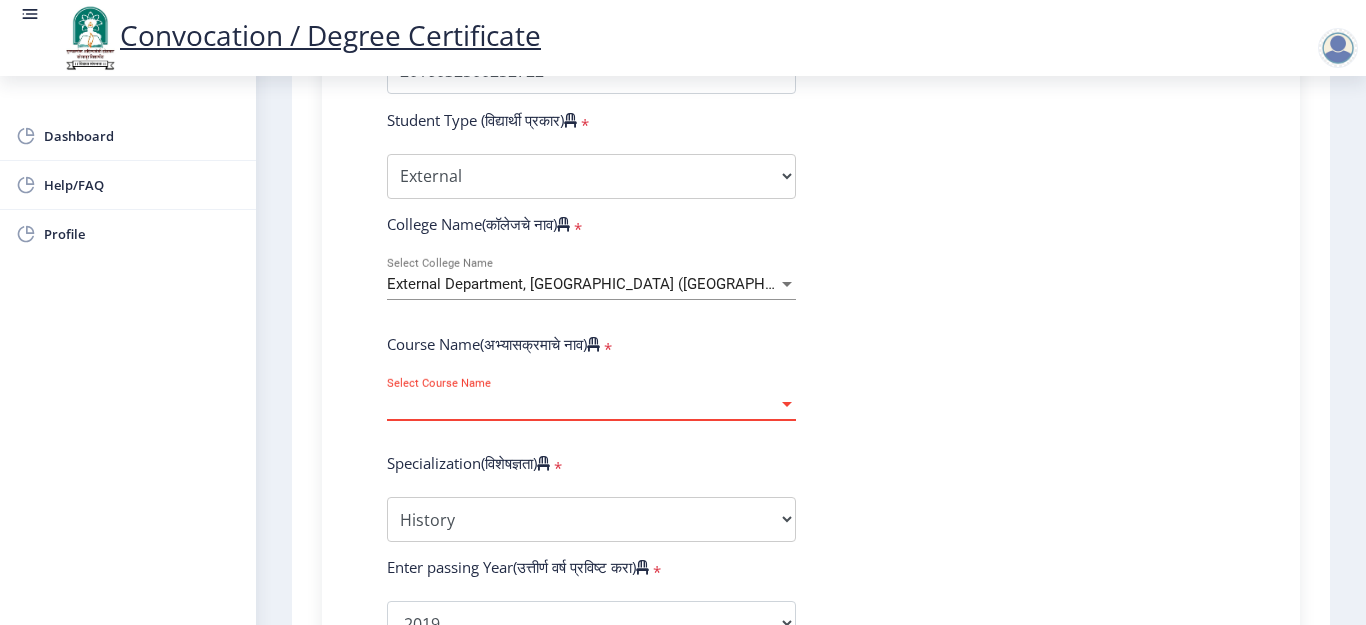 click on "Select Course Name" at bounding box center [582, 404] 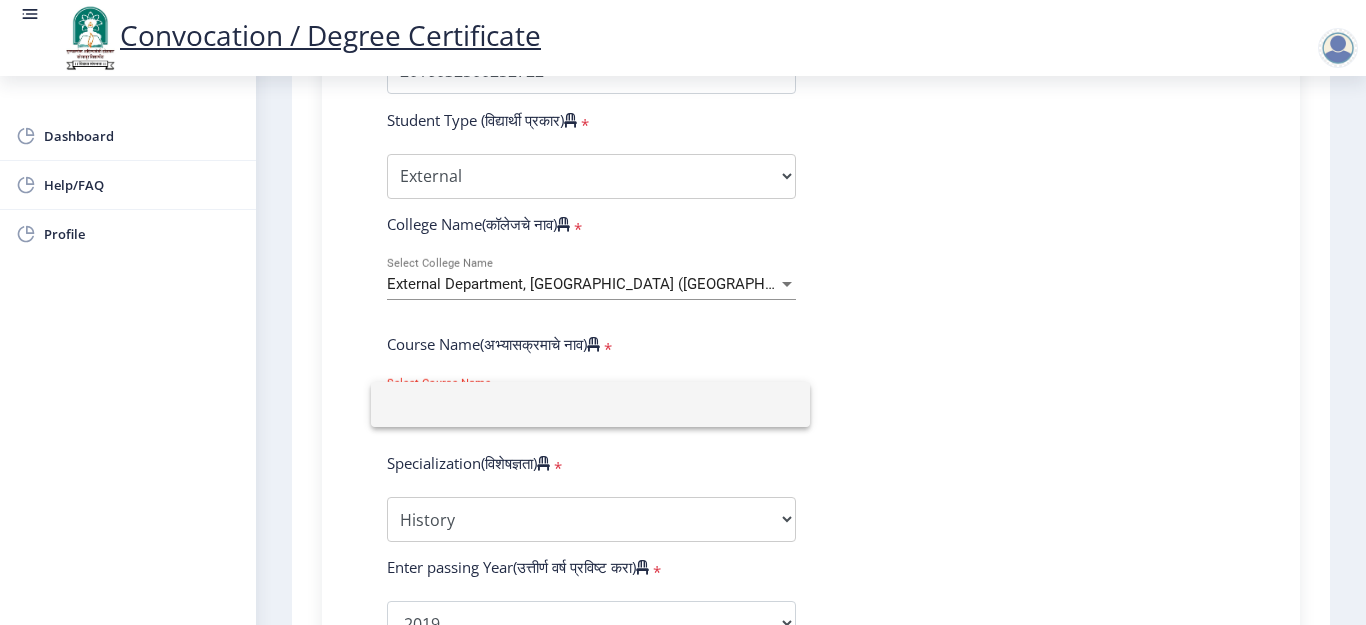 drag, startPoint x: 333, startPoint y: 288, endPoint x: 372, endPoint y: 275, distance: 41.109608 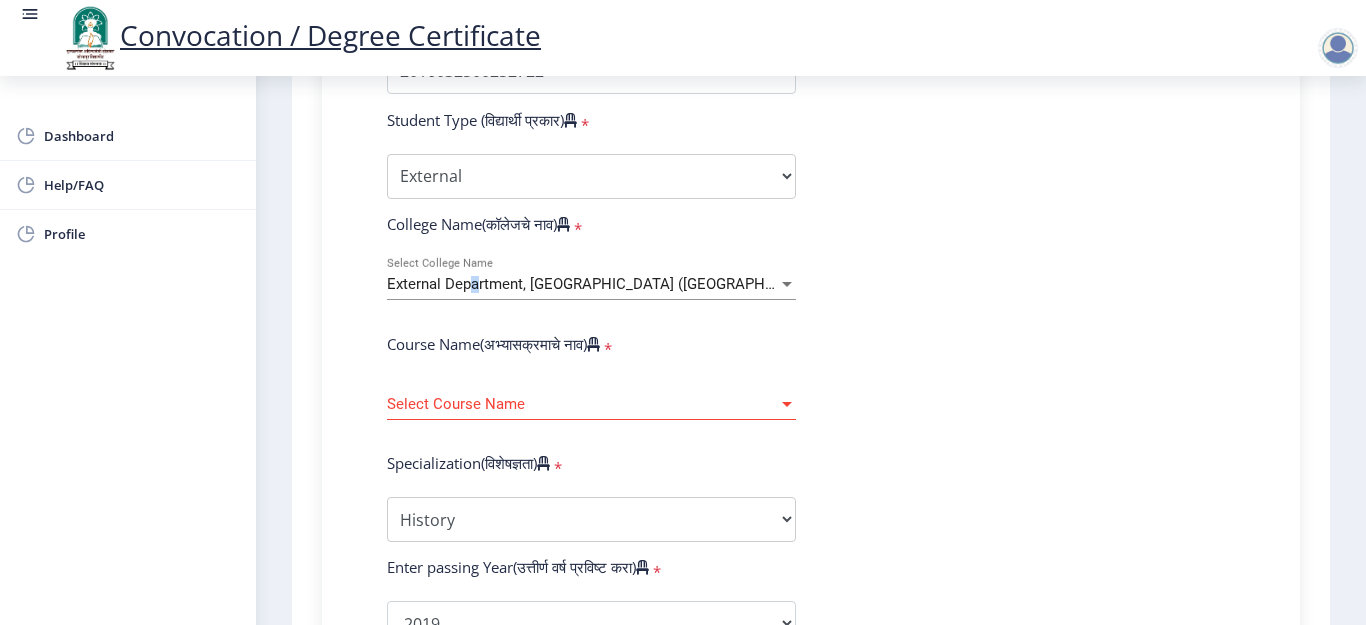 click on "External Department, [GEOGRAPHIC_DATA] ([GEOGRAPHIC_DATA])" at bounding box center [609, 284] 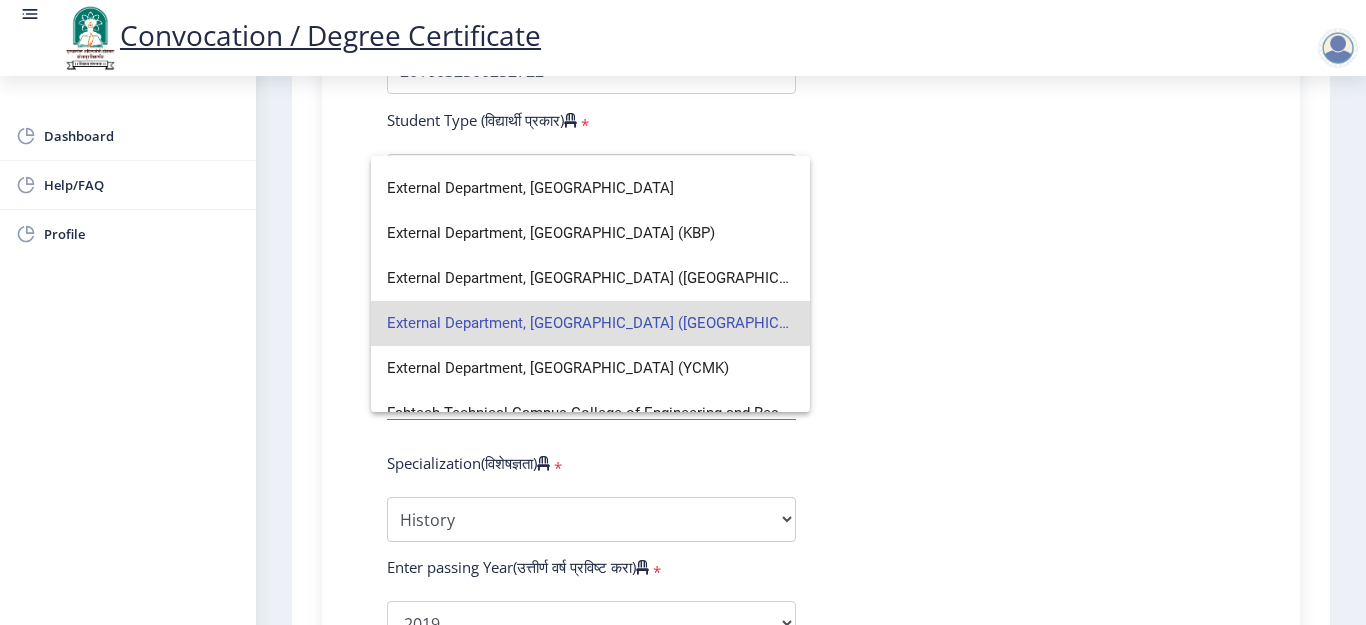 scroll, scrollTop: 1800, scrollLeft: 0, axis: vertical 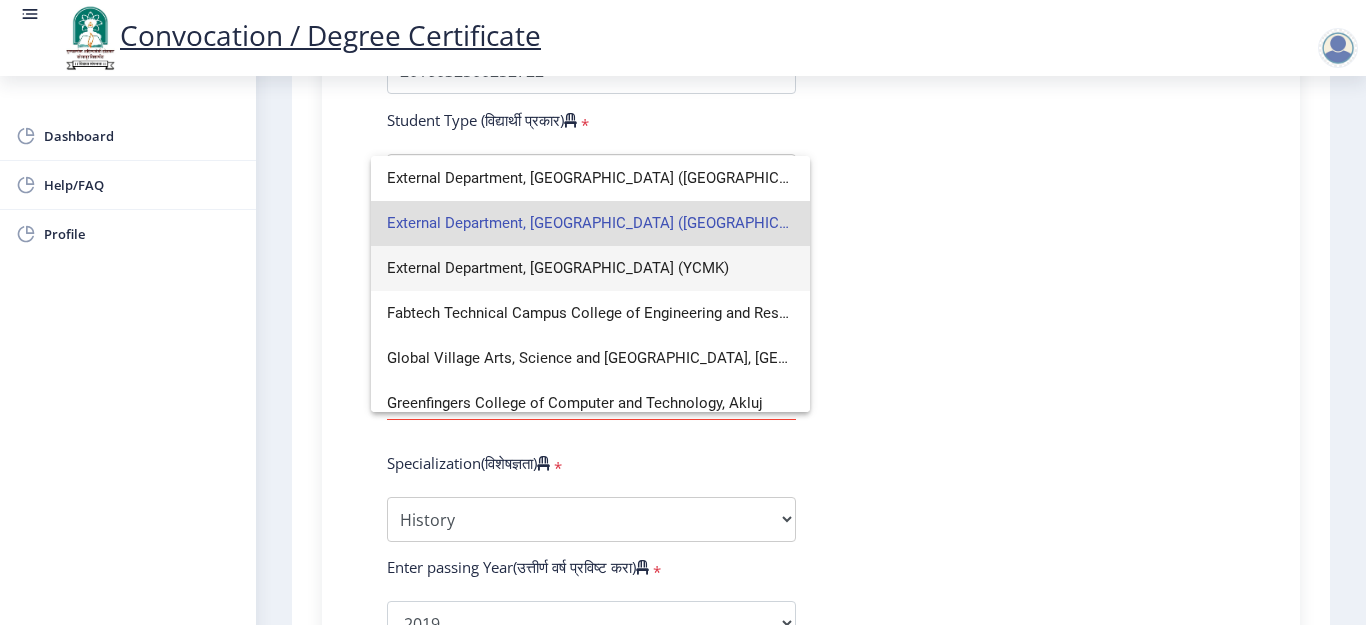 click on "External Department, [GEOGRAPHIC_DATA] (YCMK)" at bounding box center (590, 268) 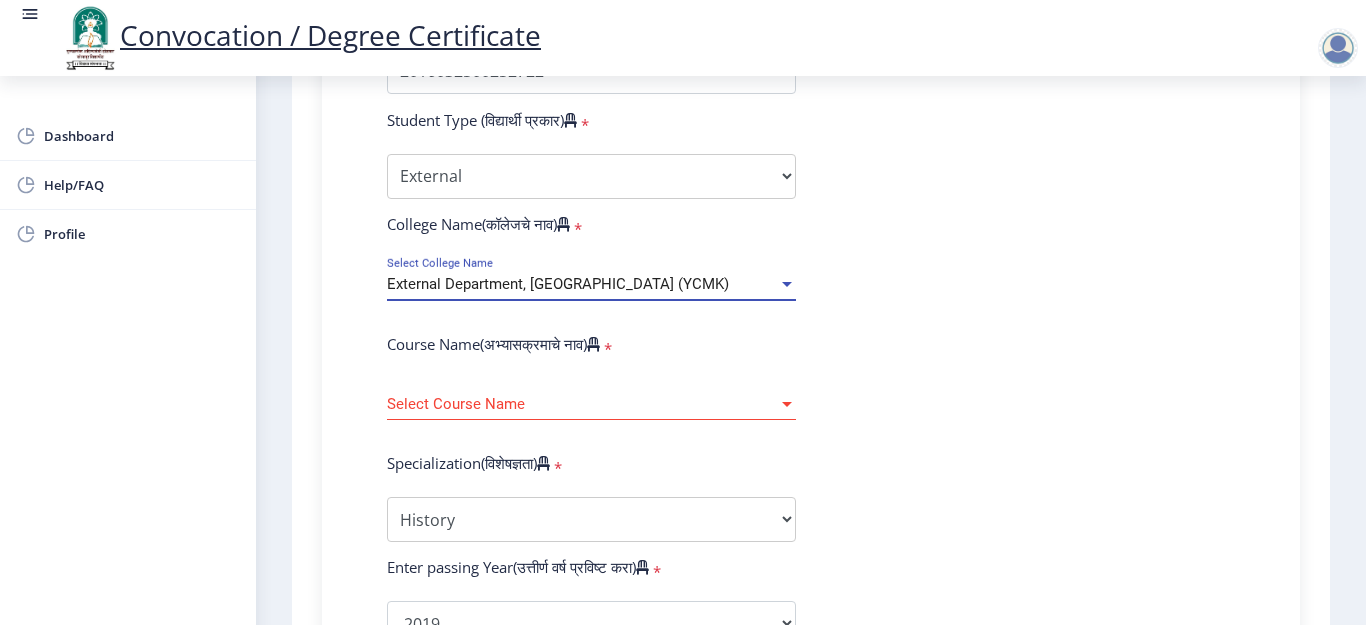 click on "Select Course Name" at bounding box center [582, 404] 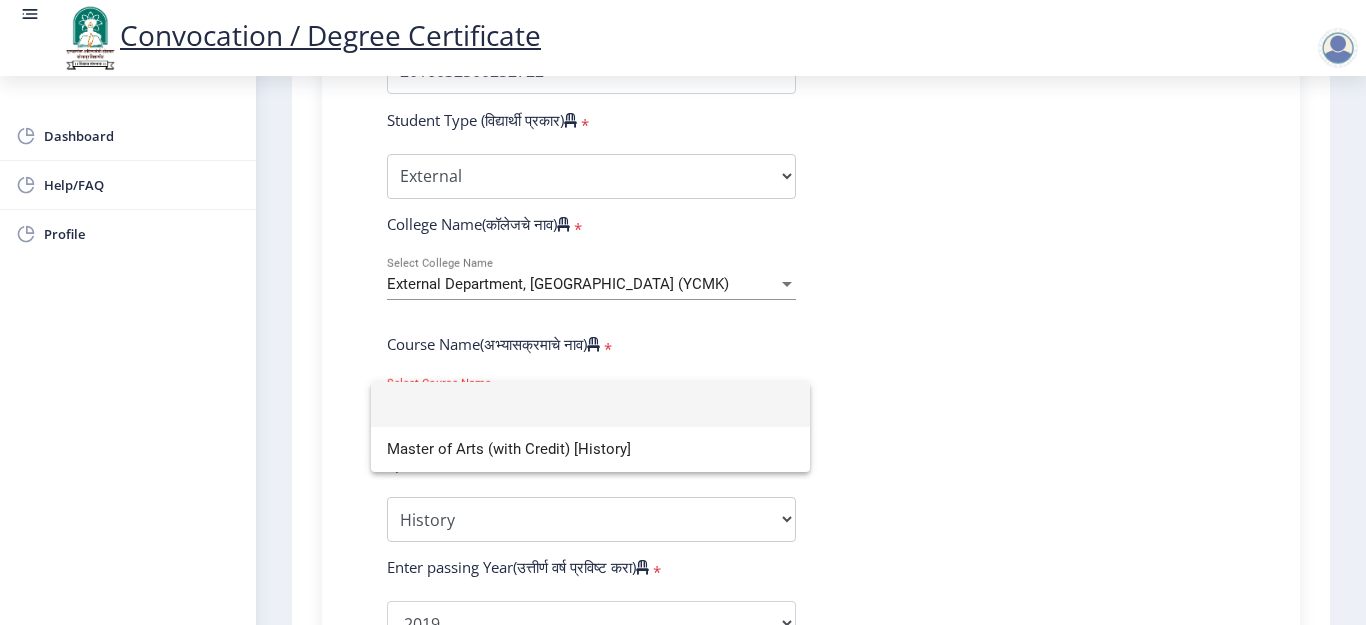 click 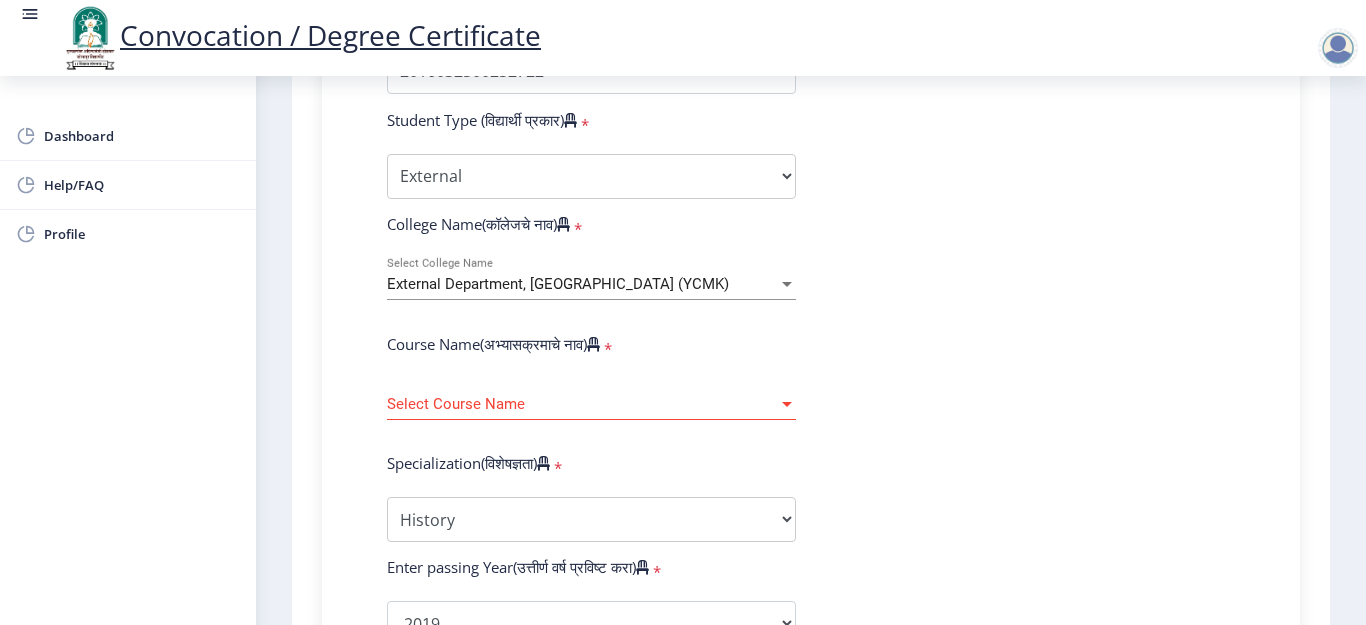 scroll, scrollTop: 730, scrollLeft: 0, axis: vertical 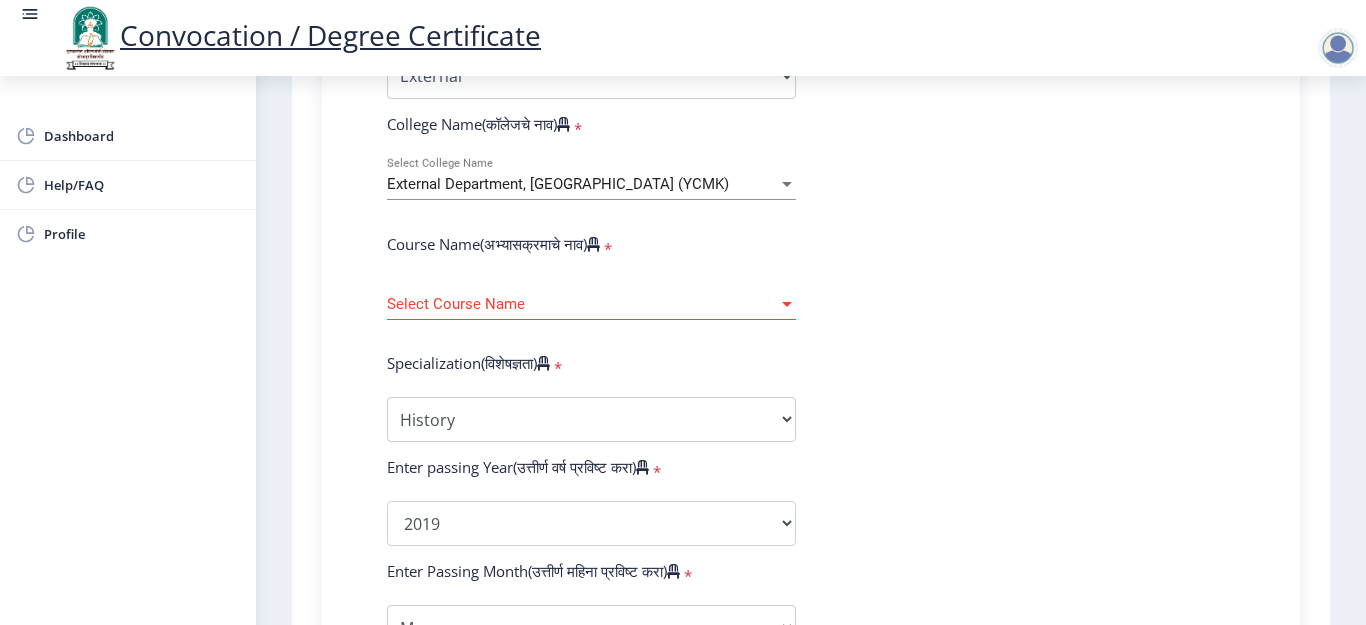 click on "External Department, [GEOGRAPHIC_DATA] (YCMK)" at bounding box center (558, 184) 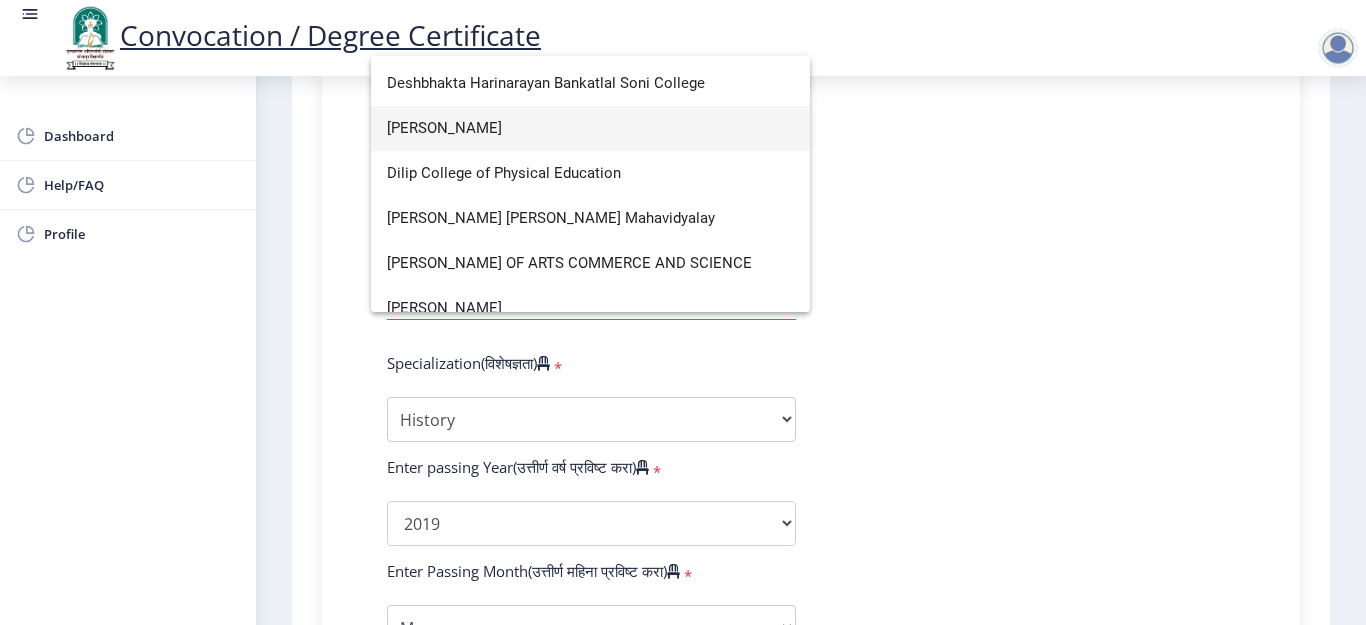 scroll, scrollTop: 1400, scrollLeft: 0, axis: vertical 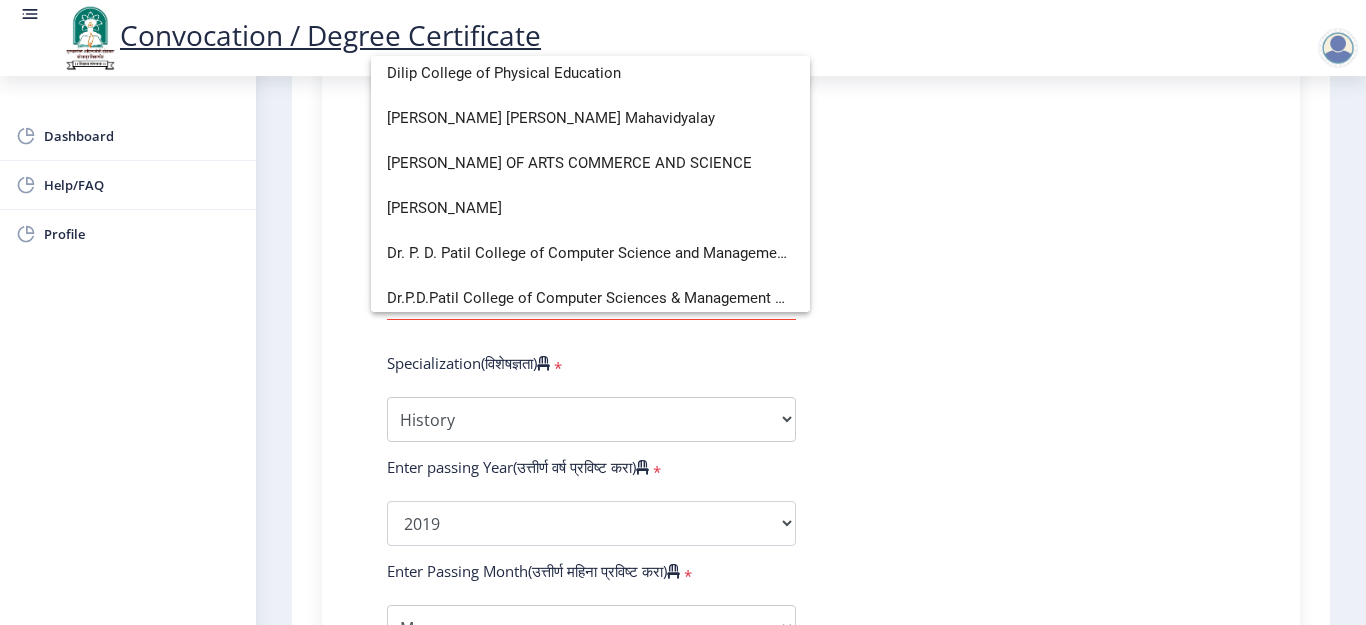 click 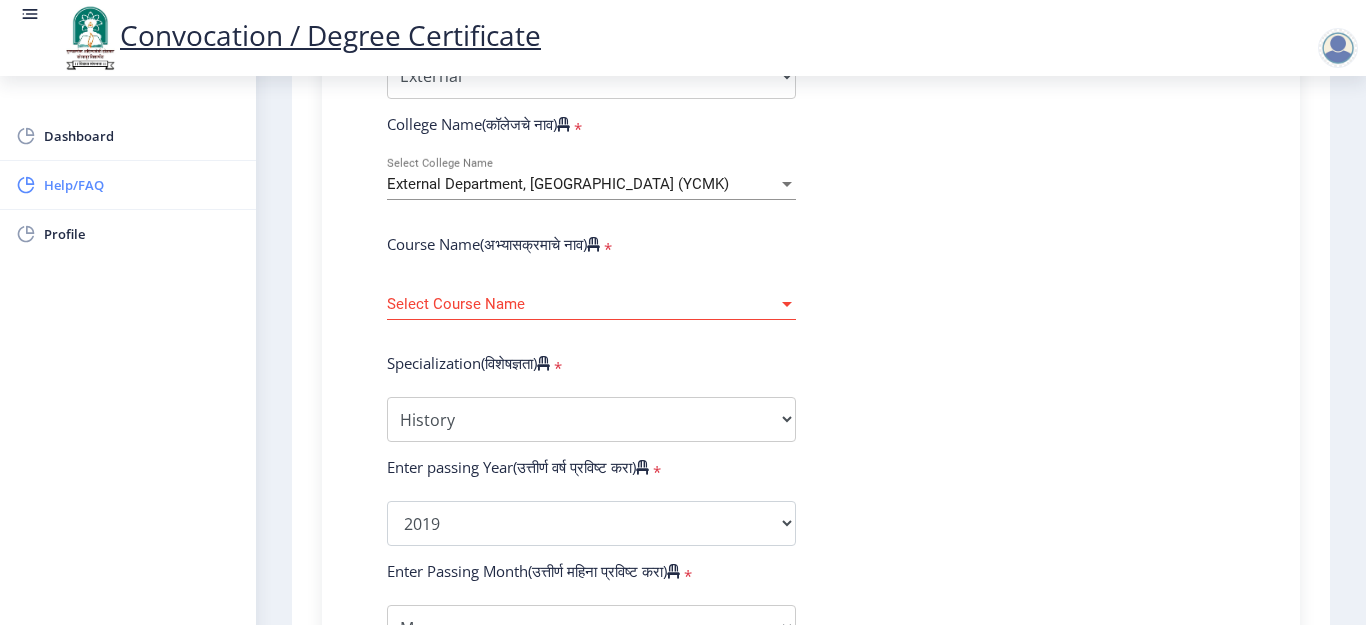 click on "Help/FAQ" 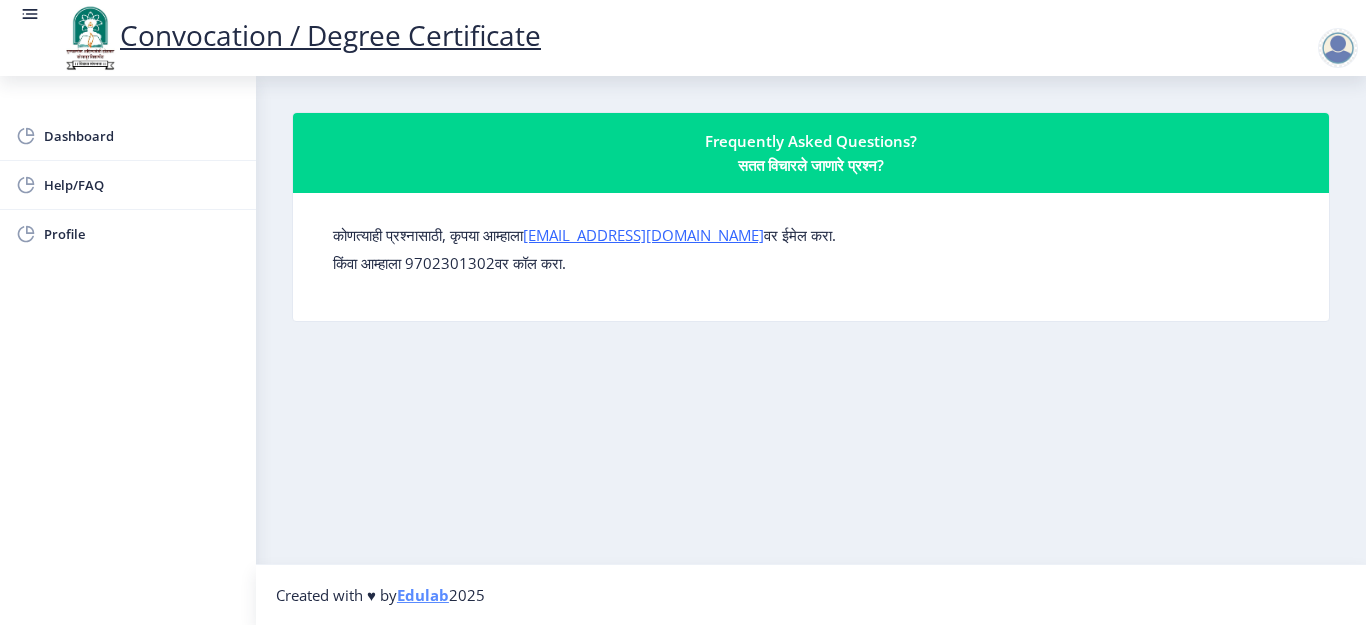 click on "Frequently Asked Questions?  सतत विचारले जाणारे प्रश्न?" 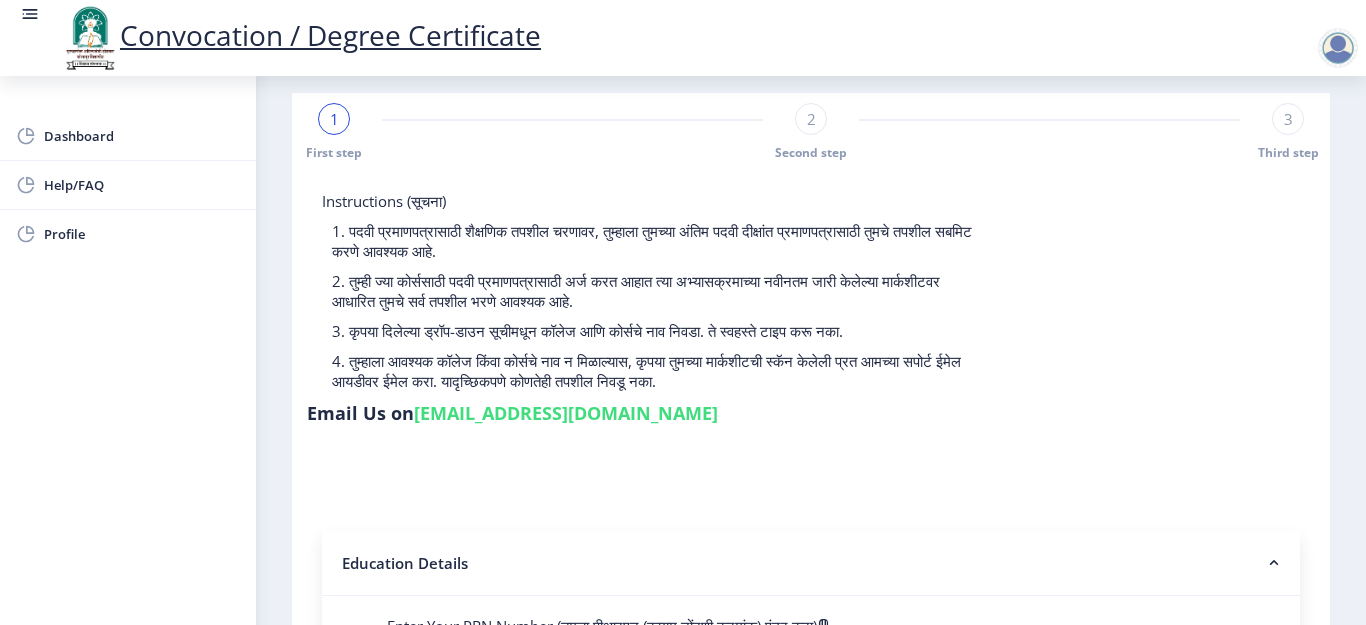 scroll, scrollTop: 0, scrollLeft: 0, axis: both 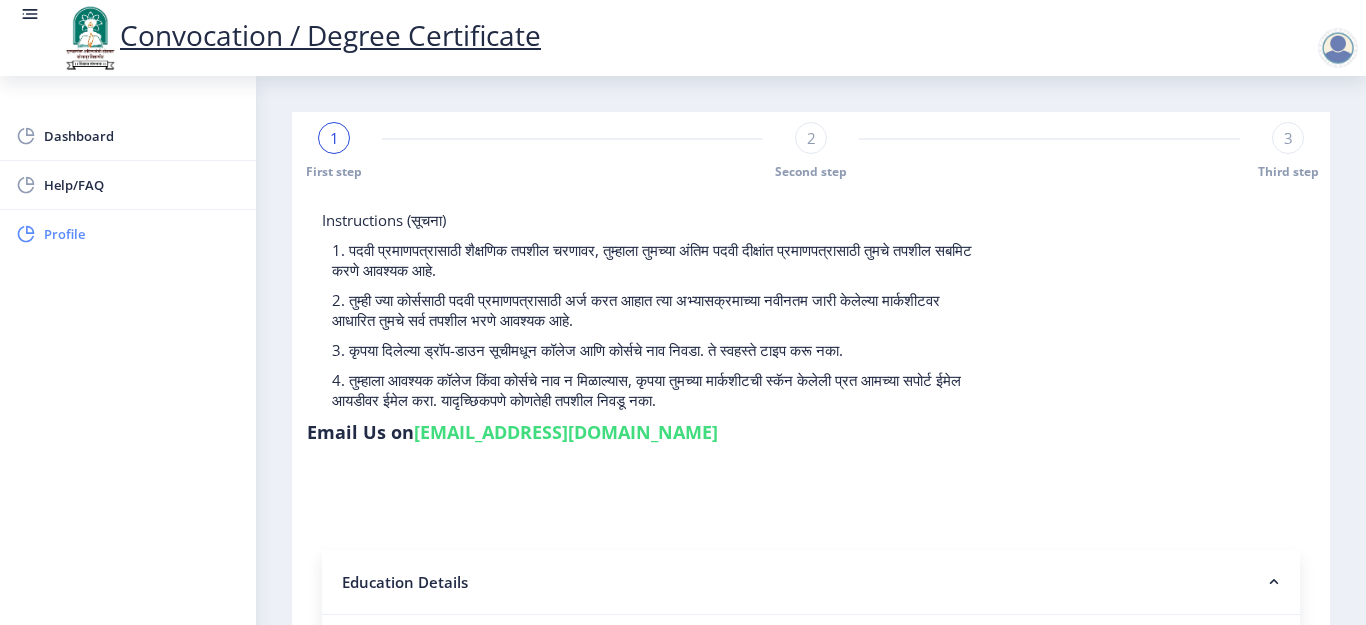 click on "Profile" 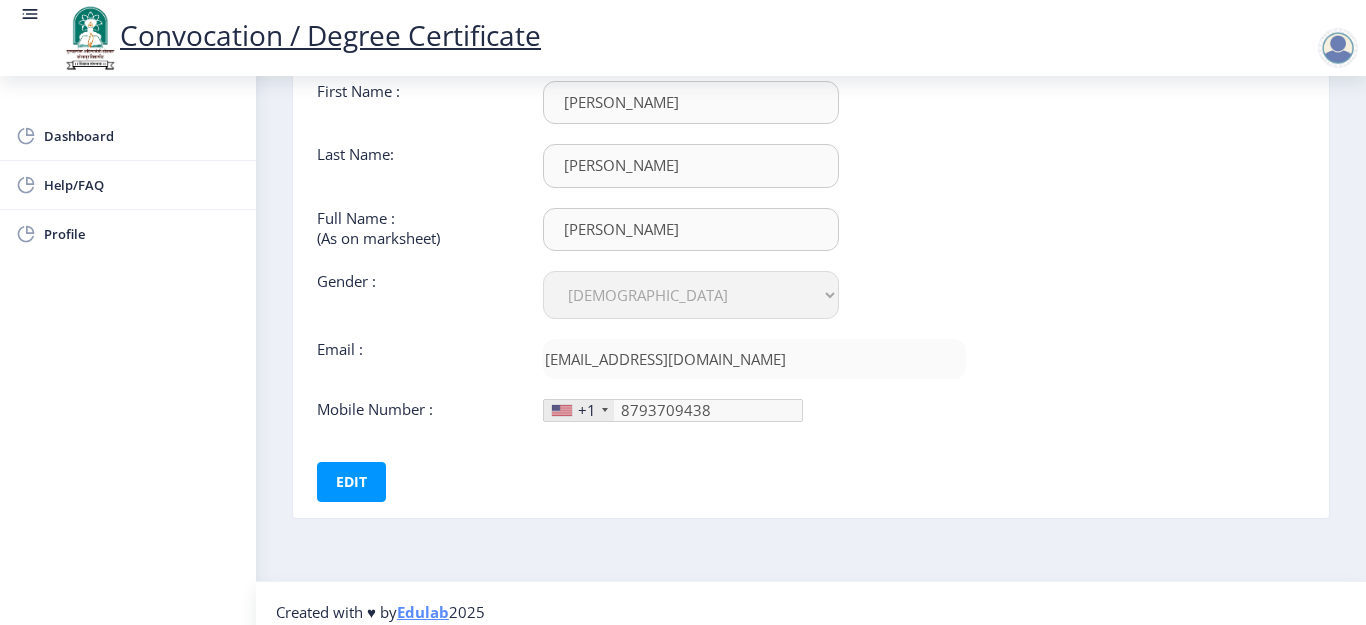 scroll, scrollTop: 166, scrollLeft: 0, axis: vertical 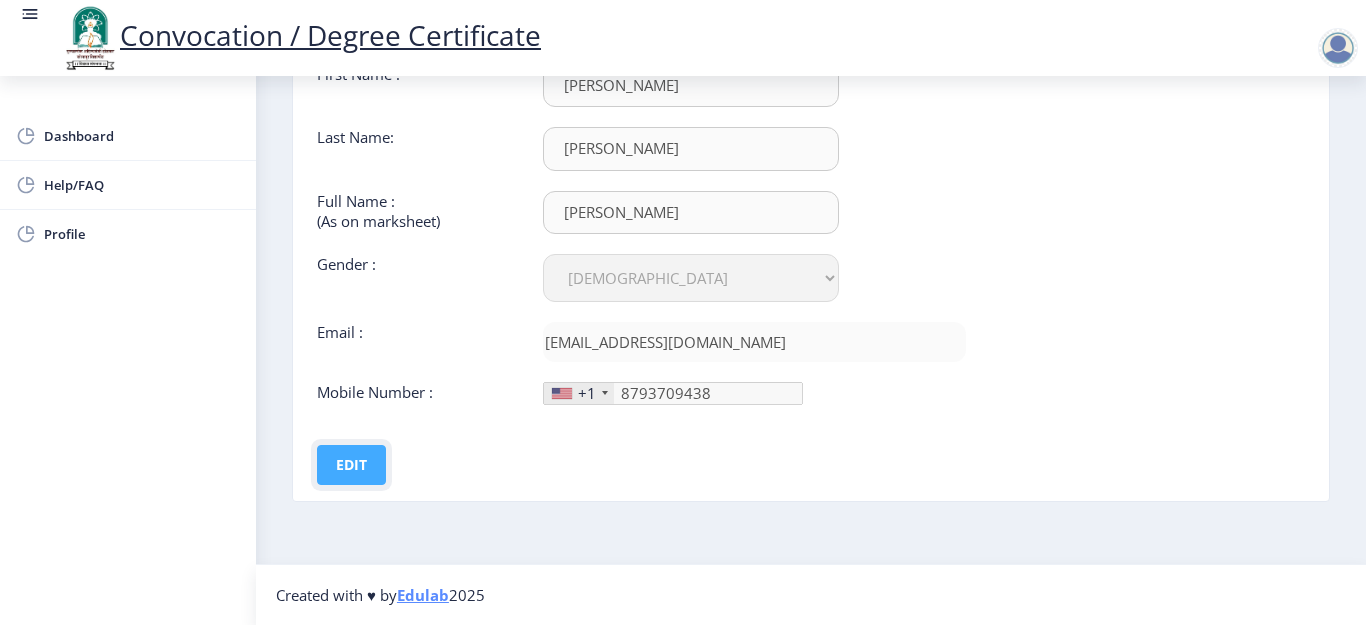 click on "Edit" 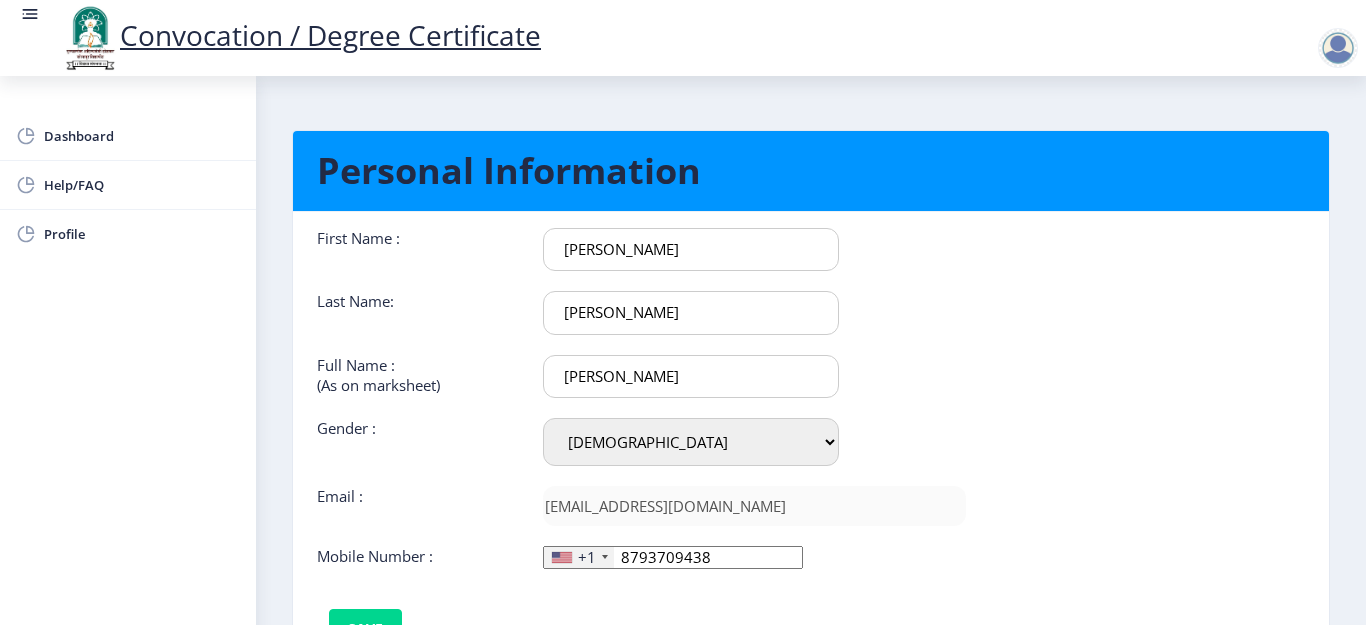 scroll, scrollTop: 0, scrollLeft: 0, axis: both 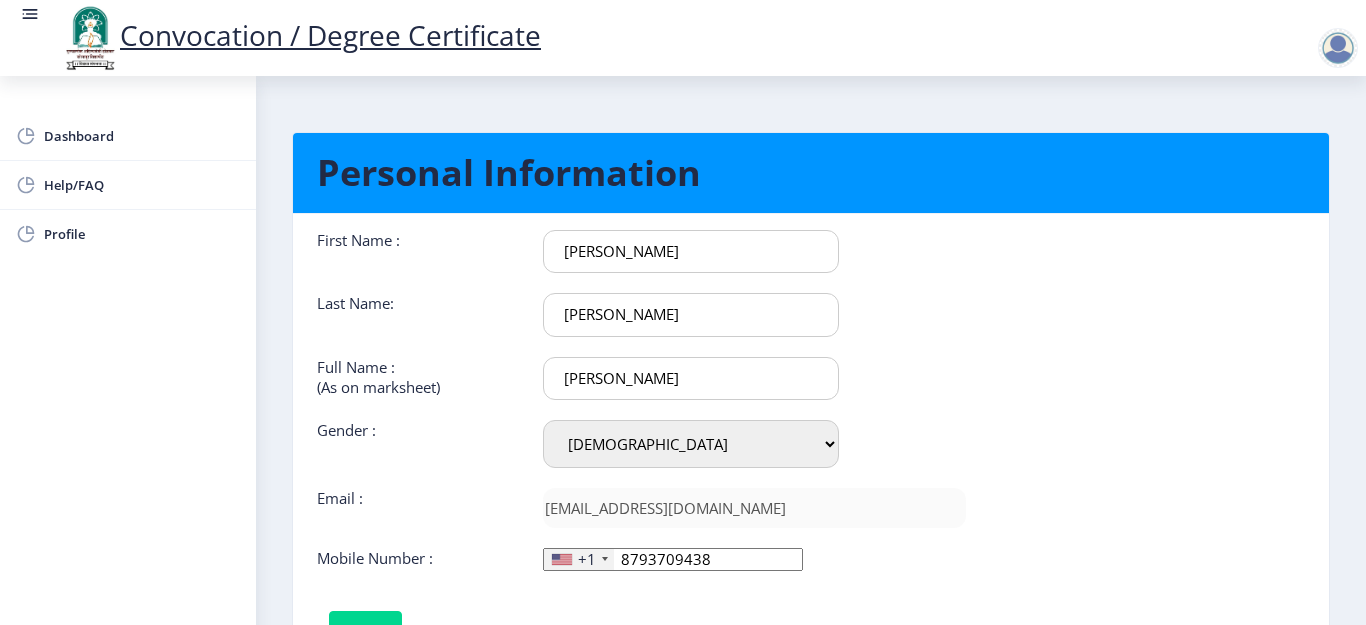 click on "[PERSON_NAME]" at bounding box center (691, 251) 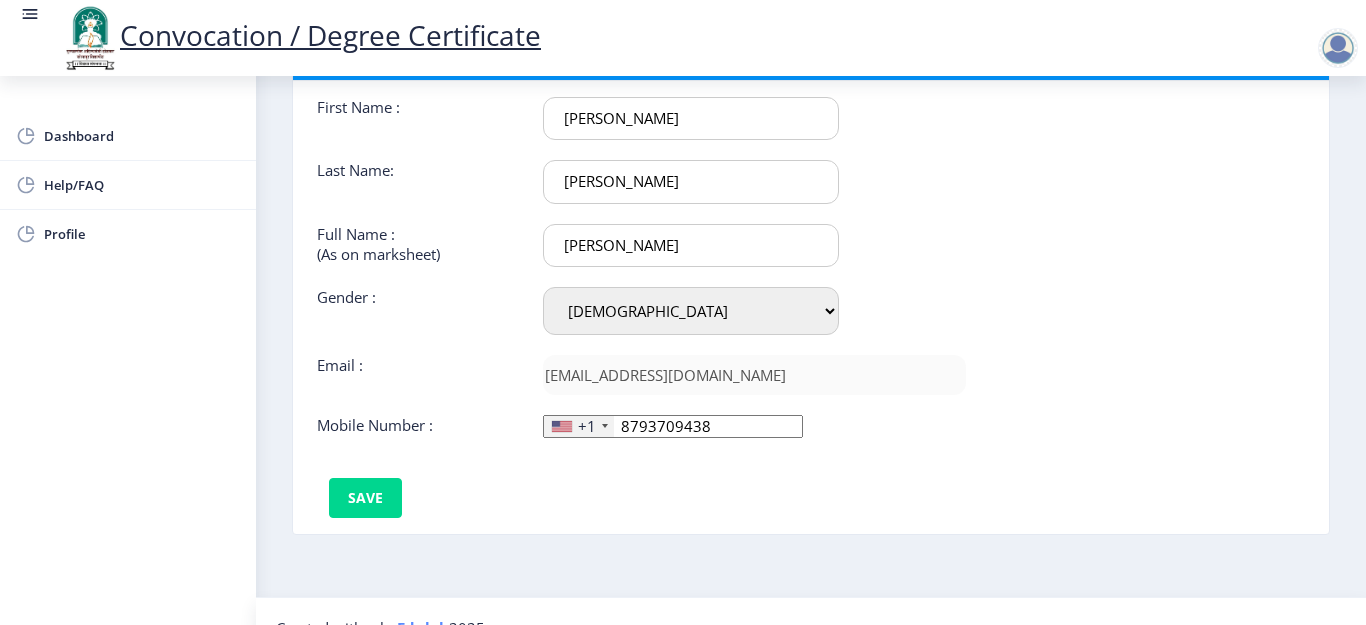 scroll, scrollTop: 166, scrollLeft: 0, axis: vertical 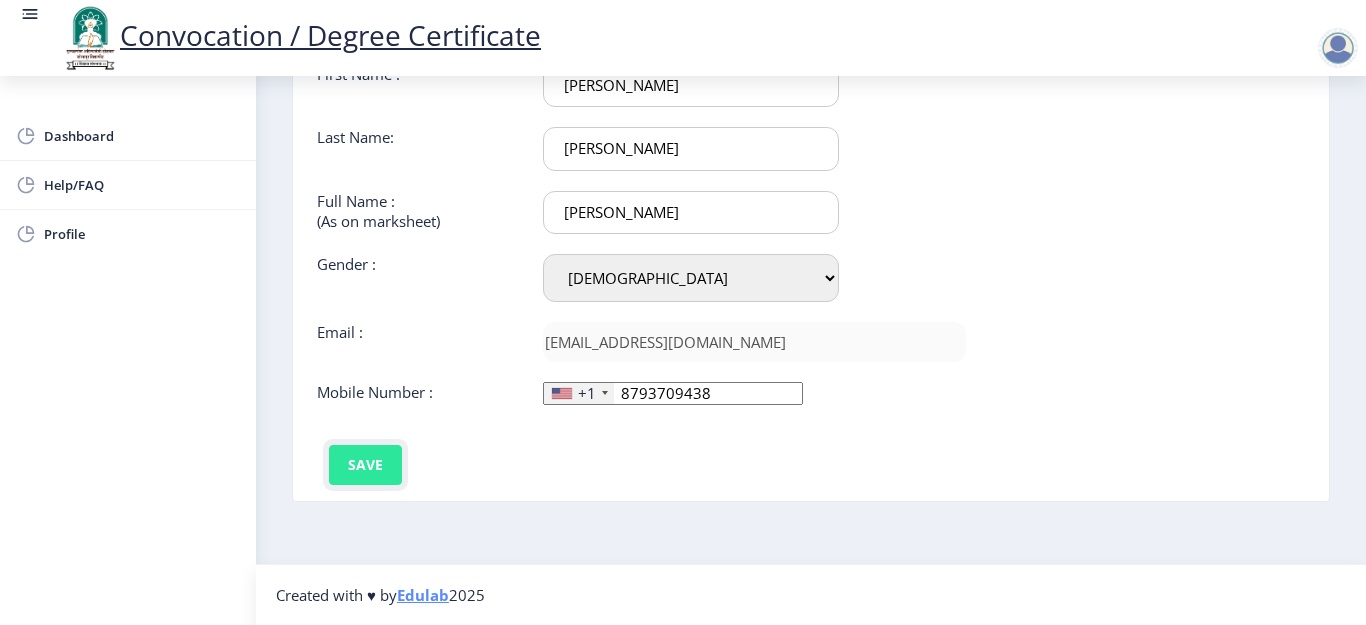 click on "Save" 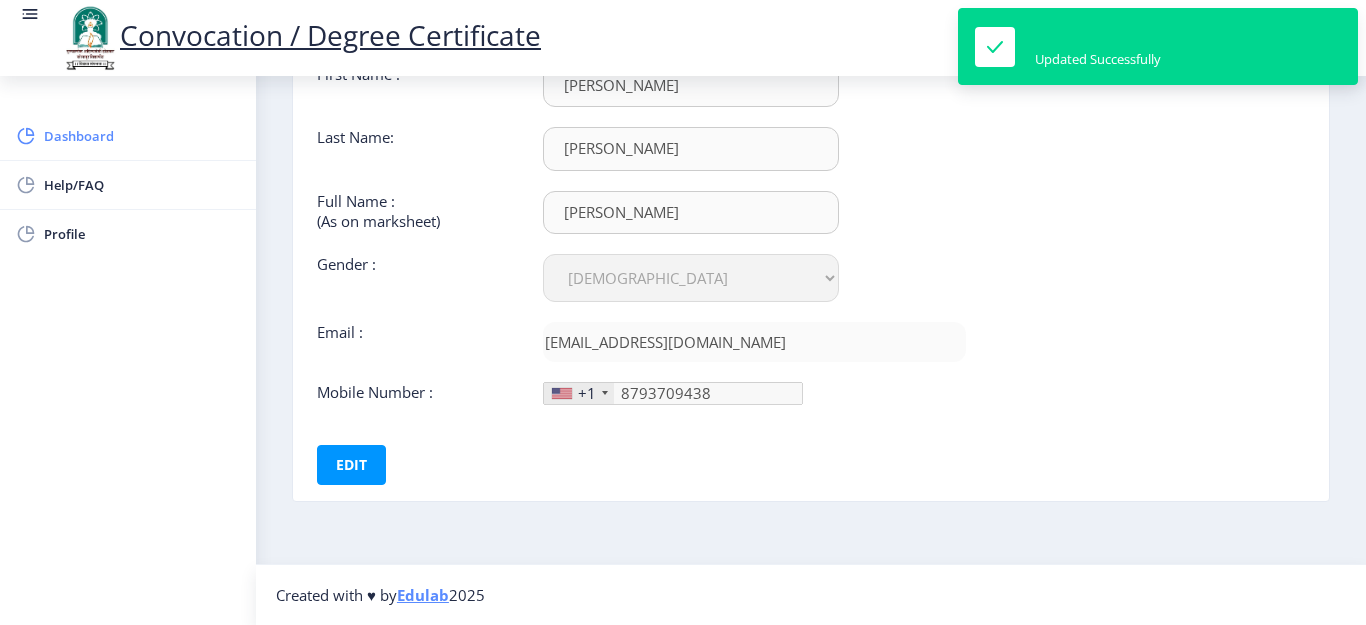 click on "Dashboard" 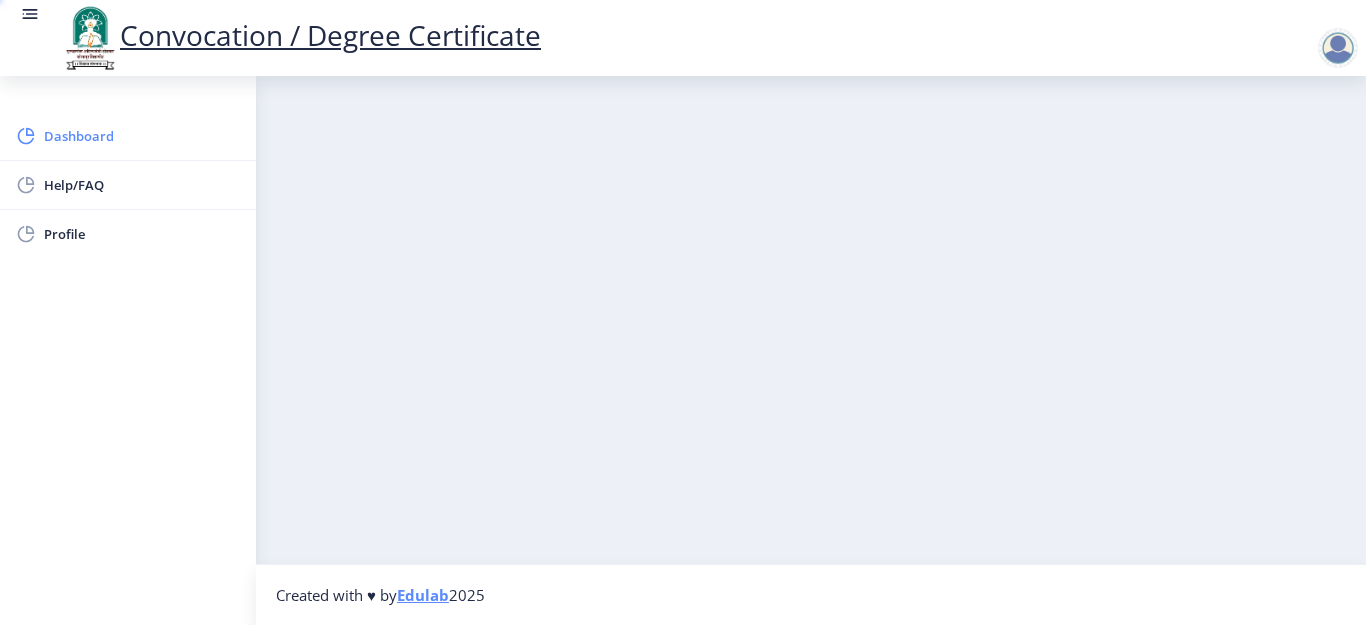 scroll, scrollTop: 0, scrollLeft: 0, axis: both 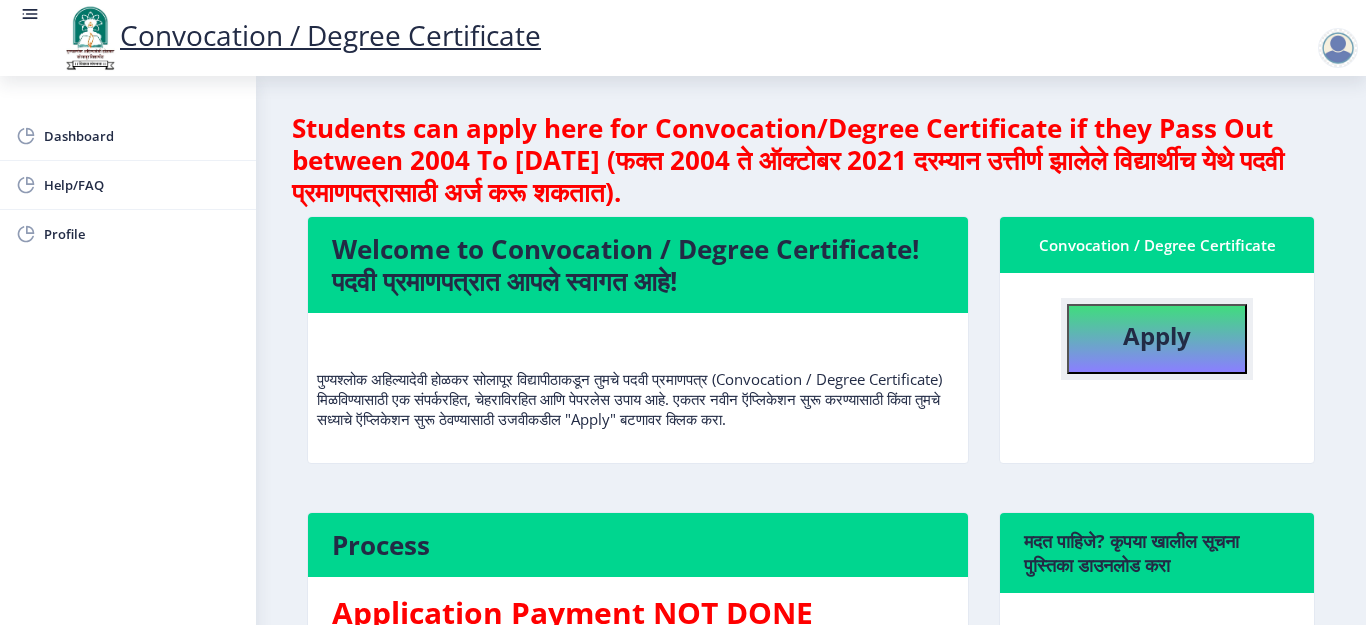 click on "Apply" 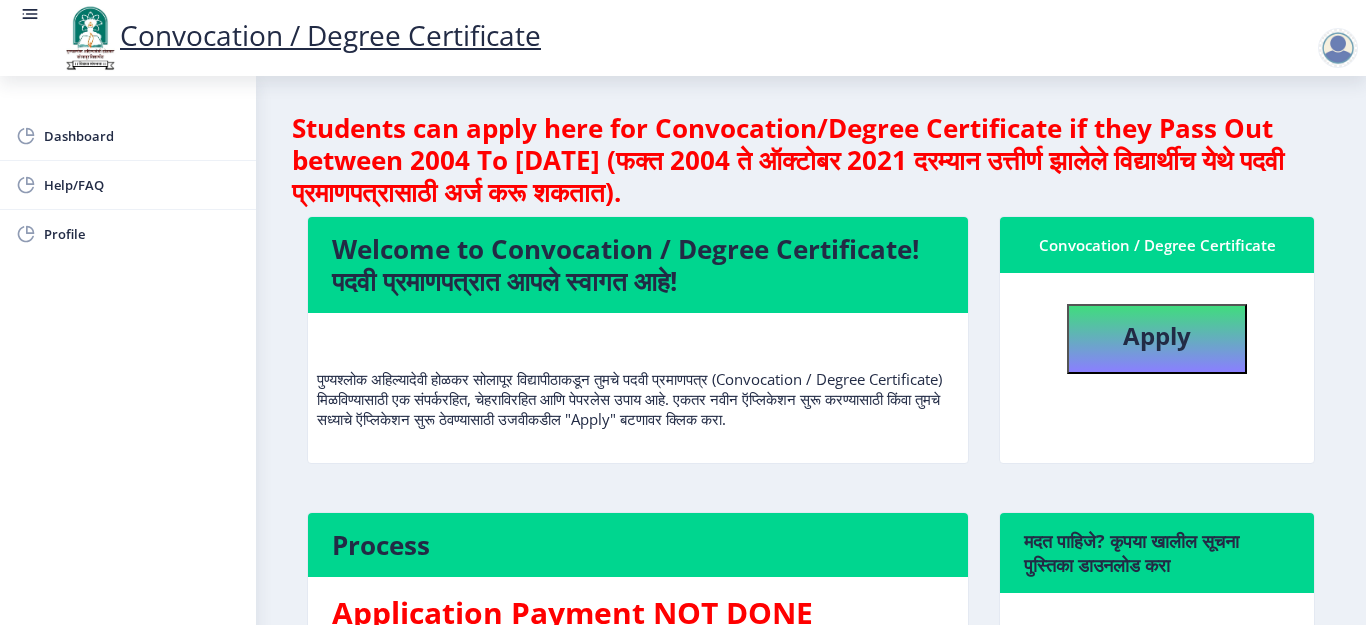 select 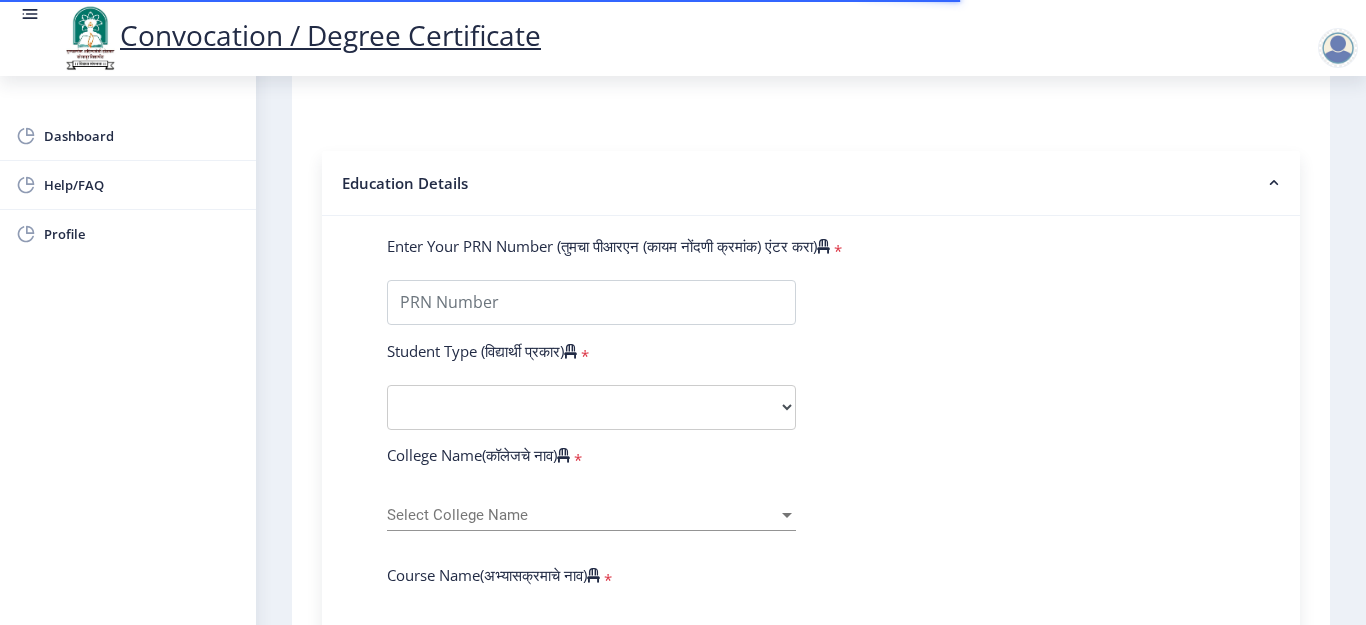 scroll, scrollTop: 400, scrollLeft: 0, axis: vertical 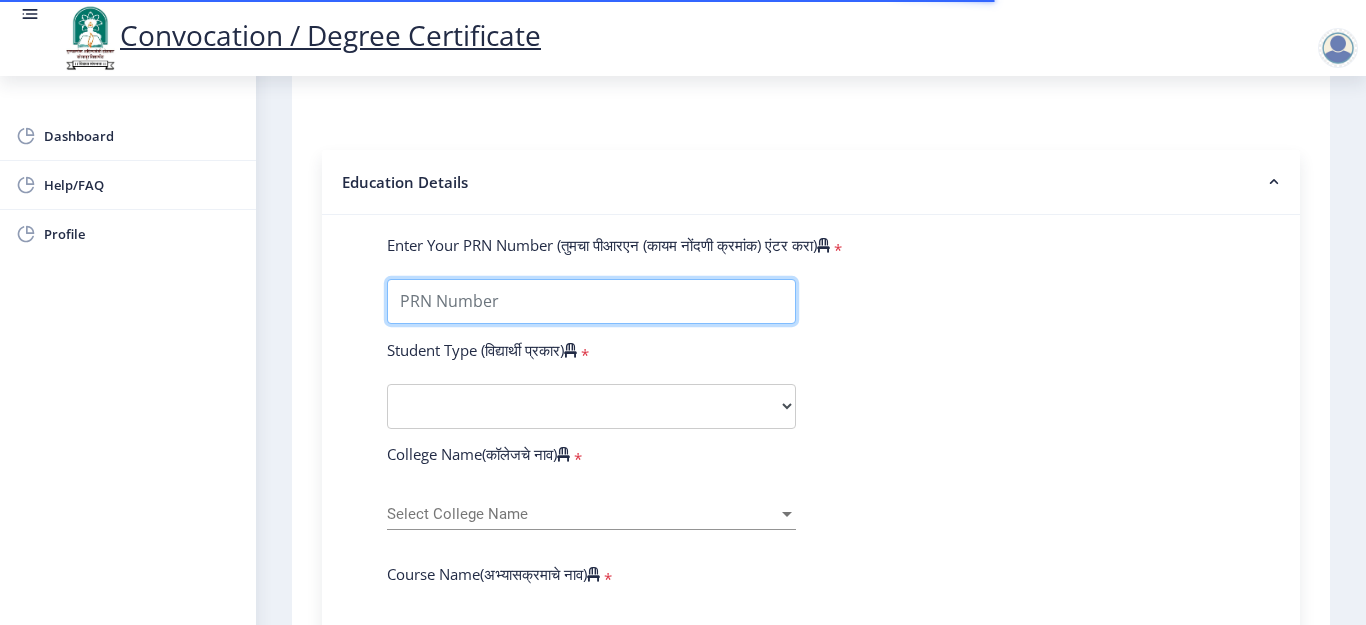 click on "Enter Your PRN Number (तुमचा पीआरएन (कायम नोंदणी क्रमांक) एंटर करा)" at bounding box center (591, 301) 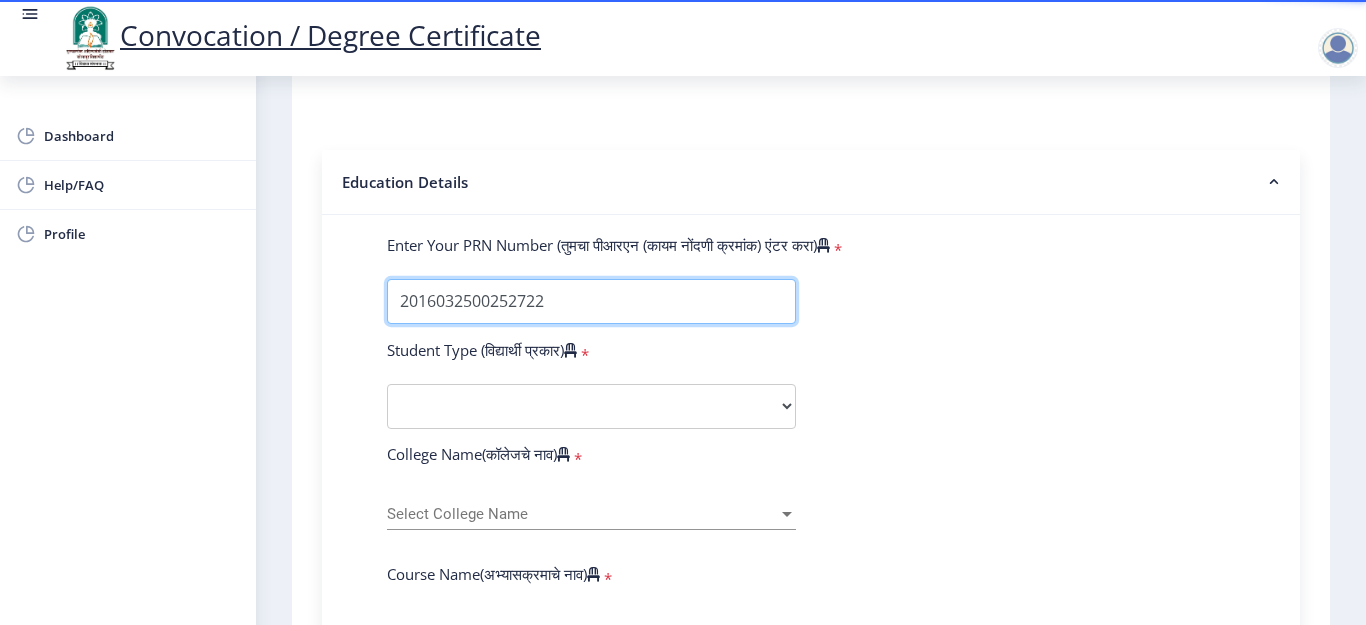 type on "2016032500252722" 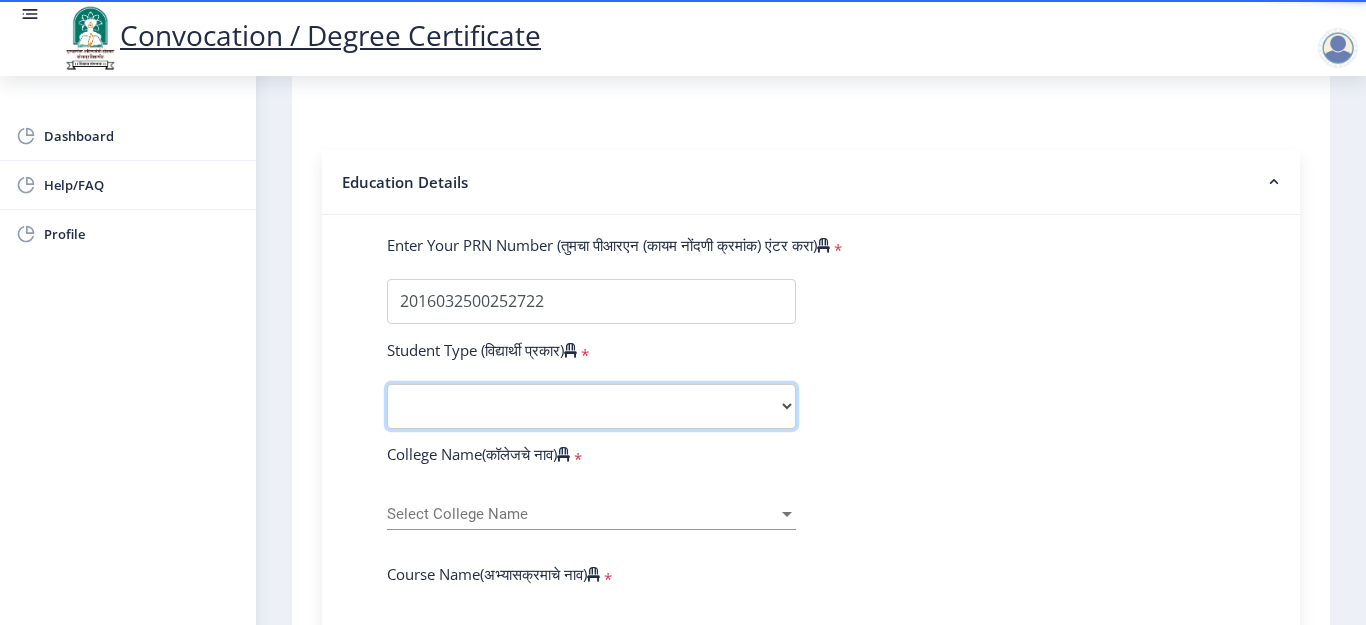 click on "Select Student Type Regular External" at bounding box center (591, 406) 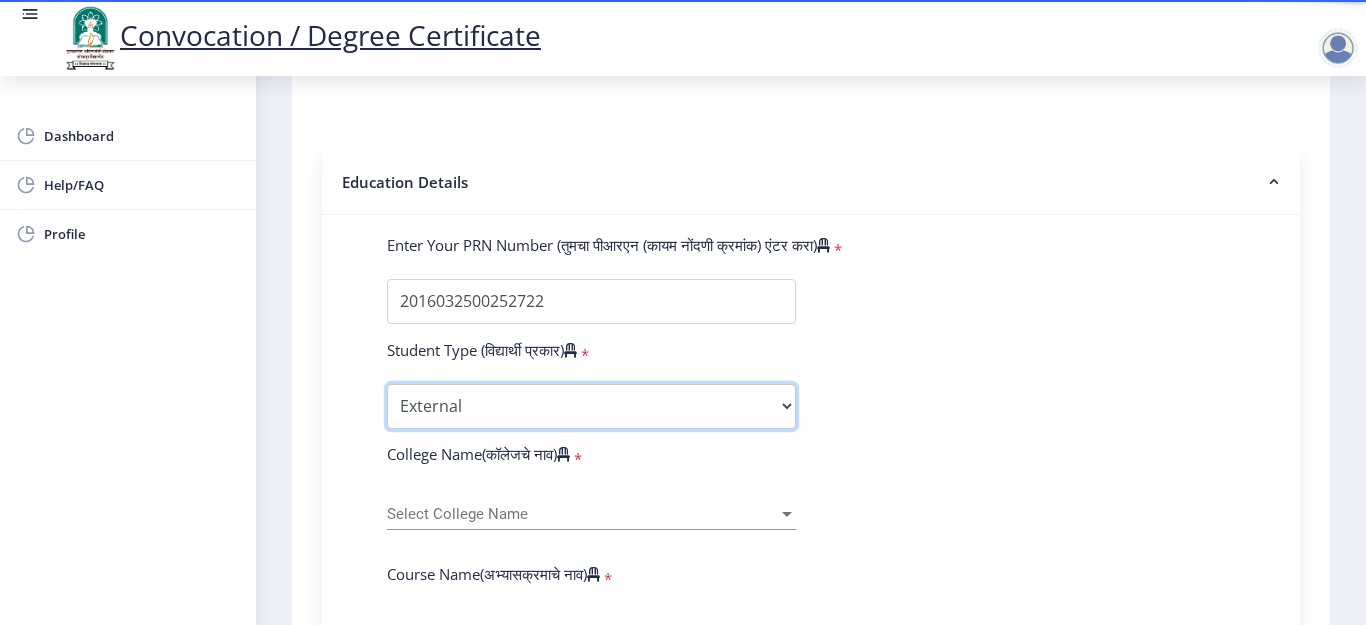 click on "Select Student Type Regular External" at bounding box center (591, 406) 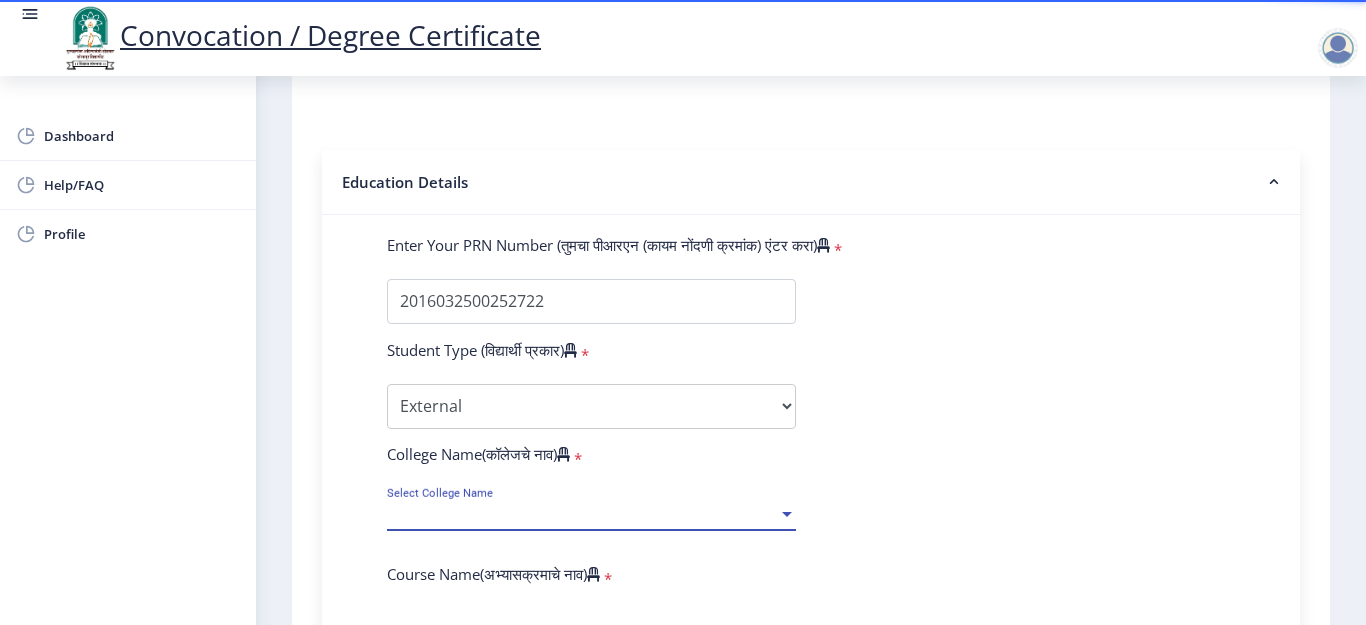 click on "Select College Name" at bounding box center (582, 514) 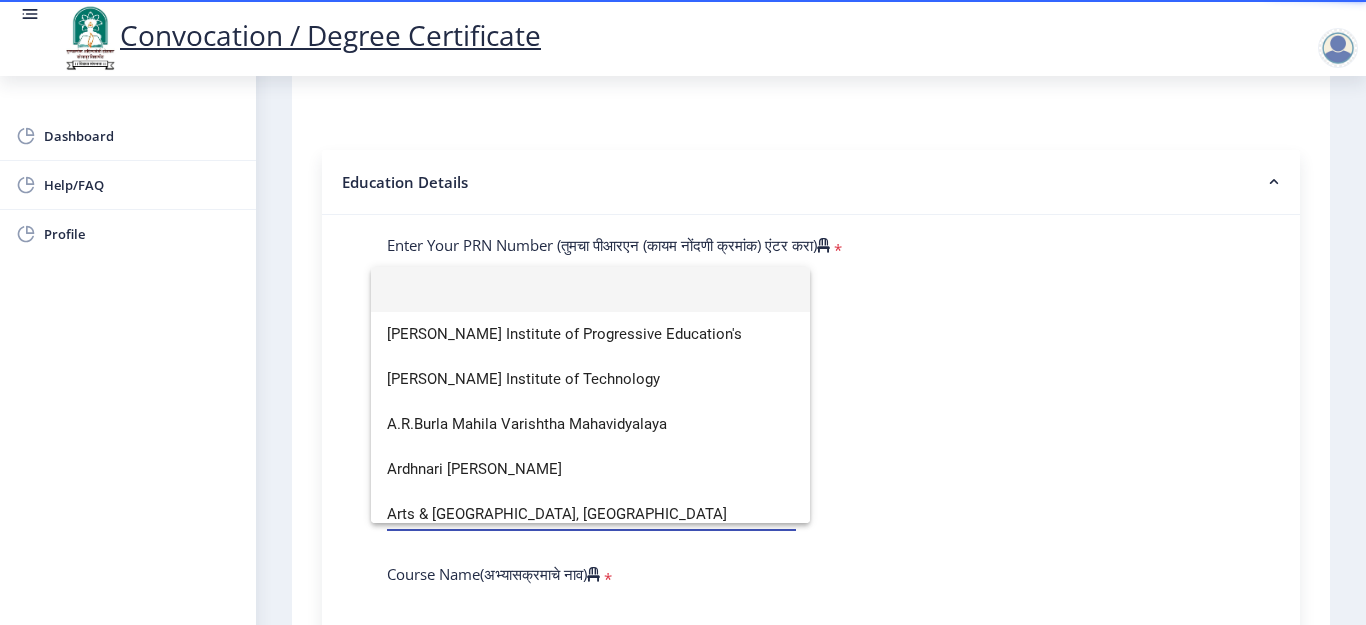 click 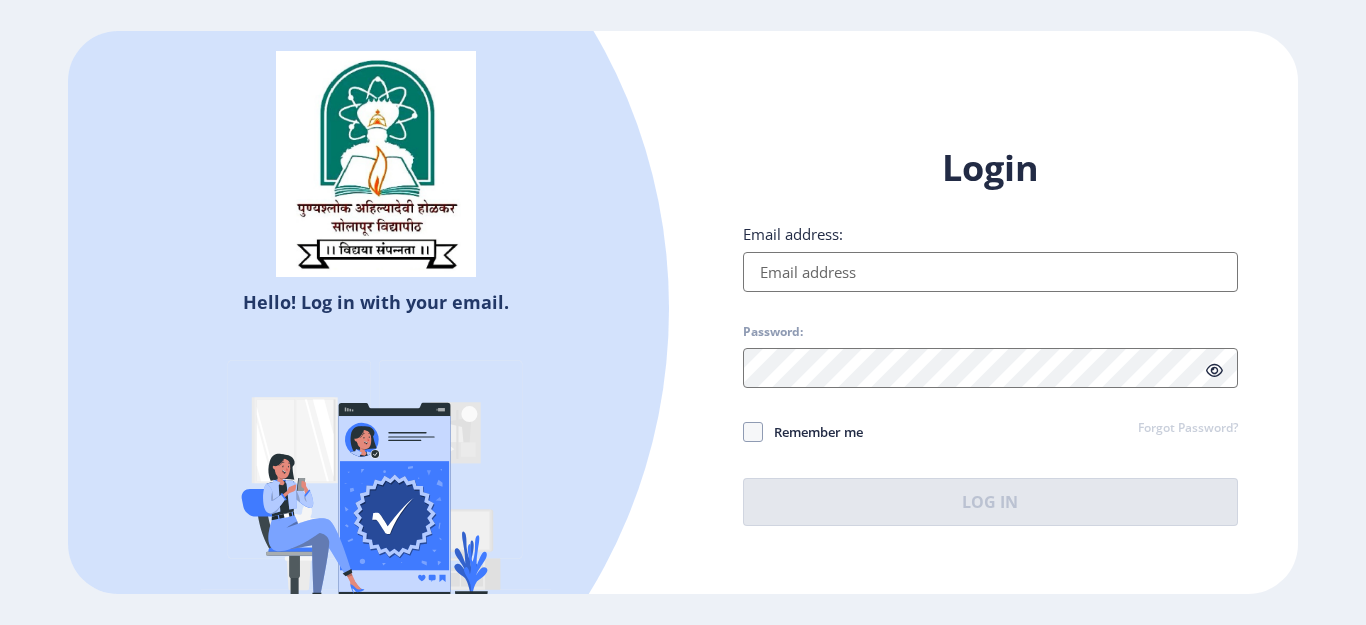 click on "Email address:" at bounding box center [990, 272] 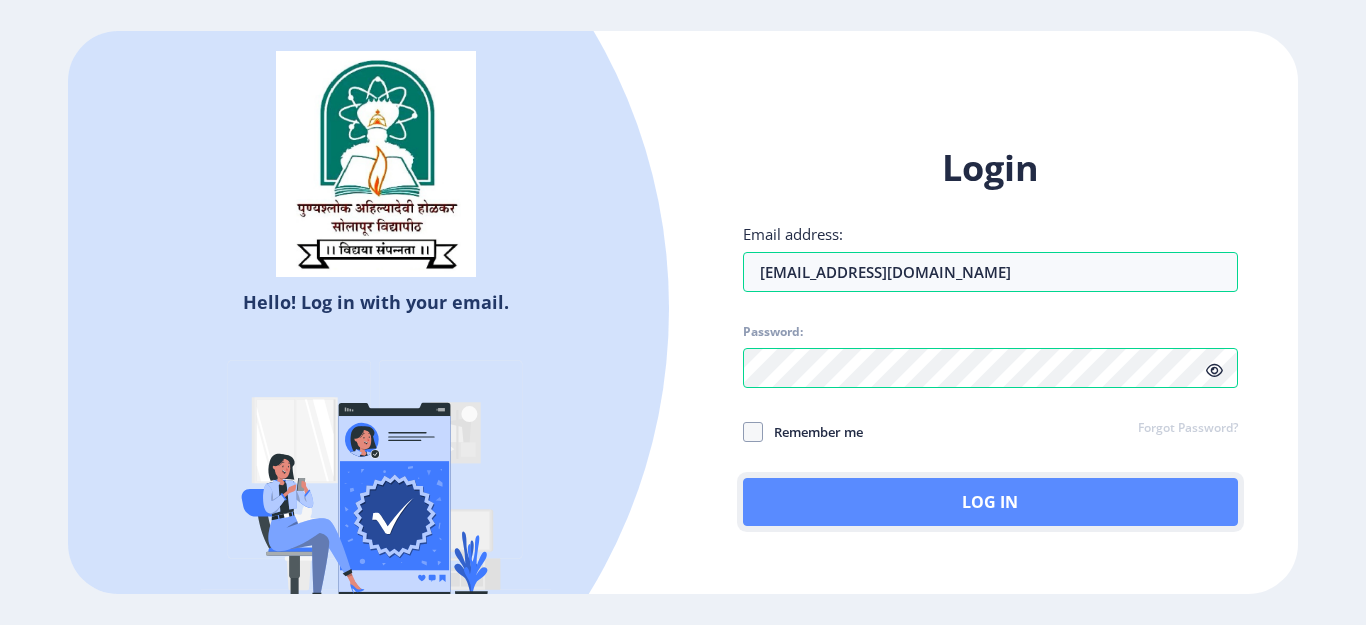 click on "Log In" 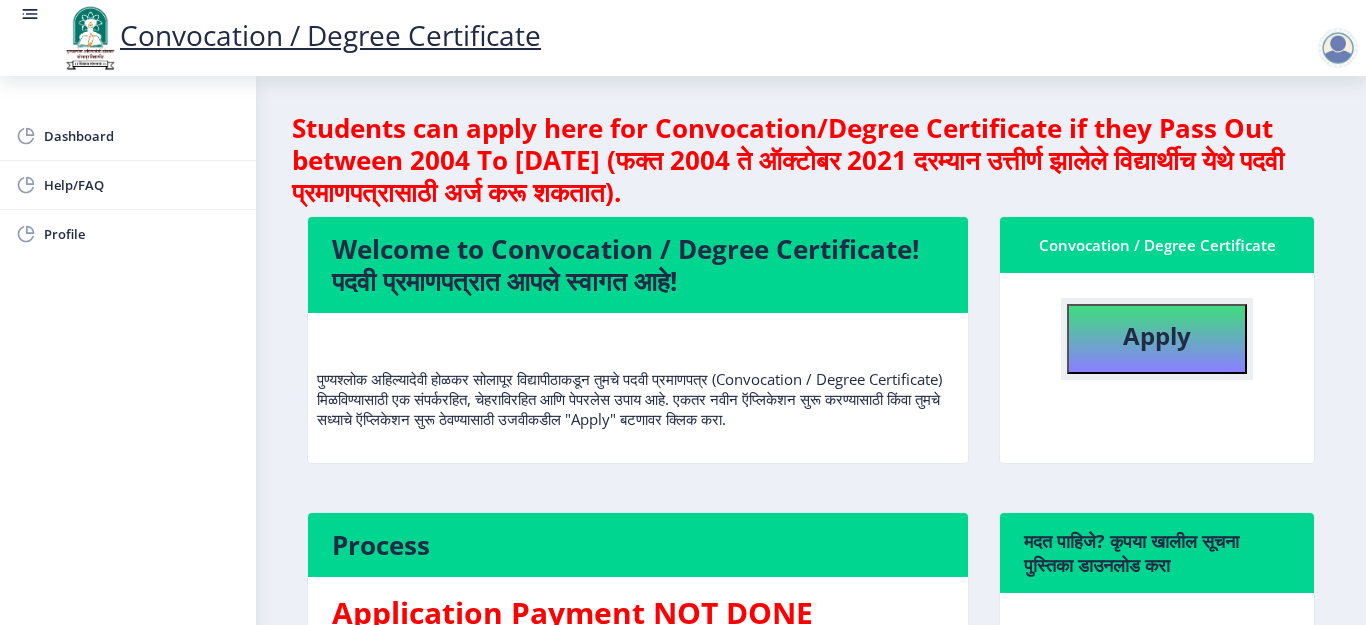 click on "Apply" 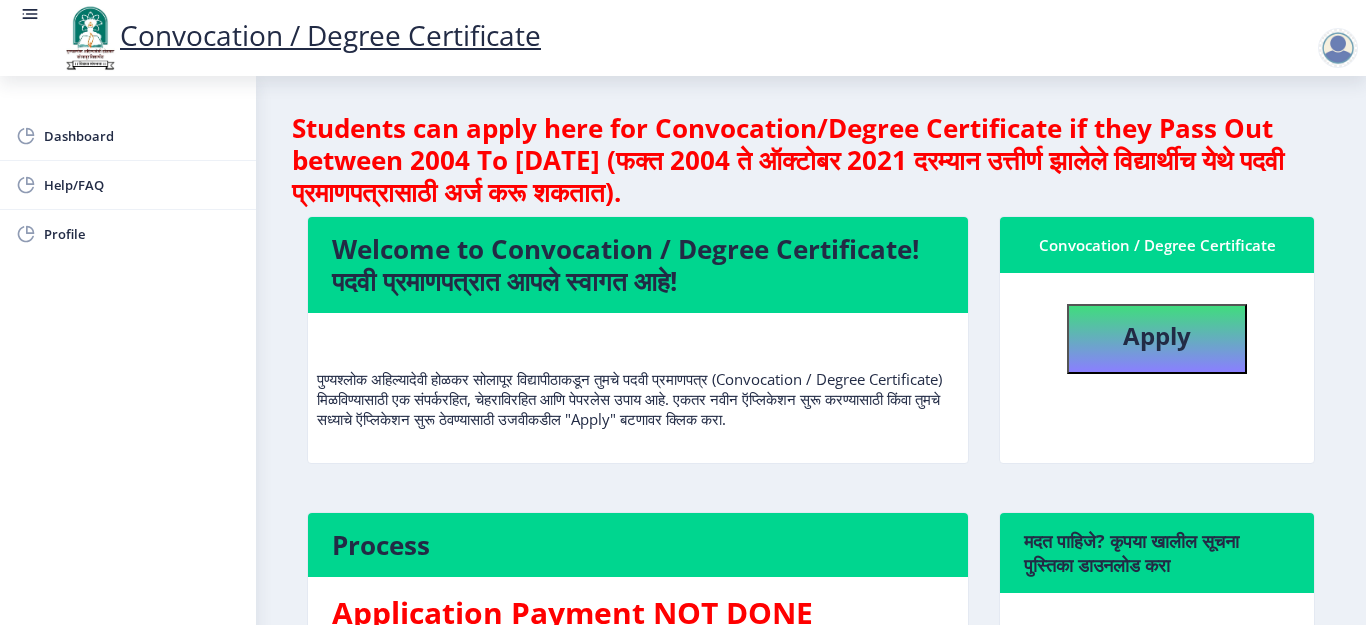 select 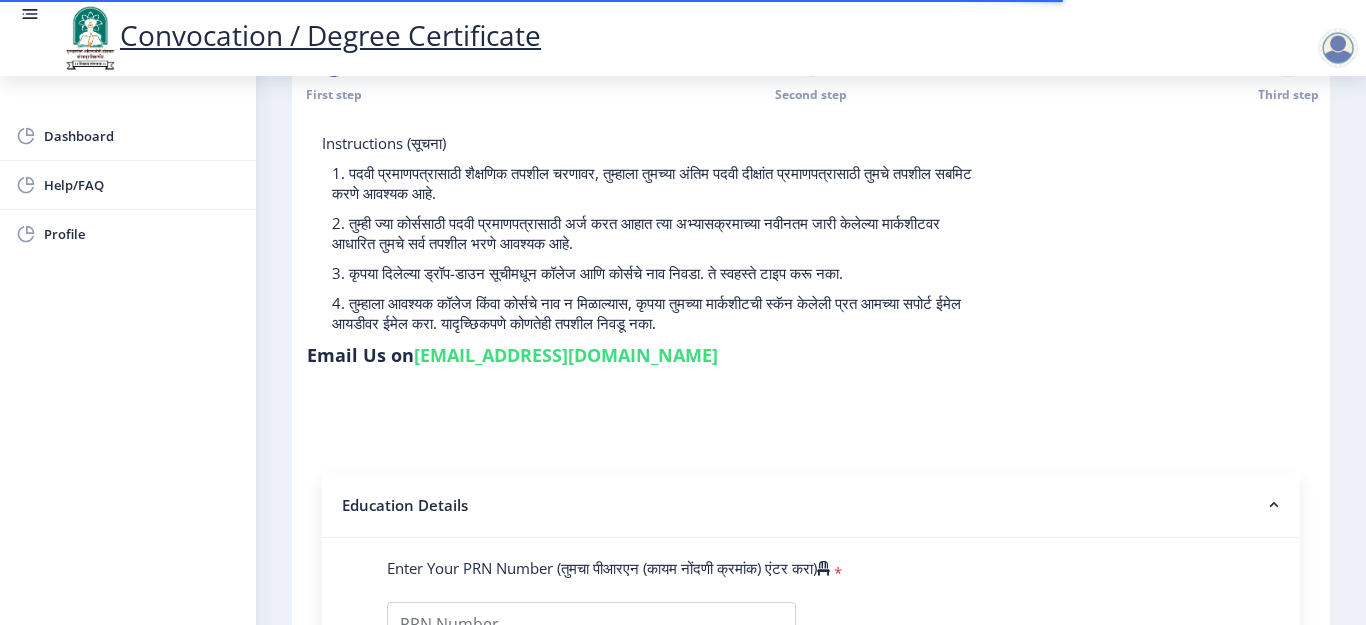 scroll, scrollTop: 100, scrollLeft: 0, axis: vertical 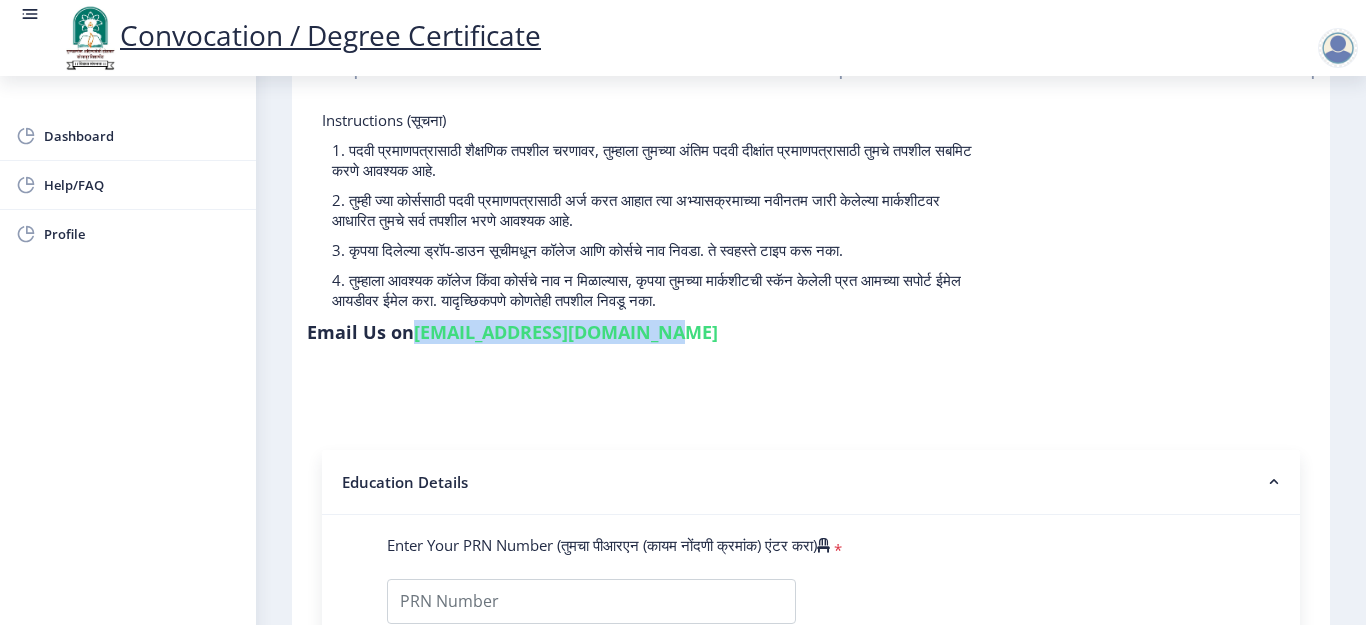 drag, startPoint x: 653, startPoint y: 333, endPoint x: 412, endPoint y: 326, distance: 241.10164 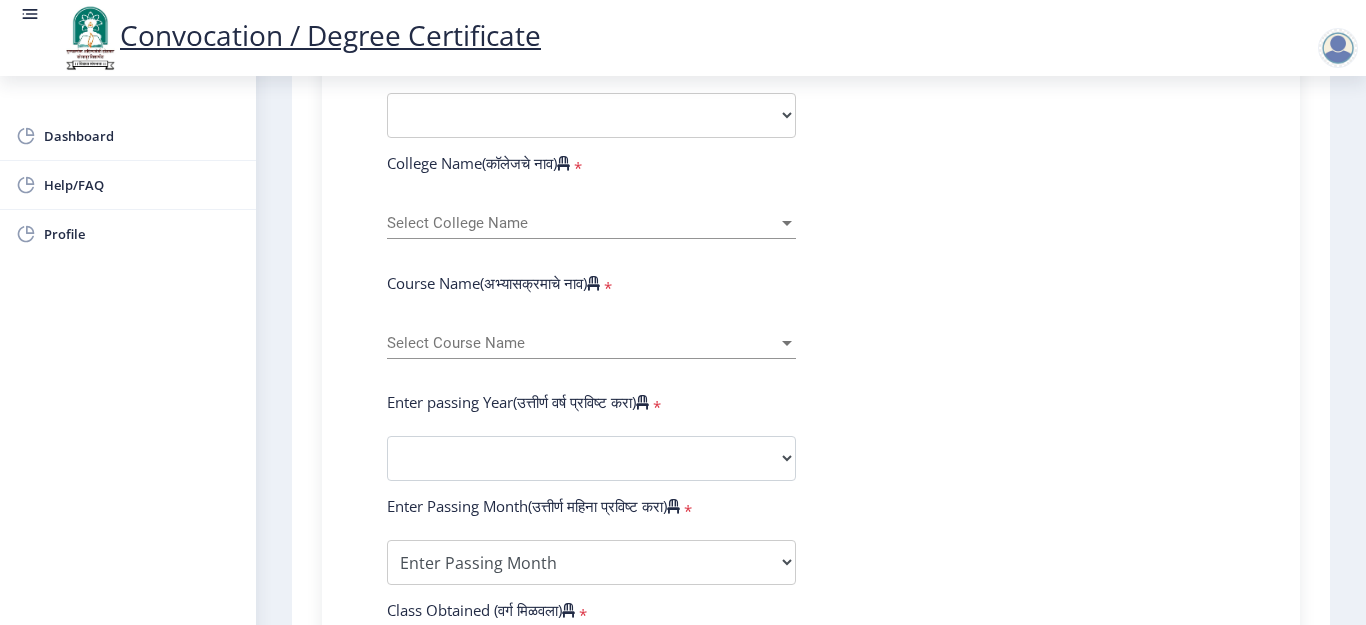 scroll, scrollTop: 700, scrollLeft: 0, axis: vertical 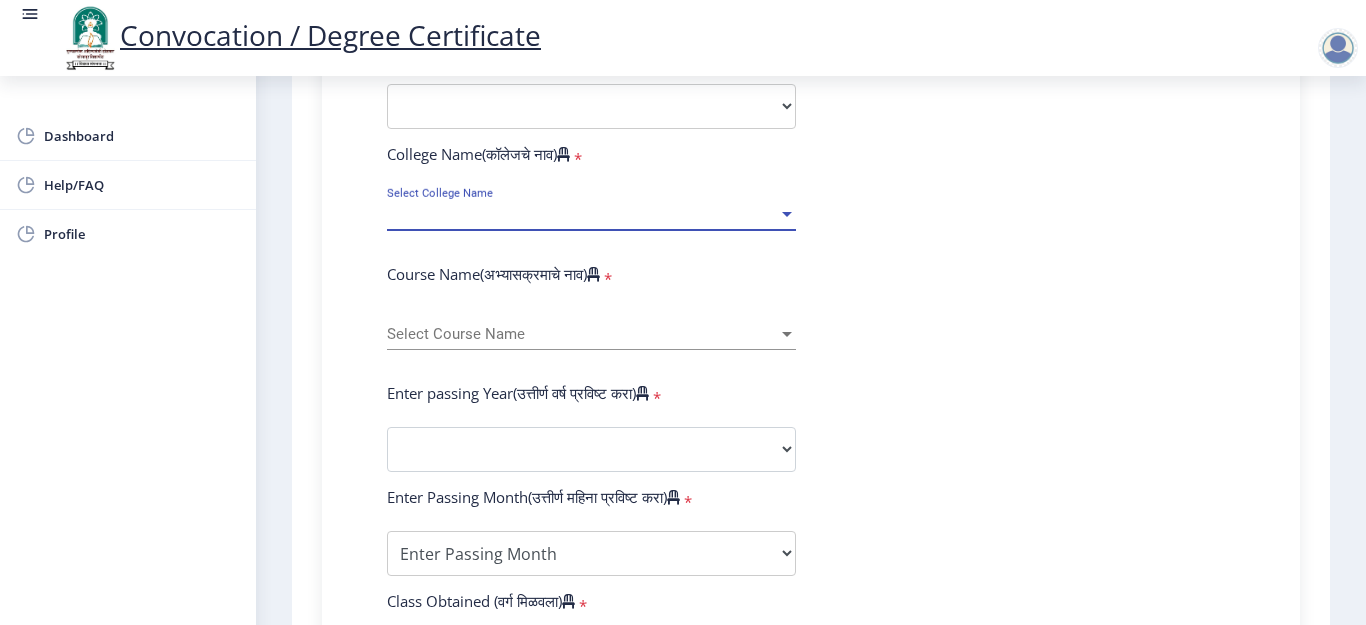 click on "Select College Name" at bounding box center (582, 214) 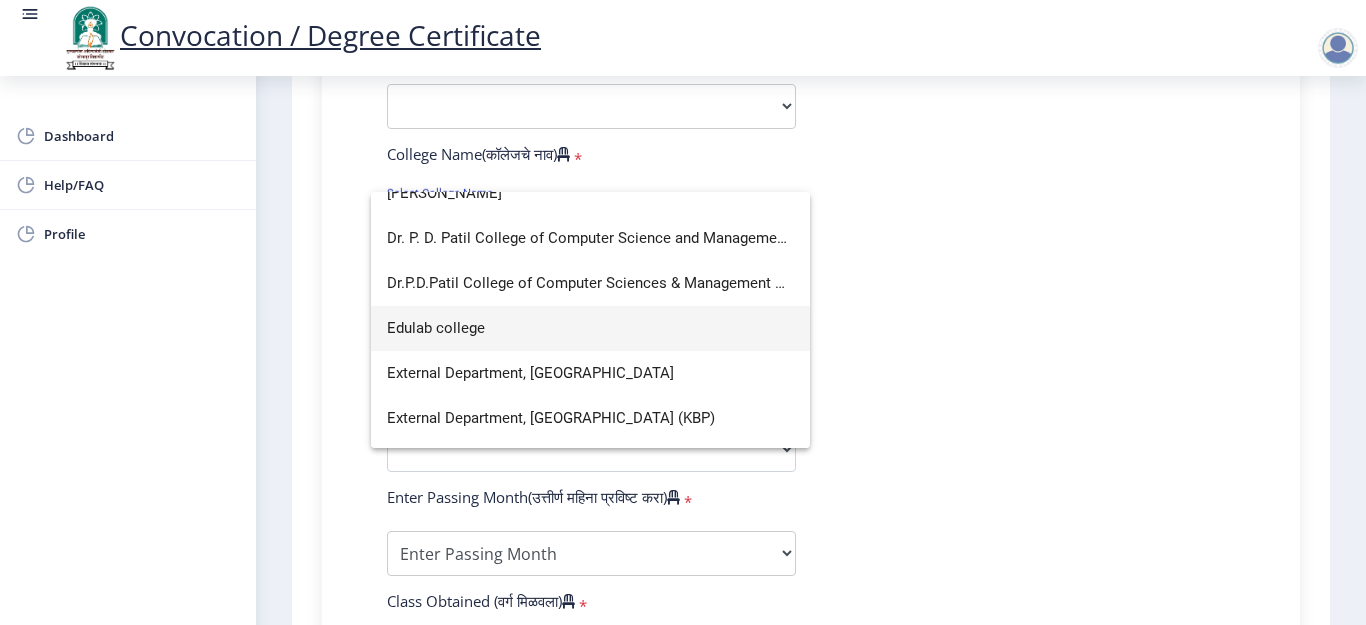 scroll, scrollTop: 1600, scrollLeft: 0, axis: vertical 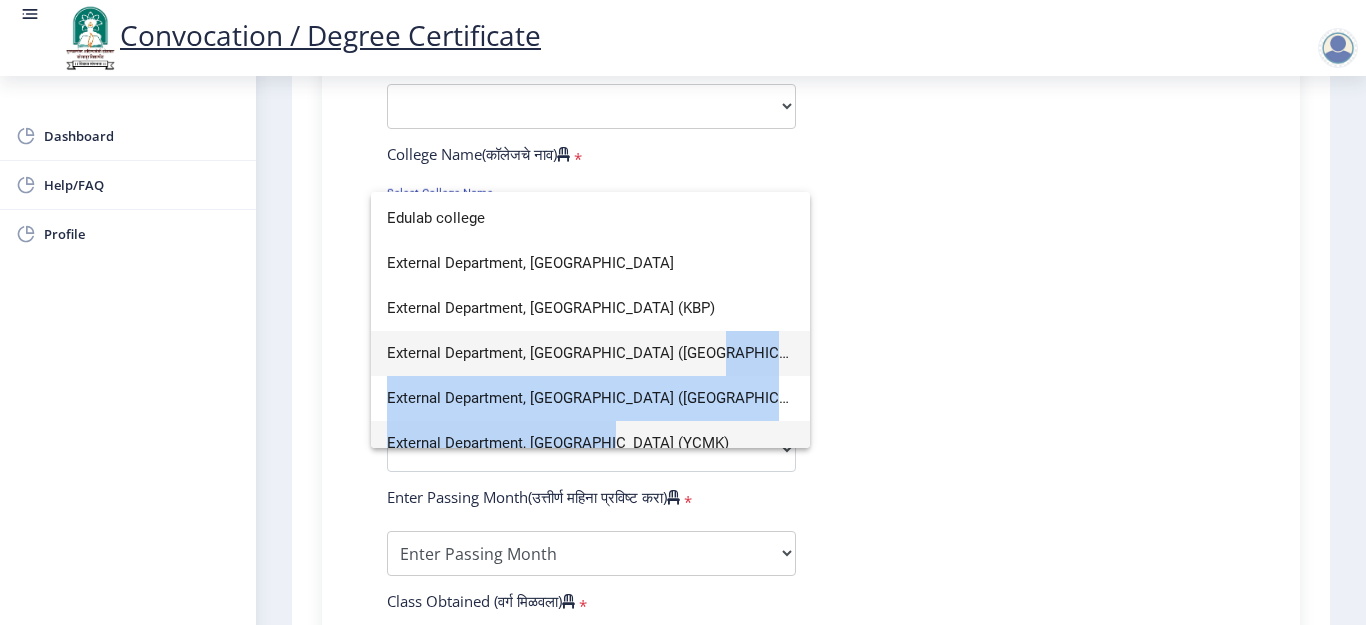 drag, startPoint x: 690, startPoint y: 416, endPoint x: 591, endPoint y: 430, distance: 99.985 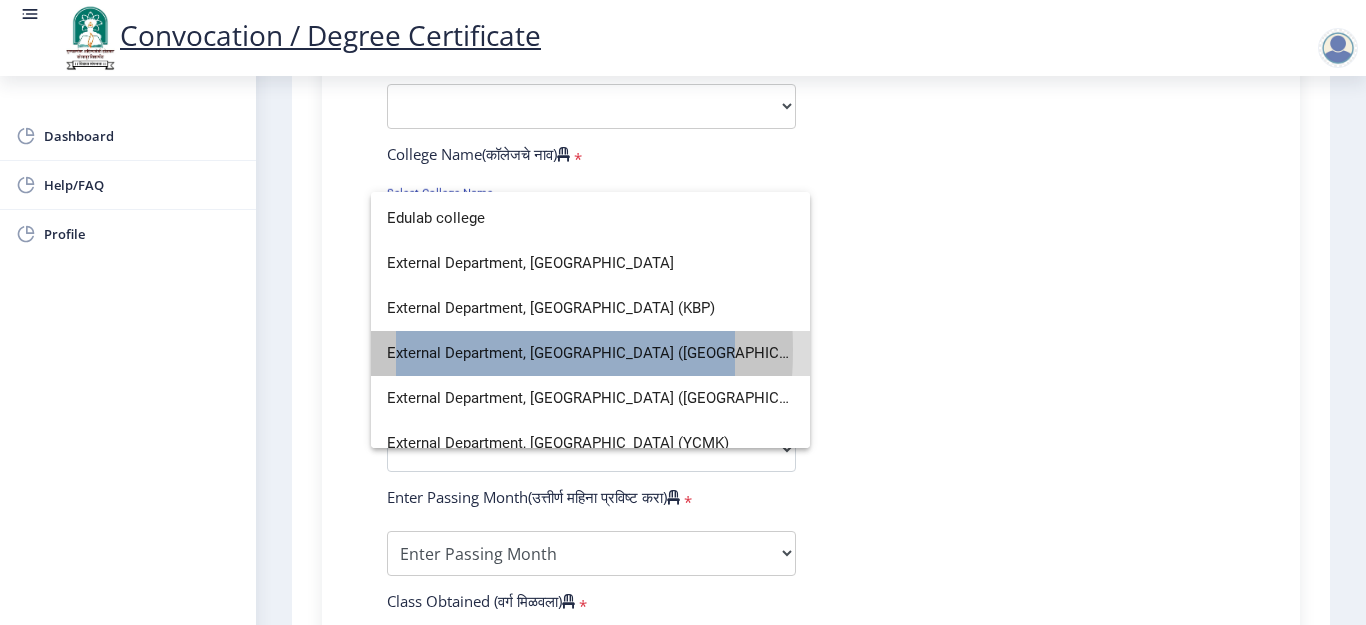 drag, startPoint x: 385, startPoint y: 350, endPoint x: 703, endPoint y: 357, distance: 318.07703 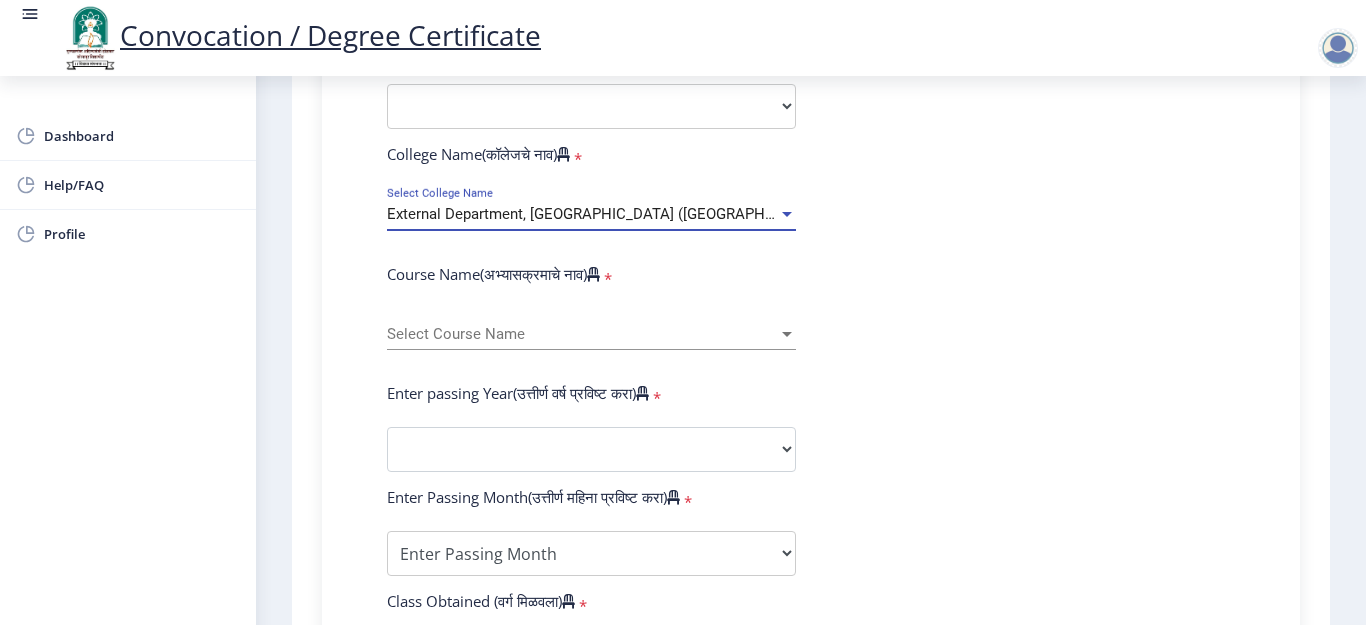 copy on "External Department, [GEOGRAPHIC_DATA] ([GEOGRAPHIC_DATA])" 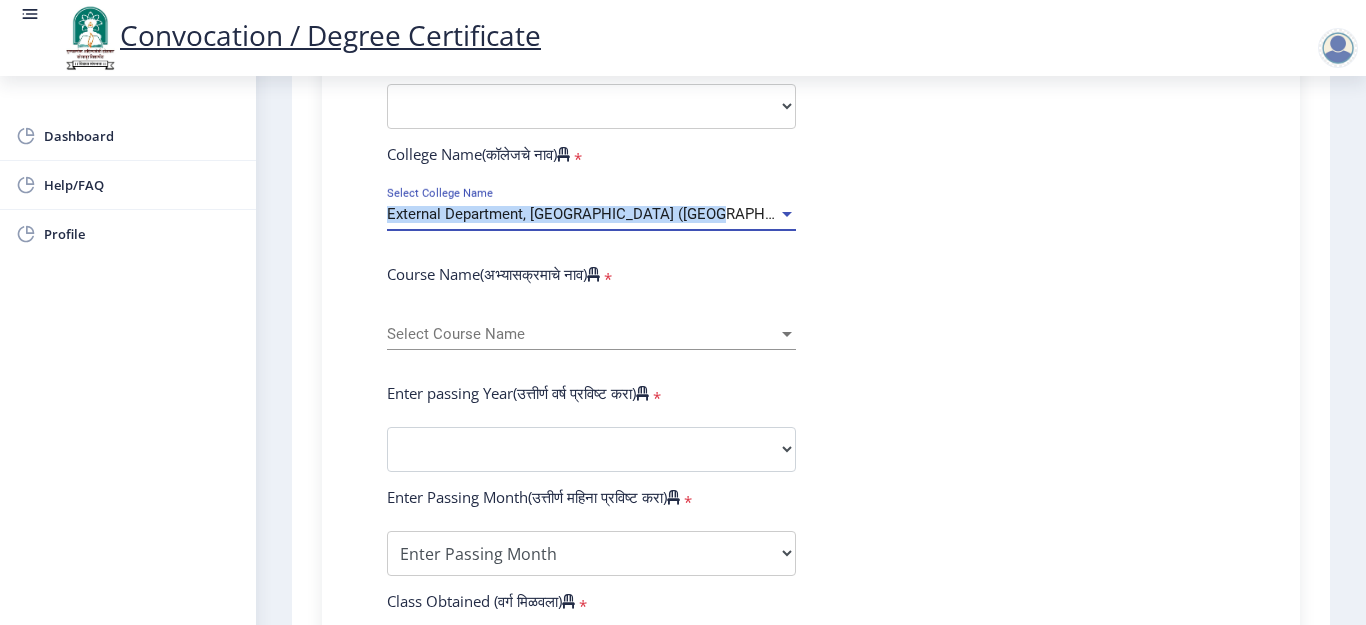 drag, startPoint x: 695, startPoint y: 209, endPoint x: 370, endPoint y: 189, distance: 325.6148 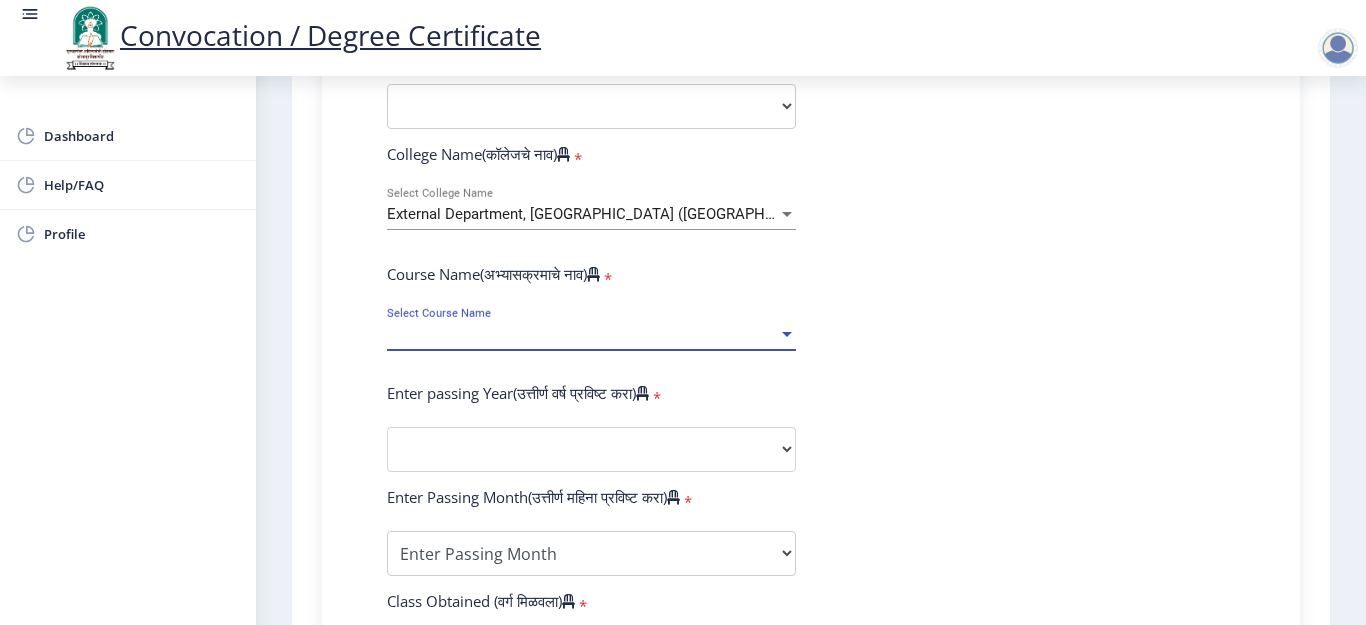 click on "Select Course Name" at bounding box center (582, 334) 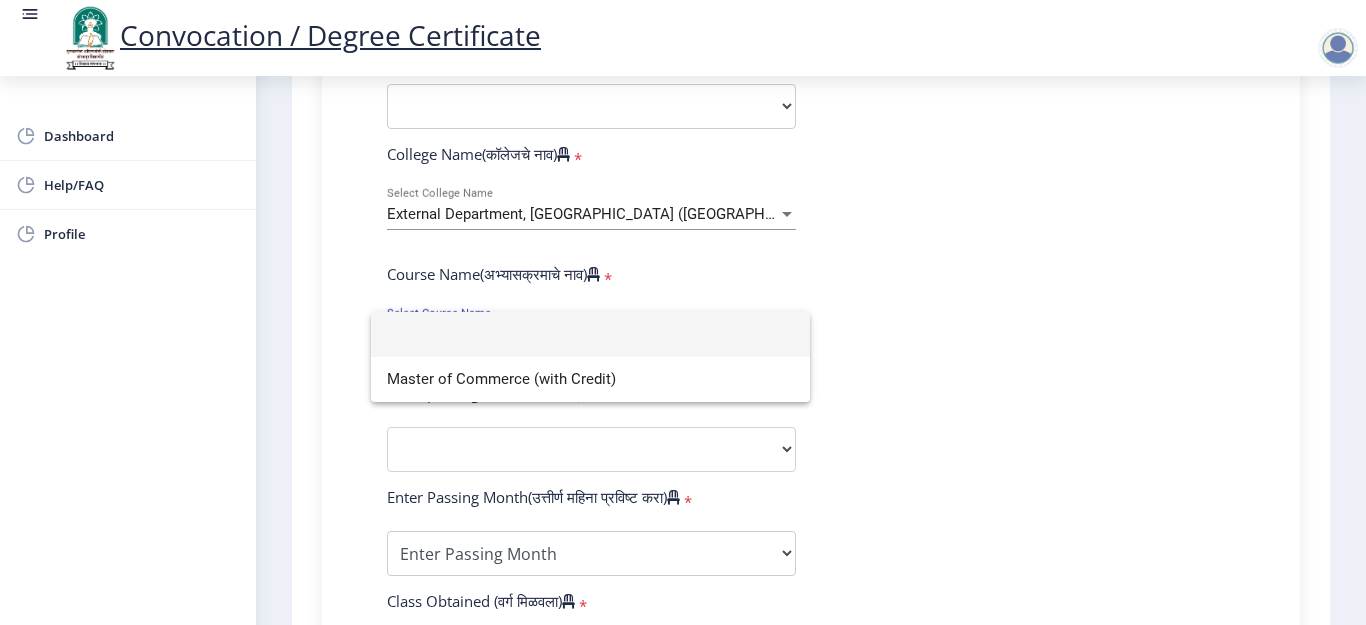 click 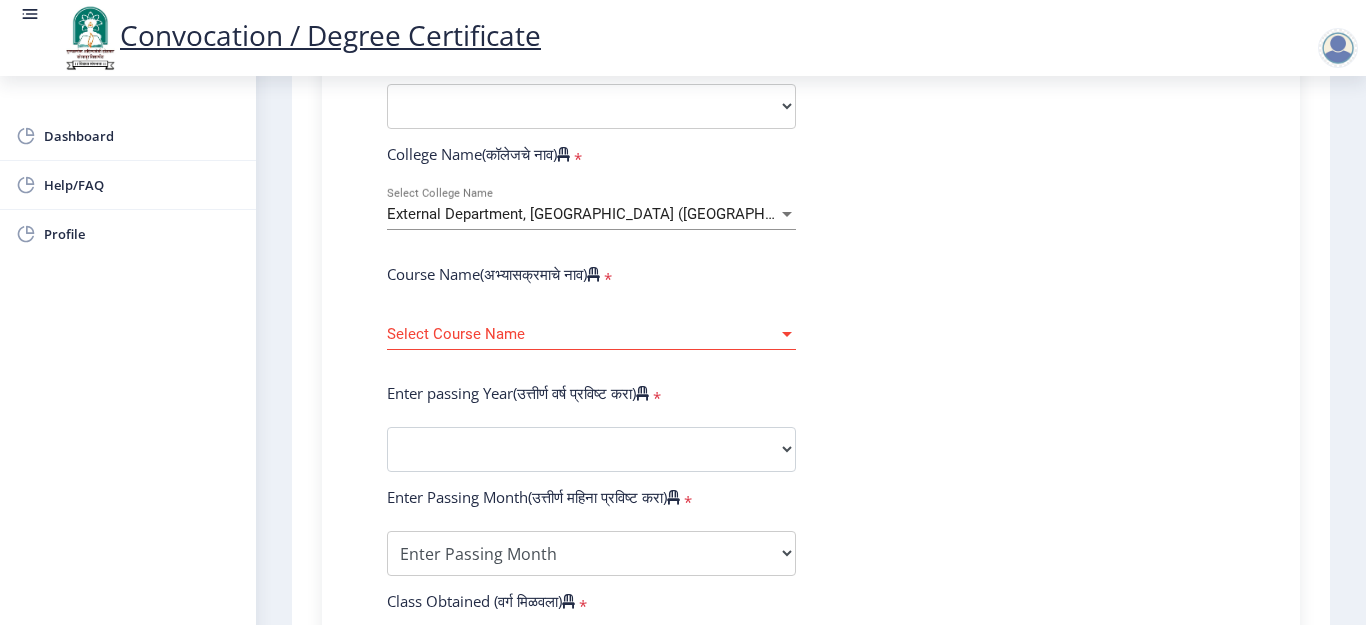 click on "External Department, [GEOGRAPHIC_DATA] ([GEOGRAPHIC_DATA])" at bounding box center [582, 214] 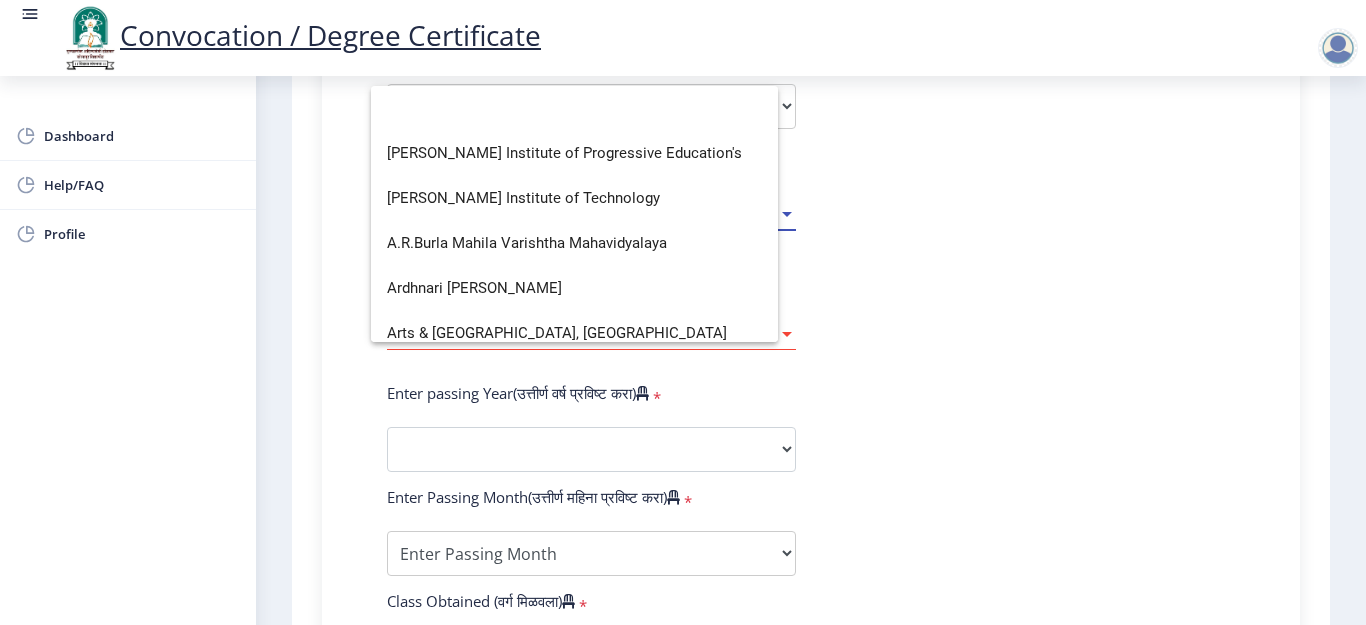 scroll, scrollTop: 0, scrollLeft: 0, axis: both 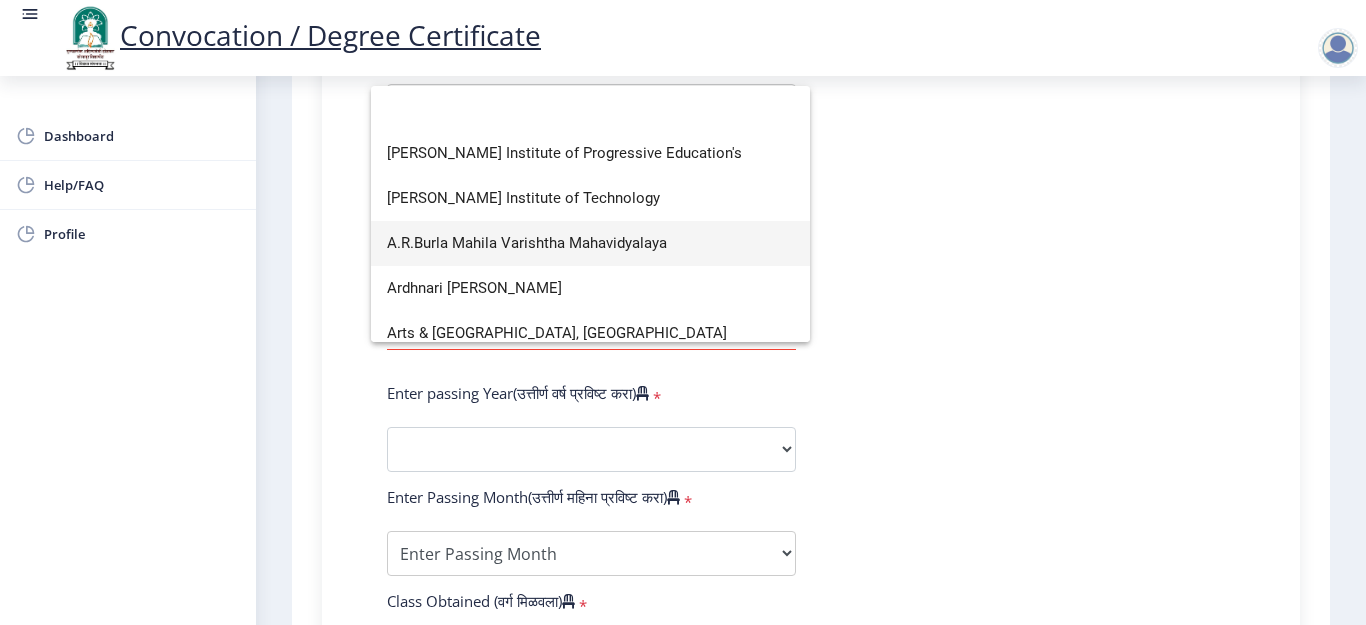 click on "A.R.Burla Mahila Varishtha Mahavidyalaya" at bounding box center (590, 243) 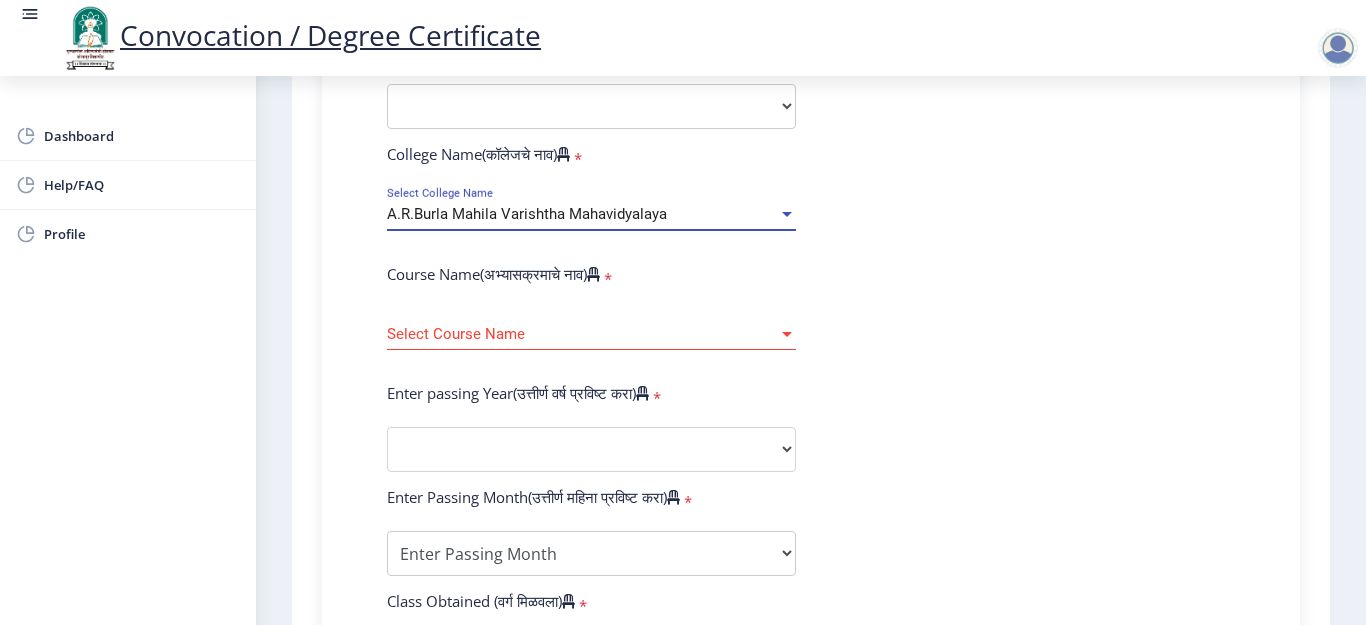 click on "Select Course Name Select Course Name" 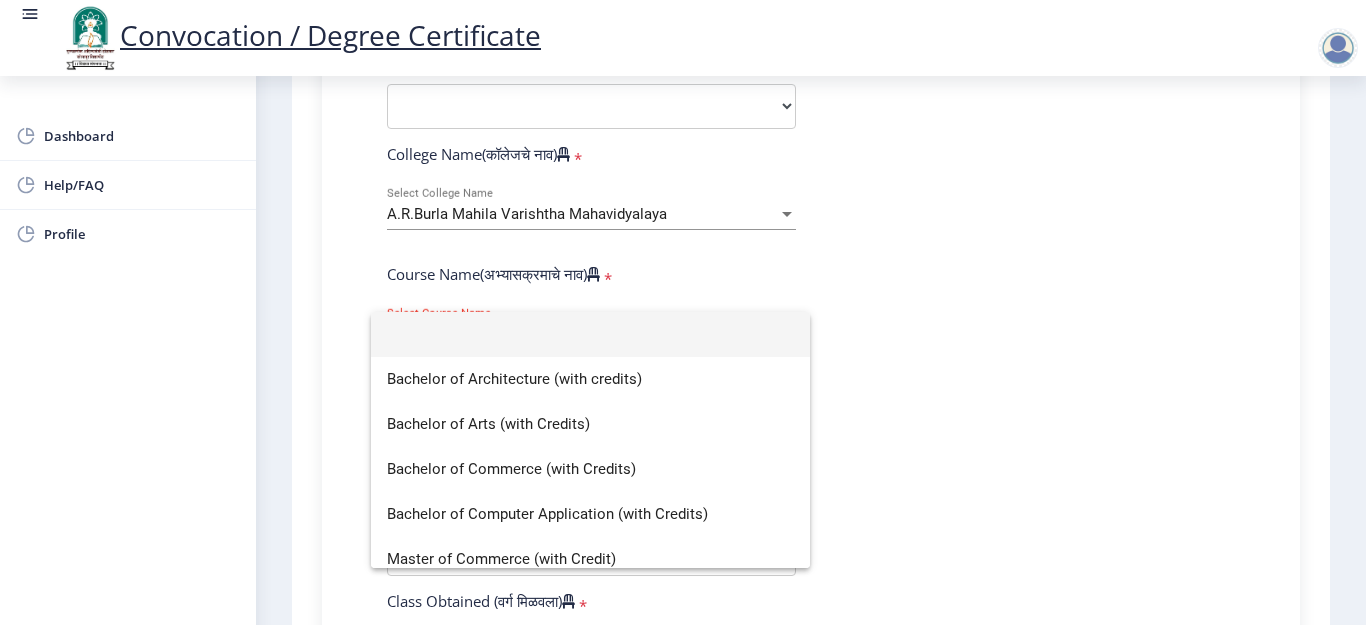 click 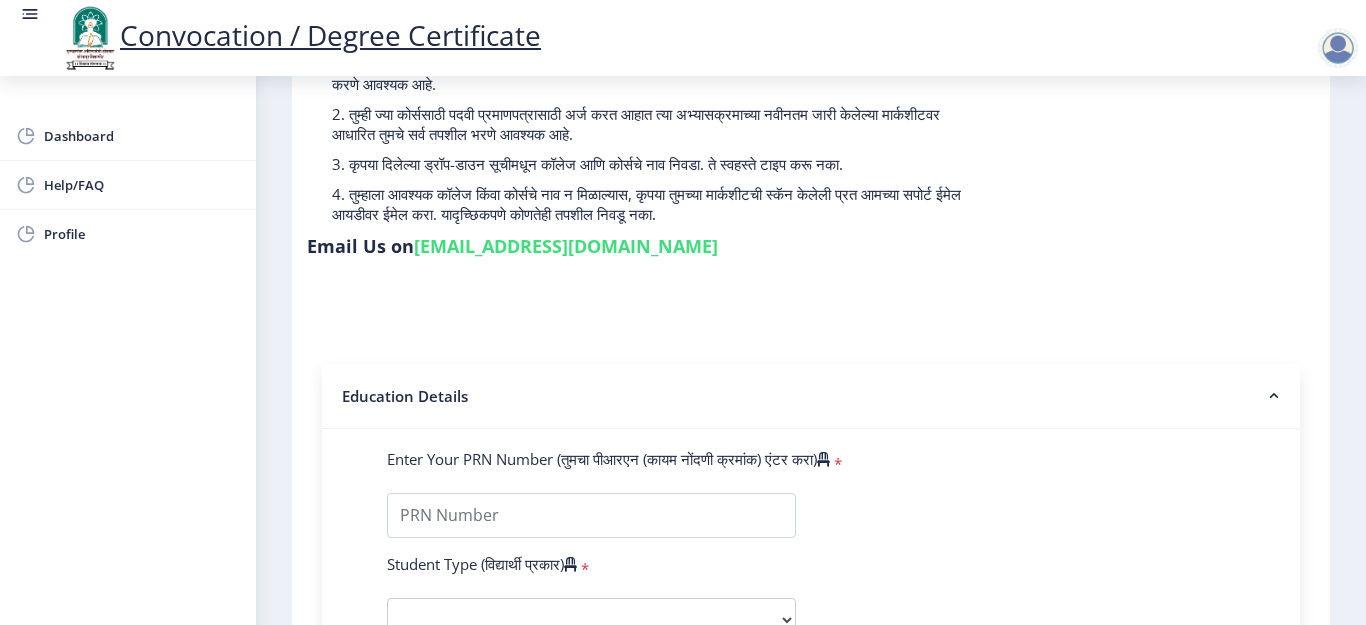 scroll, scrollTop: 400, scrollLeft: 0, axis: vertical 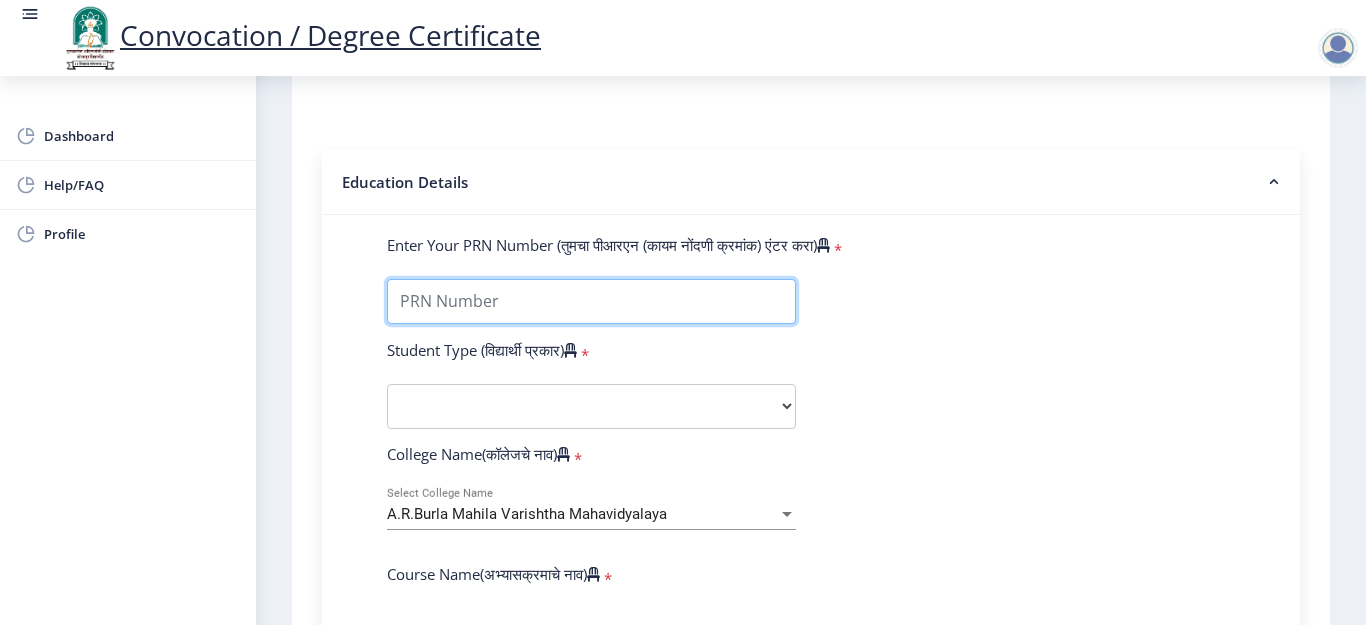 click on "Enter Your PRN Number (तुमचा पीआरएन (कायम नोंदणी क्रमांक) एंटर करा)" at bounding box center (591, 301) 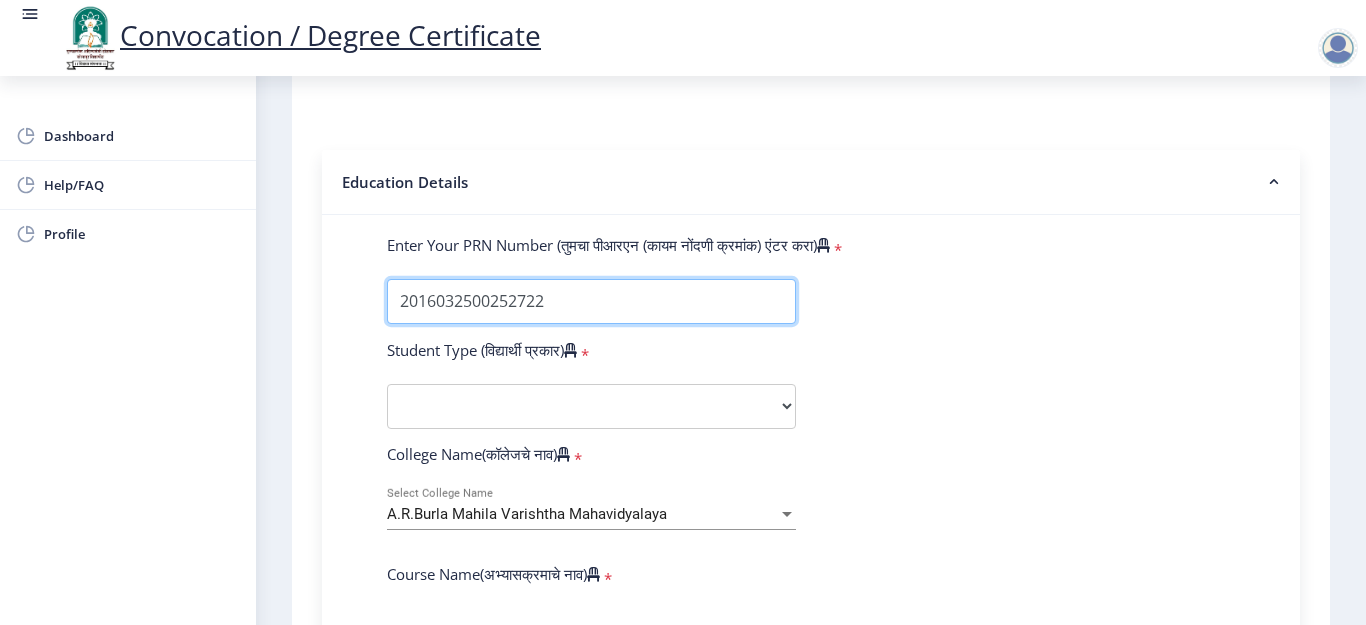 type on "2016032500252722" 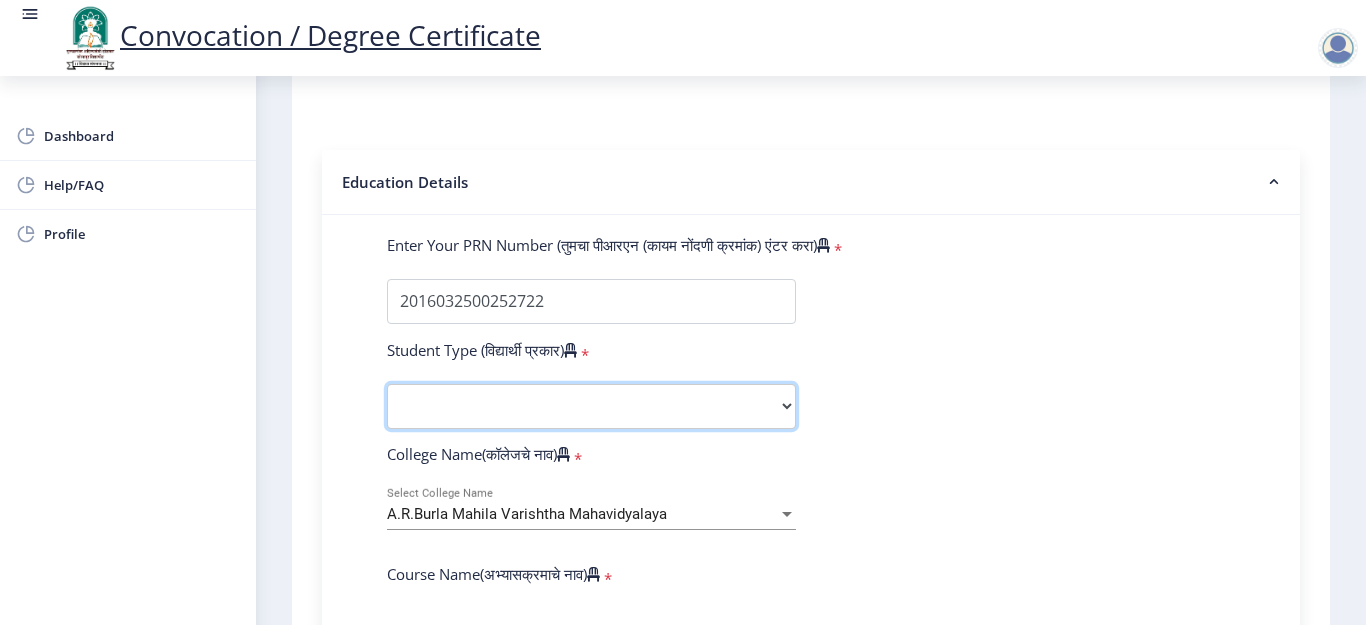click on "Select Student Type Regular External" at bounding box center (591, 406) 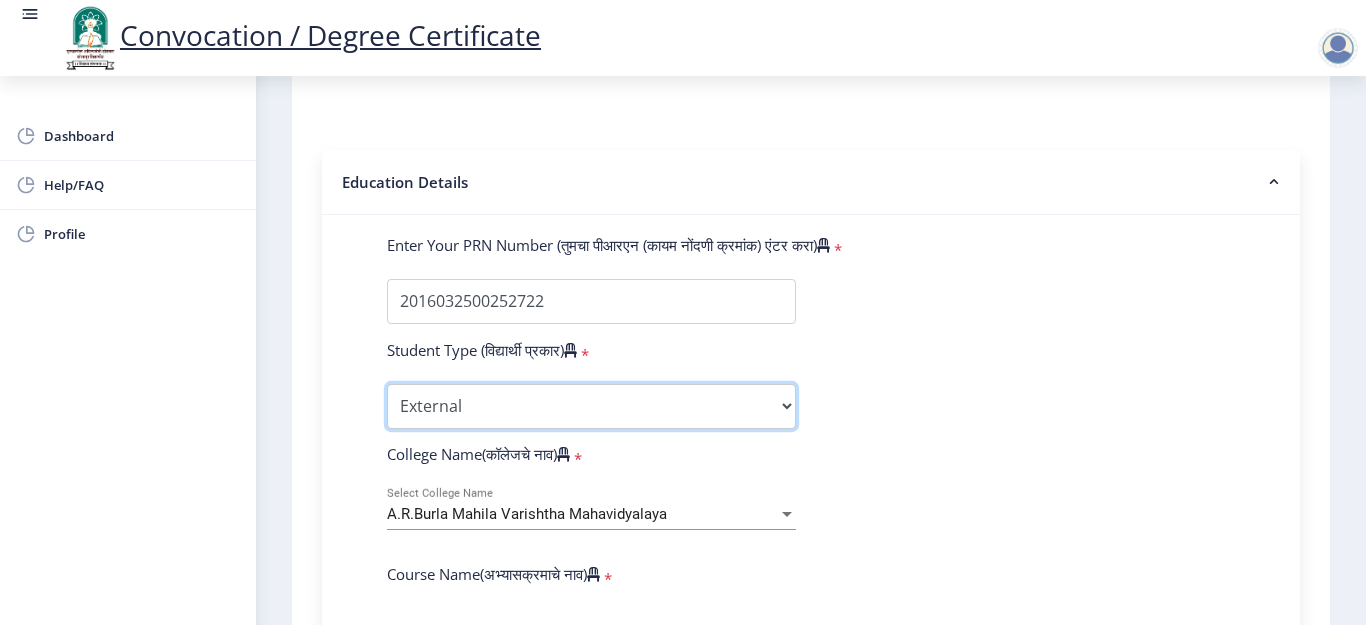 click on "Select Student Type Regular External" at bounding box center [591, 406] 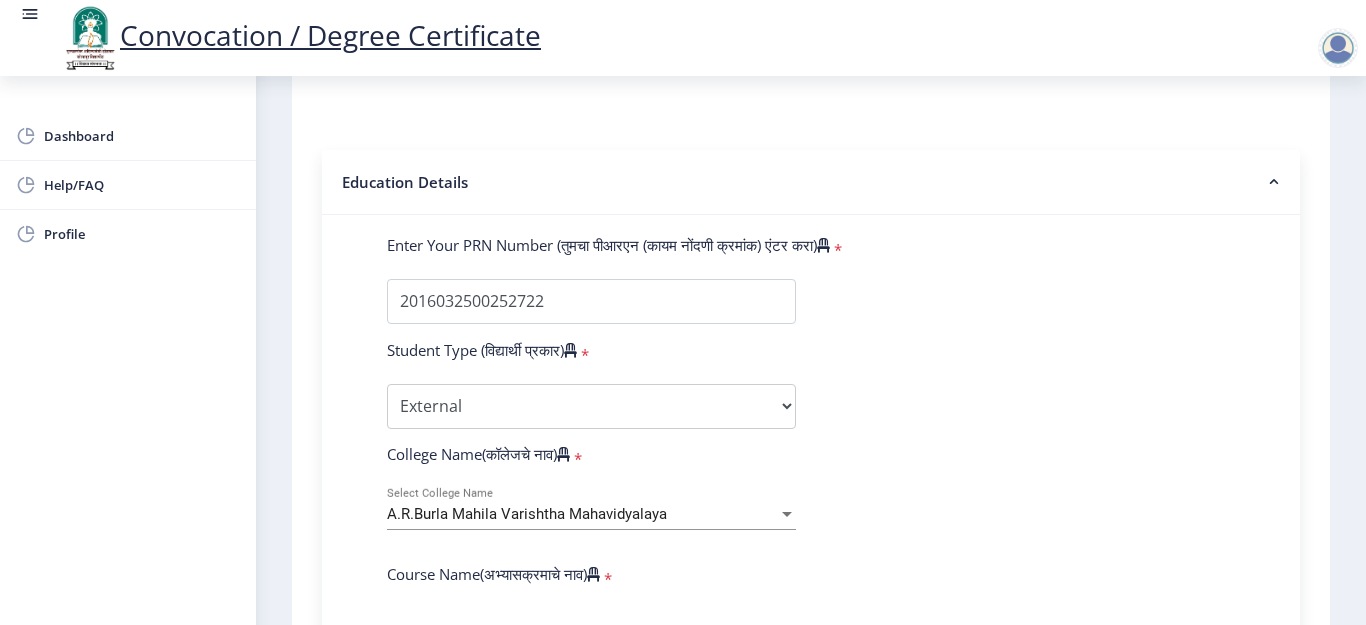 click on "Enter Your PRN Number (तुमचा पीआरएन (कायम नोंदणी क्रमांक) एंटर करा)   * Student Type (विद्यार्थी प्रकार)    * Select Student Type Regular External College Name(कॉलेजचे नाव)   * A.R.Burla Mahila Varishtha Mahavidyalaya Select College Name Course Name(अभ्यासक्रमाचे नाव)   * Select Course Name Select Course Name Enter passing Year(उत्तीर्ण वर्ष प्रविष्ट करा)   *  2025   2024   2023   2022   2021   2020   2019   2018   2017   2016   2015   2014   2013   2012   2011   2010   2009   2008   2007   2006   2005   2004   2003   2002   2001   2000   1999   1998   1997   1996   1995   1994   1993   1992   1991   1990   1989   1988   1987   1986   1985   1984   1983   1982   1981   1980   1979   1978   1977   1976  Enter Passing Month(उत्तीर्ण महिना प्रविष्ट करा)" 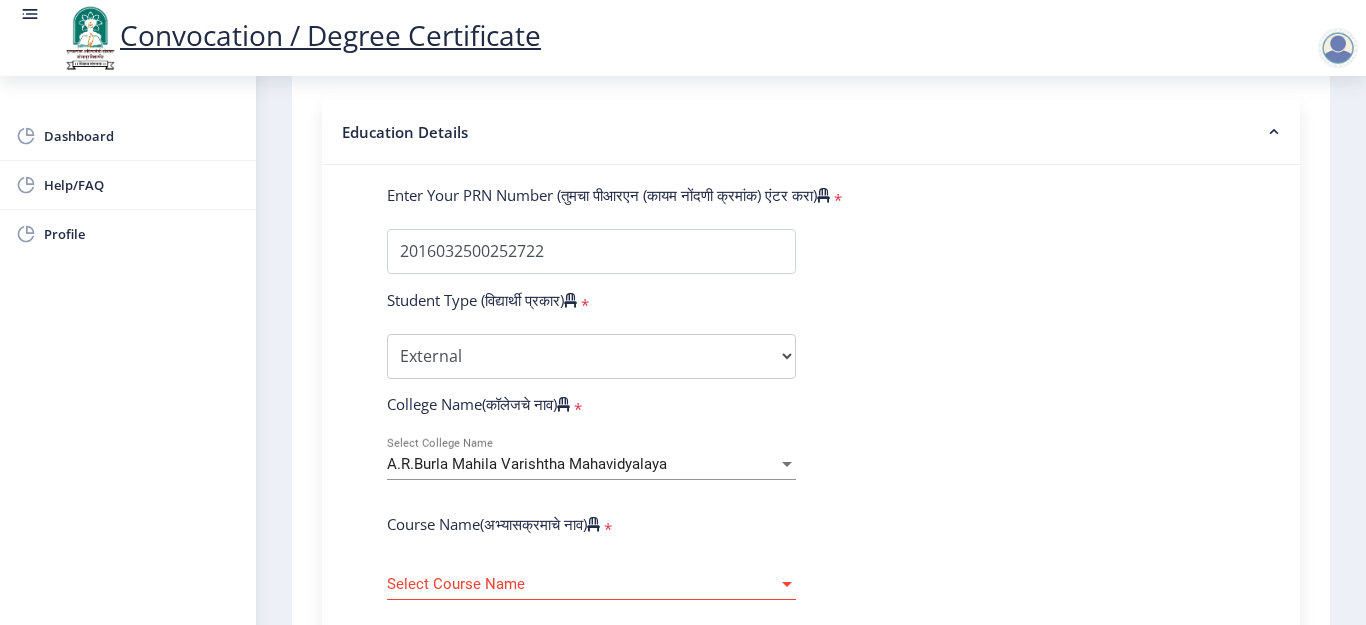 scroll, scrollTop: 500, scrollLeft: 0, axis: vertical 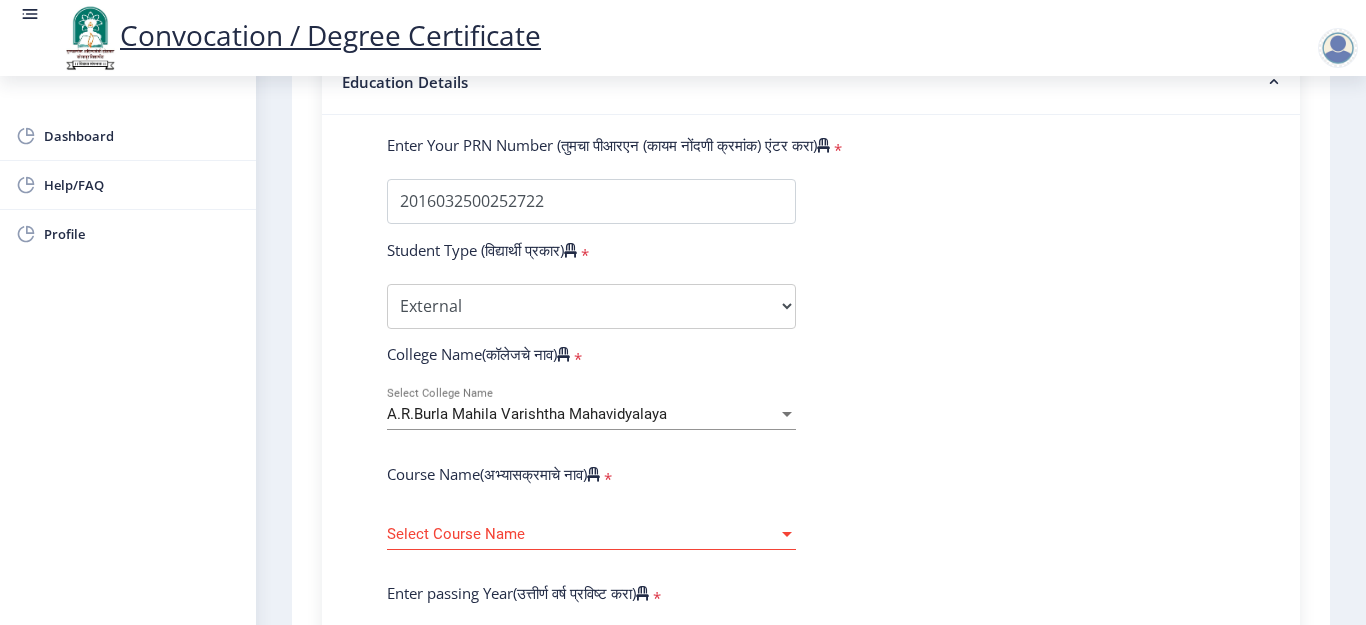 click on "A.R.Burla Mahila Varishtha Mahavidyalaya Select College Name" 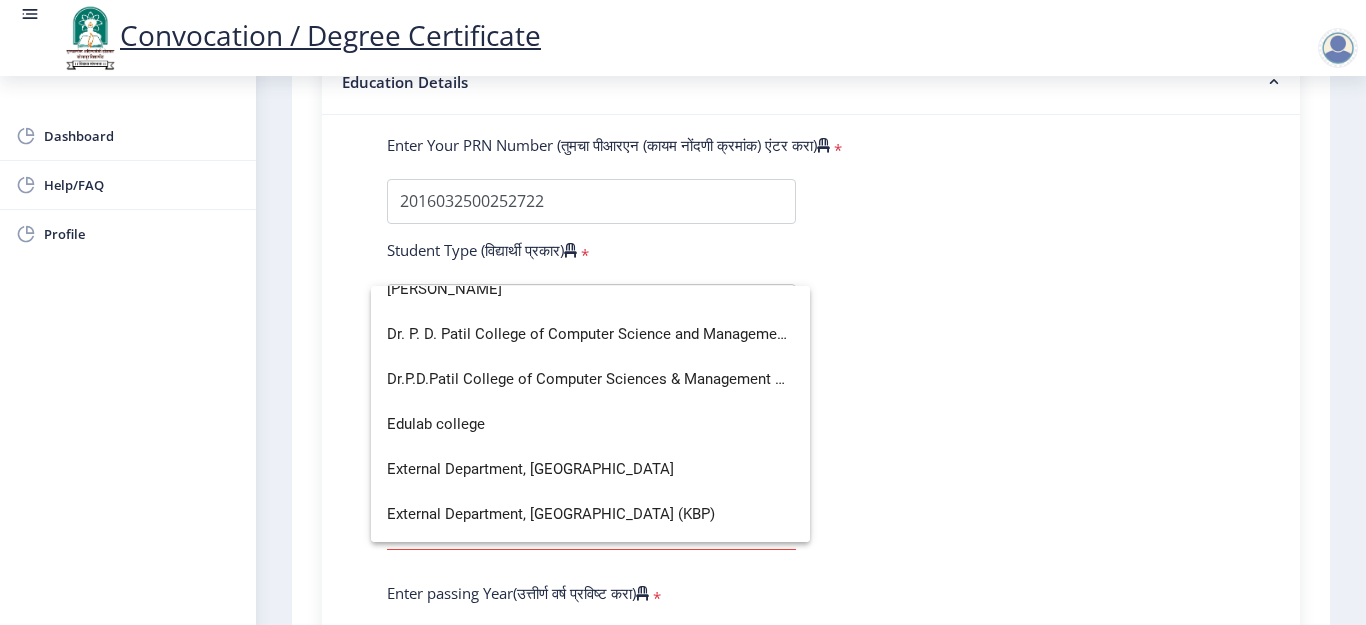 scroll, scrollTop: 1600, scrollLeft: 0, axis: vertical 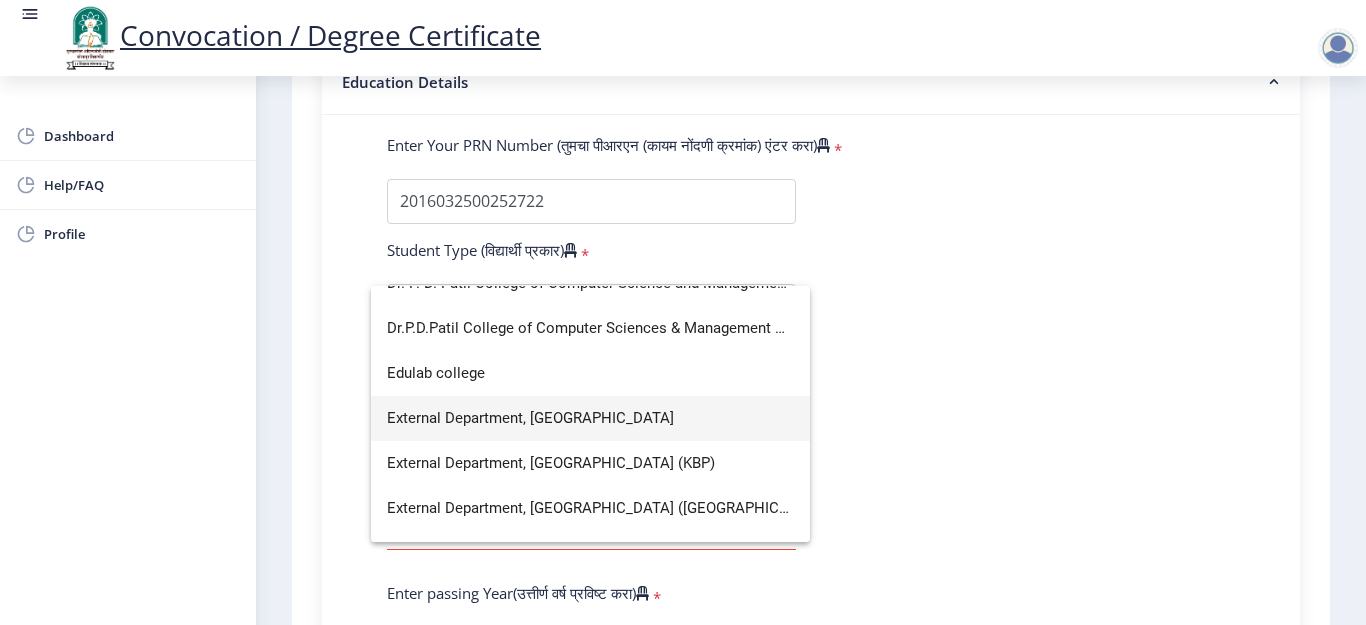 click on "External Department, [GEOGRAPHIC_DATA]" at bounding box center [590, 418] 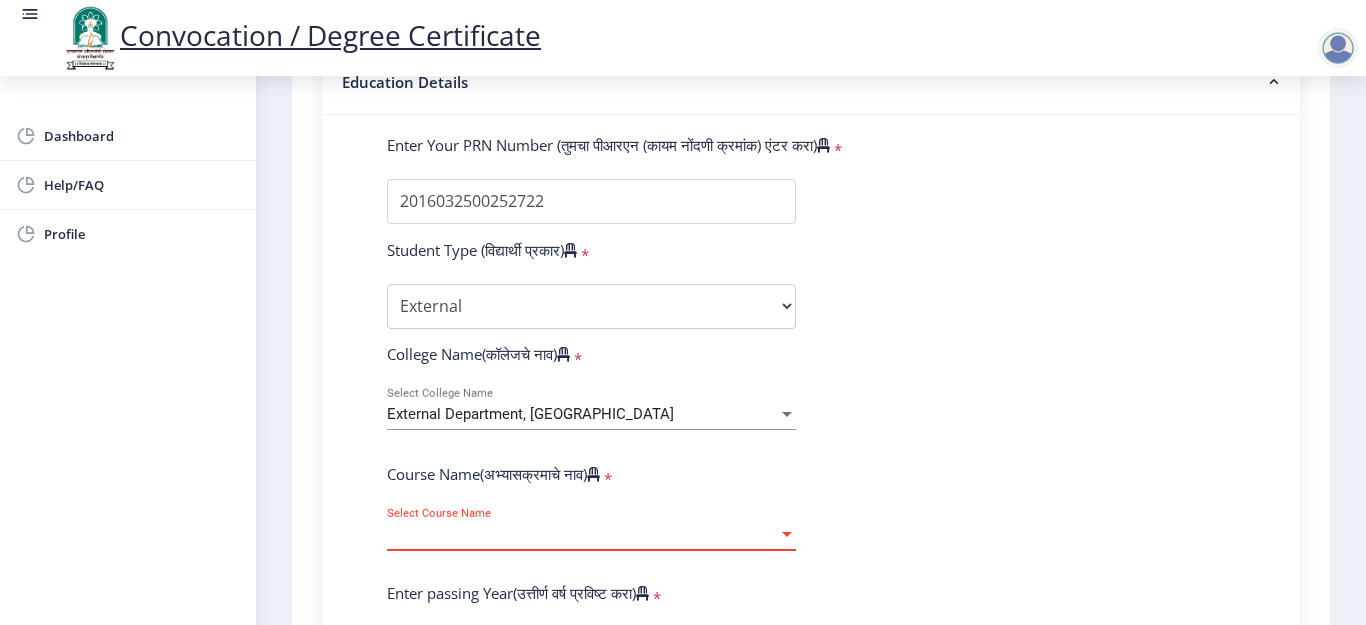 click on "Select Course Name" at bounding box center [582, 534] 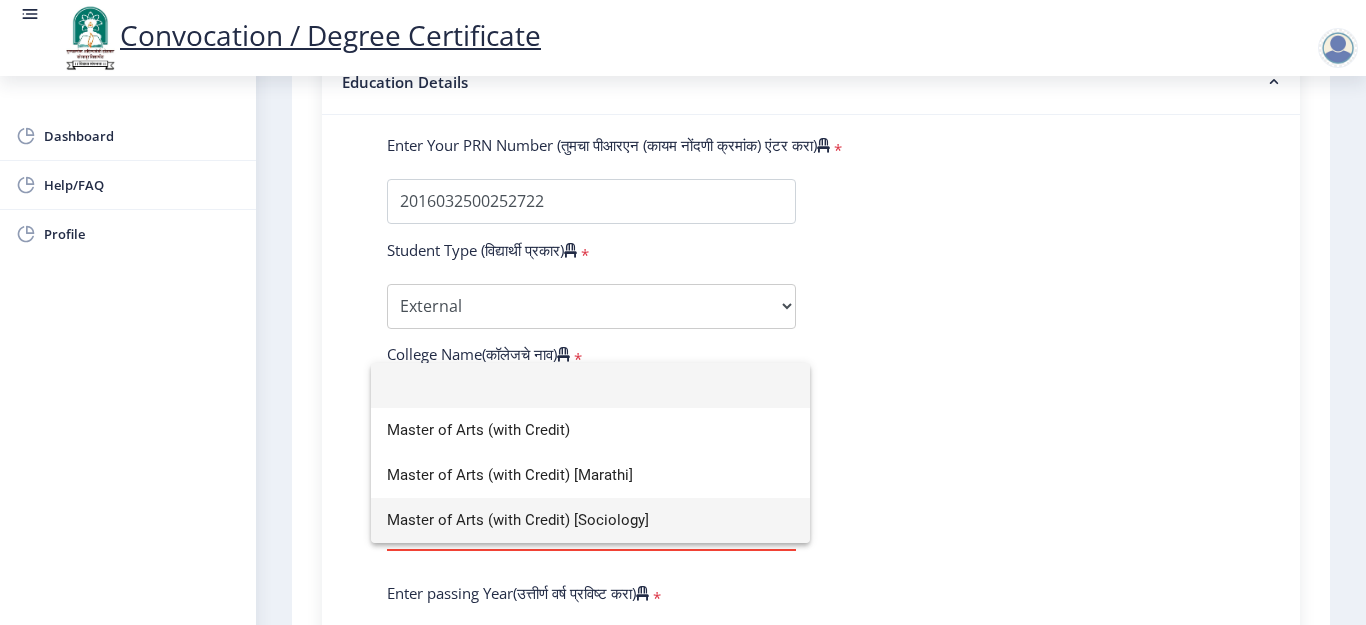 type on "b" 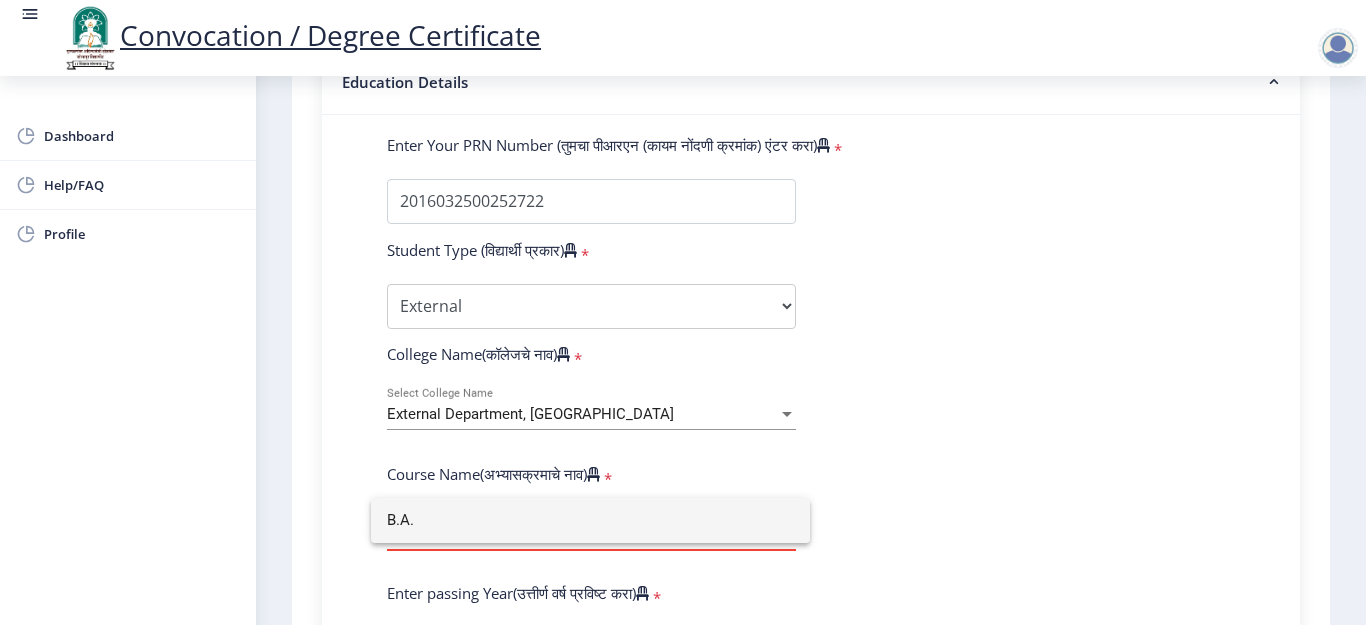 type on "B.A." 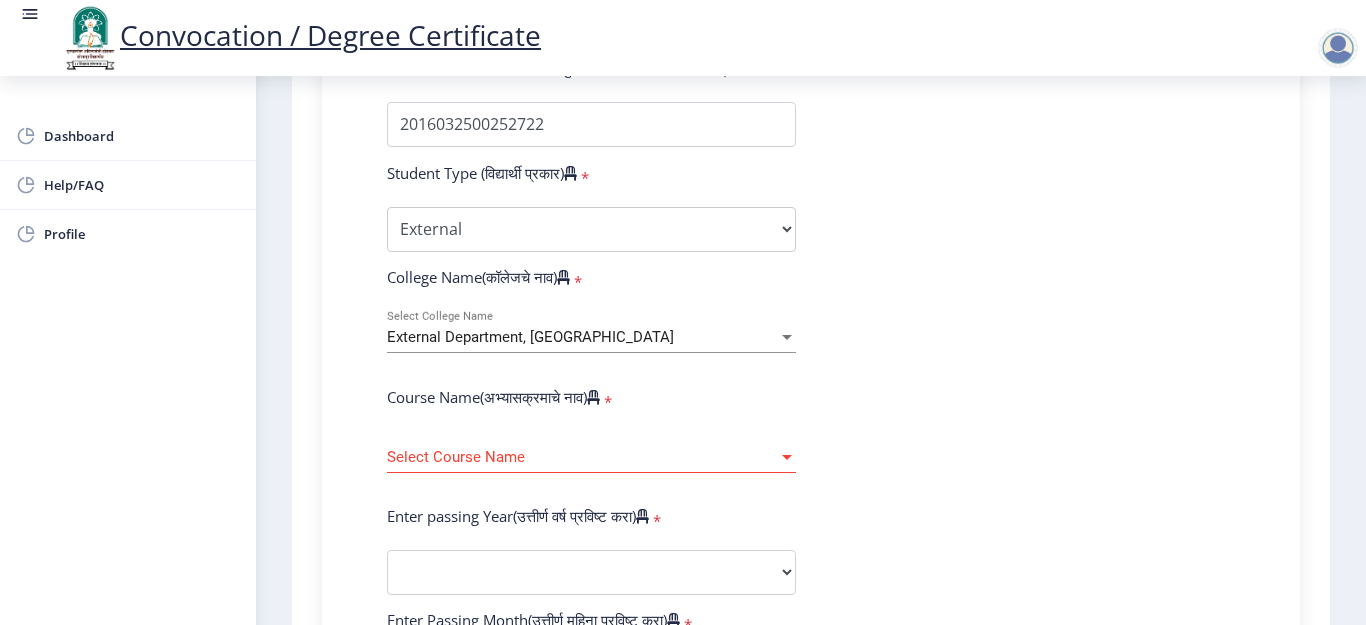 scroll, scrollTop: 600, scrollLeft: 0, axis: vertical 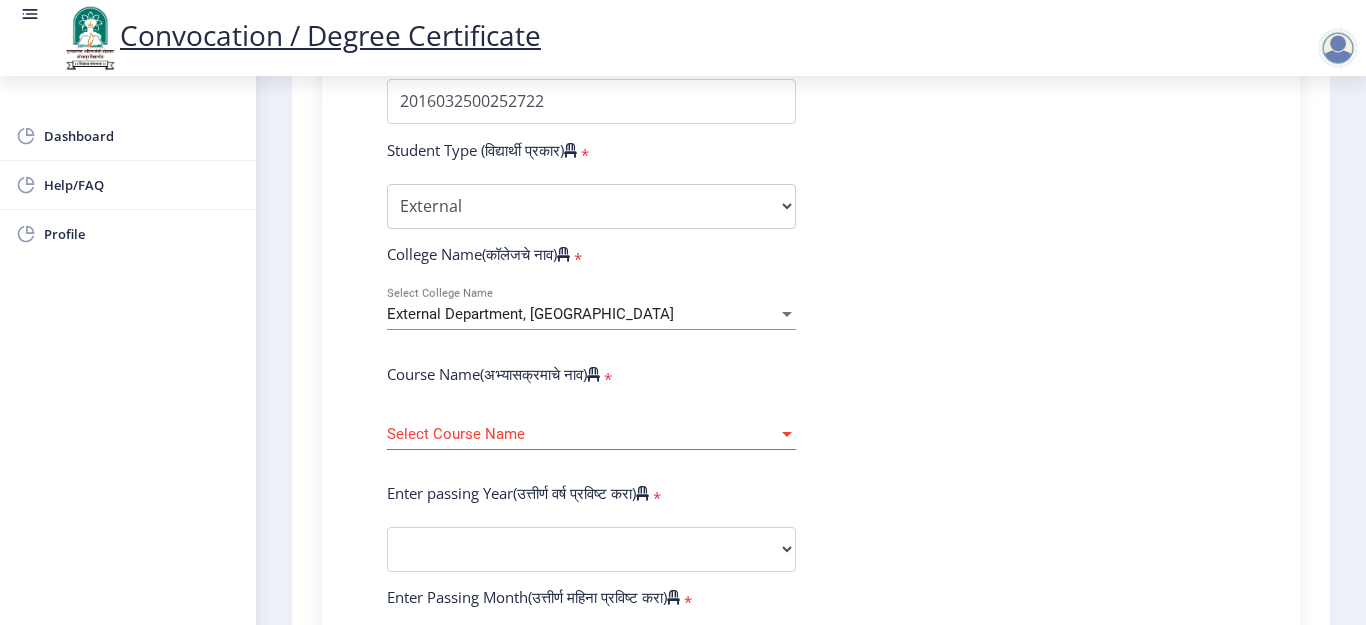 click on "Select Course Name" at bounding box center [582, 434] 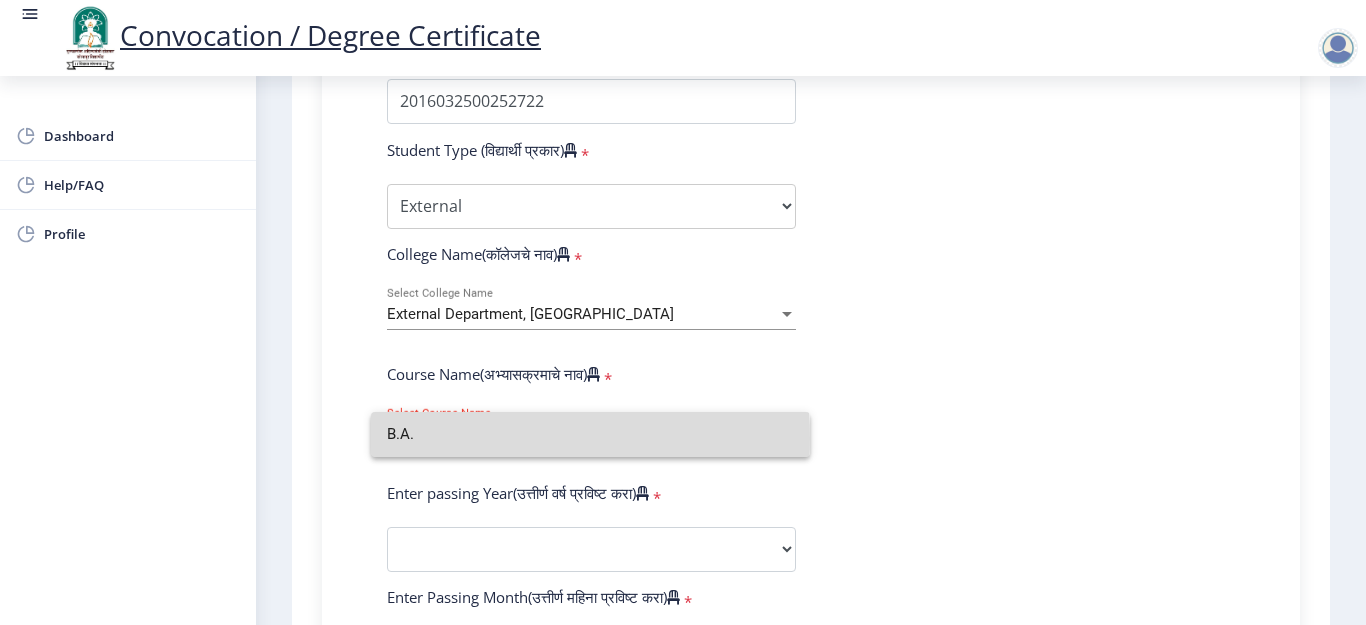 click on "B.A." at bounding box center (590, 434) 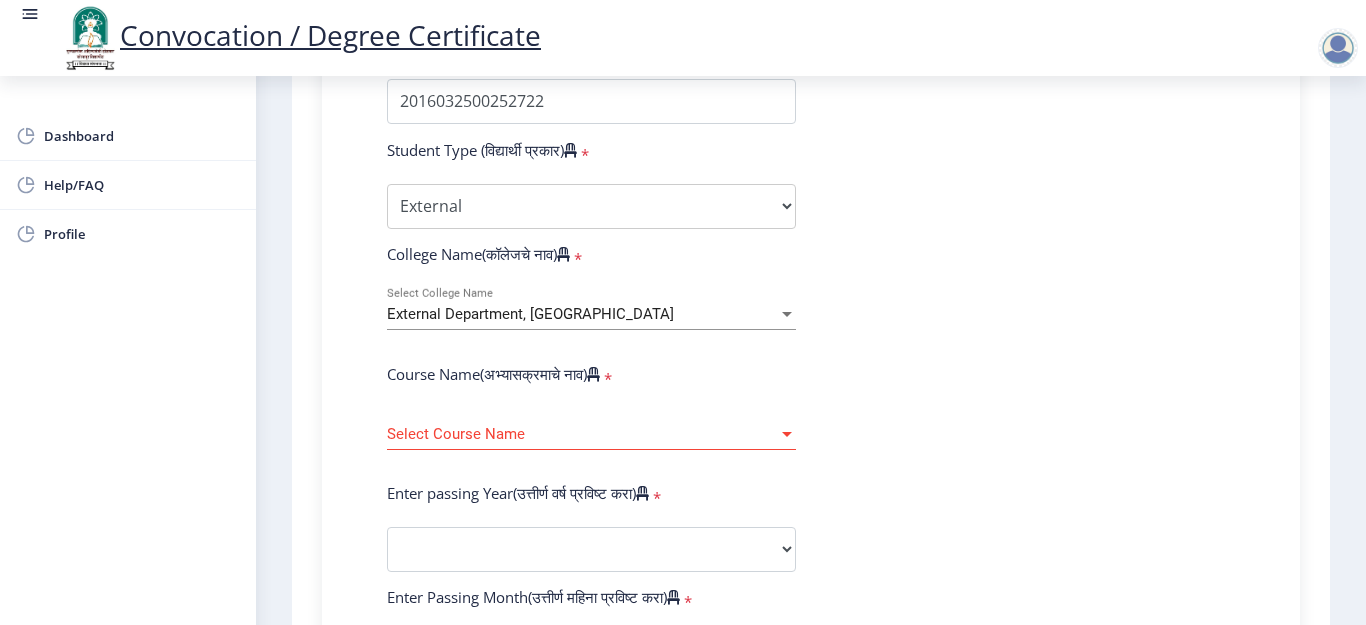 click on "Select Course Name Select Course Name" 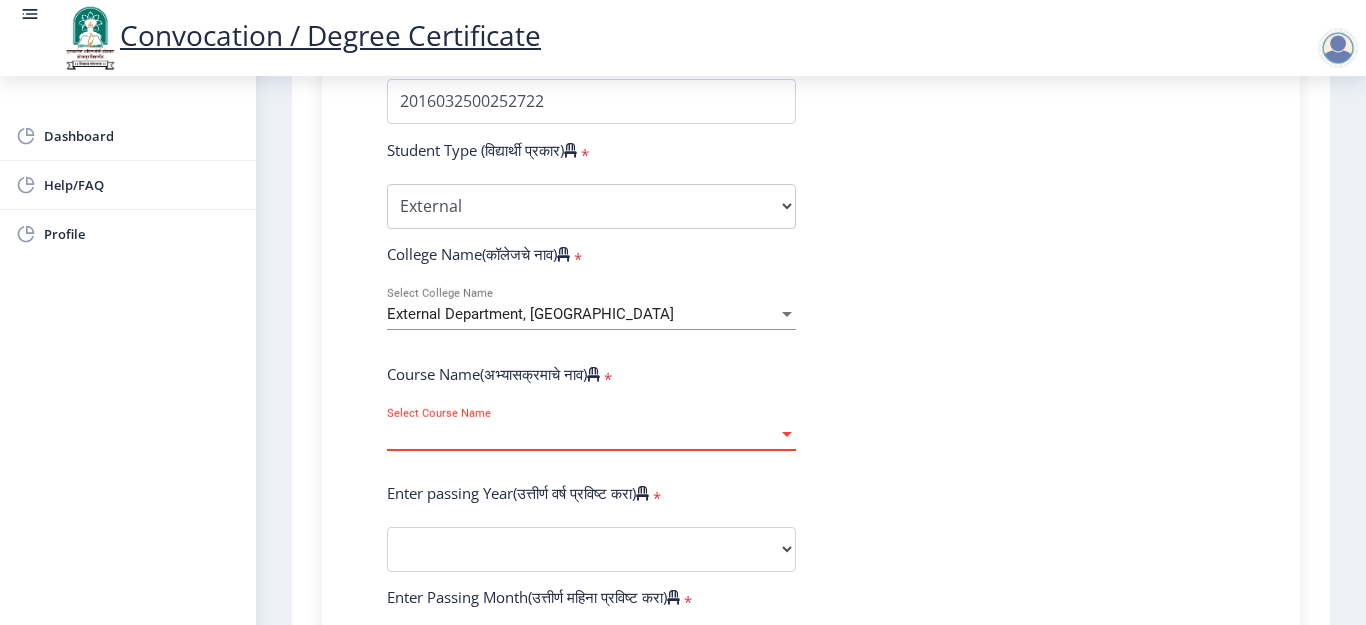 click on "Select Course Name" at bounding box center (582, 434) 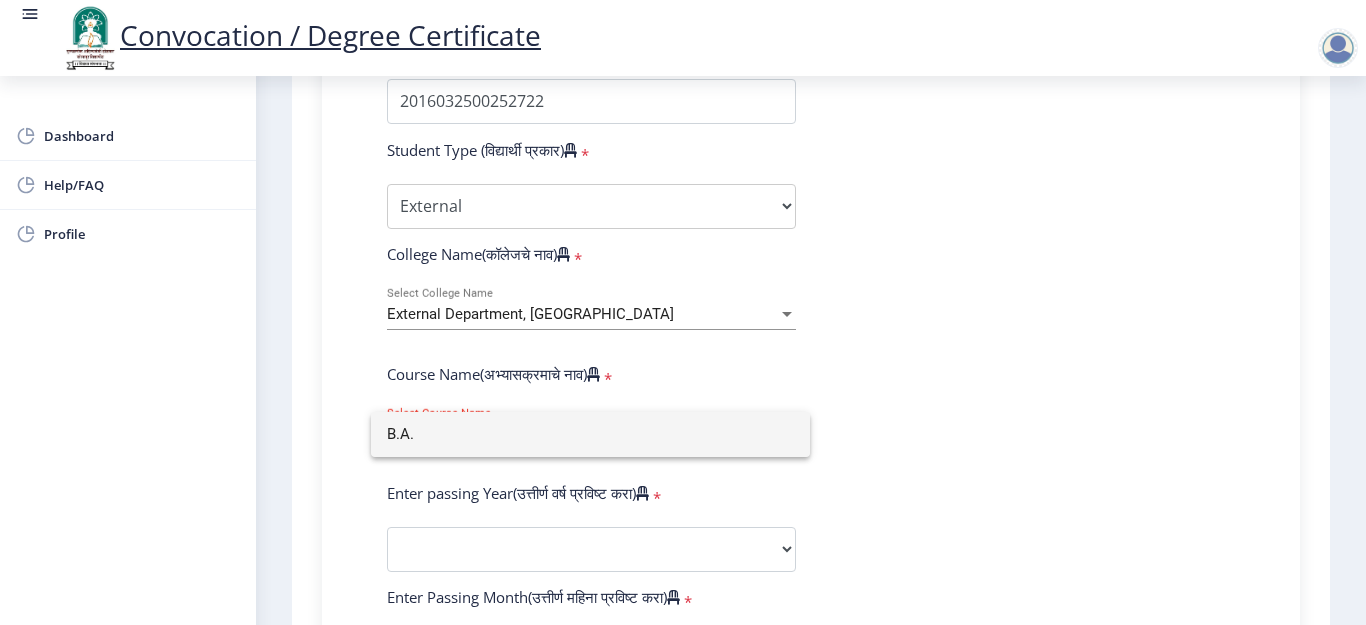 click 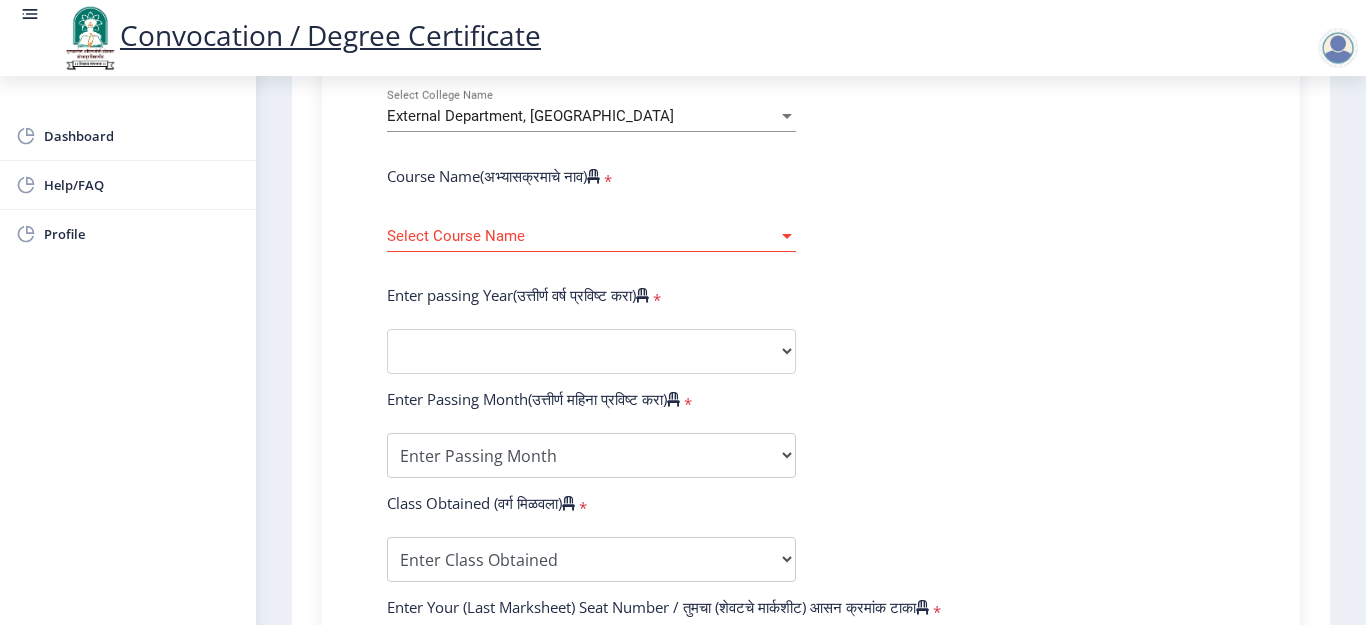 scroll, scrollTop: 800, scrollLeft: 0, axis: vertical 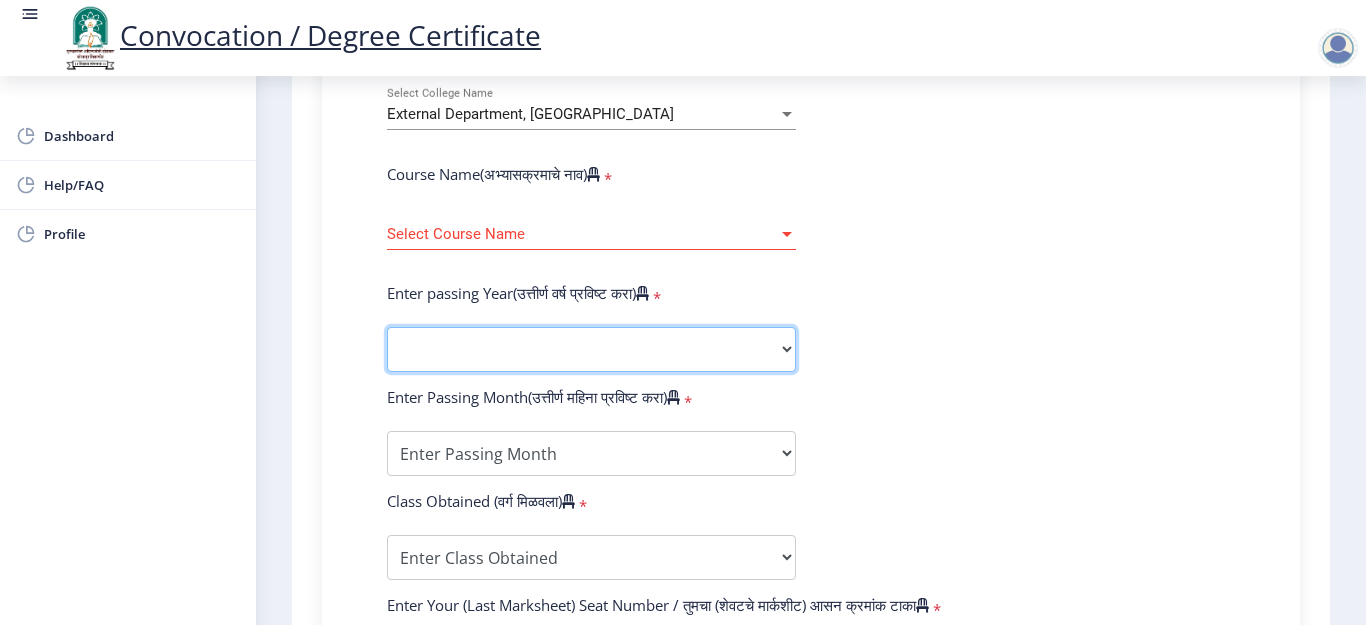 click on "2025   2024   2023   2022   2021   2020   2019   2018   2017   2016   2015   2014   2013   2012   2011   2010   2009   2008   2007   2006   2005   2004   2003   2002   2001   2000   1999   1998   1997   1996   1995   1994   1993   1992   1991   1990   1989   1988   1987   1986   1985   1984   1983   1982   1981   1980   1979   1978   1977   1976" 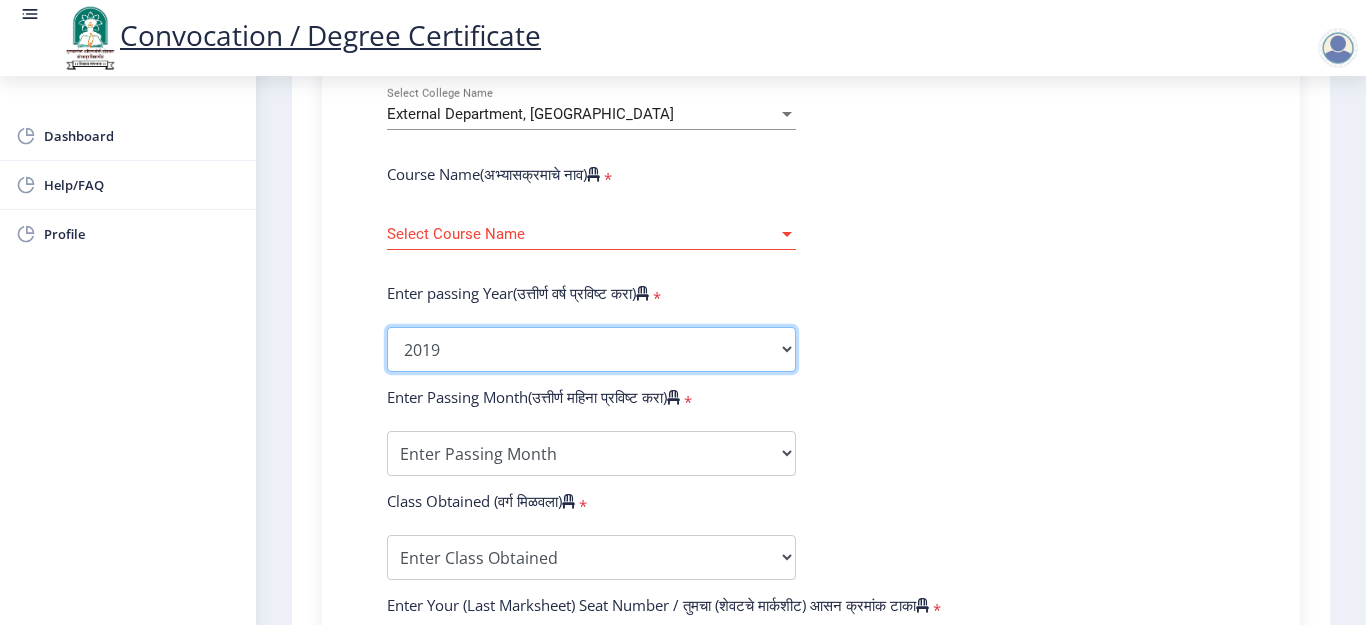 click on "2025   2024   2023   2022   2021   2020   2019   2018   2017   2016   2015   2014   2013   2012   2011   2010   2009   2008   2007   2006   2005   2004   2003   2002   2001   2000   1999   1998   1997   1996   1995   1994   1993   1992   1991   1990   1989   1988   1987   1986   1985   1984   1983   1982   1981   1980   1979   1978   1977   1976" 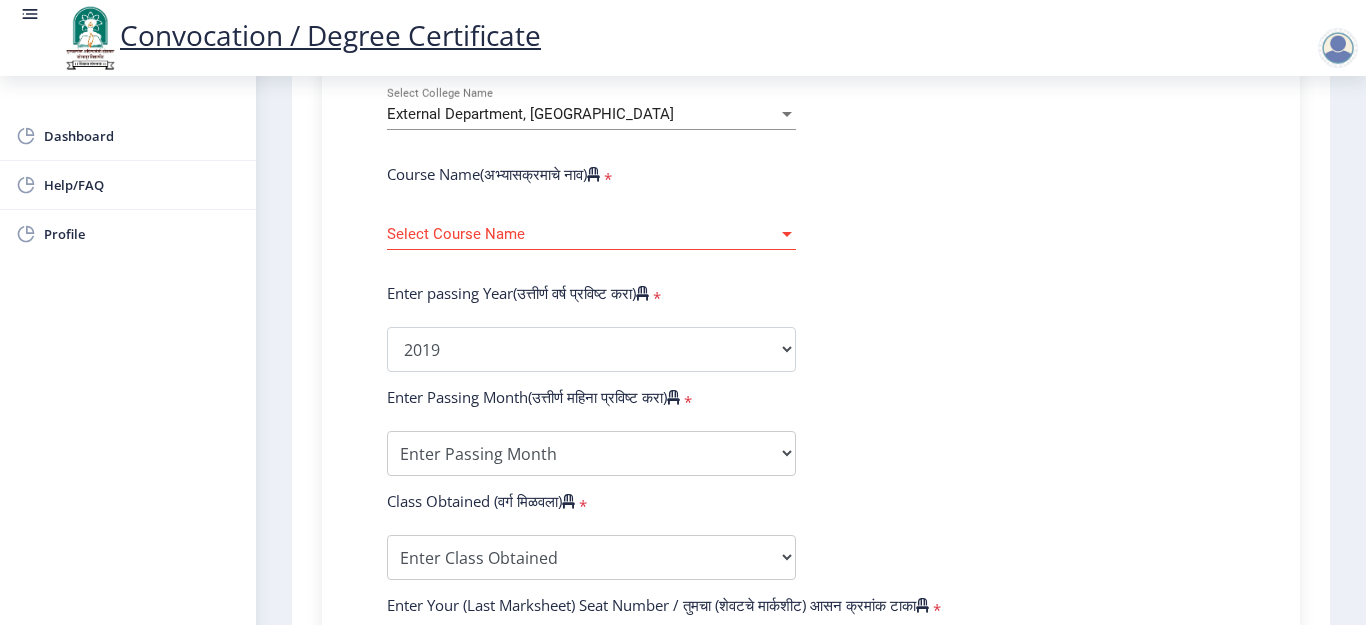click on "Enter Your PRN Number (तुमचा पीआरएन (कायम नोंदणी क्रमांक) एंटर करा)   * Student Type (विद्यार्थी प्रकार)    * Select Student Type Regular External College Name(कॉलेजचे नाव)   * External Department, [GEOGRAPHIC_DATA] Select College Name Course Name(अभ्यासक्रमाचे नाव)   * Select Course Name Select Course Name Enter passing Year(उत्तीर्ण वर्ष प्रविष्ट करा)   *  2025   2024   2023   2022   2021   2020   2019   2018   2017   2016   2015   2014   2013   2012   2011   2010   2009   2008   2007   2006   2005   2004   2003   2002   2001   2000   1999   1998   1997   1996   1995   1994   1993   1992   1991   1990   1989   1988   1987   1986   1985   1984   1983   1982   1981   1980   1979   1978   1977   1976  Enter Passing Month(उत्तीर्ण महिना प्रविष्ट करा)   *" 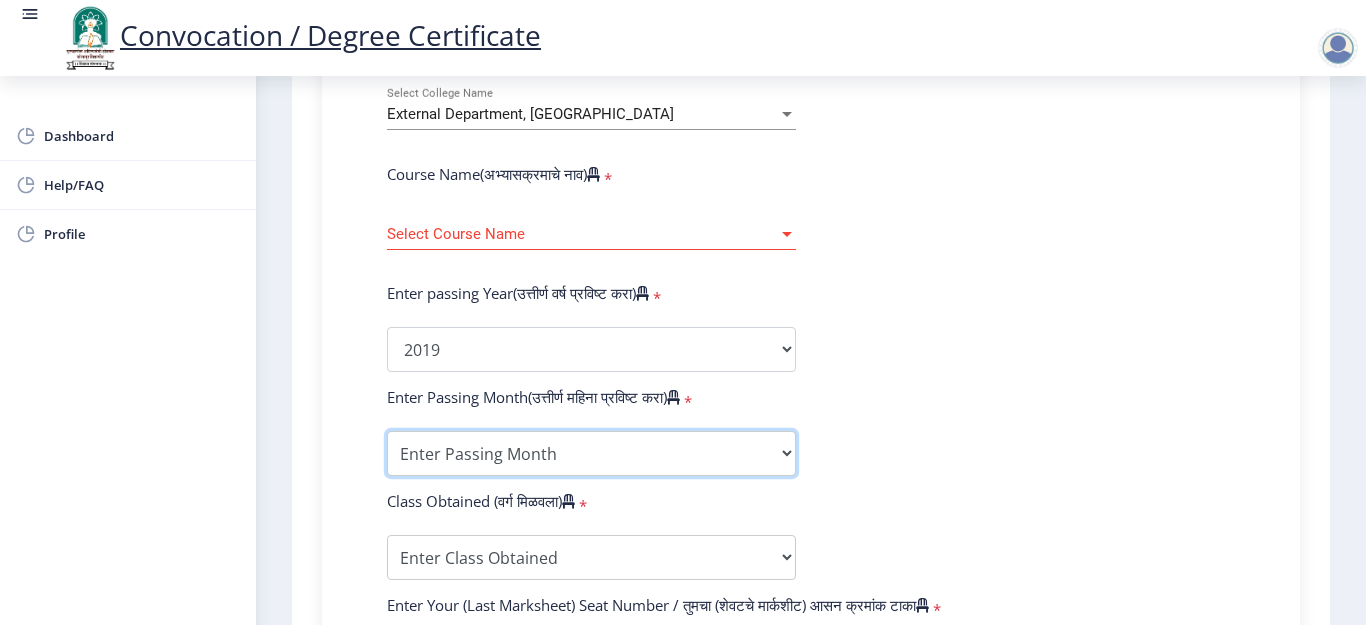 click on "Enter Passing Month March April May October November December" at bounding box center [591, 453] 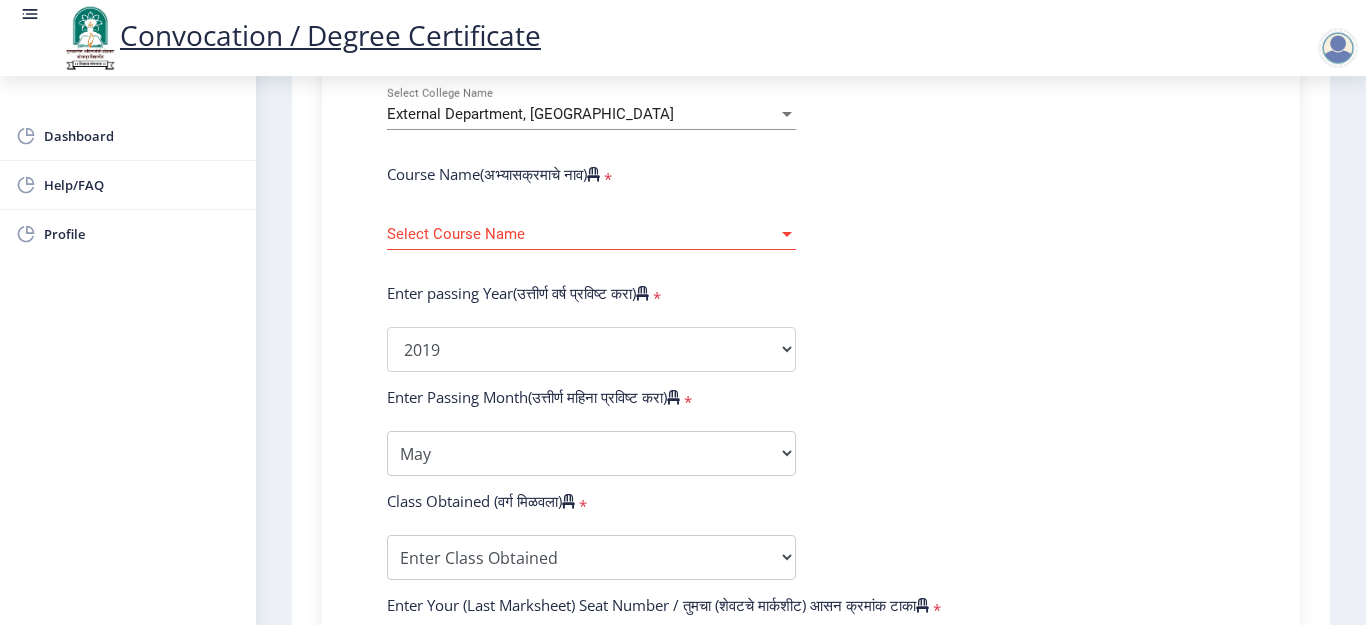 click on "Enter Your PRN Number (तुमचा पीआरएन (कायम नोंदणी क्रमांक) एंटर करा)   * Student Type (विद्यार्थी प्रकार)    * Select Student Type Regular External College Name(कॉलेजचे नाव)   * External Department, [GEOGRAPHIC_DATA] Select College Name Course Name(अभ्यासक्रमाचे नाव)   * Select Course Name Select Course Name Enter passing Year(उत्तीर्ण वर्ष प्रविष्ट करा)   *  2025   2024   2023   2022   2021   2020   2019   2018   2017   2016   2015   2014   2013   2012   2011   2010   2009   2008   2007   2006   2005   2004   2003   2002   2001   2000   1999   1998   1997   1996   1995   1994   1993   1992   1991   1990   1989   1988   1987   1986   1985   1984   1983   1982   1981   1980   1979   1978   1977   1976  Enter Passing Month(उत्तीर्ण महिना प्रविष्ट करा)   *" 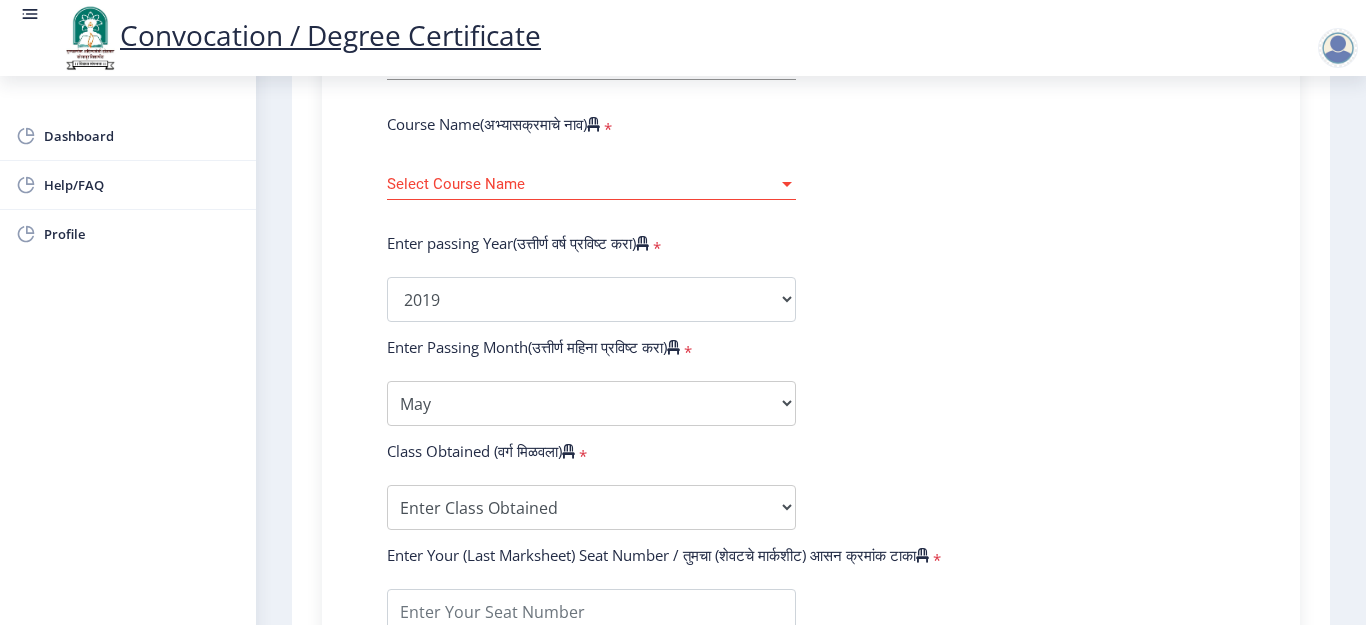 scroll, scrollTop: 900, scrollLeft: 0, axis: vertical 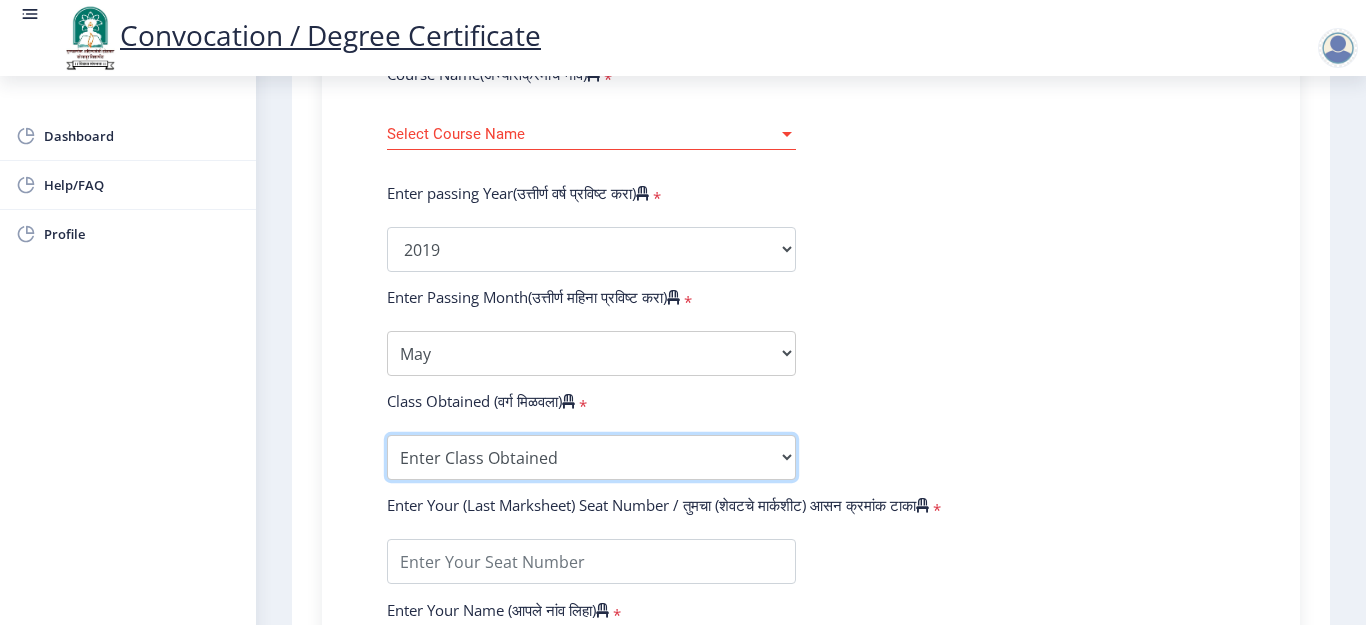 click on "Enter Class Obtained FIRST CLASS WITH DISTINCTION FIRST CLASS HIGHER SECOND CLASS SECOND CLASS PASS CLASS Grade O Grade A+ Grade A Grade B+ Grade B Grade C+ Grade C Grade D Grade E" at bounding box center [591, 457] 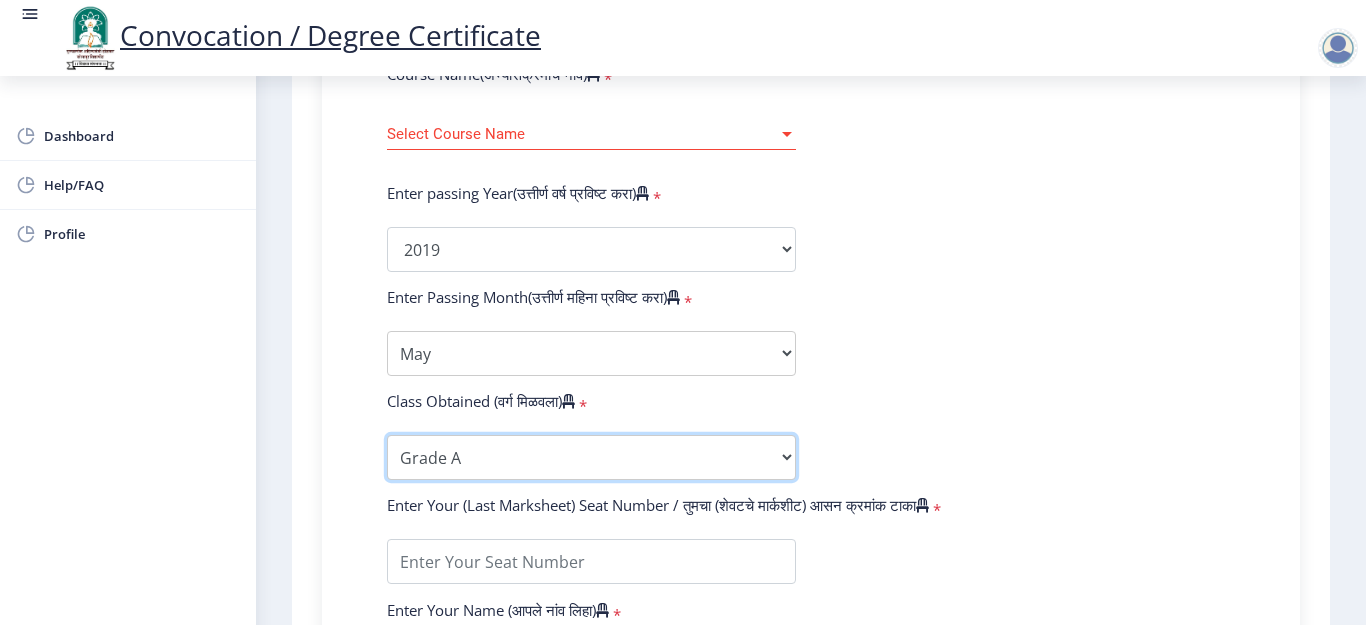 click on "Enter Class Obtained FIRST CLASS WITH DISTINCTION FIRST CLASS HIGHER SECOND CLASS SECOND CLASS PASS CLASS Grade O Grade A+ Grade A Grade B+ Grade B Grade C+ Grade C Grade D Grade E" at bounding box center [591, 457] 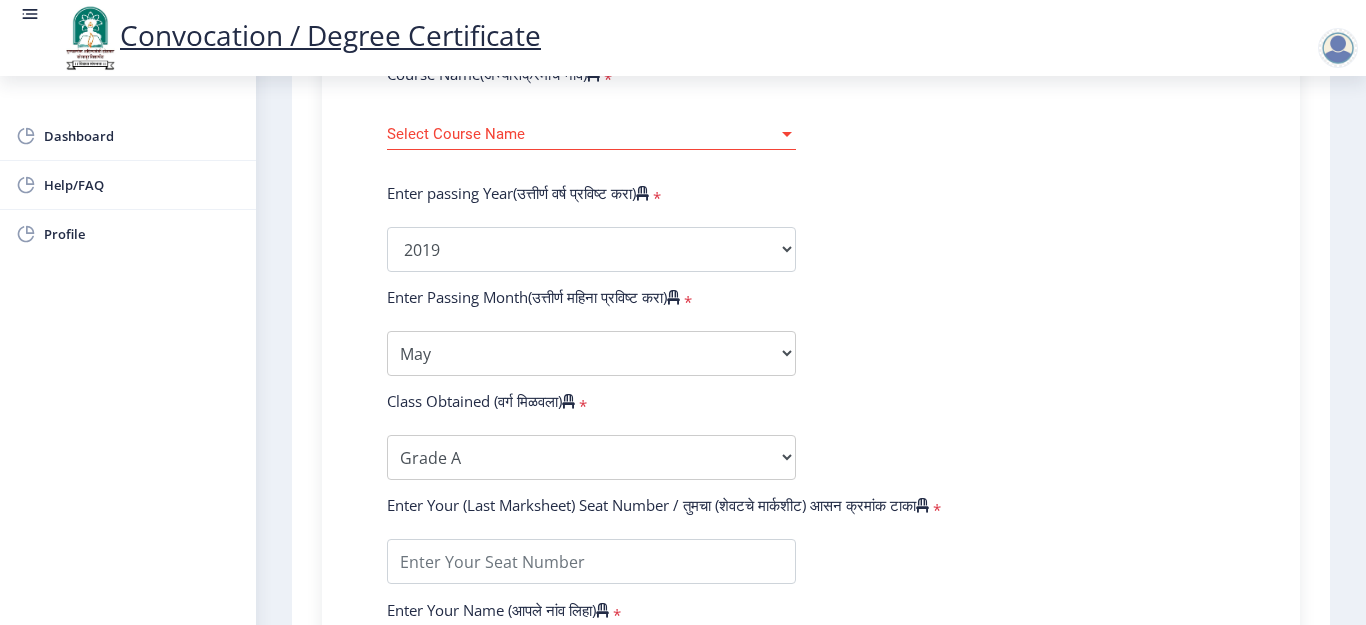drag, startPoint x: 328, startPoint y: 330, endPoint x: 333, endPoint y: 386, distance: 56.22277 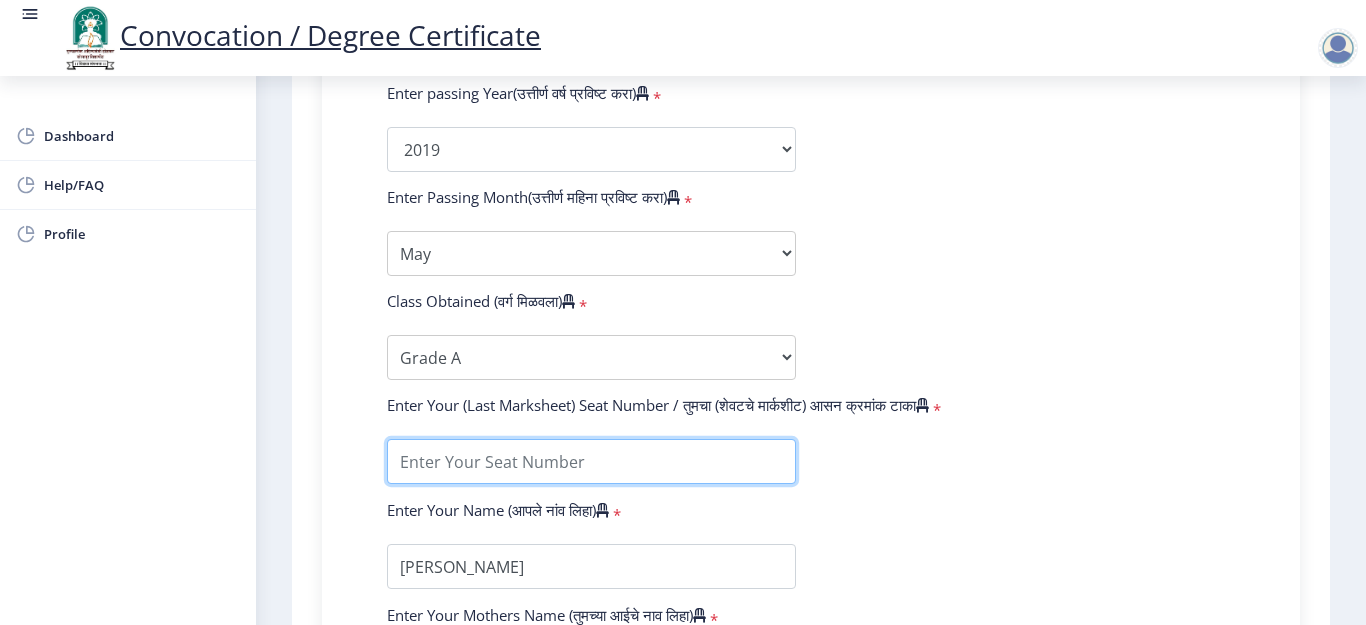 click at bounding box center [591, 461] 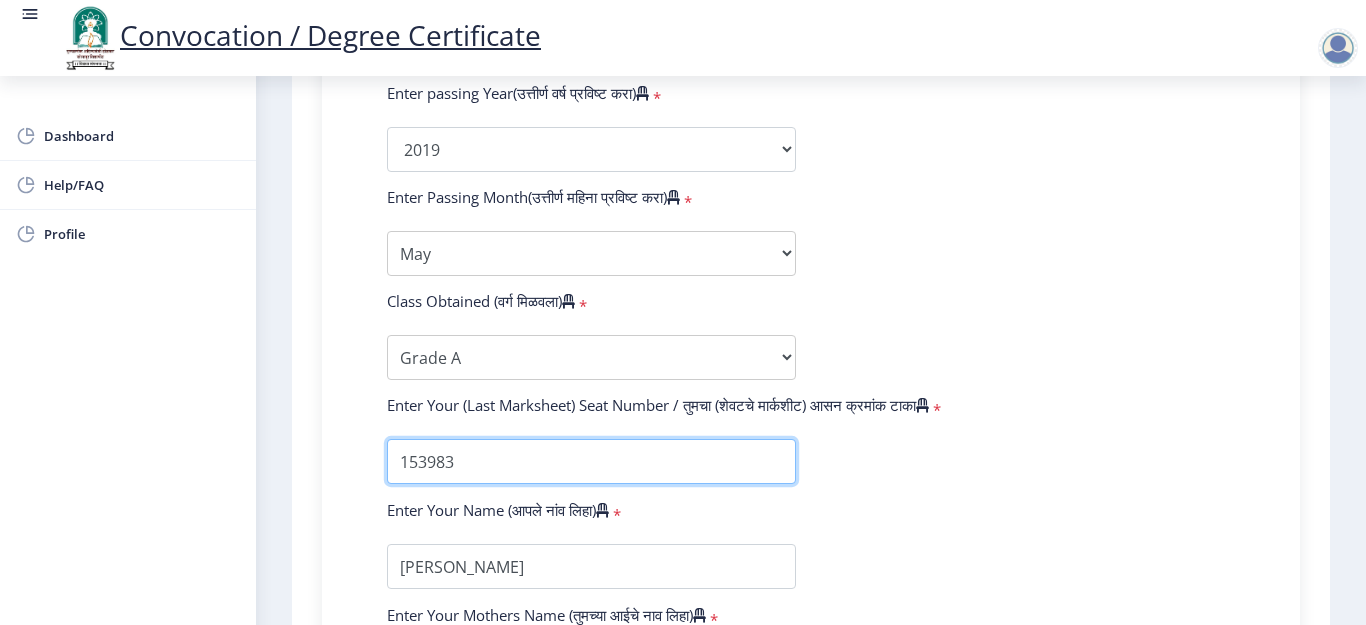 type on "153983" 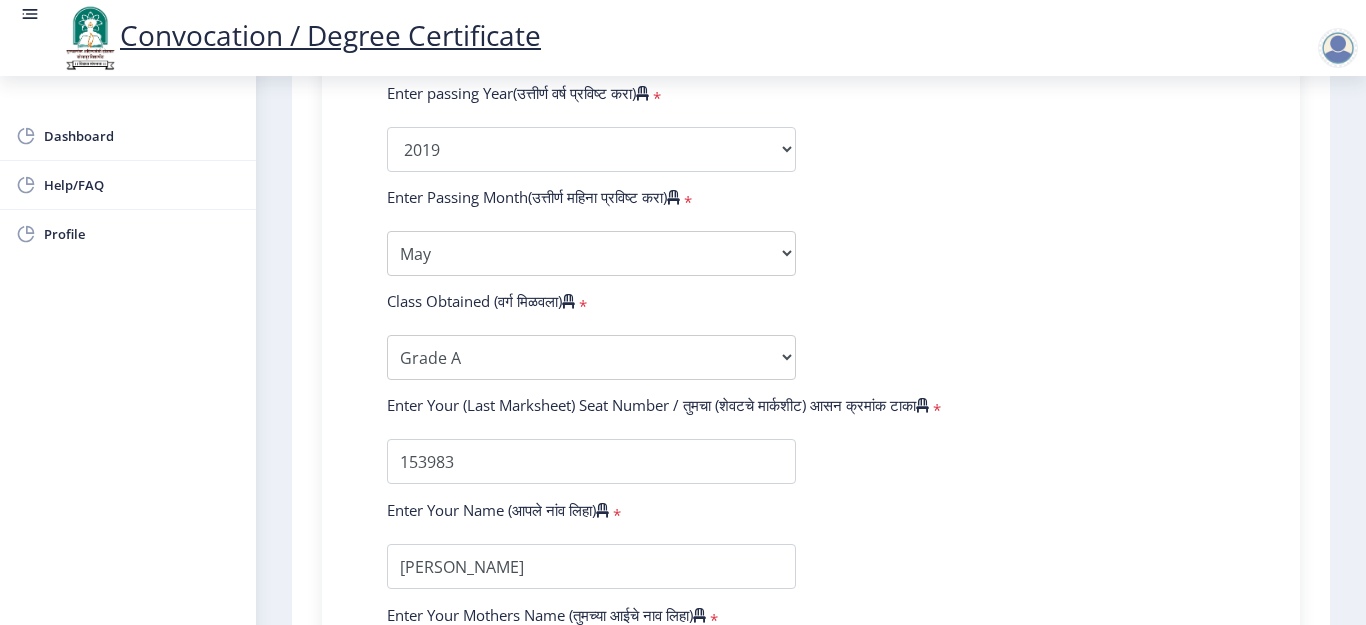click on "Enter Your PRN Number (तुमचा पीआरएन (कायम नोंदणी क्रमांक) एंटर करा)   * Student Type (विद्यार्थी प्रकार)    * Select Student Type Regular External College Name(कॉलेजचे नाव)   * External Department, [GEOGRAPHIC_DATA] Select College Name Course Name(अभ्यासक्रमाचे नाव)   * Select Course Name Select Course Name Enter passing Year(उत्तीर्ण वर्ष प्रविष्ट करा)   *  2025   2024   2023   2022   2021   2020   2019   2018   2017   2016   2015   2014   2013   2012   2011   2010   2009   2008   2007   2006   2005   2004   2003   2002   2001   2000   1999   1998   1997   1996   1995   1994   1993   1992   1991   1990   1989   1988   1987   1986   1985   1984   1983   1982   1981   1980   1979   1978   1977   1976  Enter Passing Month(उत्तीर्ण महिना प्रविष्ट करा)   *" 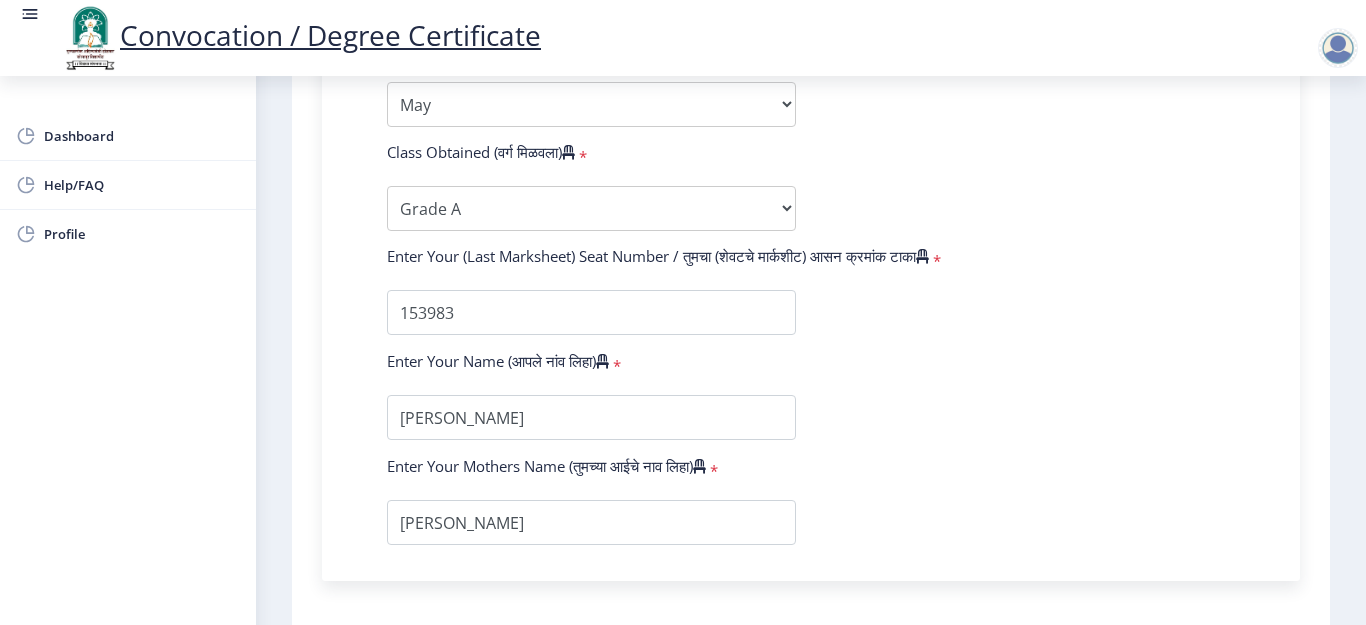 scroll, scrollTop: 1200, scrollLeft: 0, axis: vertical 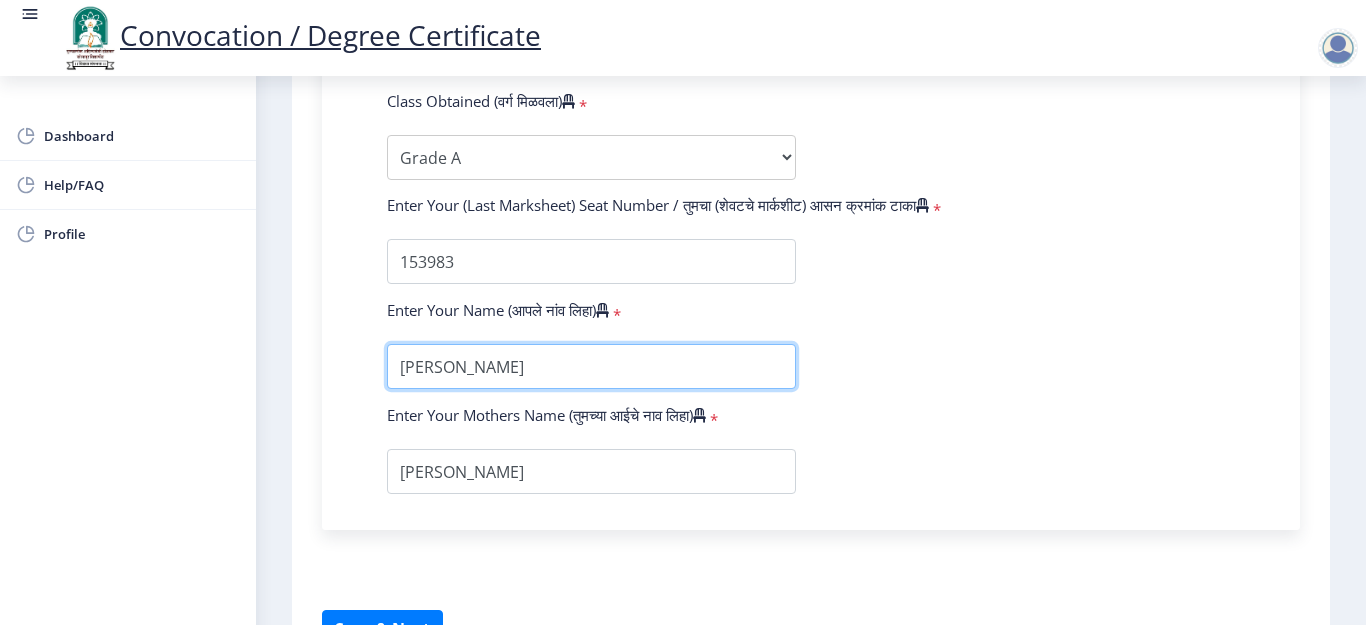 click at bounding box center (591, 366) 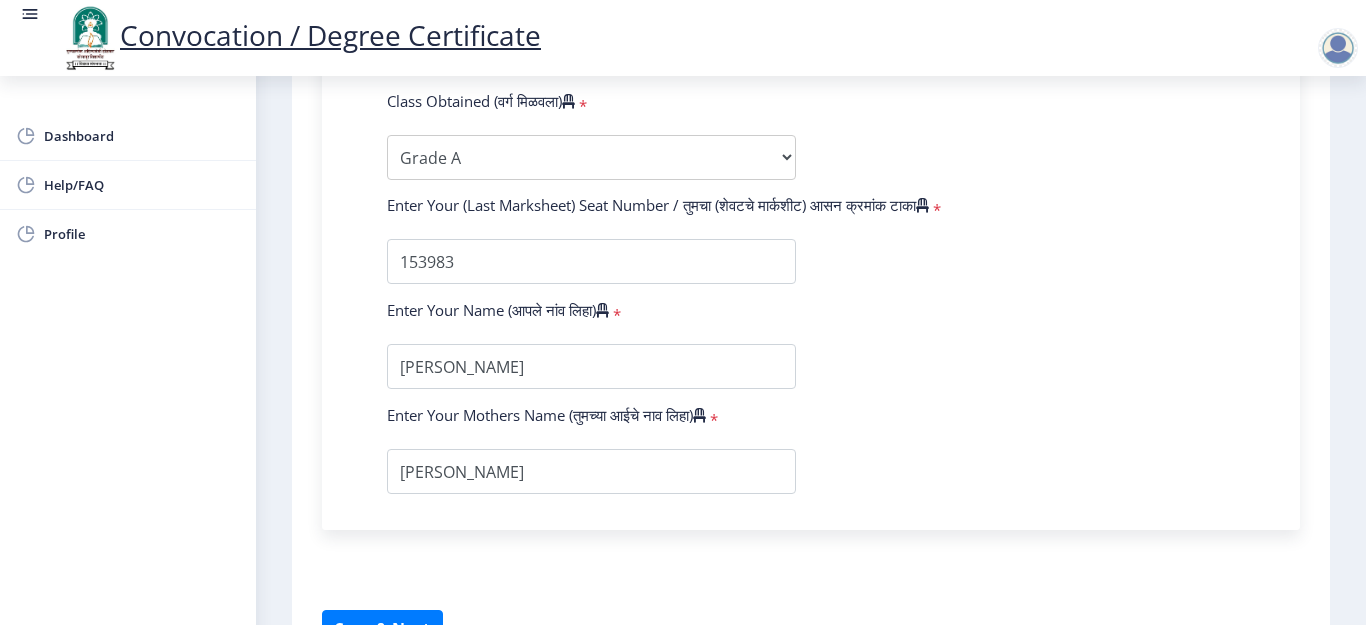 click on "Enter Your PRN Number (तुमचा पीआरएन (कायम नोंदणी क्रमांक) एंटर करा)   * Student Type (विद्यार्थी प्रकार)    * Select Student Type Regular External College Name(कॉलेजचे नाव)   * External Department, [GEOGRAPHIC_DATA] Select College Name Course Name(अभ्यासक्रमाचे नाव)   * Select Course Name Select Course Name Enter passing Year(उत्तीर्ण वर्ष प्रविष्ट करा)   *  2025   2024   2023   2022   2021   2020   2019   2018   2017   2016   2015   2014   2013   2012   2011   2010   2009   2008   2007   2006   2005   2004   2003   2002   2001   2000   1999   1998   1997   1996   1995   1994   1993   1992   1991   1990   1989   1988   1987   1986   1985   1984   1983   1982   1981   1980   1979   1978   1977   1976  Enter Passing Month(उत्तीर्ण महिना प्रविष्ट करा)   *" 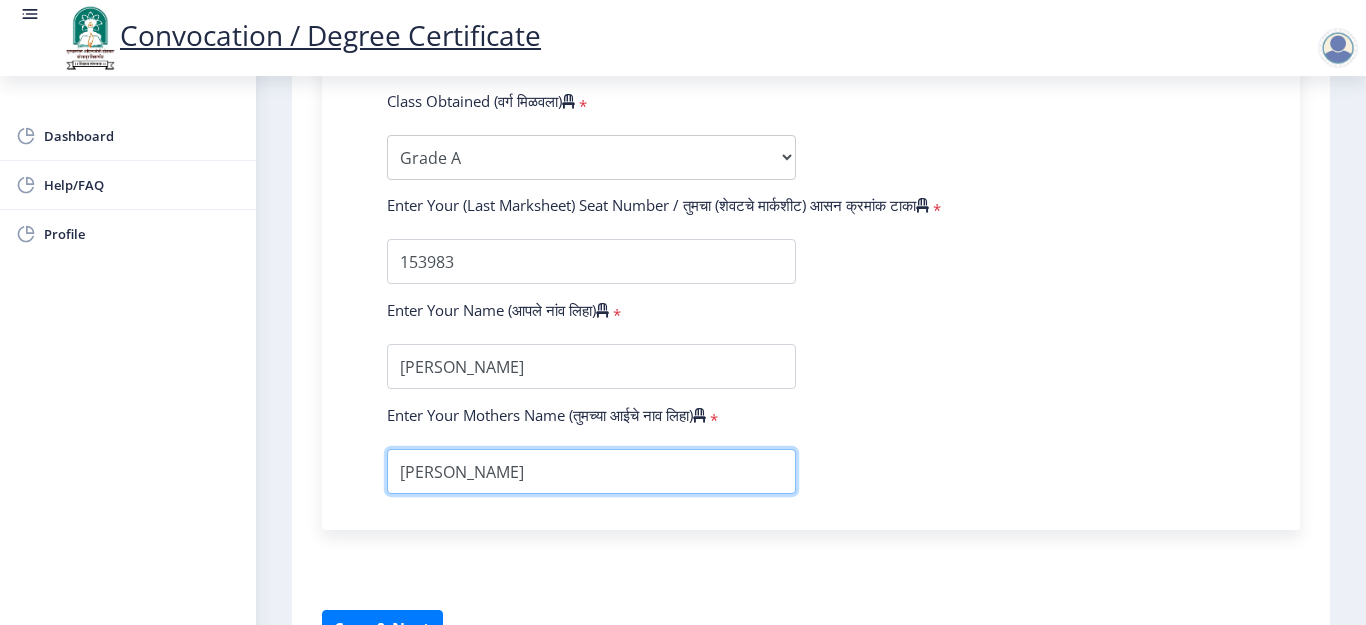 click at bounding box center (591, 471) 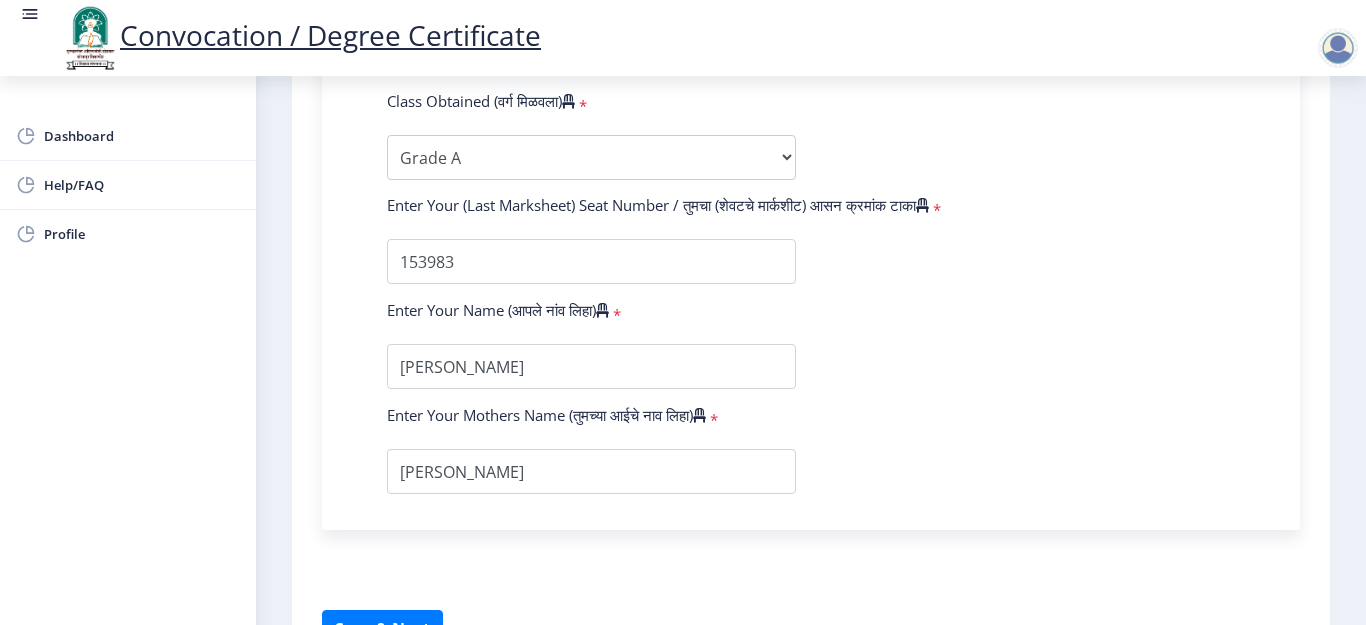 click on "Enter Your PRN Number (तुमचा पीआरएन (कायम नोंदणी क्रमांक) एंटर करा)   * Student Type (विद्यार्थी प्रकार)    * Select Student Type Regular External College Name(कॉलेजचे नाव)   * External Department, [GEOGRAPHIC_DATA] Select College Name Course Name(अभ्यासक्रमाचे नाव)   * Select Course Name Select Course Name Enter passing Year(उत्तीर्ण वर्ष प्रविष्ट करा)   *  2025   2024   2023   2022   2021   2020   2019   2018   2017   2016   2015   2014   2013   2012   2011   2010   2009   2008   2007   2006   2005   2004   2003   2002   2001   2000   1999   1998   1997   1996   1995   1994   1993   1992   1991   1990   1989   1988   1987   1986   1985   1984   1983   1982   1981   1980   1979   1978   1977   1976  Enter Passing Month(उत्तीर्ण महिना प्रविष्ट करा)   *" 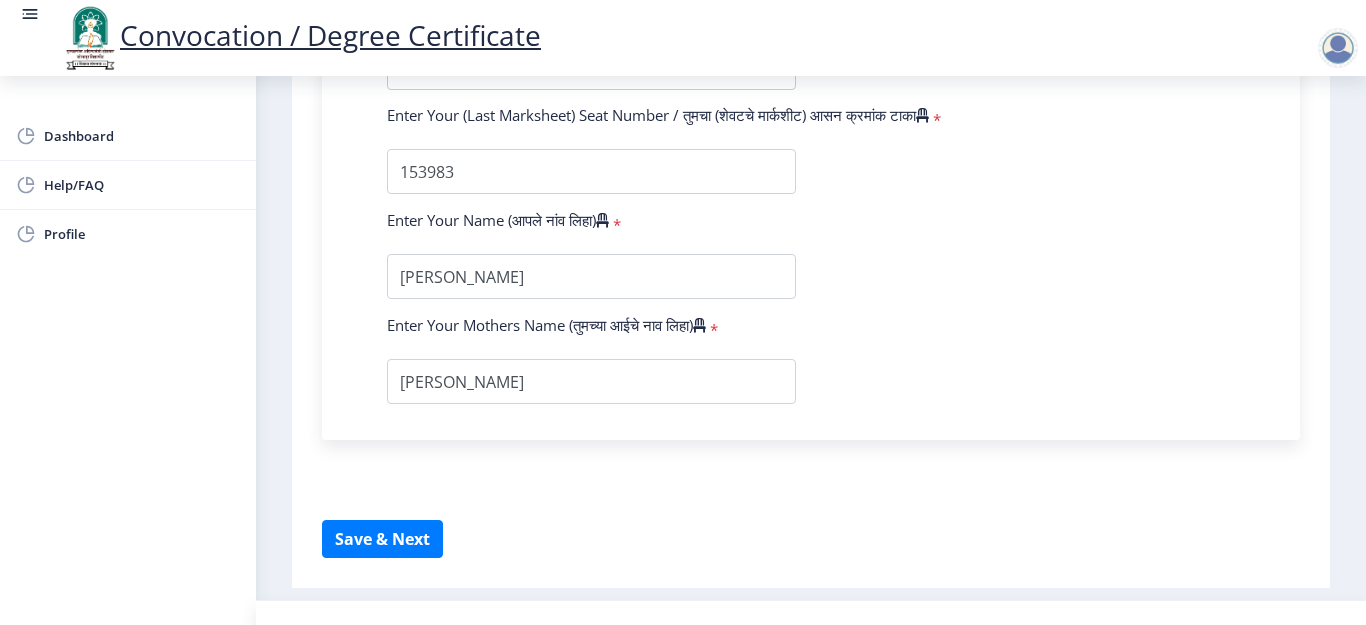 scroll, scrollTop: 1326, scrollLeft: 0, axis: vertical 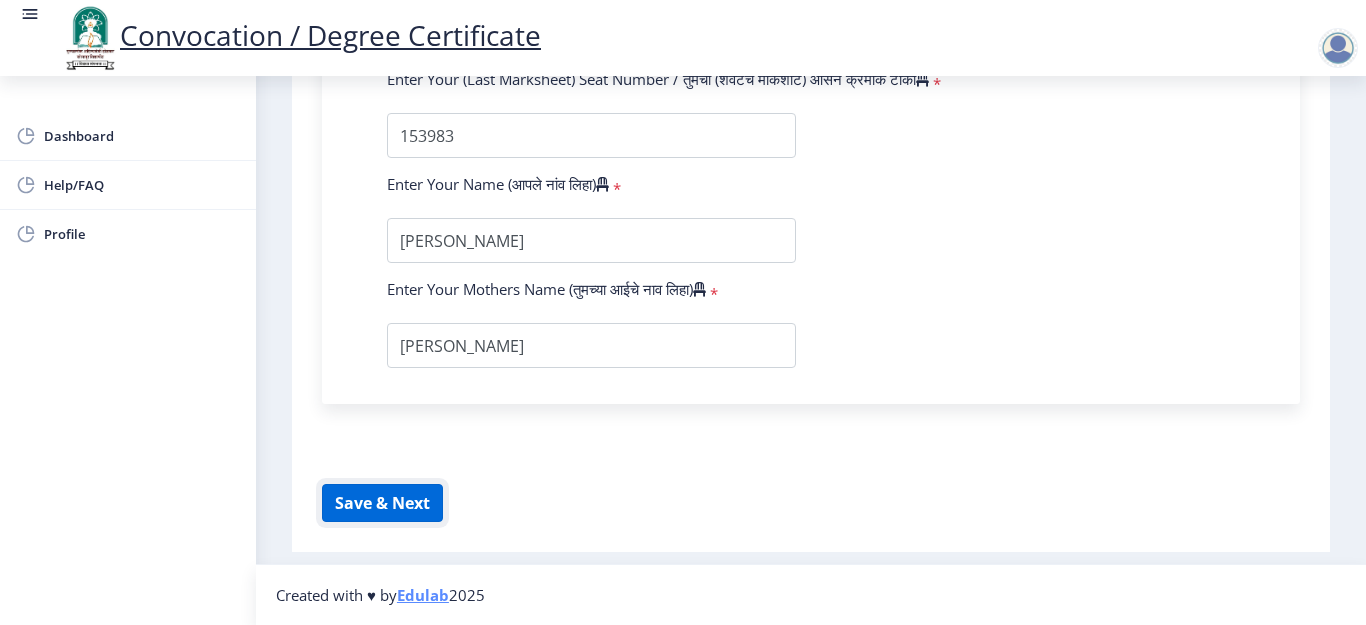 click on "Save & Next" 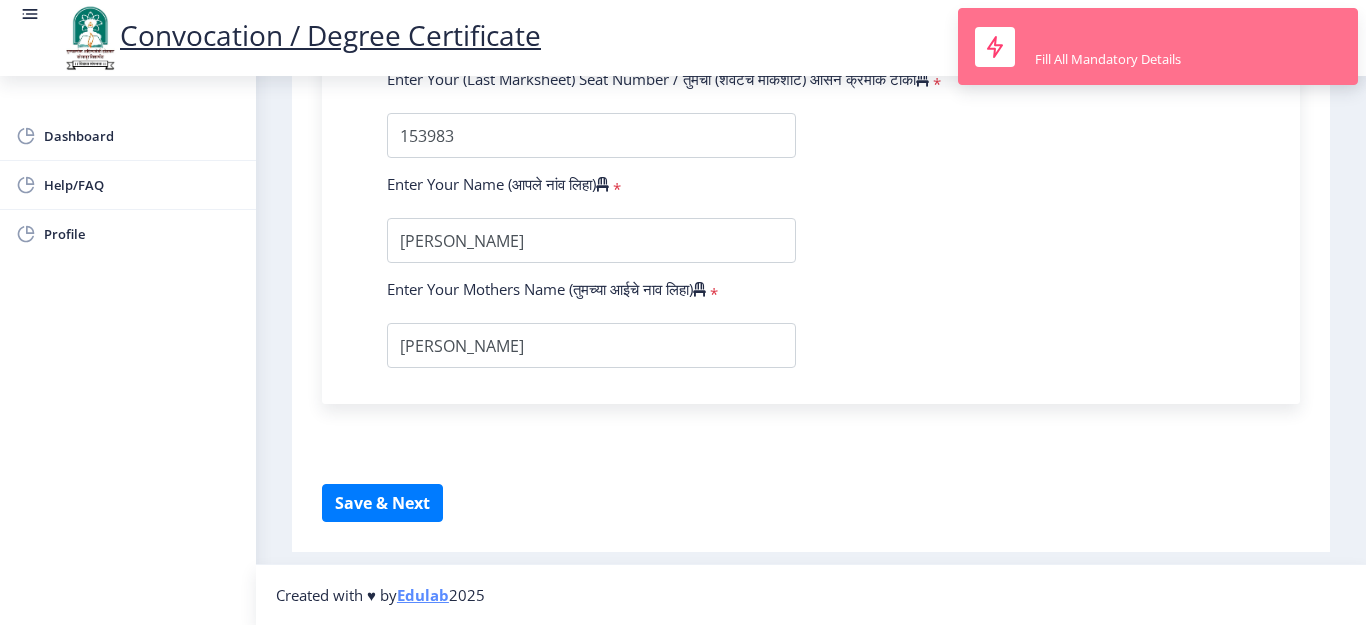 click on "Fill All Mandatory Details" at bounding box center (1108, 59) 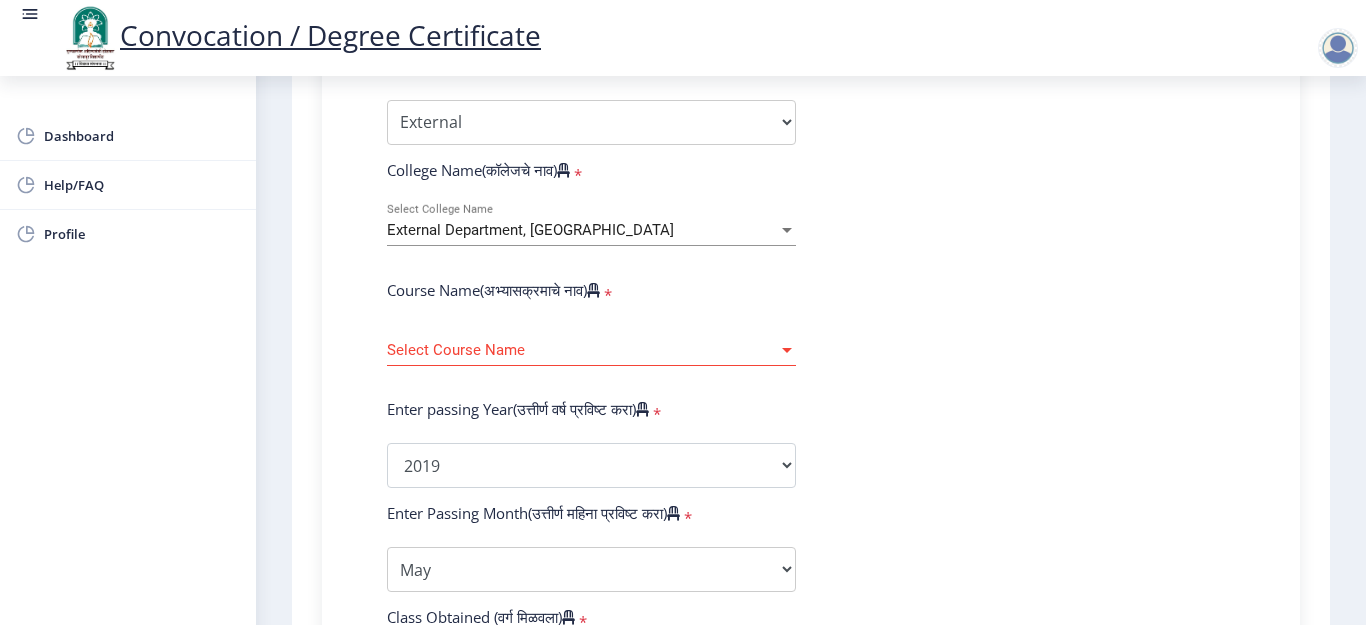 scroll, scrollTop: 626, scrollLeft: 0, axis: vertical 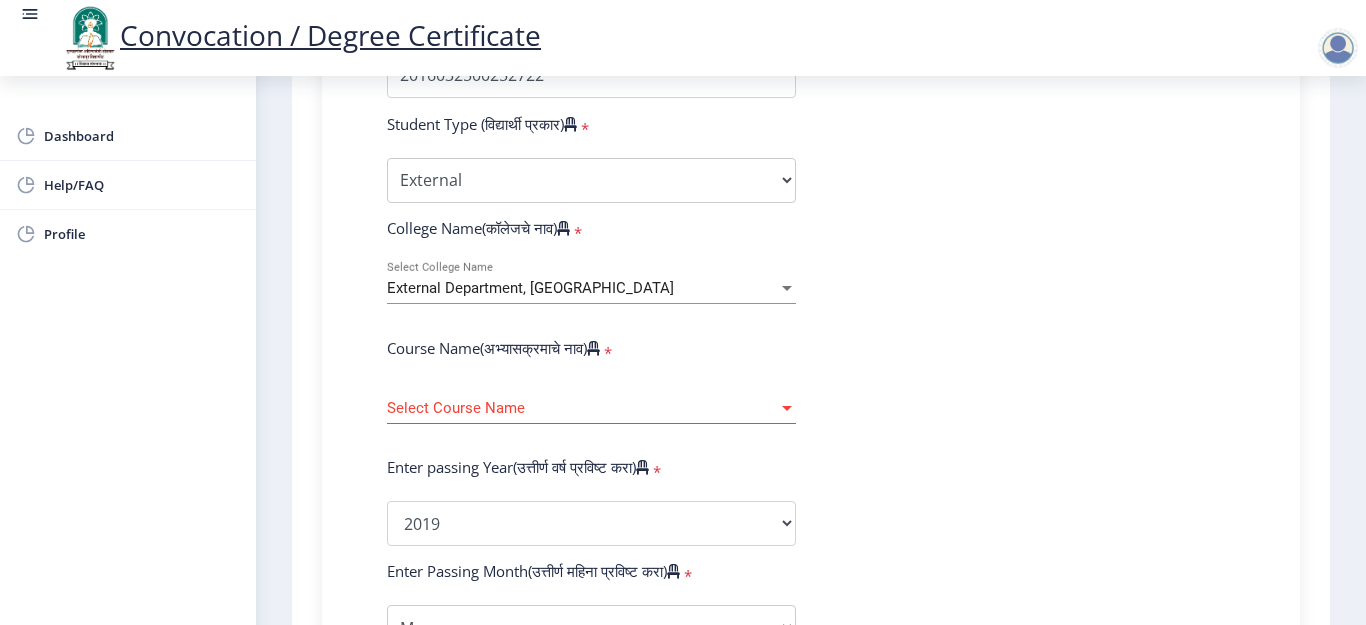 click on "External Department, [GEOGRAPHIC_DATA]" at bounding box center [582, 288] 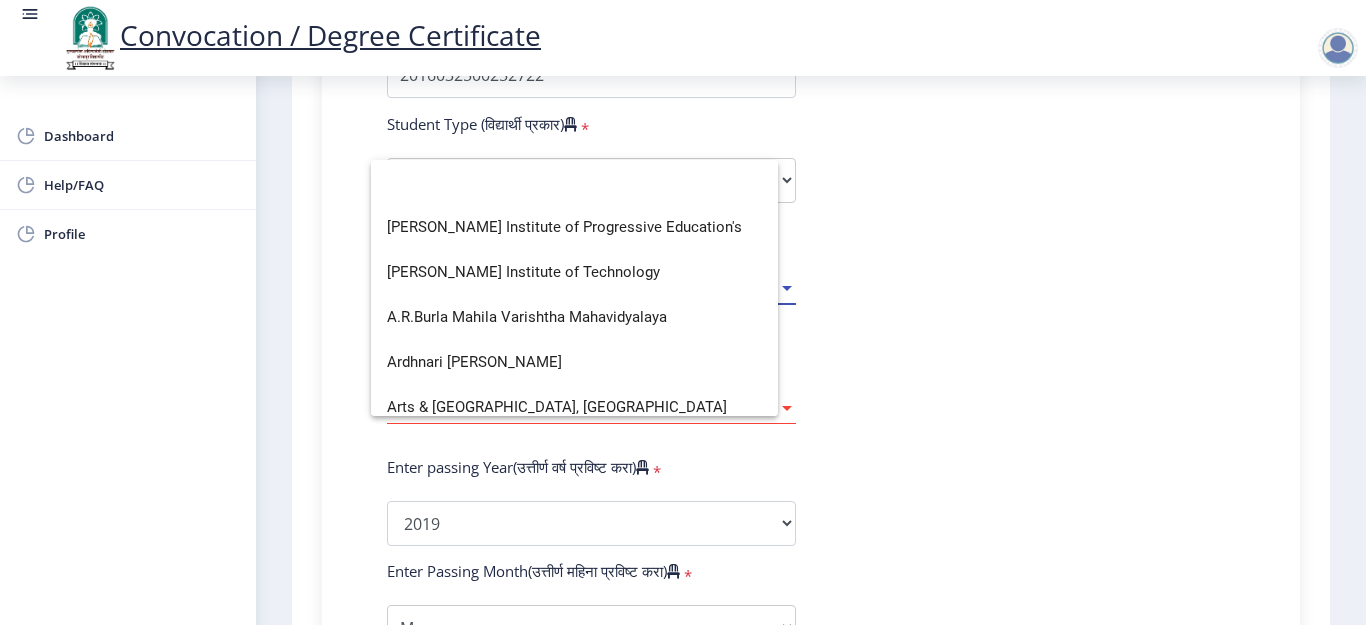 scroll, scrollTop: 0, scrollLeft: 0, axis: both 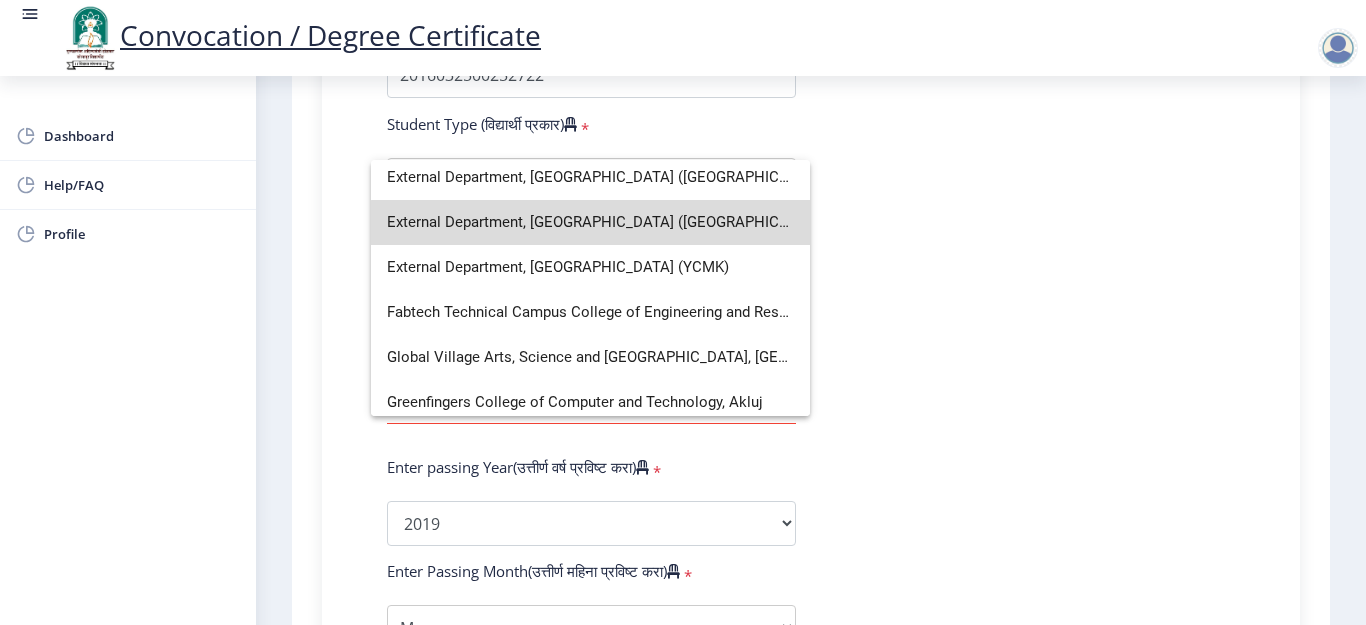 click on "External Department, [GEOGRAPHIC_DATA] ([GEOGRAPHIC_DATA])" at bounding box center (590, 222) 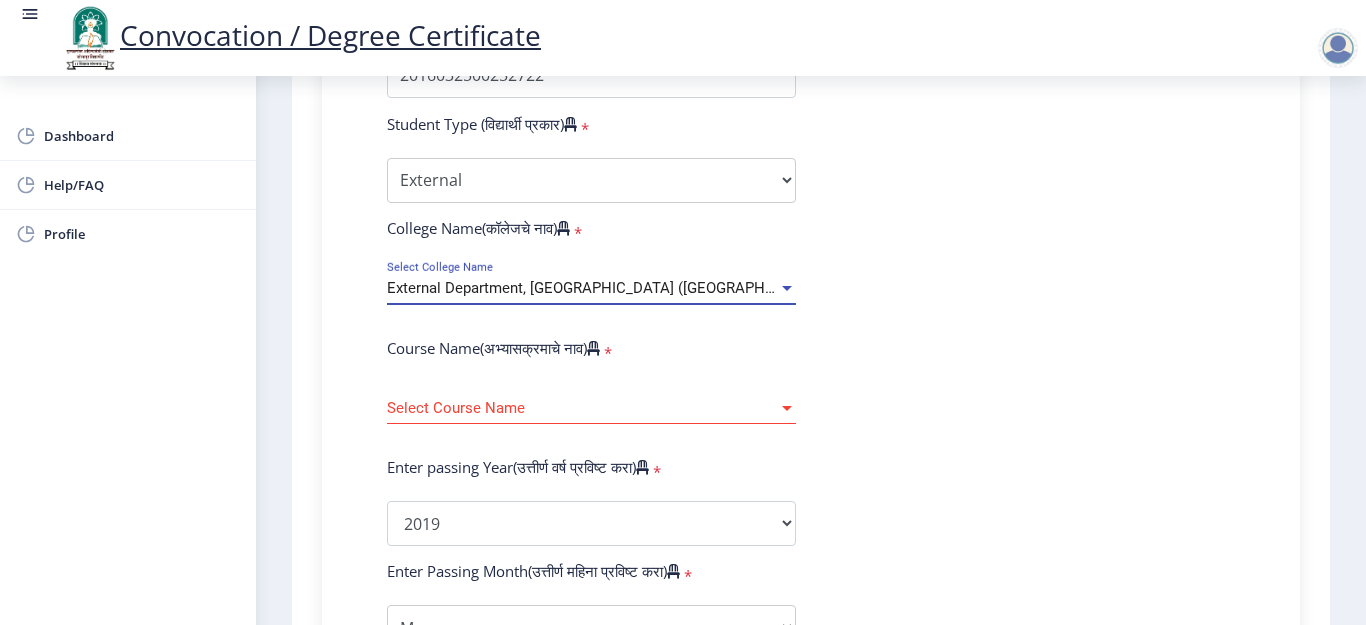 click on "Select Course Name Select Course Name" 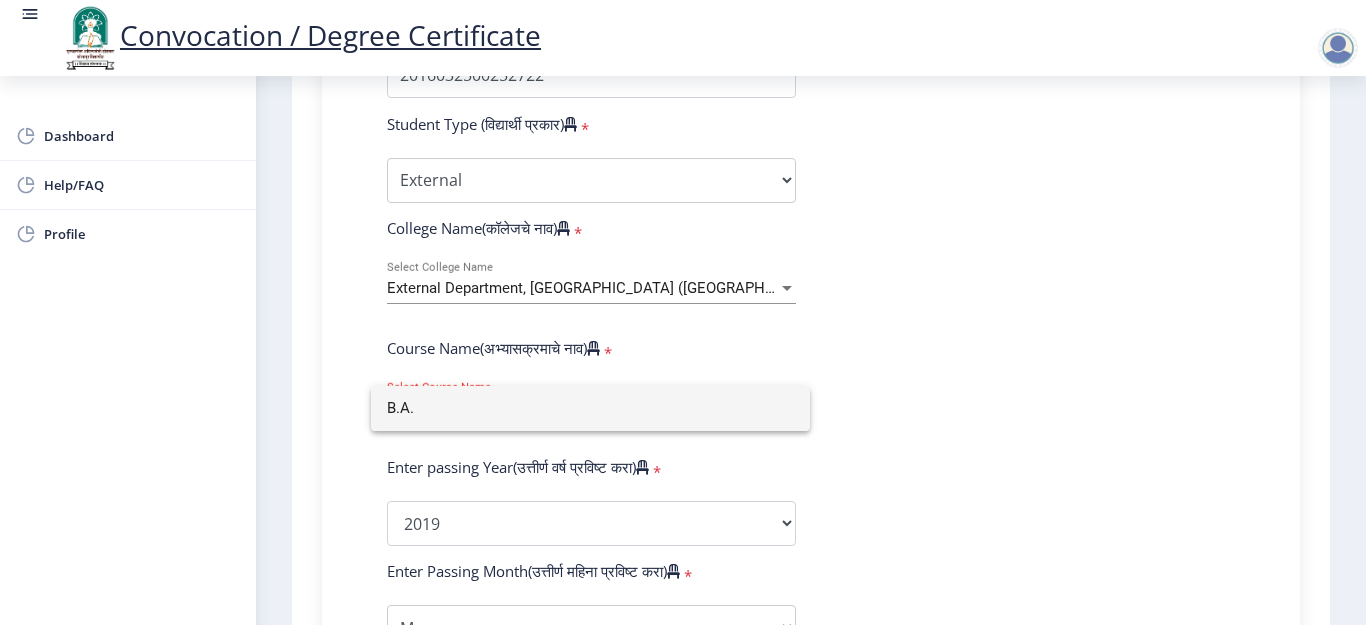 click on "B.A." at bounding box center [590, 408] 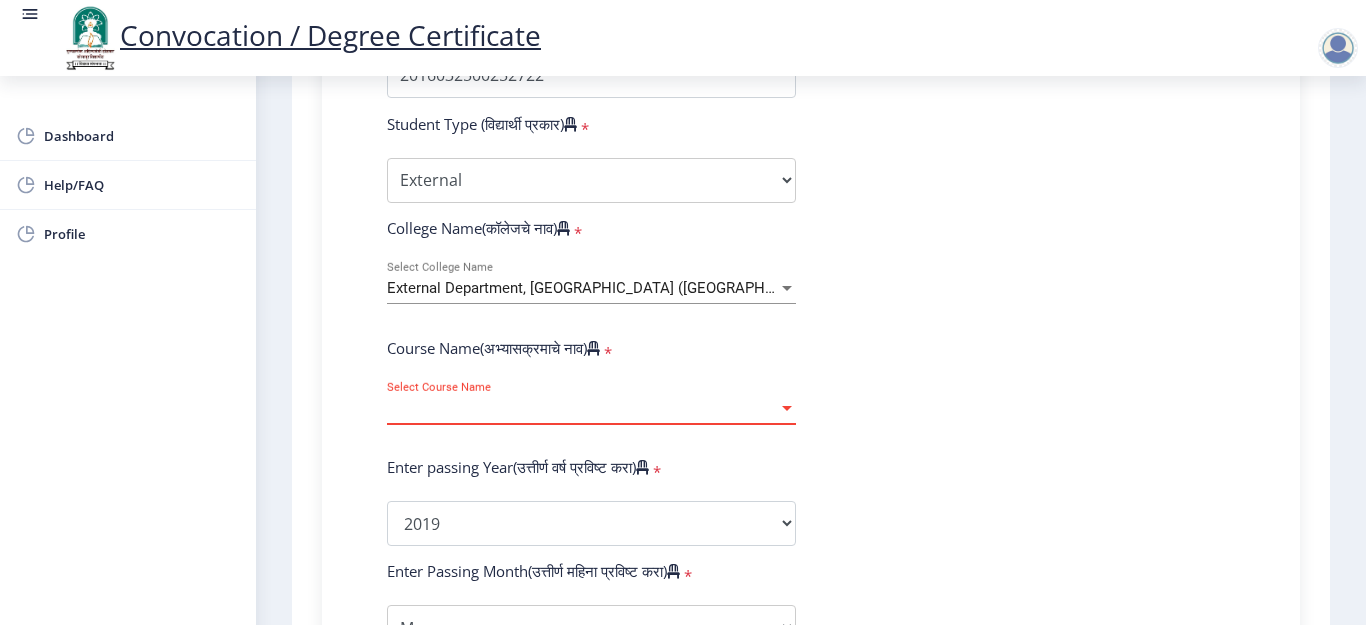 click on "Select Course Name" at bounding box center [582, 408] 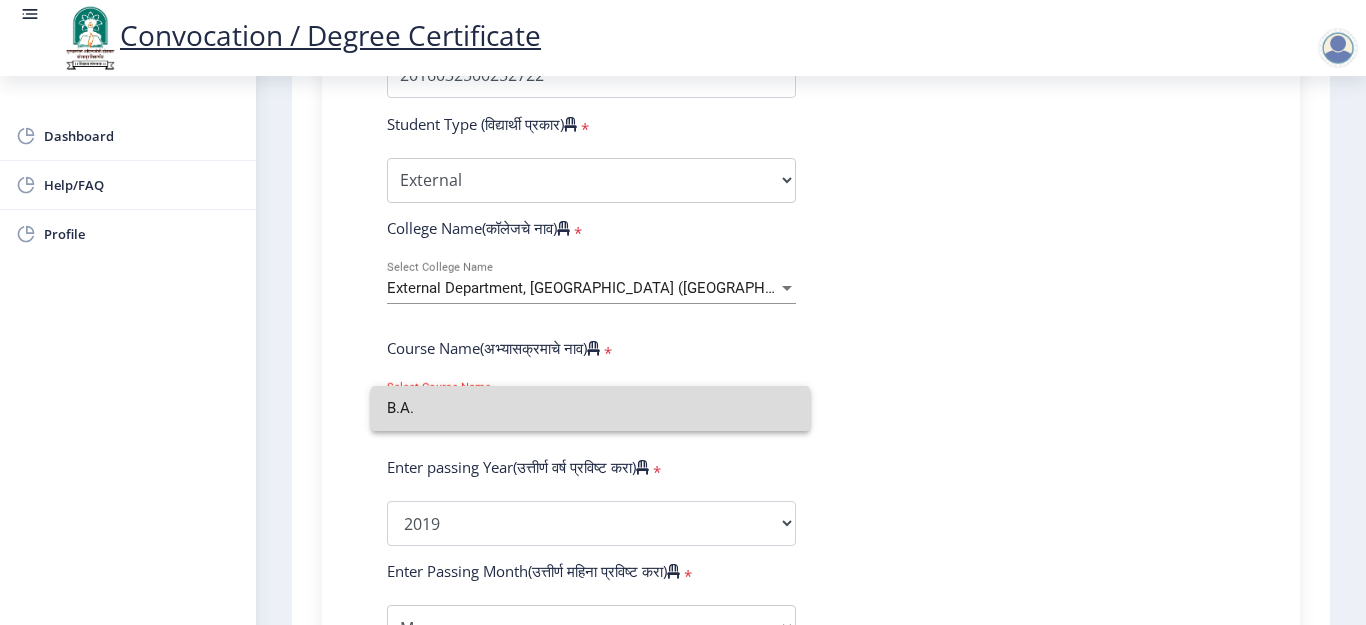 click on "B.A." at bounding box center (590, 408) 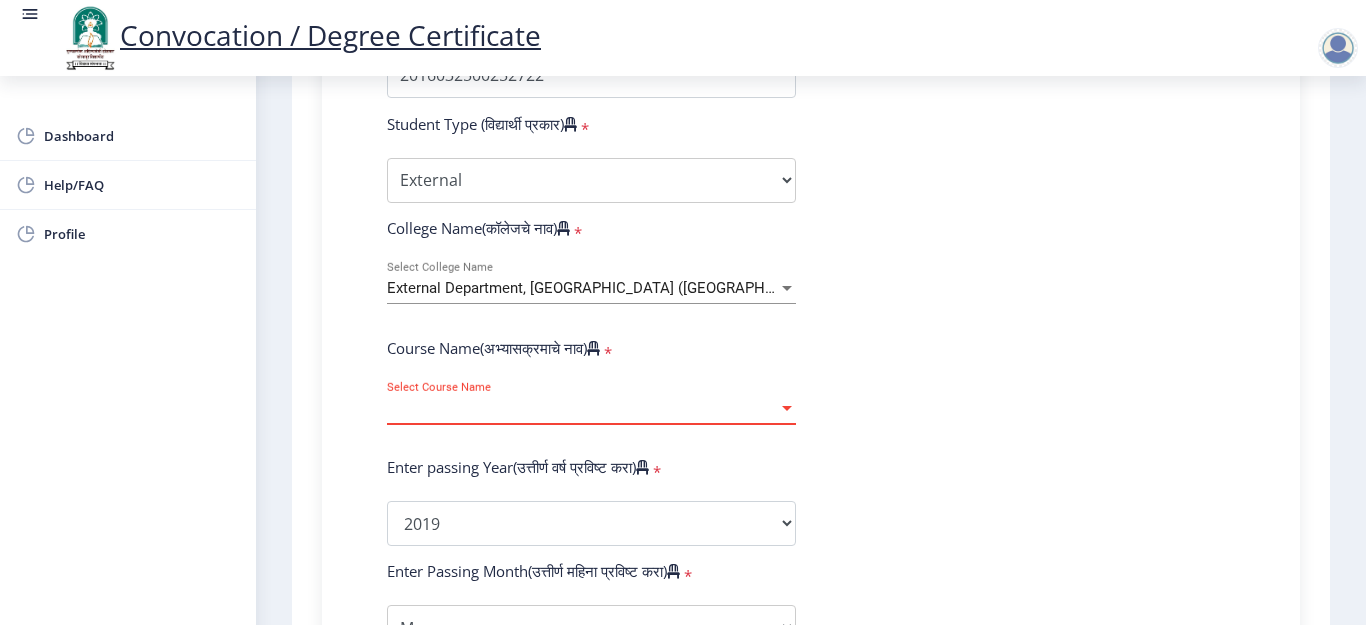 click on "Select Course Name Select Course Name" 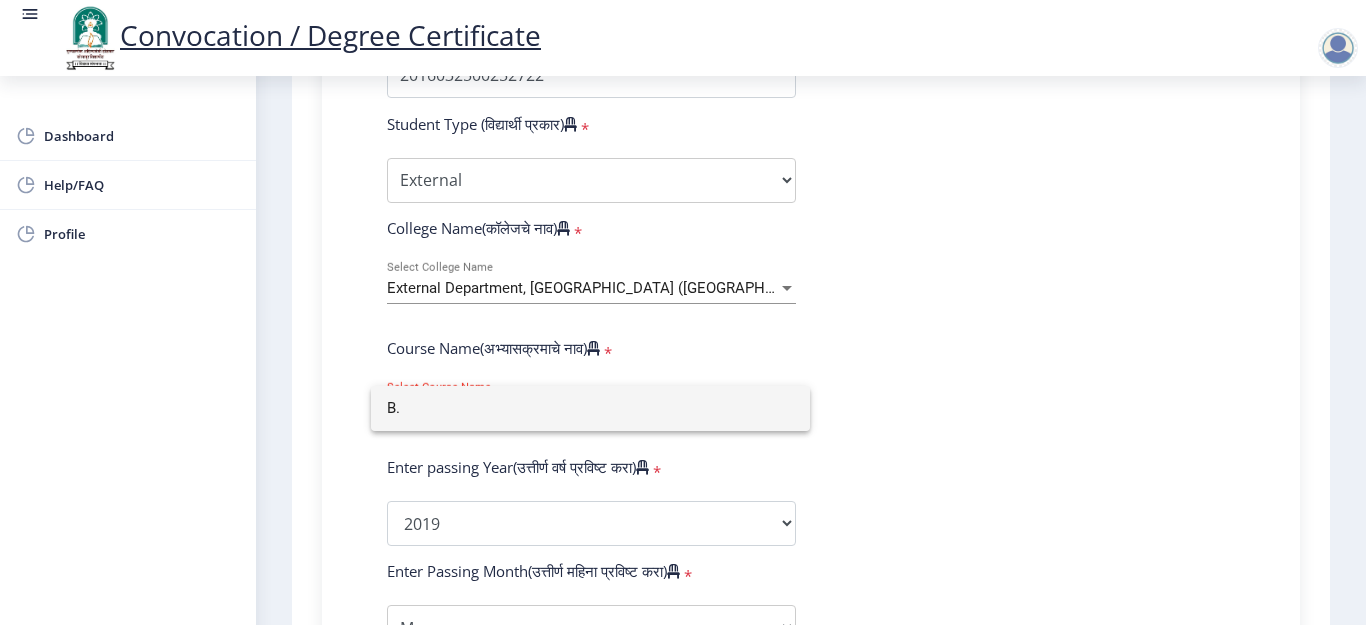 type on "B" 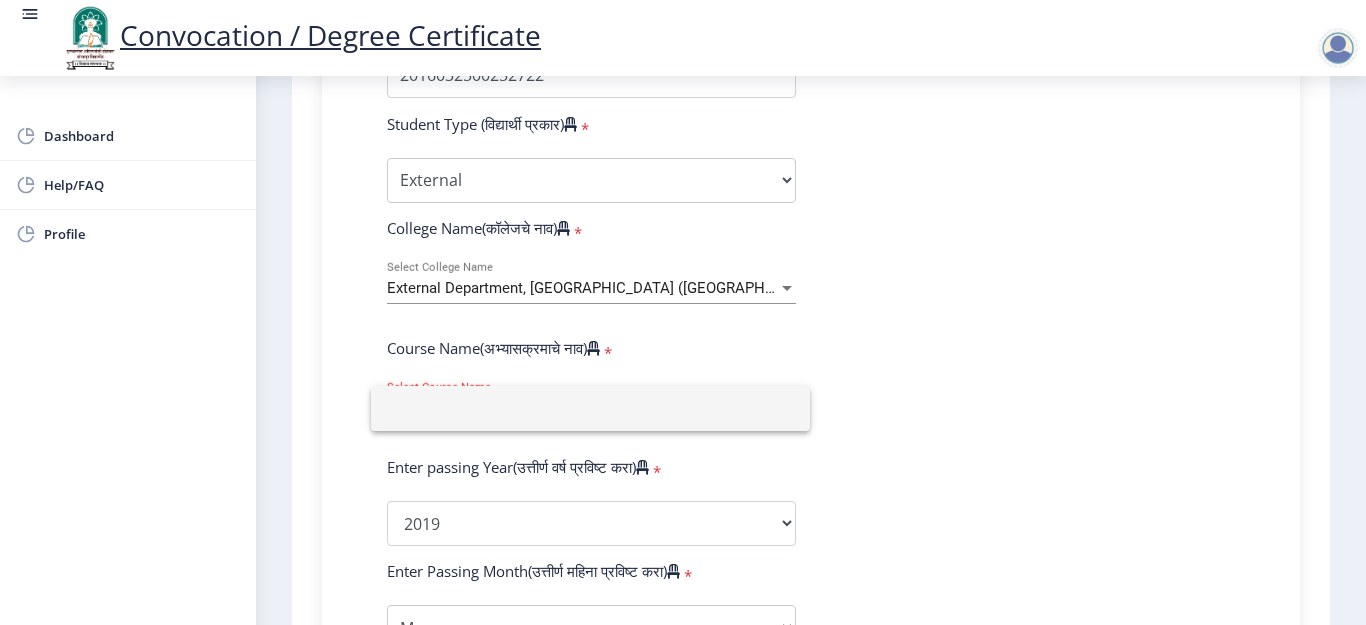 click at bounding box center [590, 408] 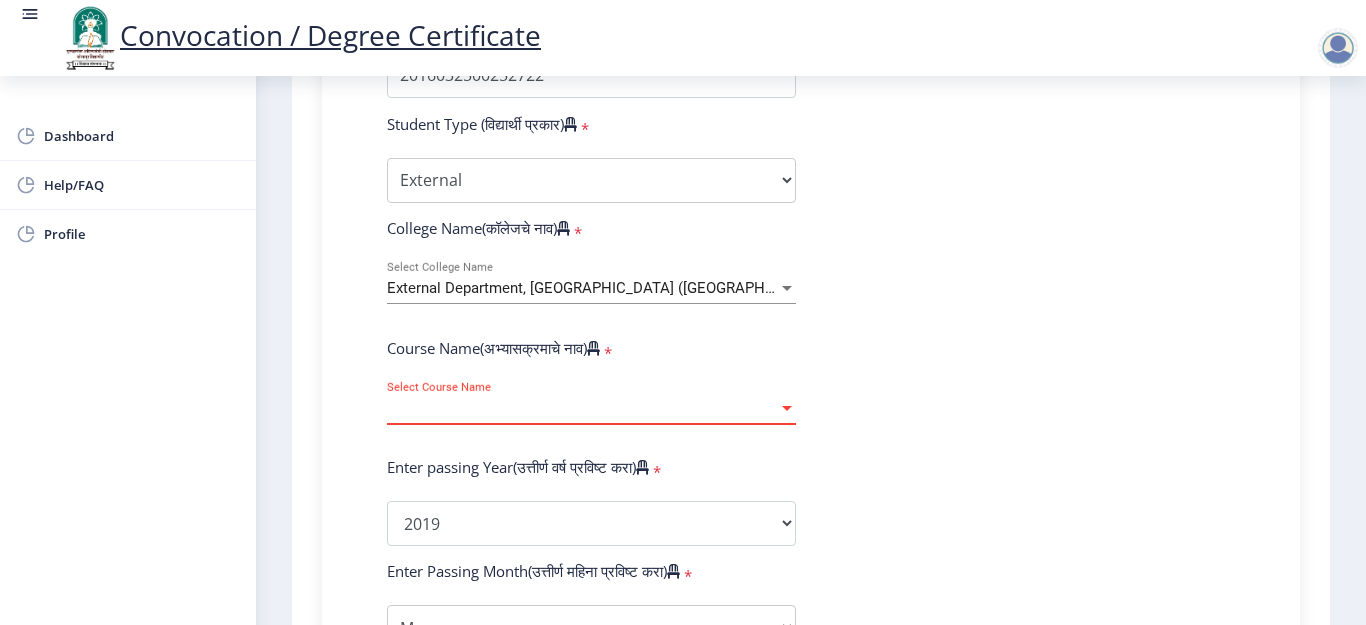 click at bounding box center [787, 408] 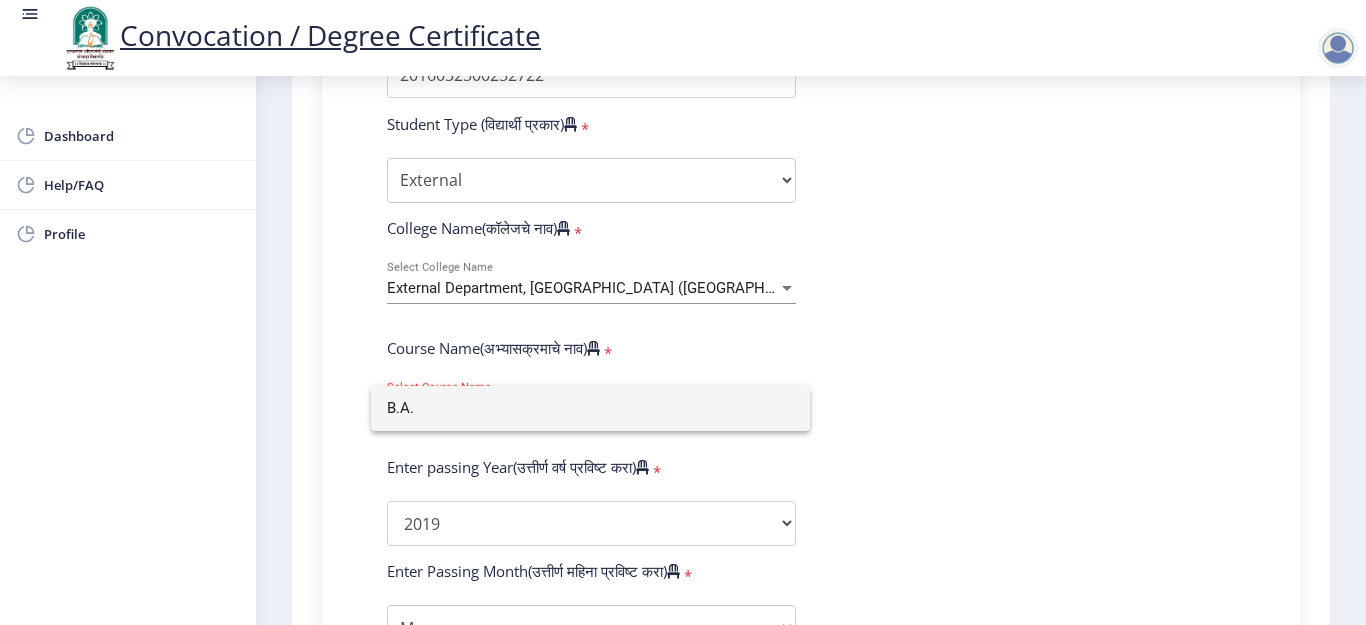 type on "B.A." 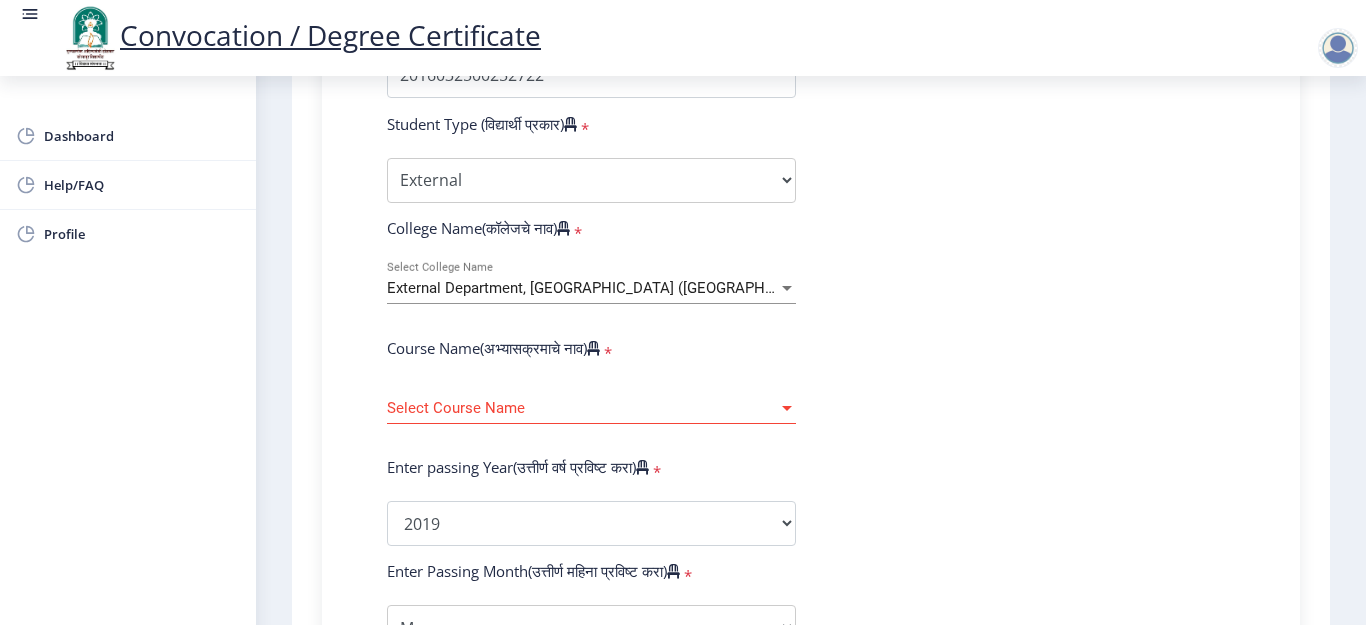 click on "Select Course Name Select Course Name" 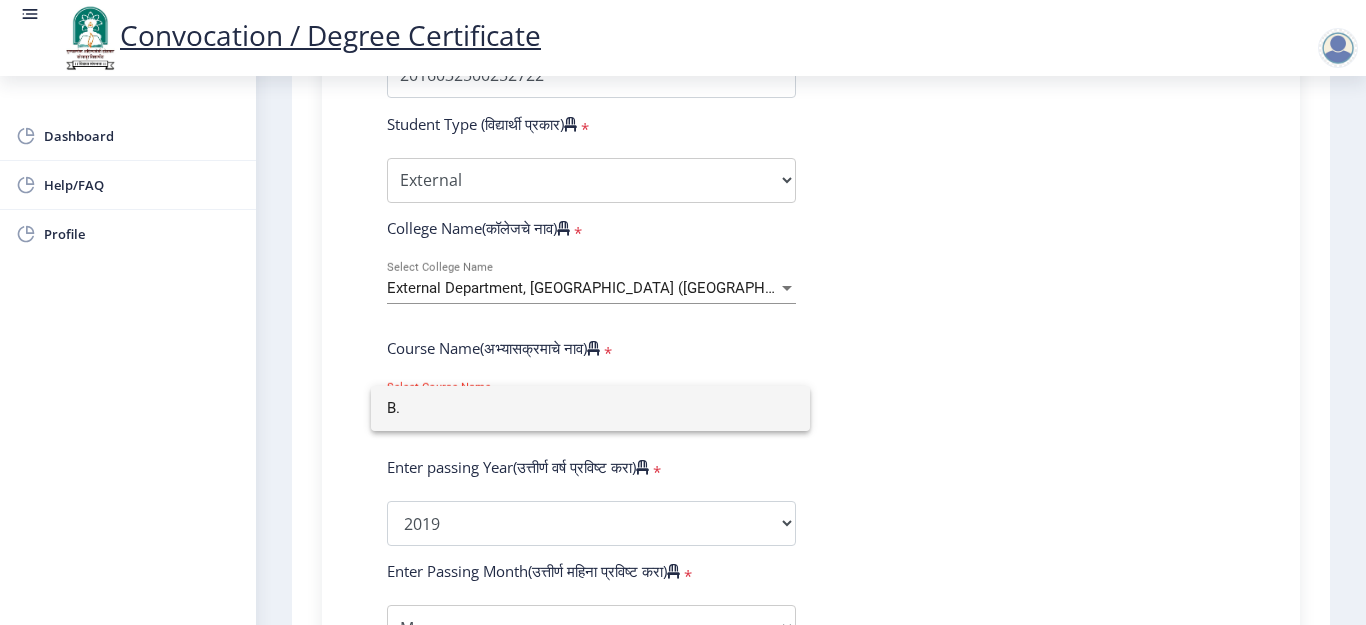 type on "B" 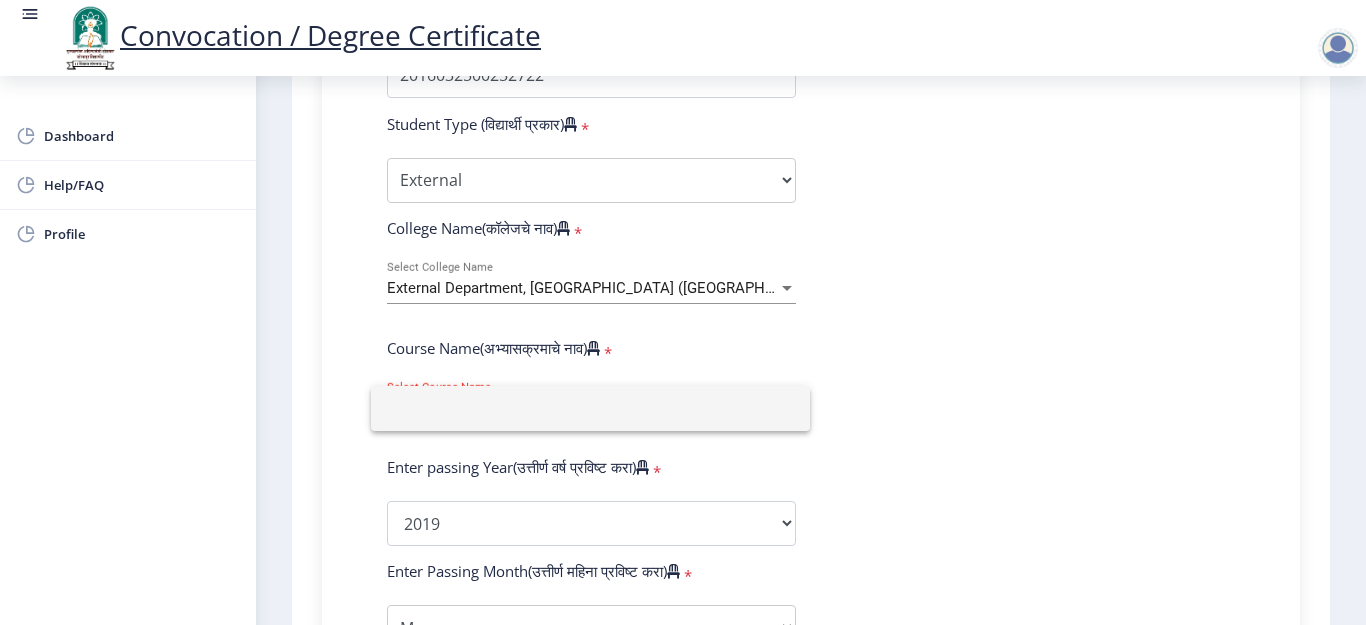 type 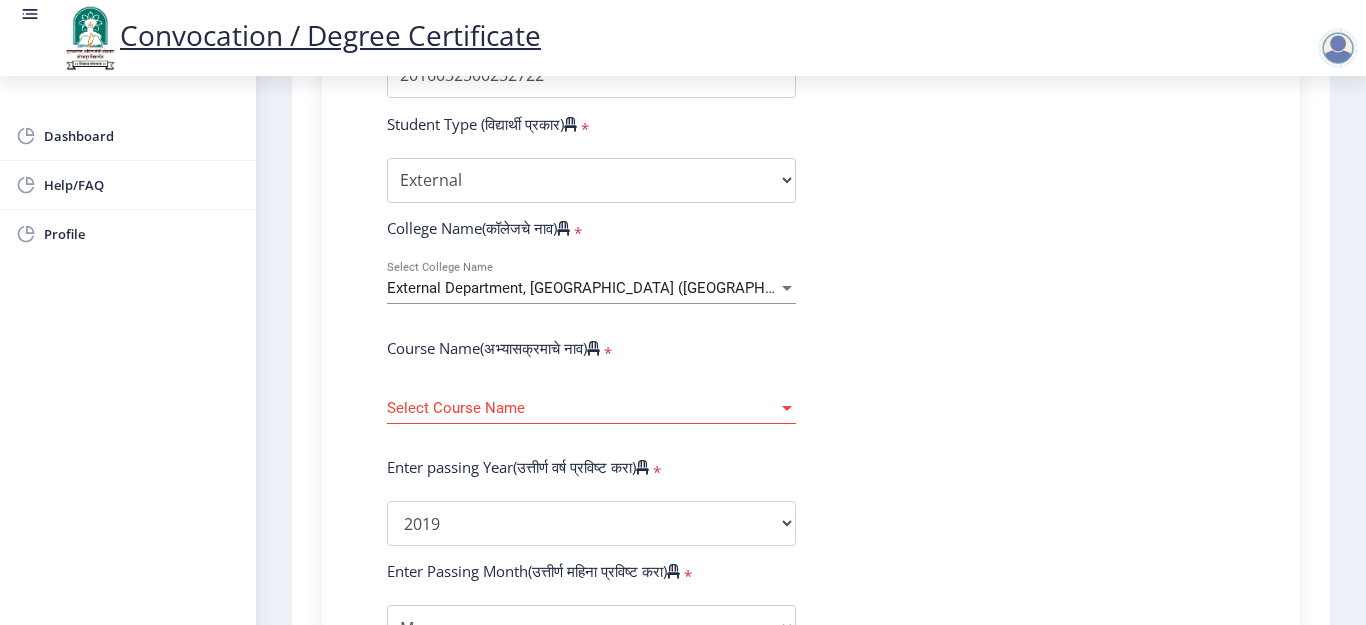 click on "Enter Your PRN Number (तुमचा पीआरएन (कायम नोंदणी क्रमांक) एंटर करा)   * Student Type (विद्यार्थी प्रकार)    * Select Student Type Regular External College Name(कॉलेजचे नाव)   * External Department, [GEOGRAPHIC_DATA] (VSAC) Select College Name Course Name(अभ्यासक्रमाचे नाव)   * Select Course Name Select Course Name Enter passing Year(उत्तीर्ण वर्ष प्रविष्ट करा)   *  2025   2024   2023   2022   2021   2020   2019   2018   2017   2016   2015   2014   2013   2012   2011   2010   2009   2008   2007   2006   2005   2004   2003   2002   2001   2000   1999   1998   1997   1996   1995   1994   1993   1992   1991   1990   1989   1988   1987   1986   1985   1984   1983   1982   1981   1980   1979   1978   1977   1976  * Enter Passing Month March April May October November December * Enter Class Obtained Grade O" 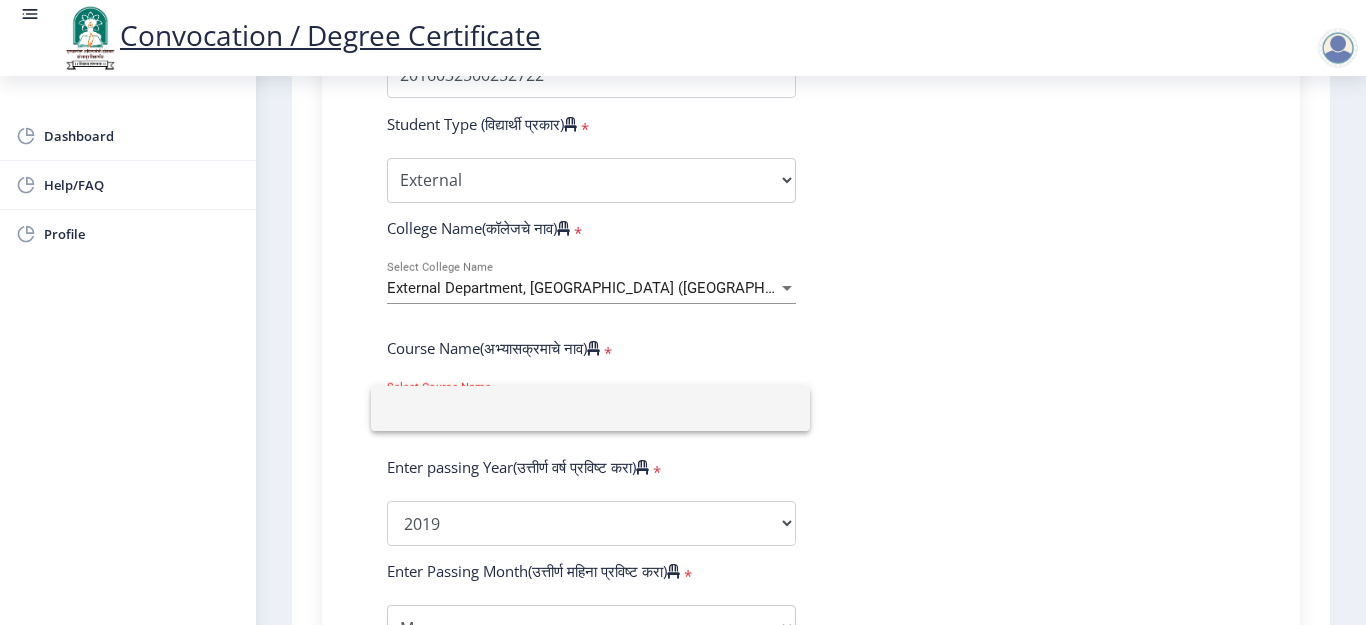 click 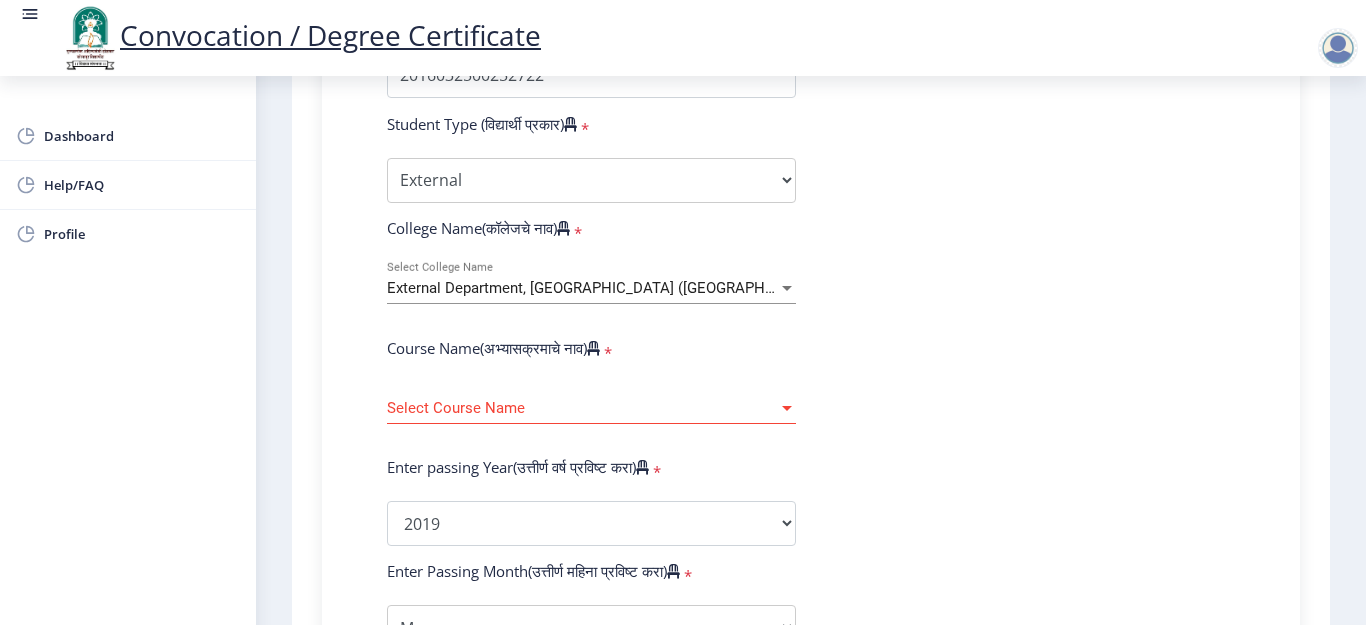click on "Enter Your PRN Number (तुमचा पीआरएन (कायम नोंदणी क्रमांक) एंटर करा)   * Student Type (विद्यार्थी प्रकार)    * Select Student Type Regular External College Name(कॉलेजचे नाव)   * External Department, [GEOGRAPHIC_DATA] (VSAC) Select College Name Course Name(अभ्यासक्रमाचे नाव)   * Select Course Name Select Course Name Enter passing Year(उत्तीर्ण वर्ष प्रविष्ट करा)   *  2025   2024   2023   2022   2021   2020   2019   2018   2017   2016   2015   2014   2013   2012   2011   2010   2009   2008   2007   2006   2005   2004   2003   2002   2001   2000   1999   1998   1997   1996   1995   1994   1993   1992   1991   1990   1989   1988   1987   1986   1985   1984   1983   1982   1981   1980   1979   1978   1977   1976  * Enter Passing Month March April May October November December * Enter Class Obtained Grade O" 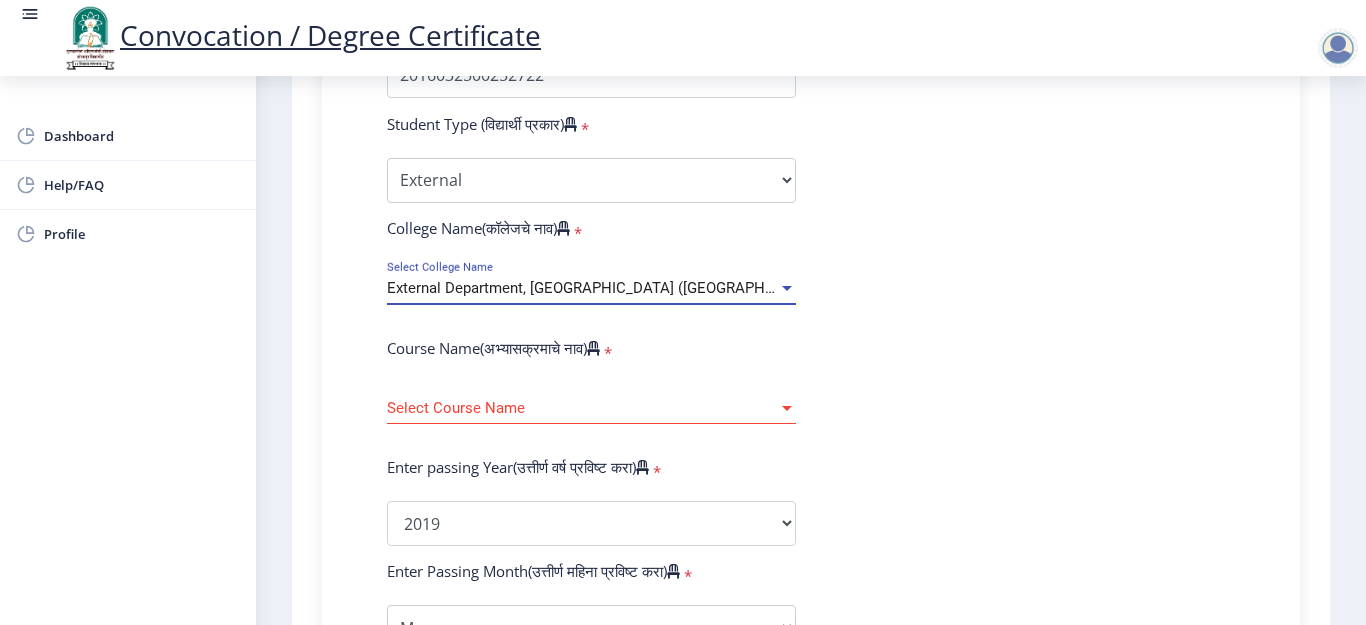 click on "External Department, [GEOGRAPHIC_DATA] ([GEOGRAPHIC_DATA])" at bounding box center [582, 288] 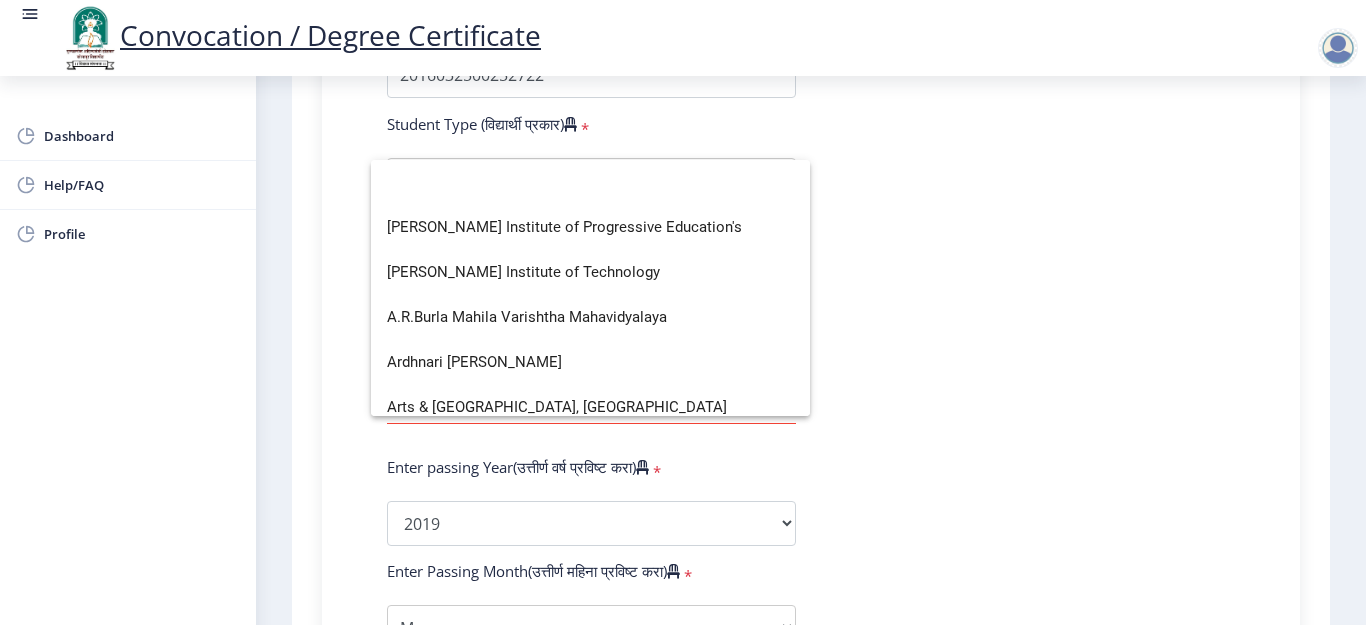 scroll, scrollTop: 0, scrollLeft: 0, axis: both 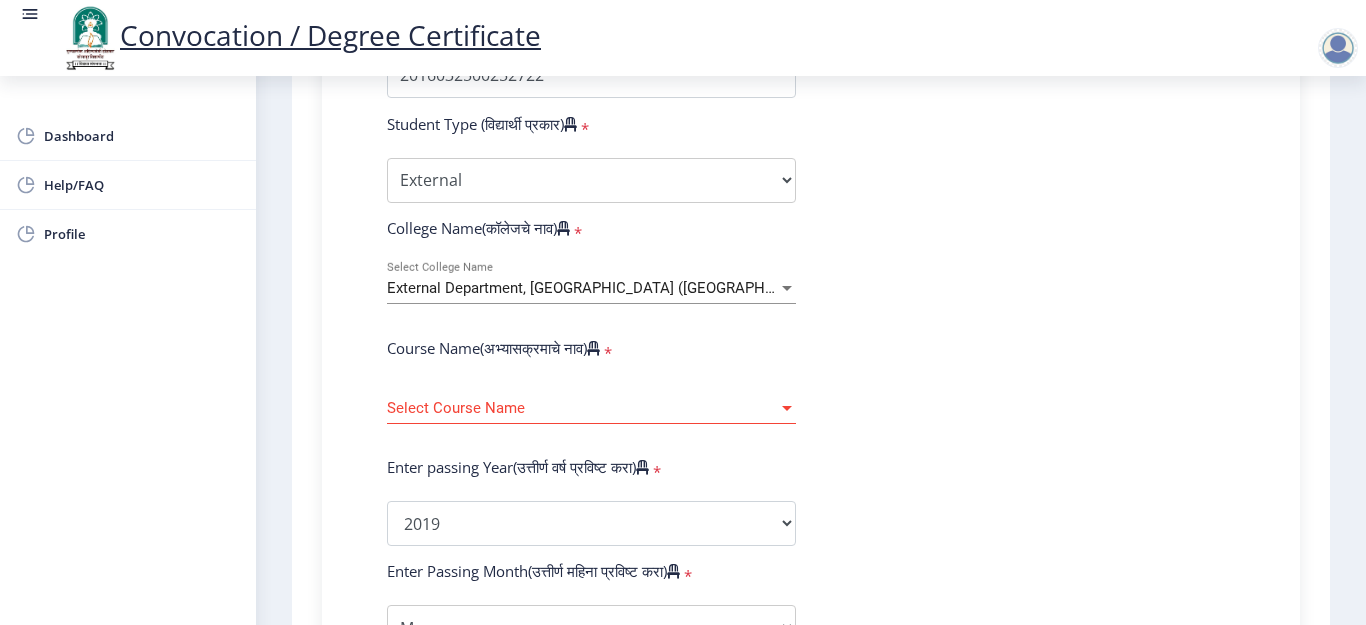 click on "Select Course Name Select Course Name" 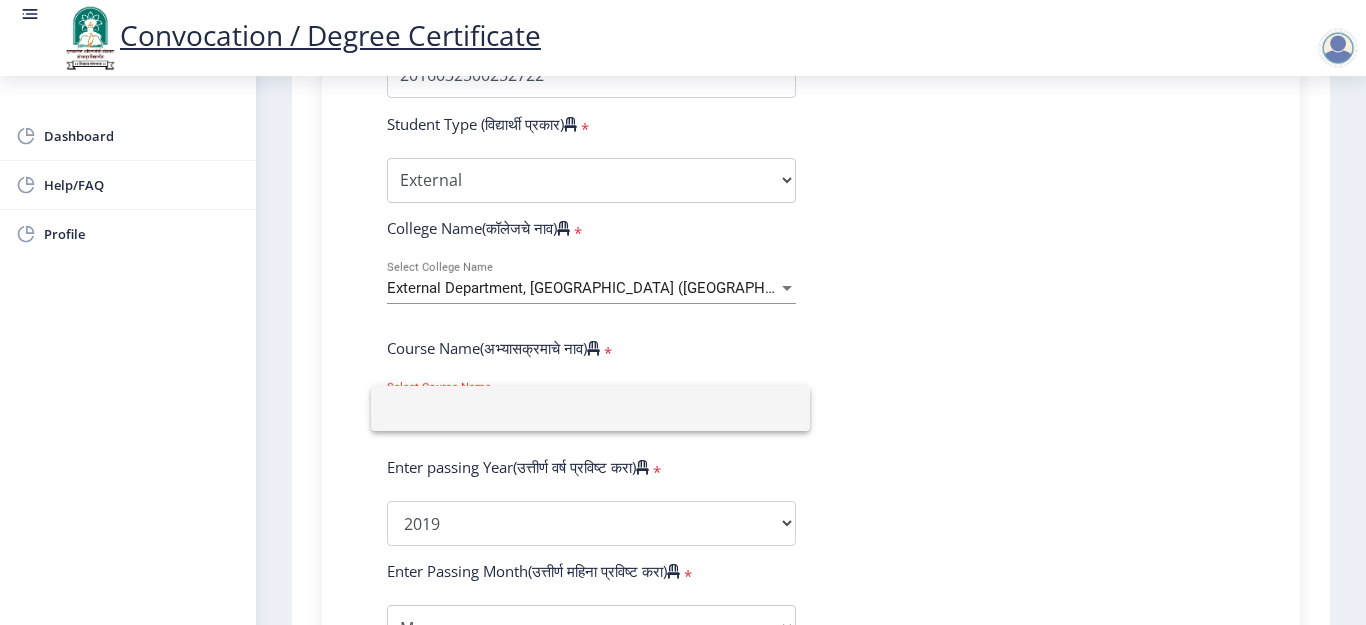 click 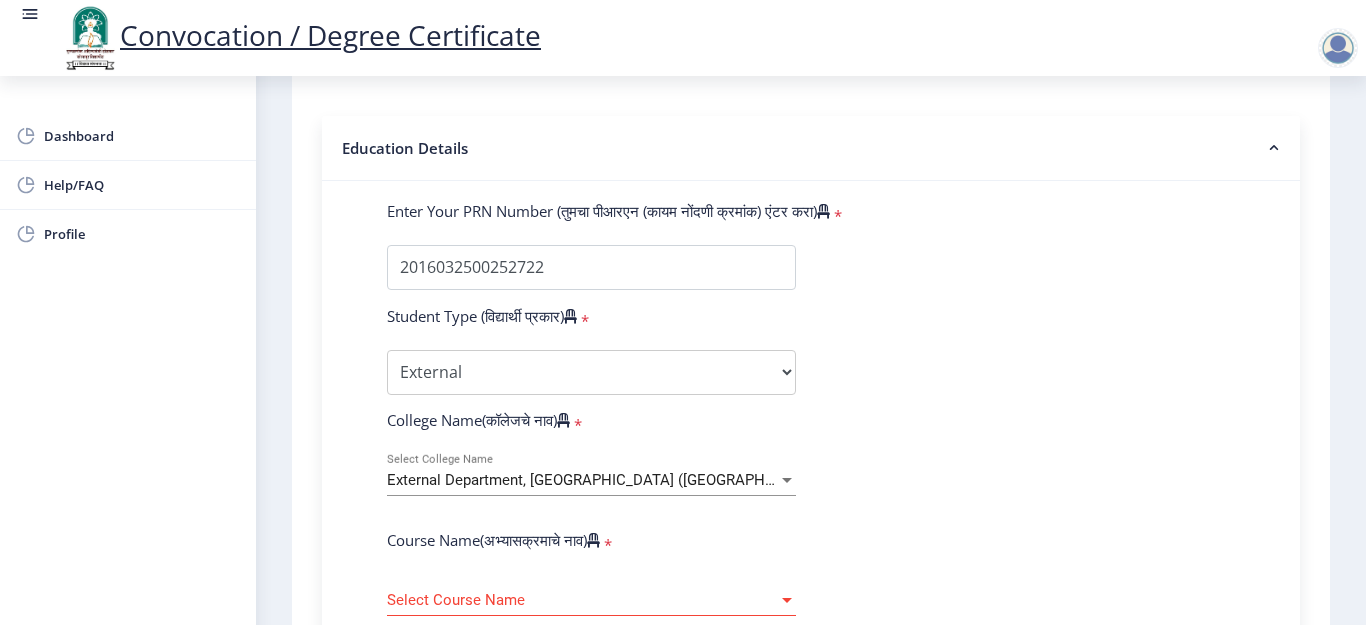 scroll, scrollTop: 426, scrollLeft: 0, axis: vertical 